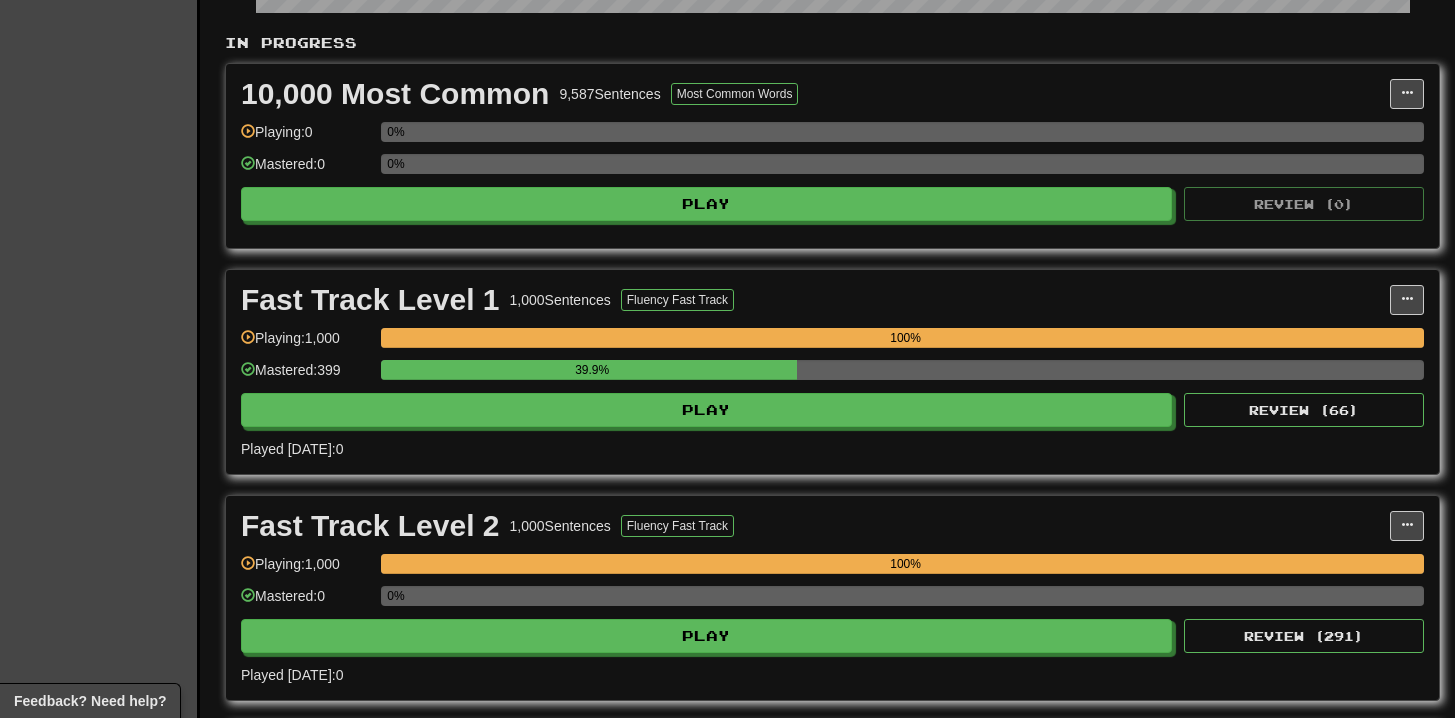 scroll, scrollTop: 397, scrollLeft: 0, axis: vertical 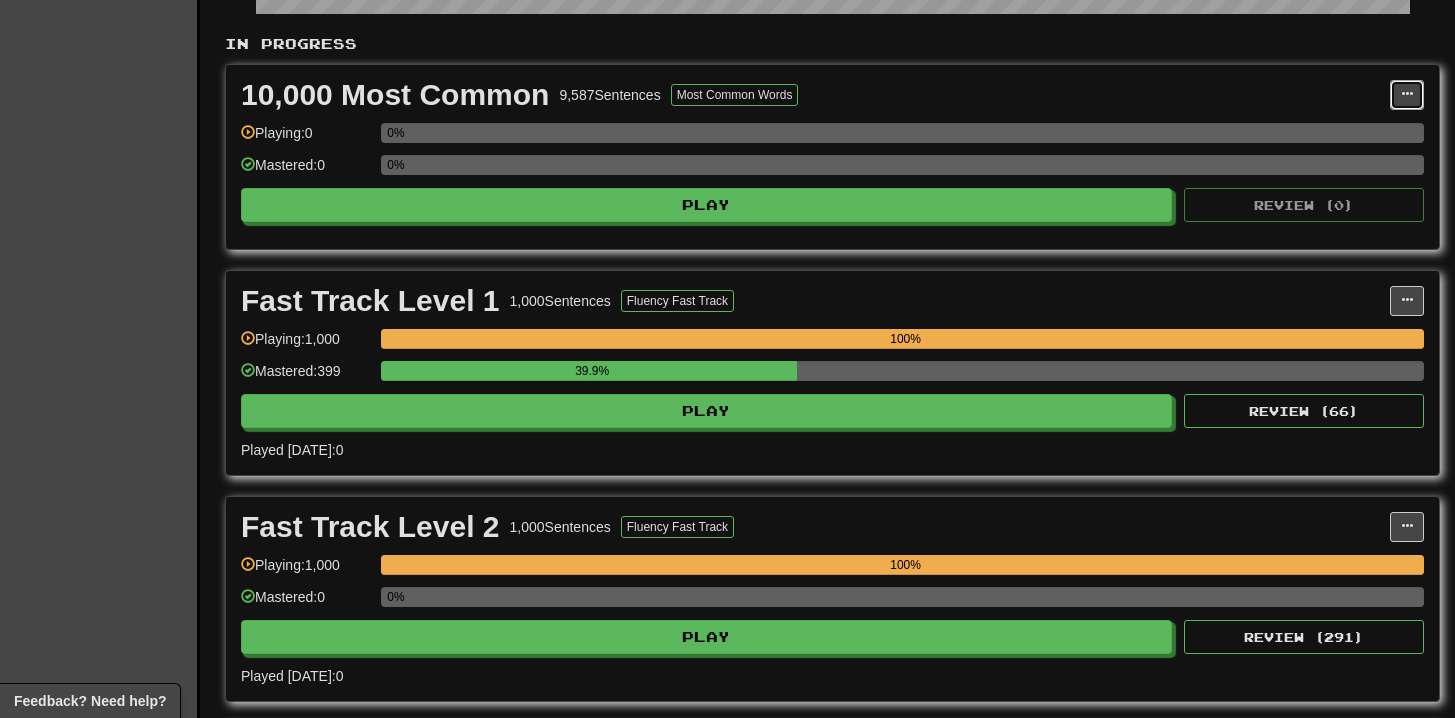 click at bounding box center [1407, 94] 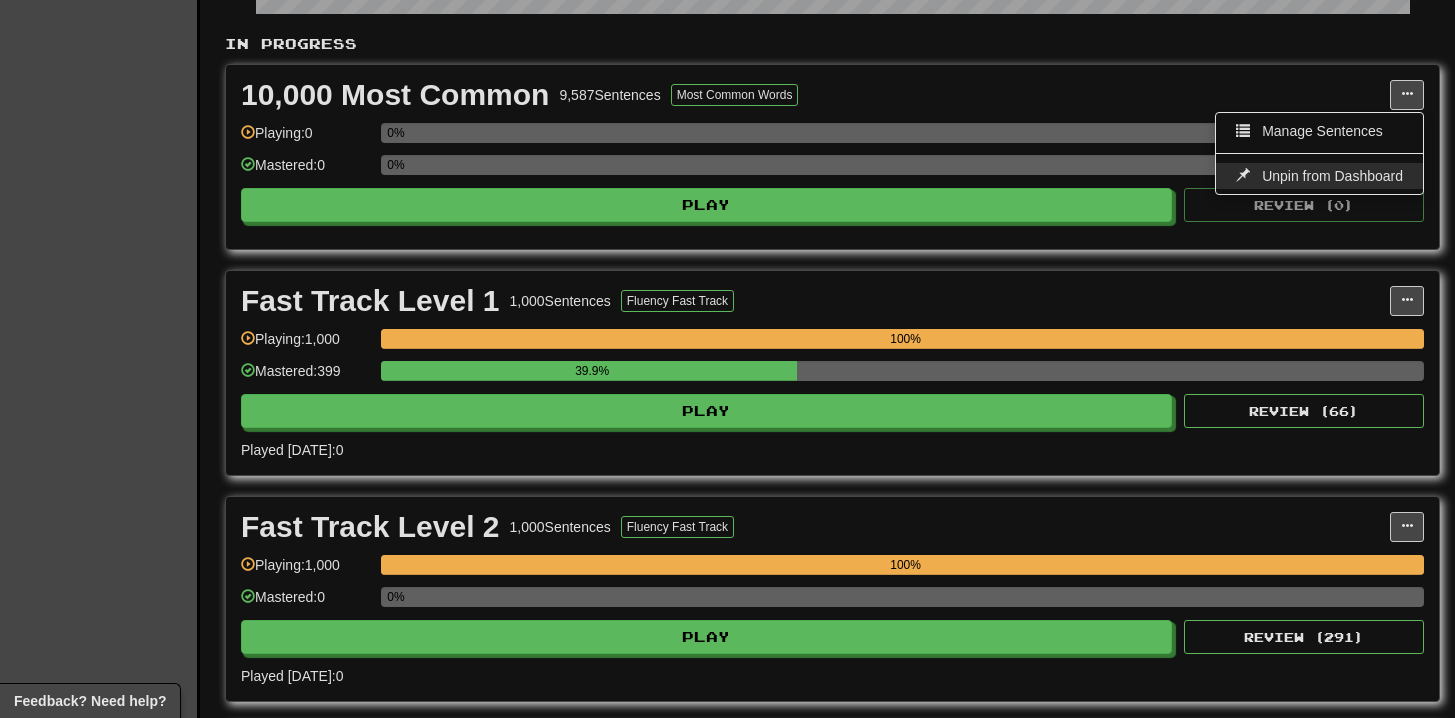 click on "Unpin from Dashboard" at bounding box center [1332, 176] 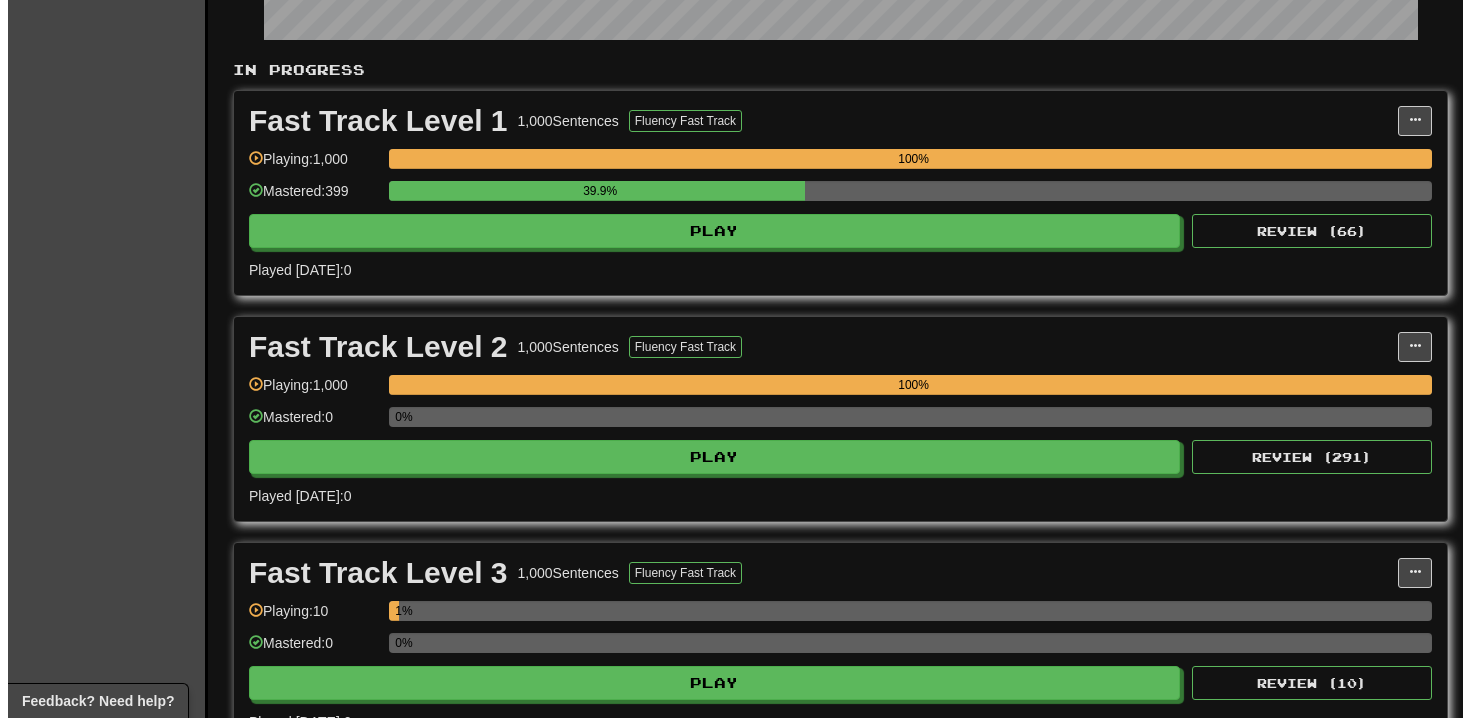 scroll, scrollTop: 260, scrollLeft: 0, axis: vertical 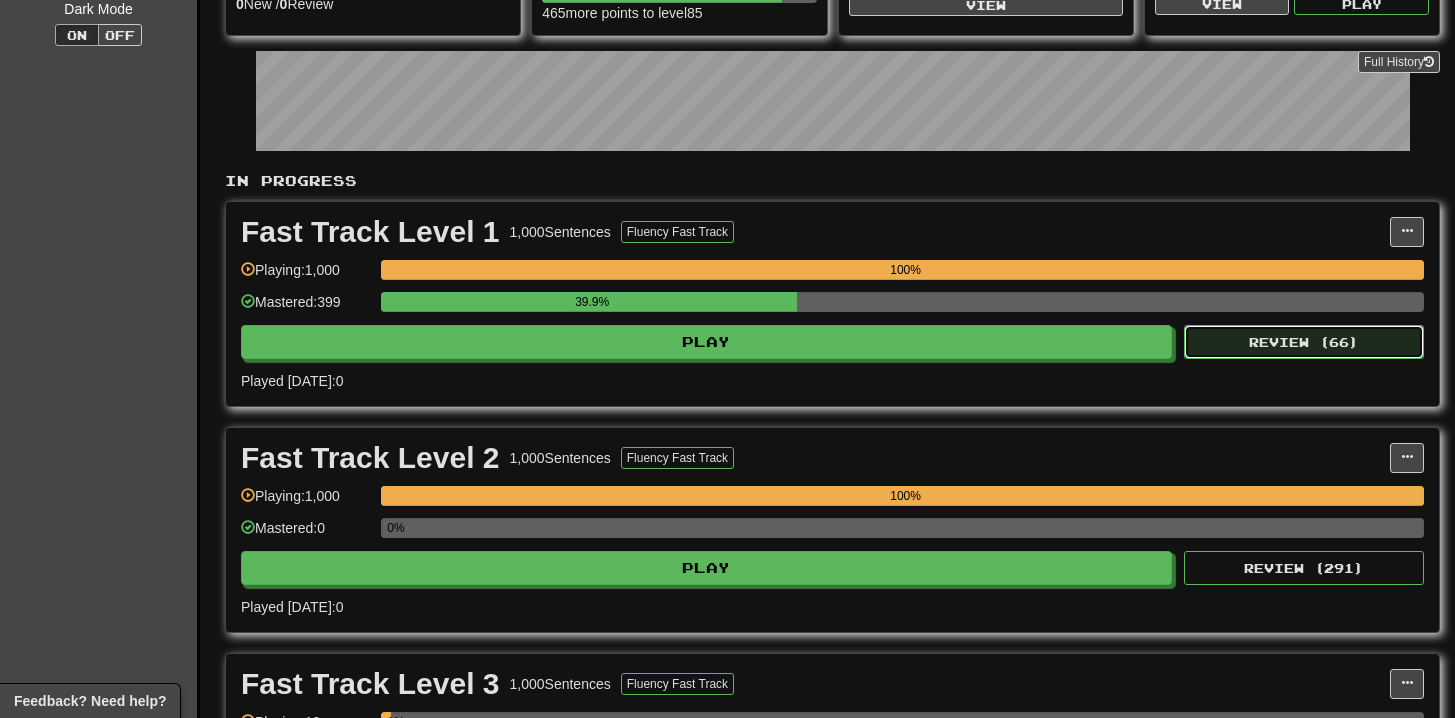 click on "Review ( 66 )" at bounding box center [1304, 342] 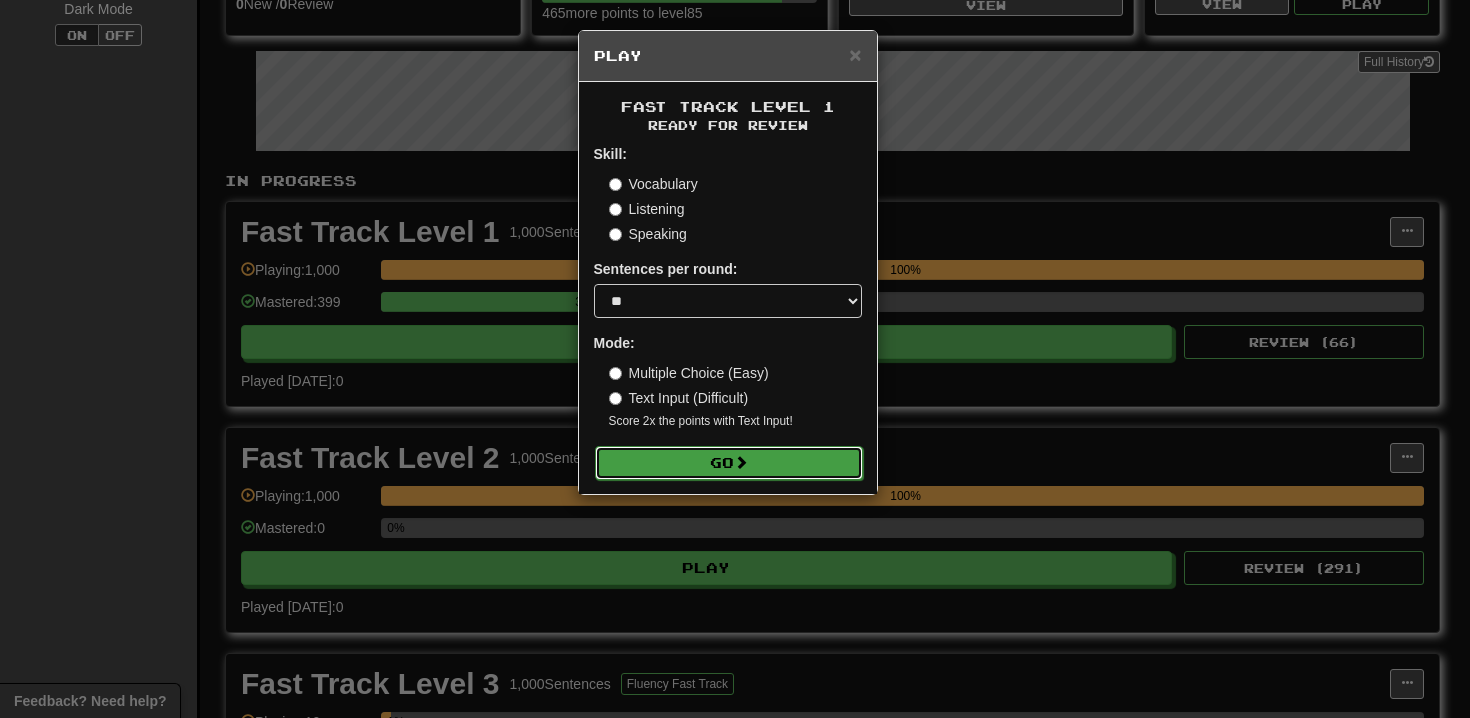 click at bounding box center (741, 462) 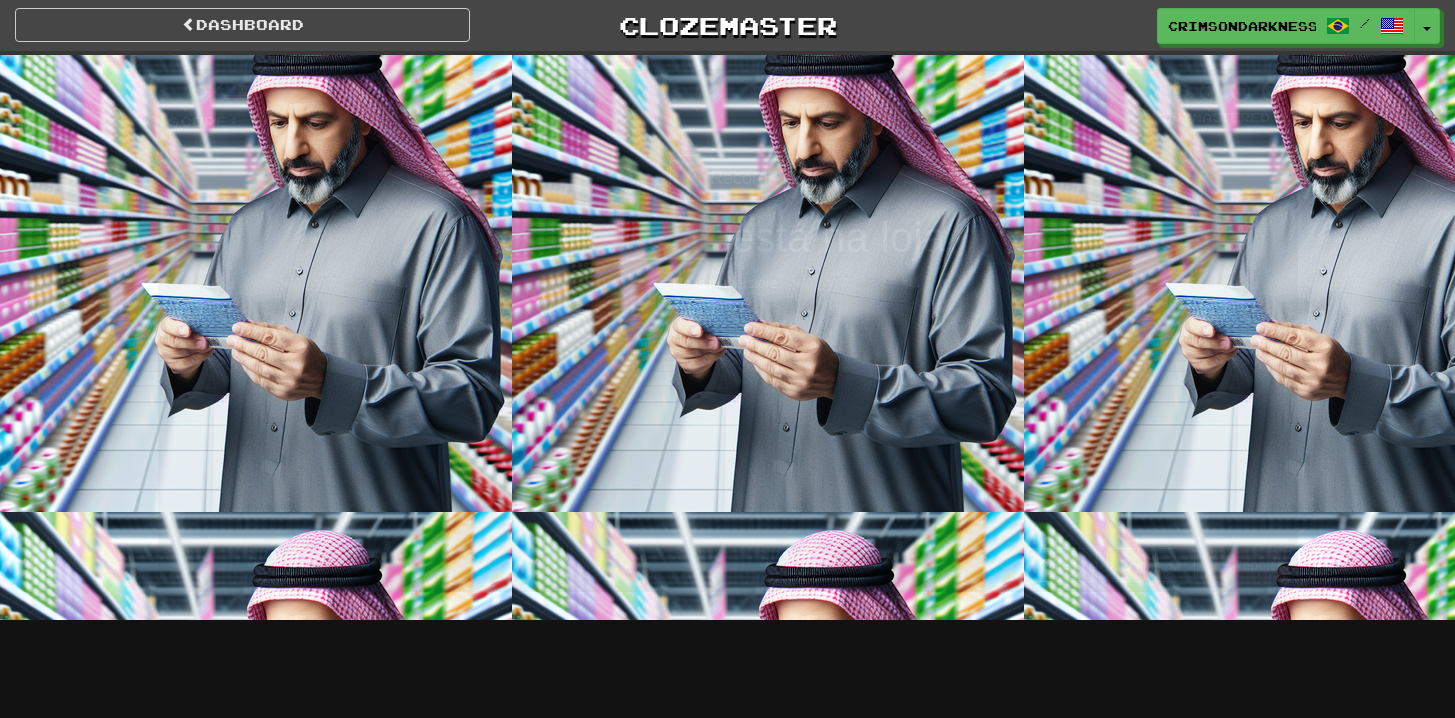 scroll, scrollTop: 0, scrollLeft: 0, axis: both 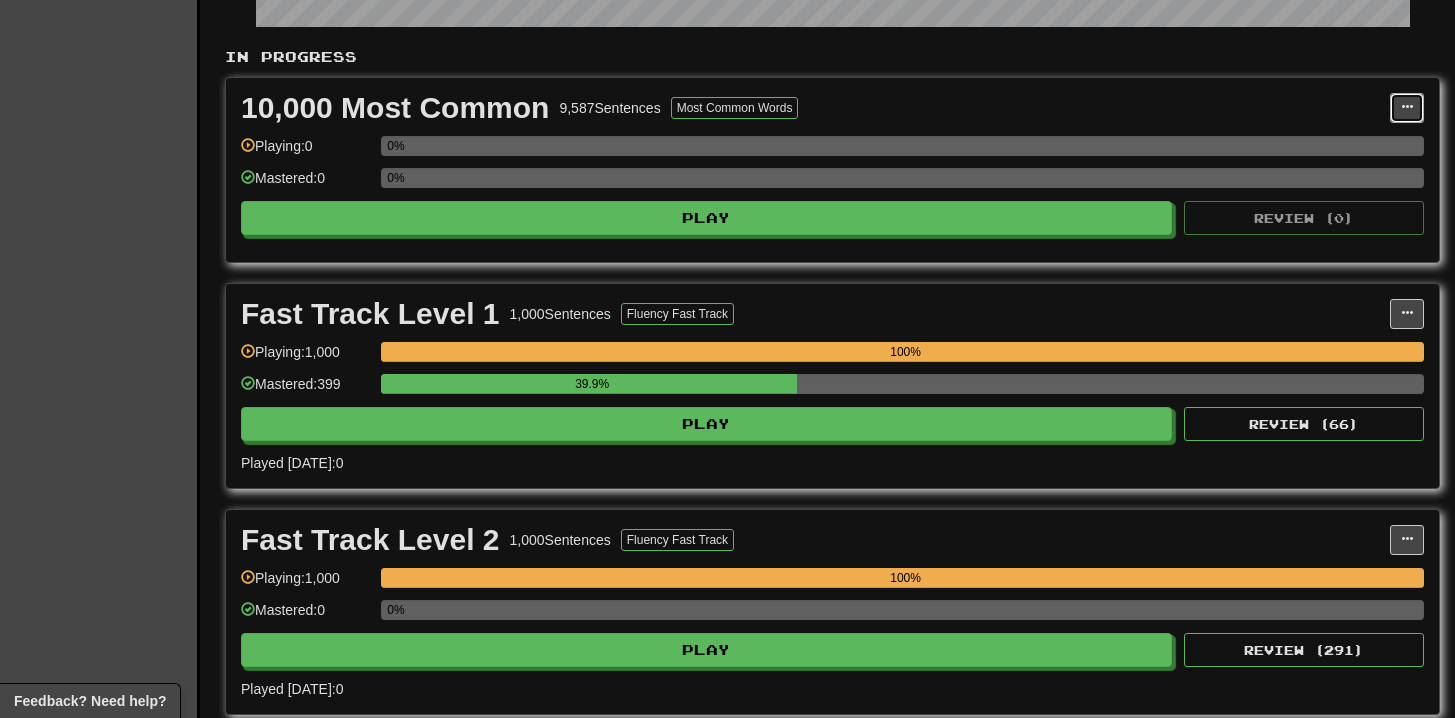 click at bounding box center (1407, 108) 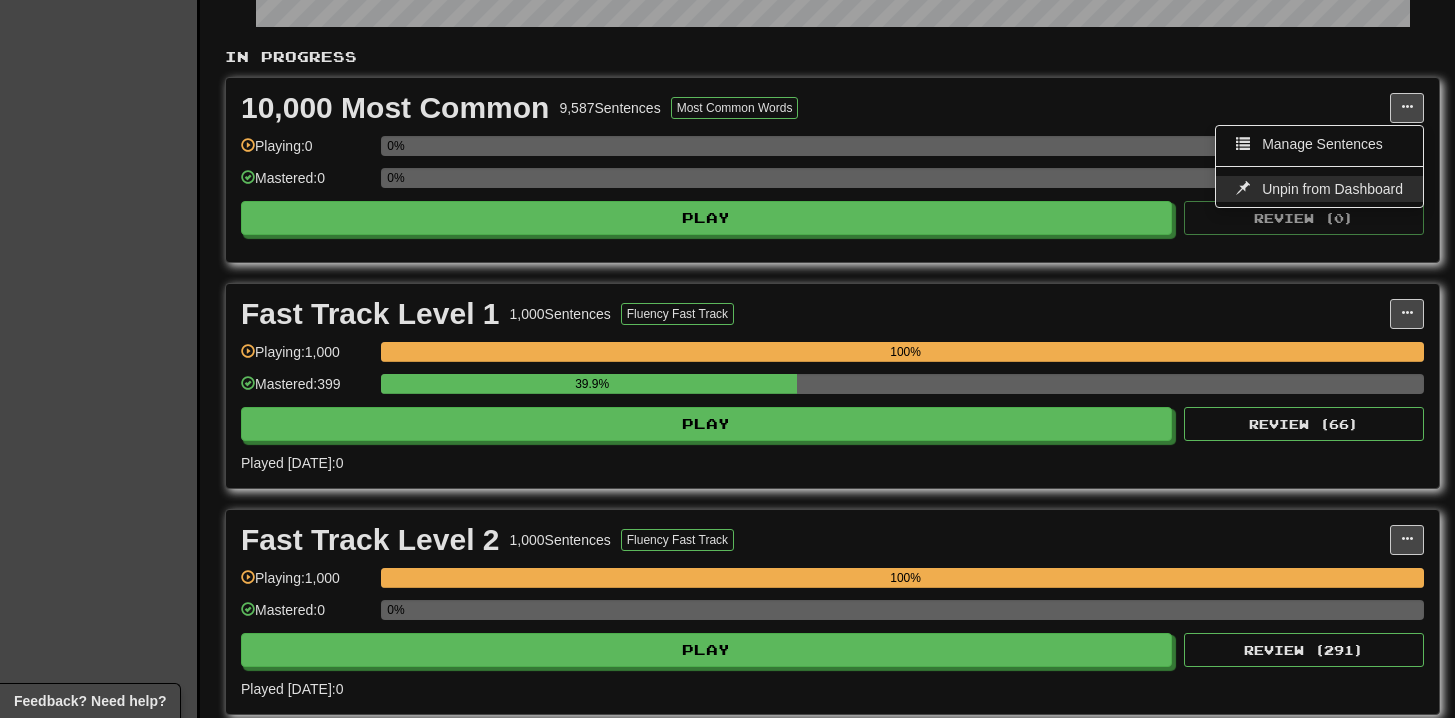 click on "Unpin from Dashboard" at bounding box center [1332, 189] 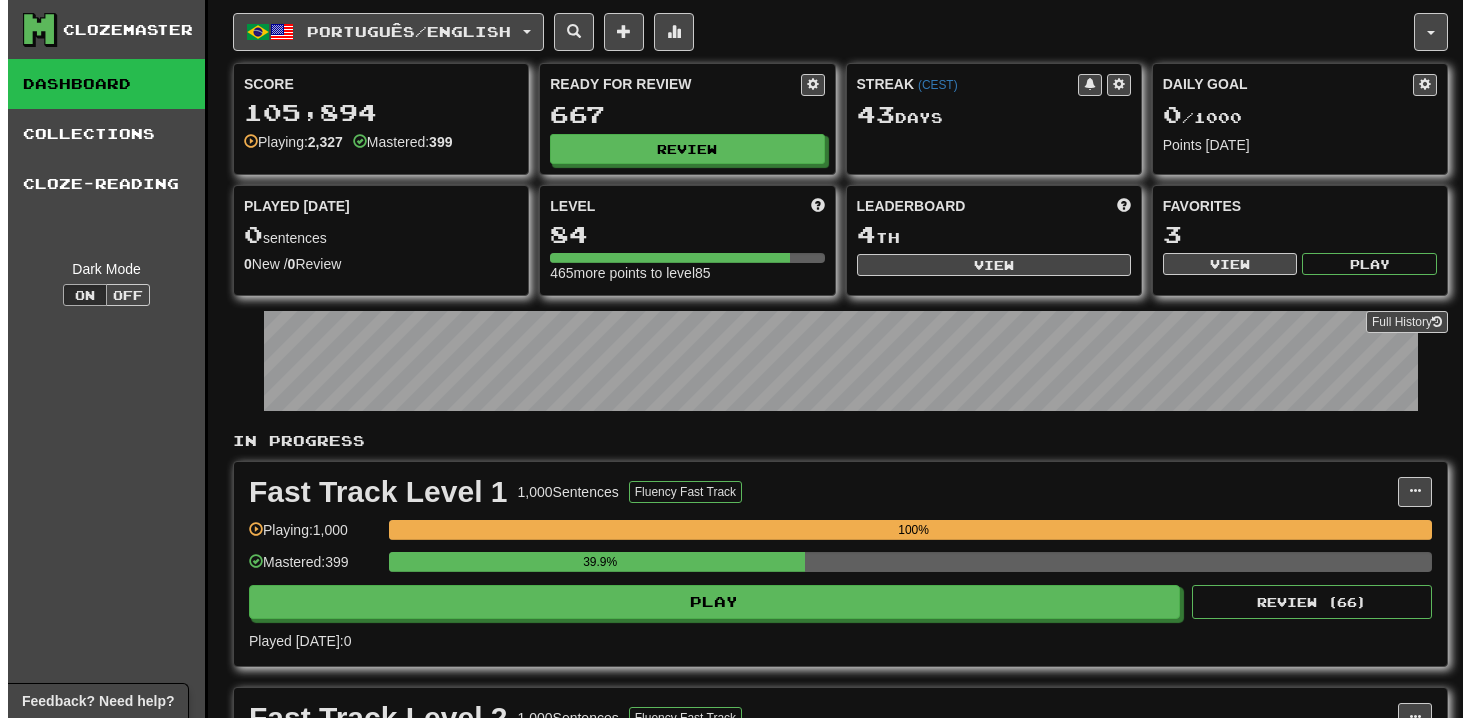 scroll, scrollTop: 384, scrollLeft: 0, axis: vertical 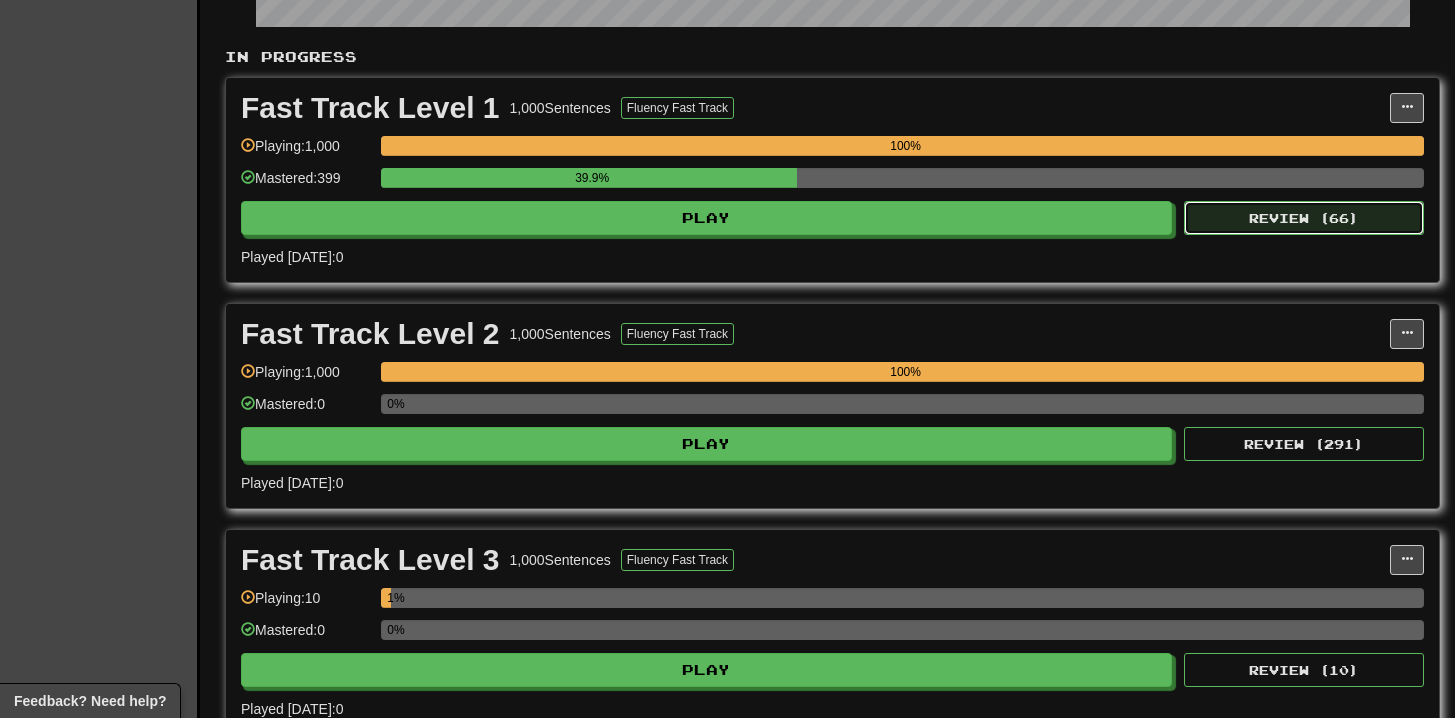 click on "Review ( 66 )" at bounding box center (1304, 218) 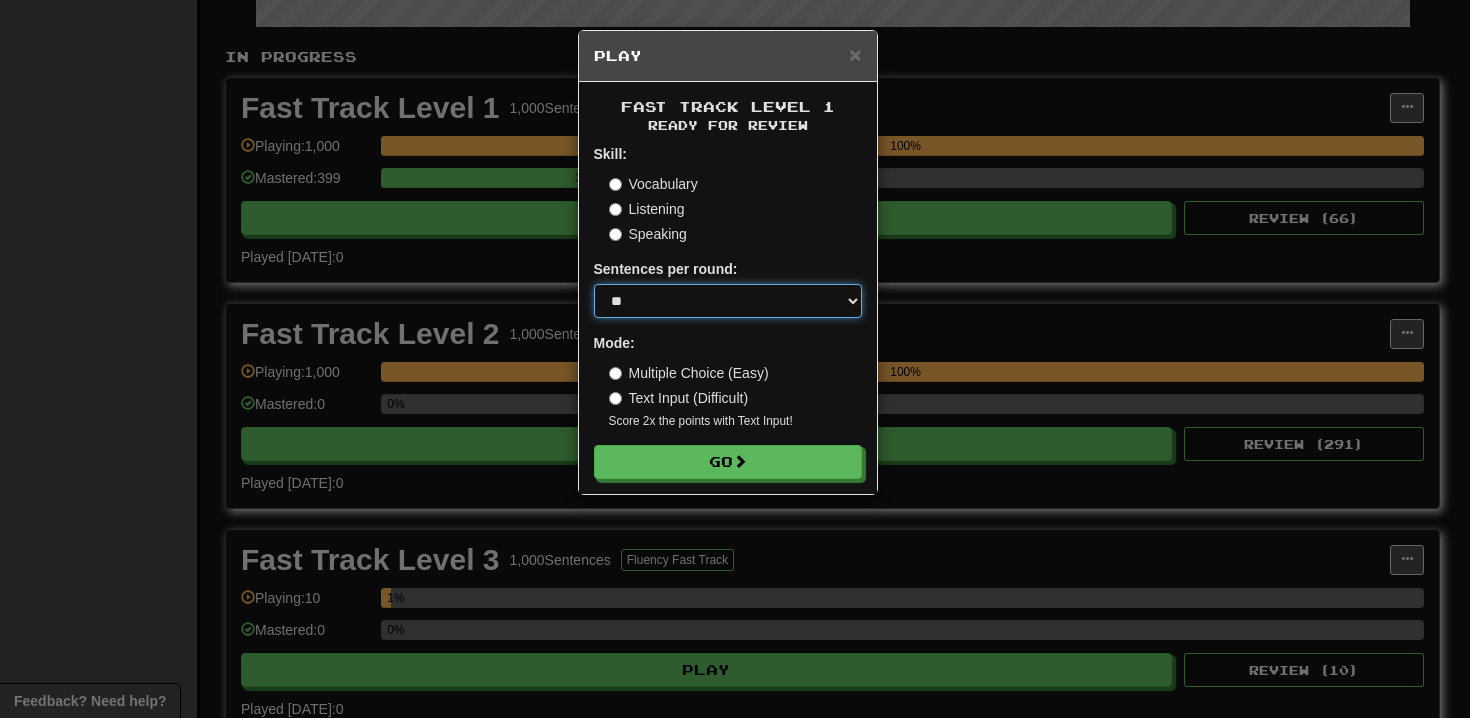 click on "* ** ** ** ** ** *** ********" at bounding box center [728, 301] 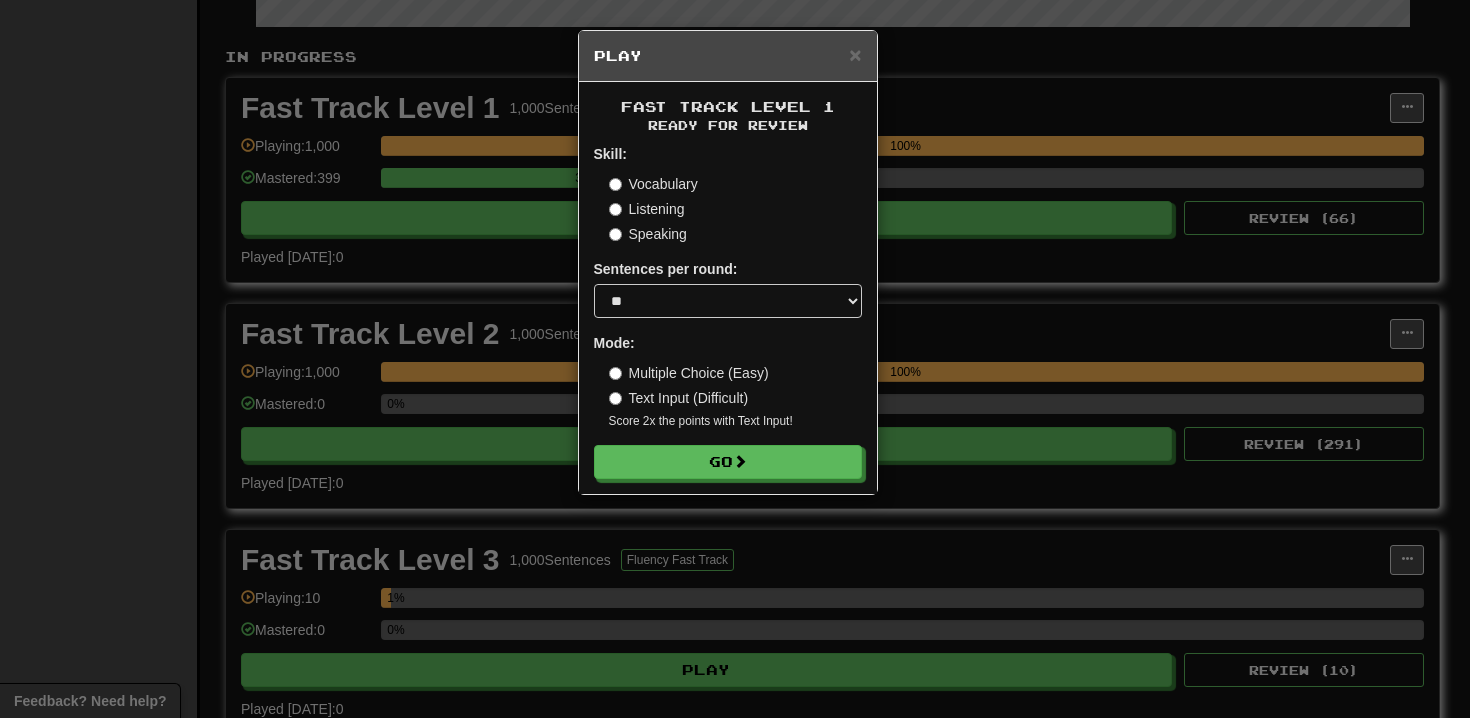 click on "Text Input (Difficult)" at bounding box center [679, 398] 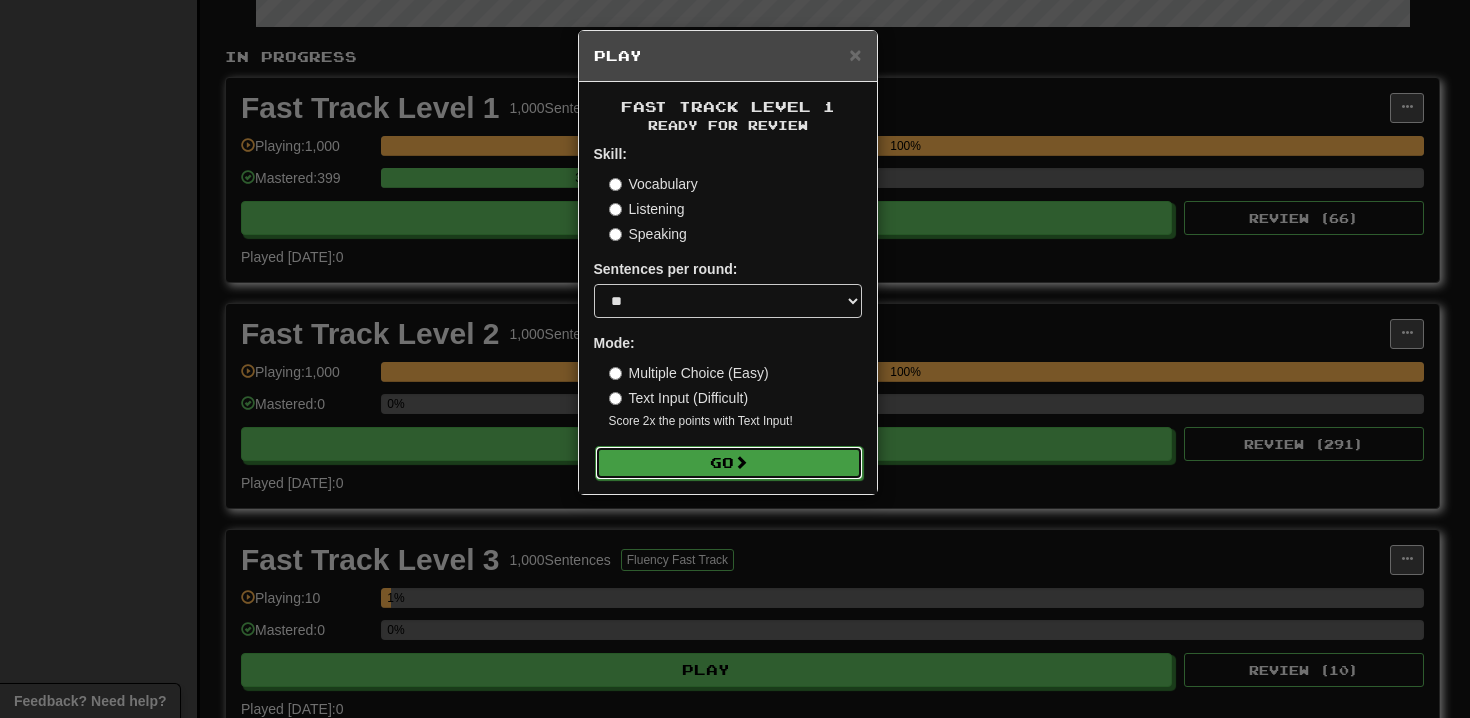 click on "Go" at bounding box center (729, 463) 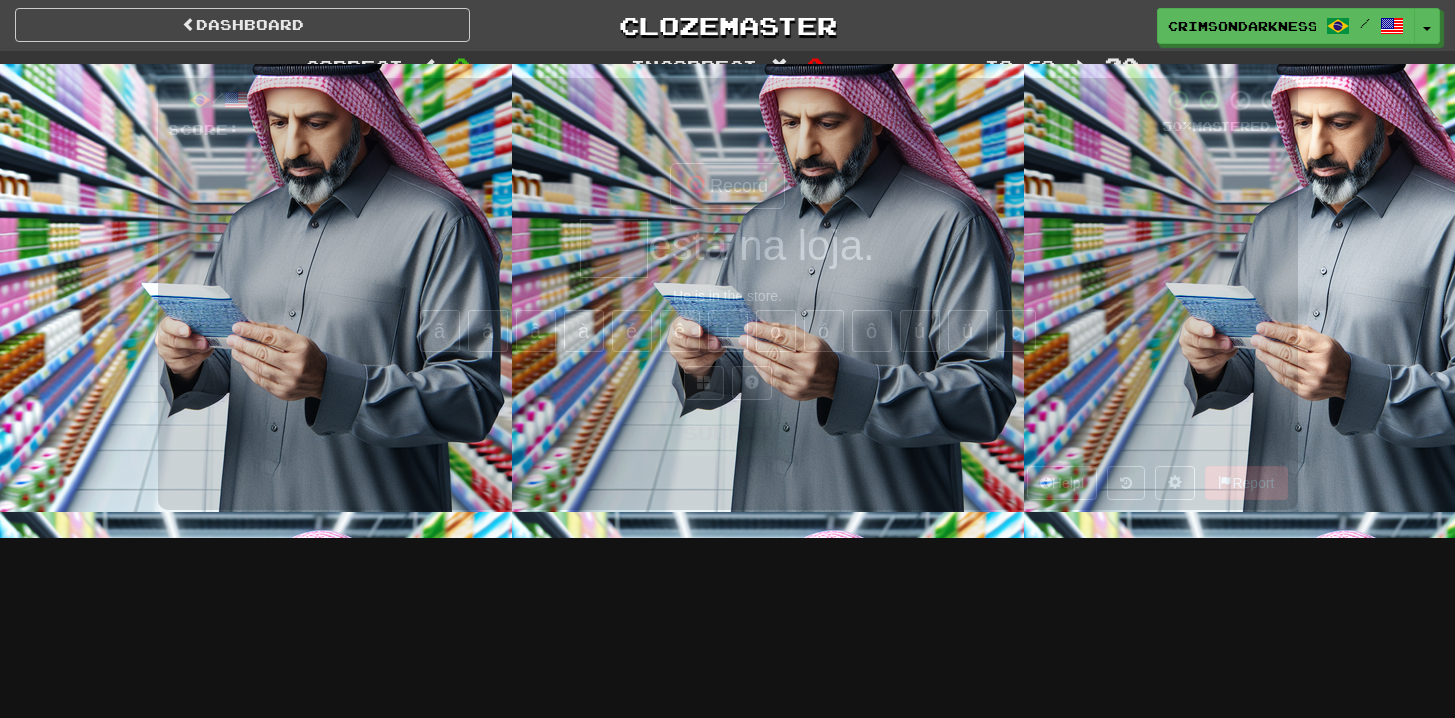 scroll, scrollTop: 0, scrollLeft: 0, axis: both 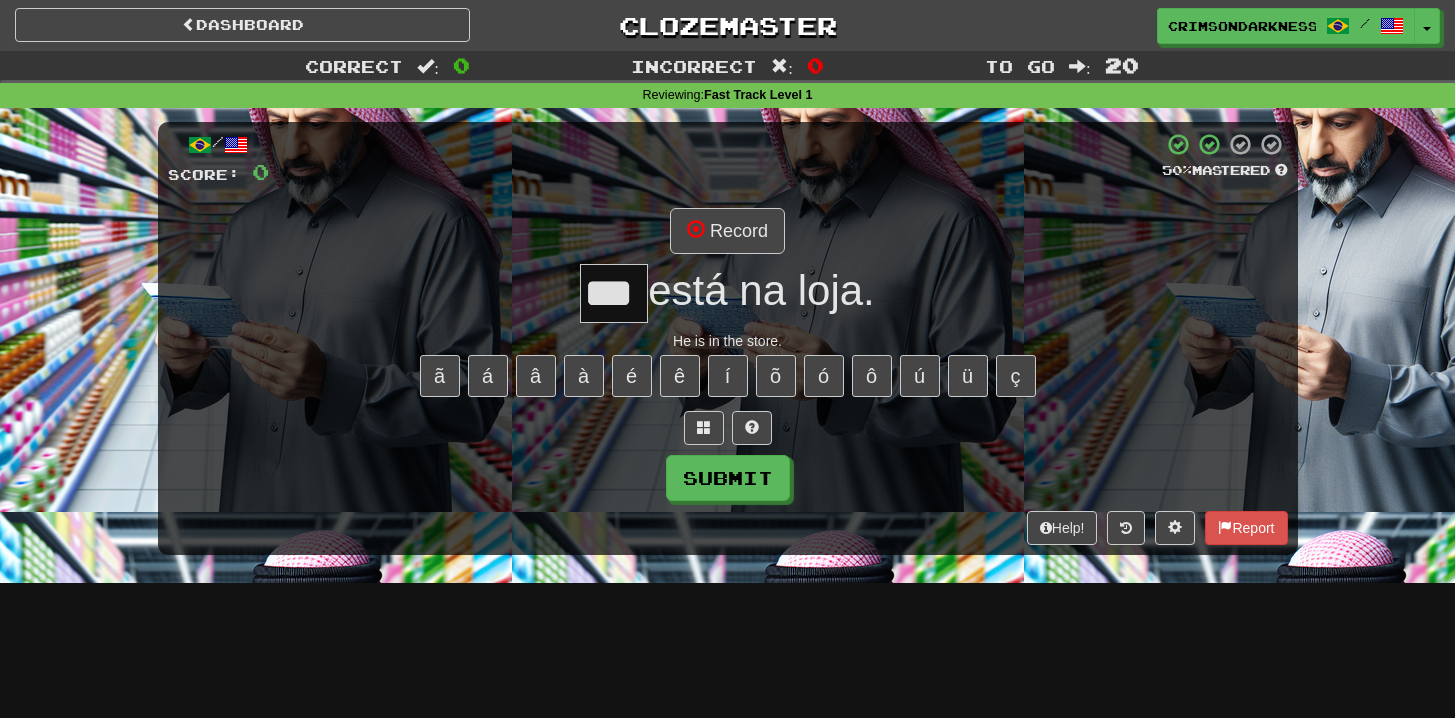 type on "***" 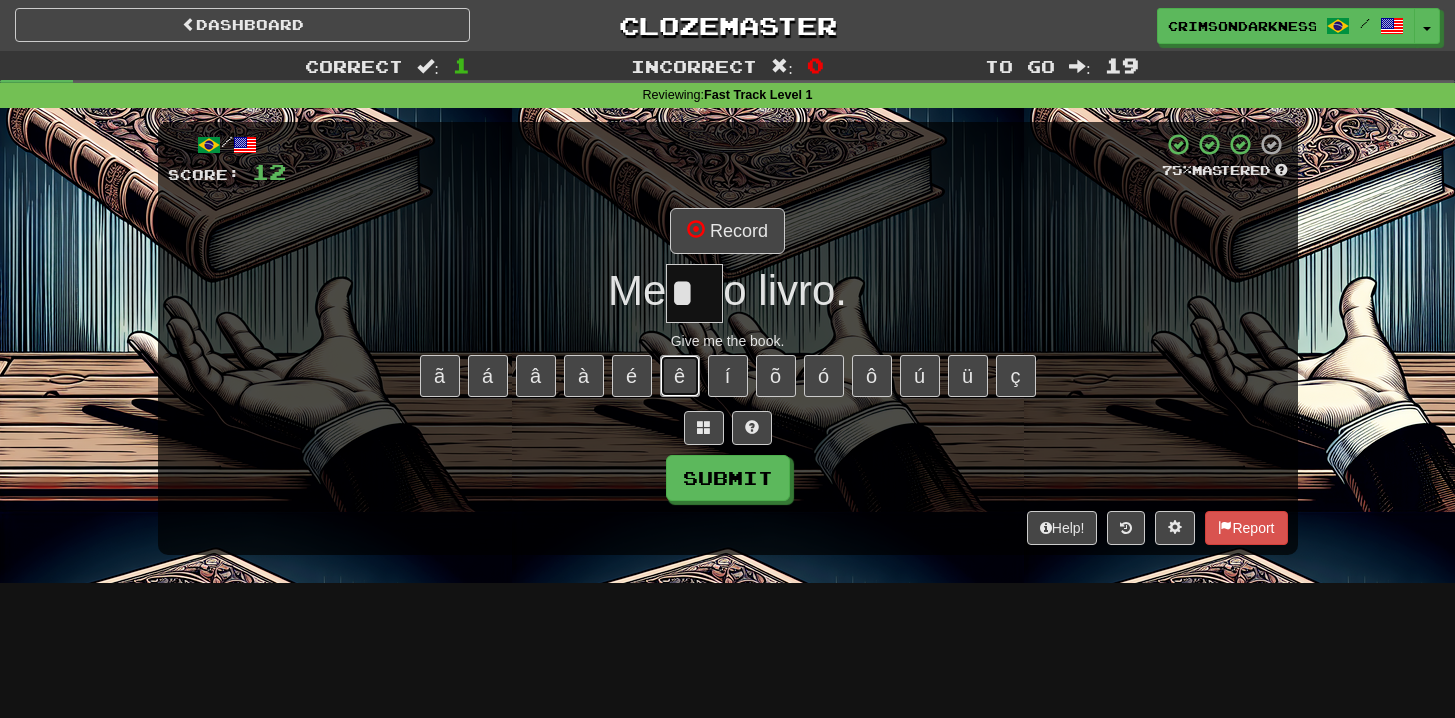 click on "ê" at bounding box center [680, 376] 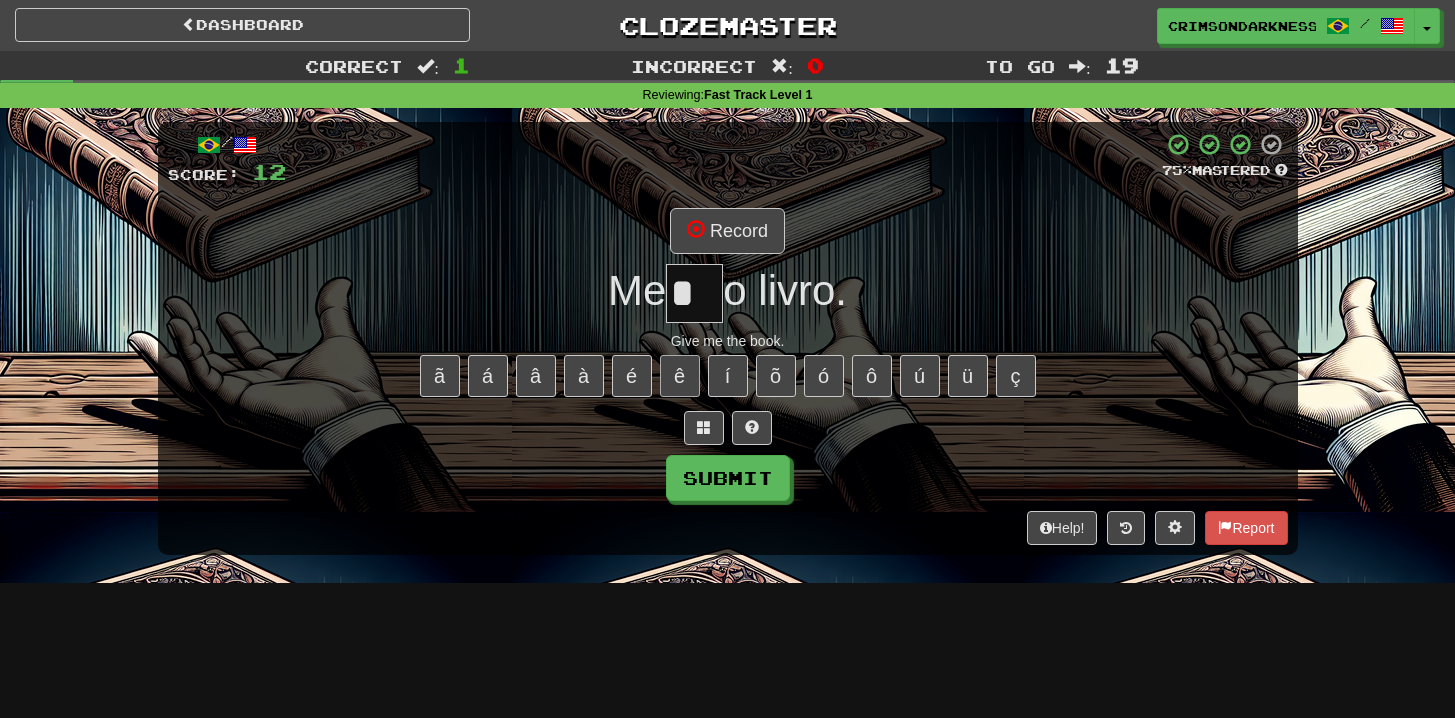 type on "**" 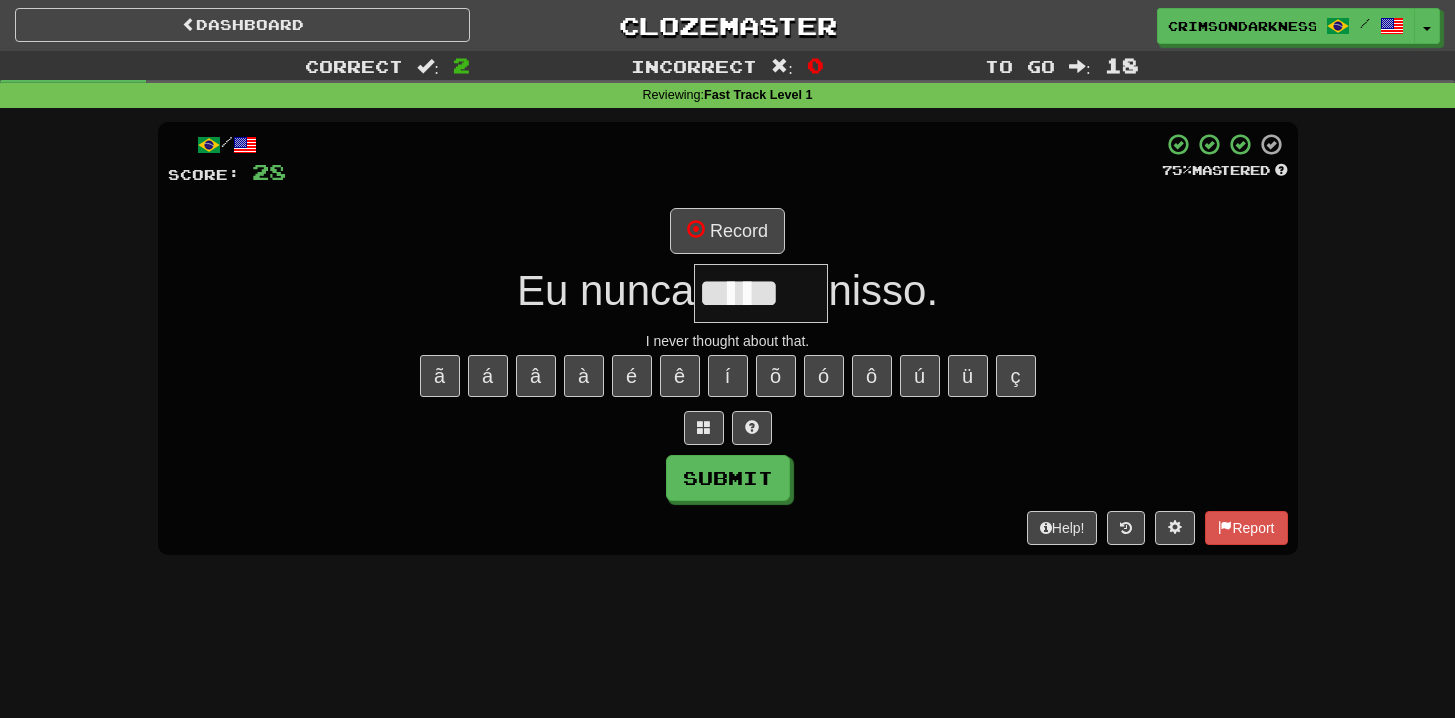 scroll, scrollTop: 0, scrollLeft: 0, axis: both 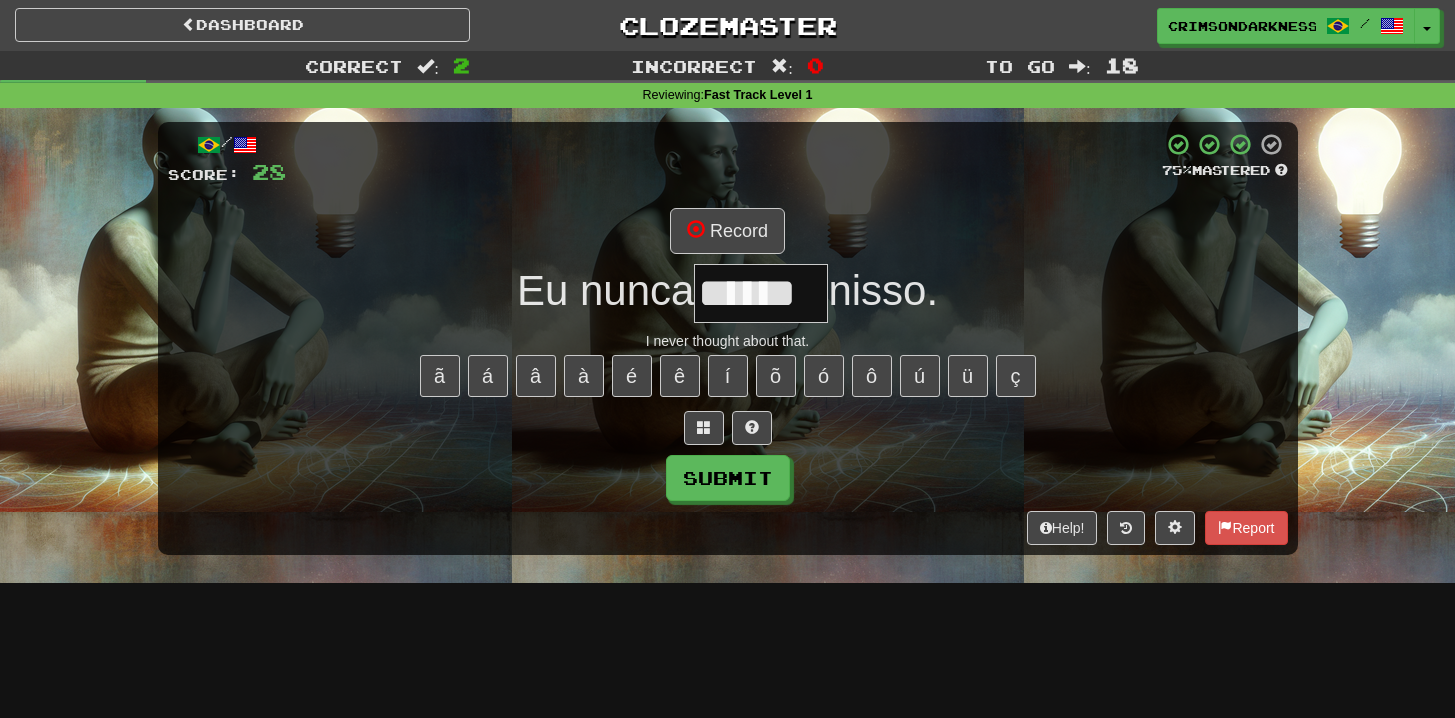 type on "******" 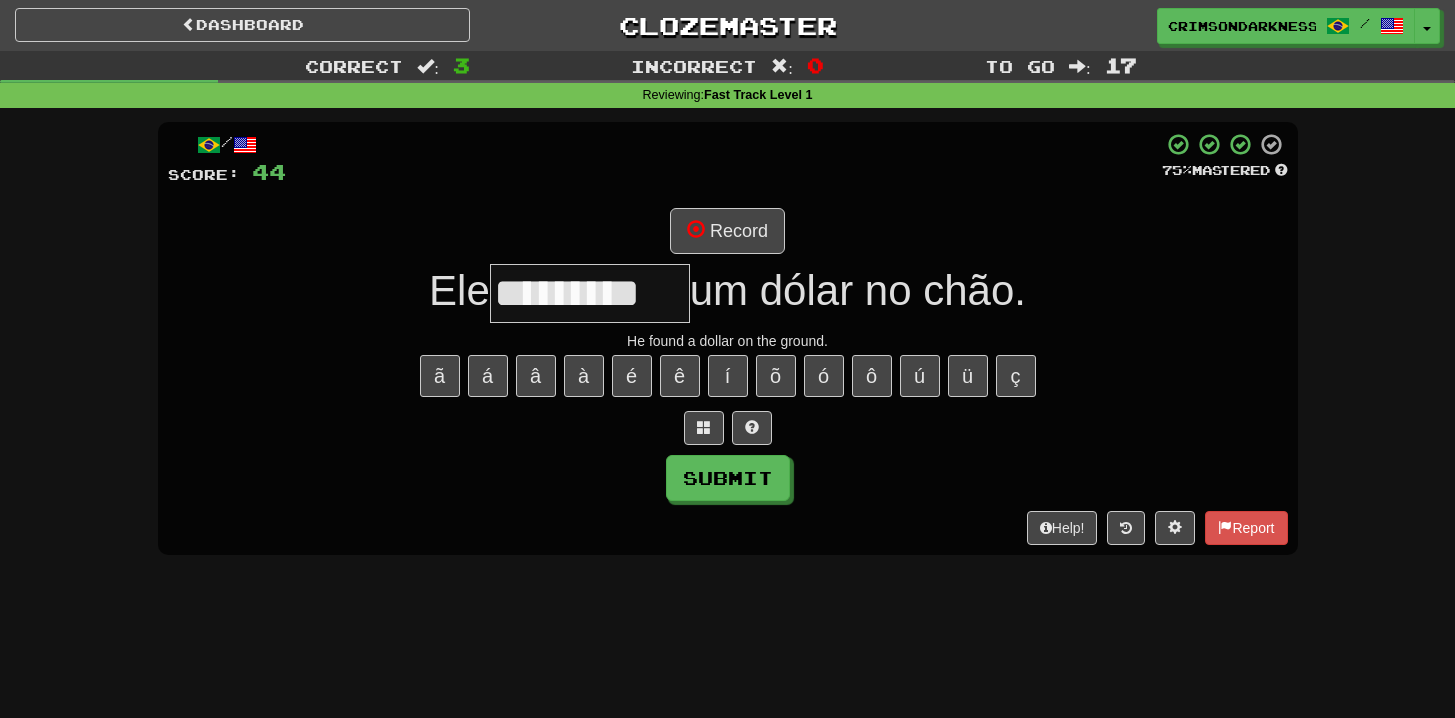 type on "*********" 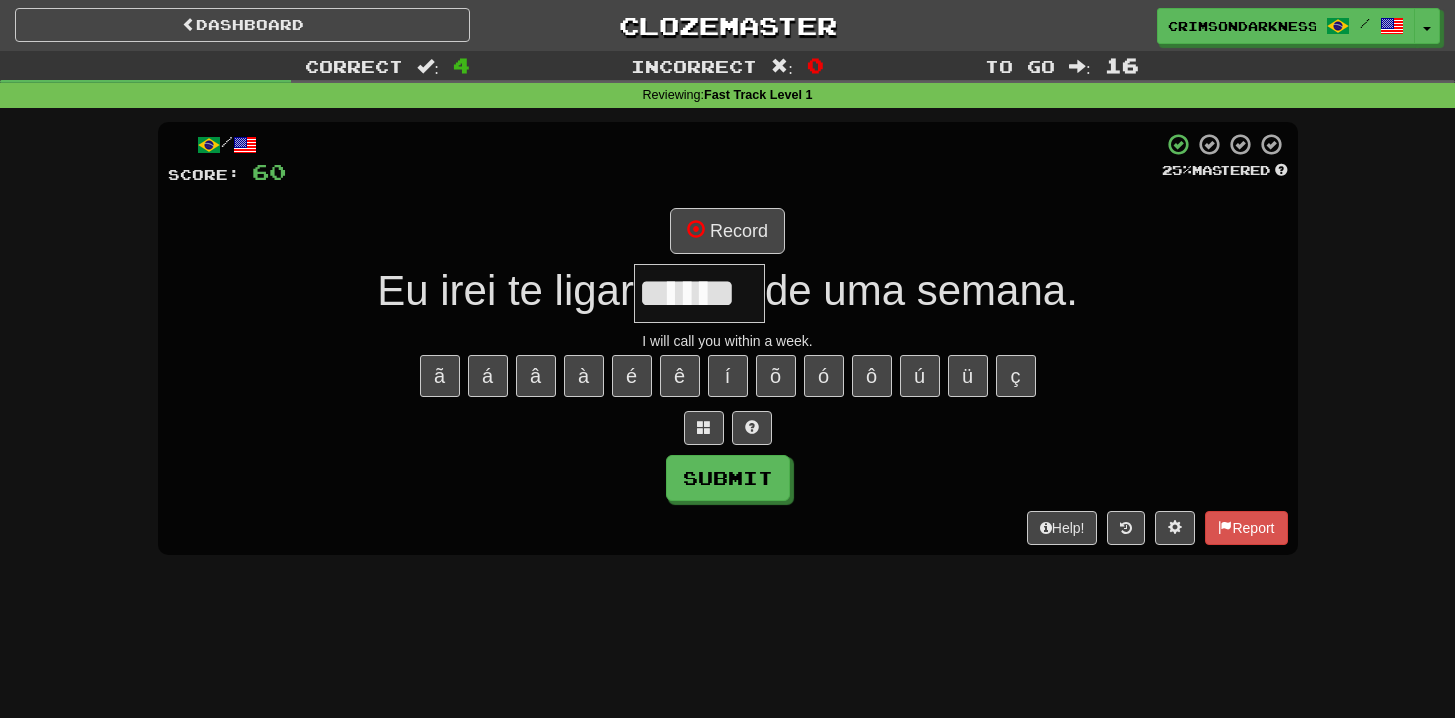 type on "******" 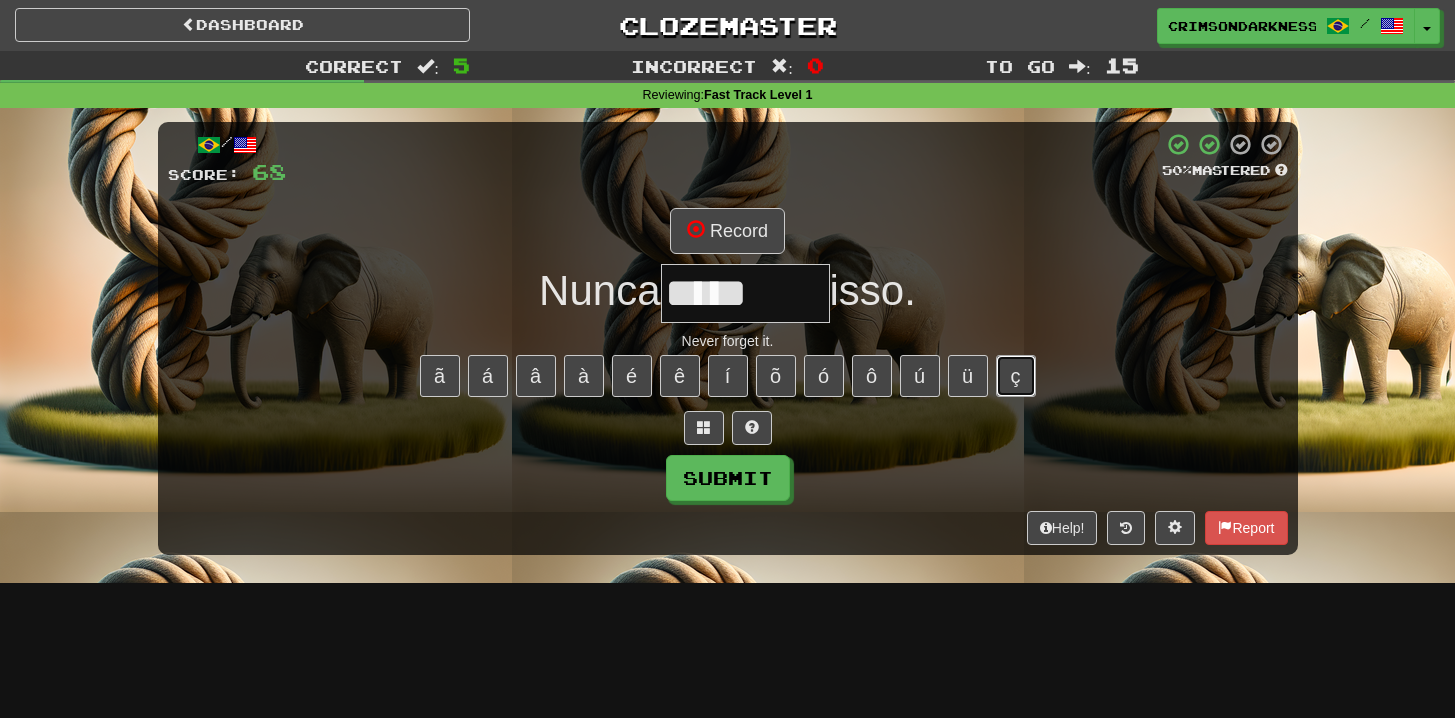 click on "ç" at bounding box center (1016, 376) 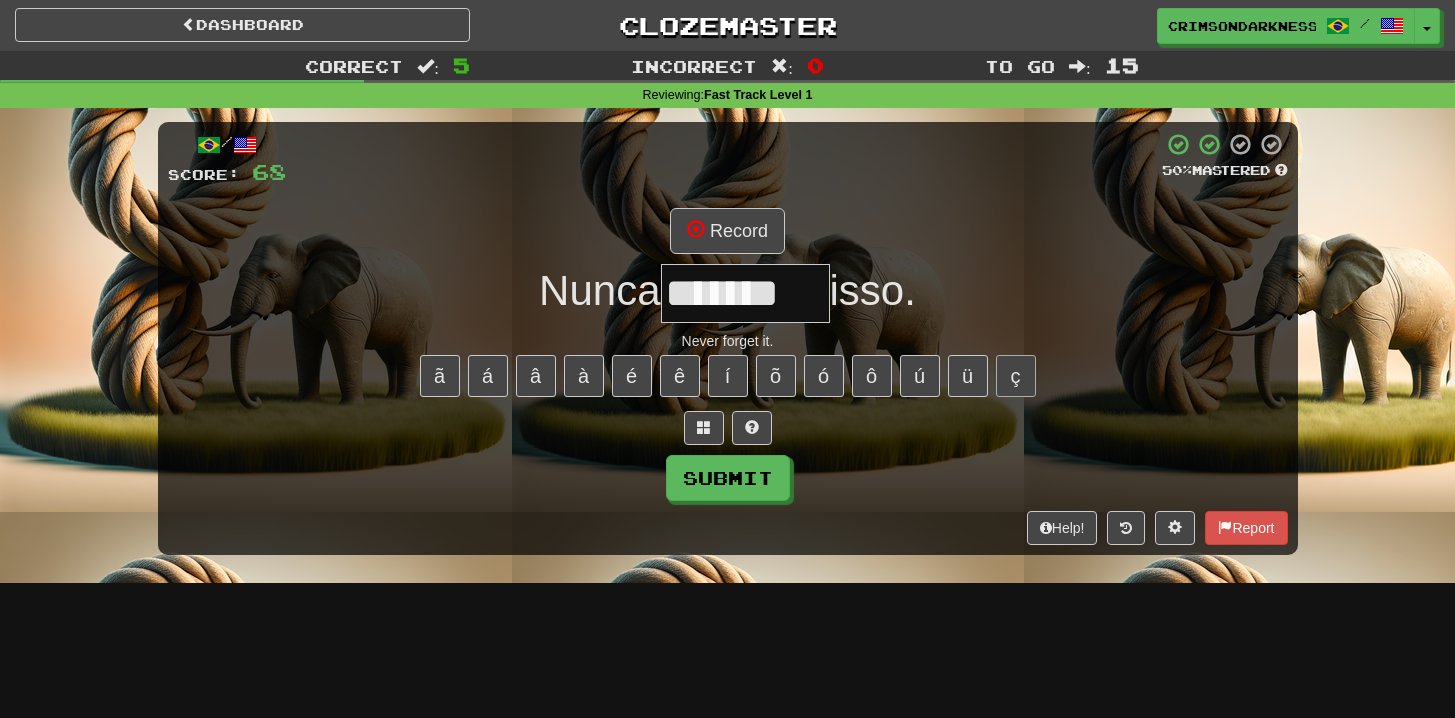 type on "*******" 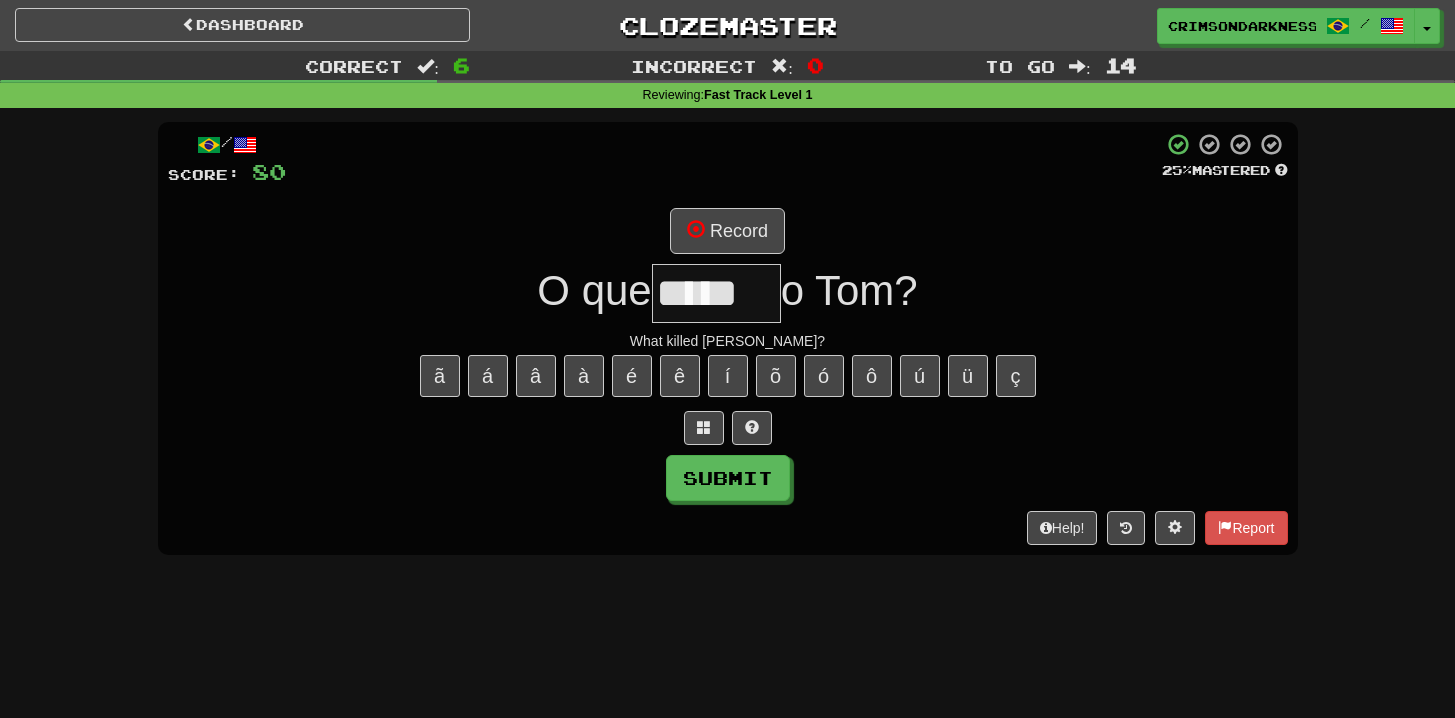 type on "*****" 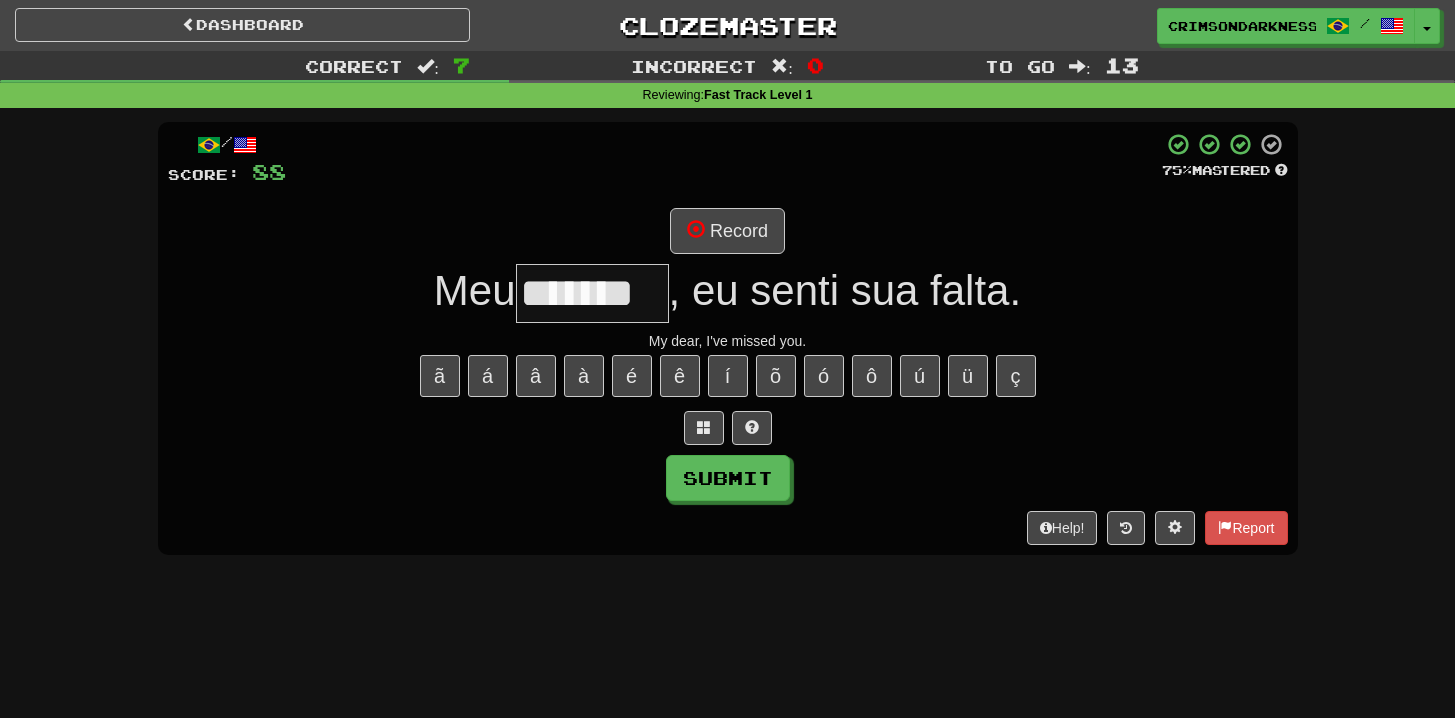 type on "*******" 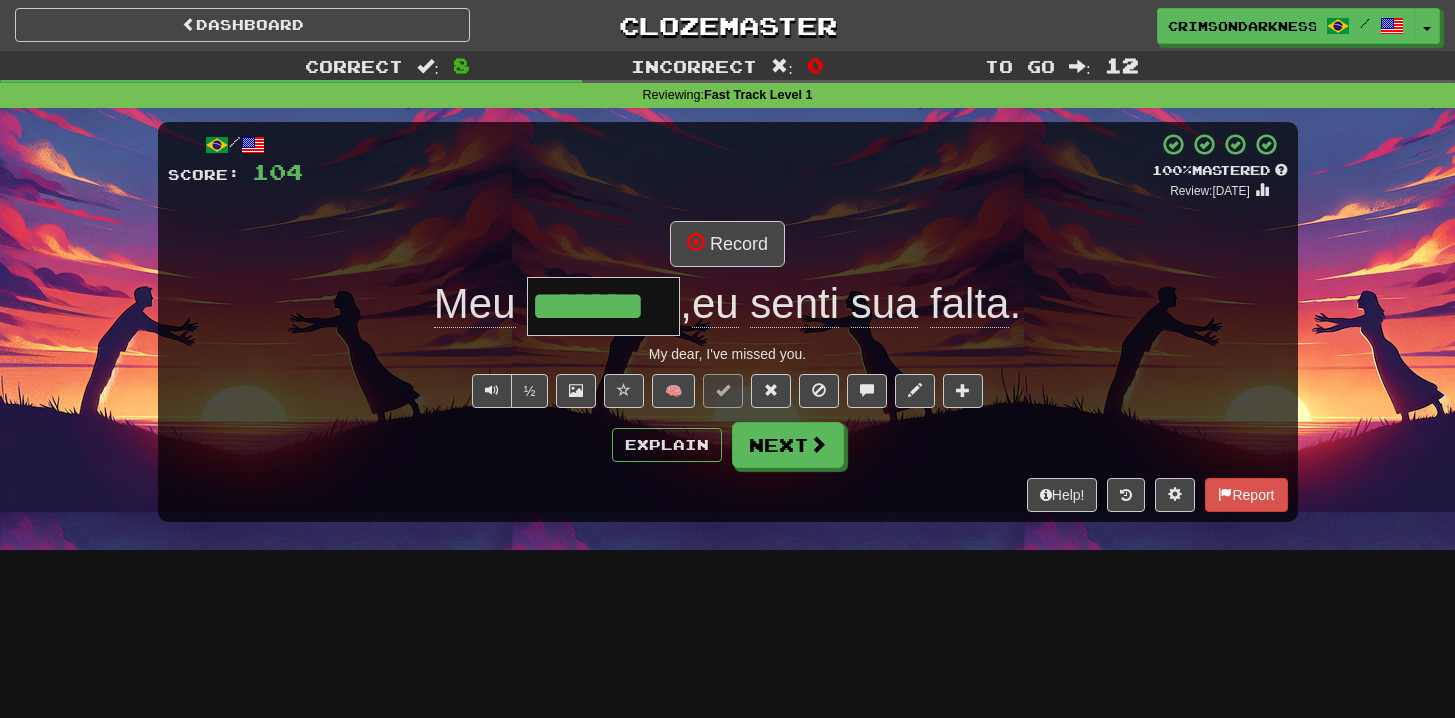 click on "falta" at bounding box center [969, 304] 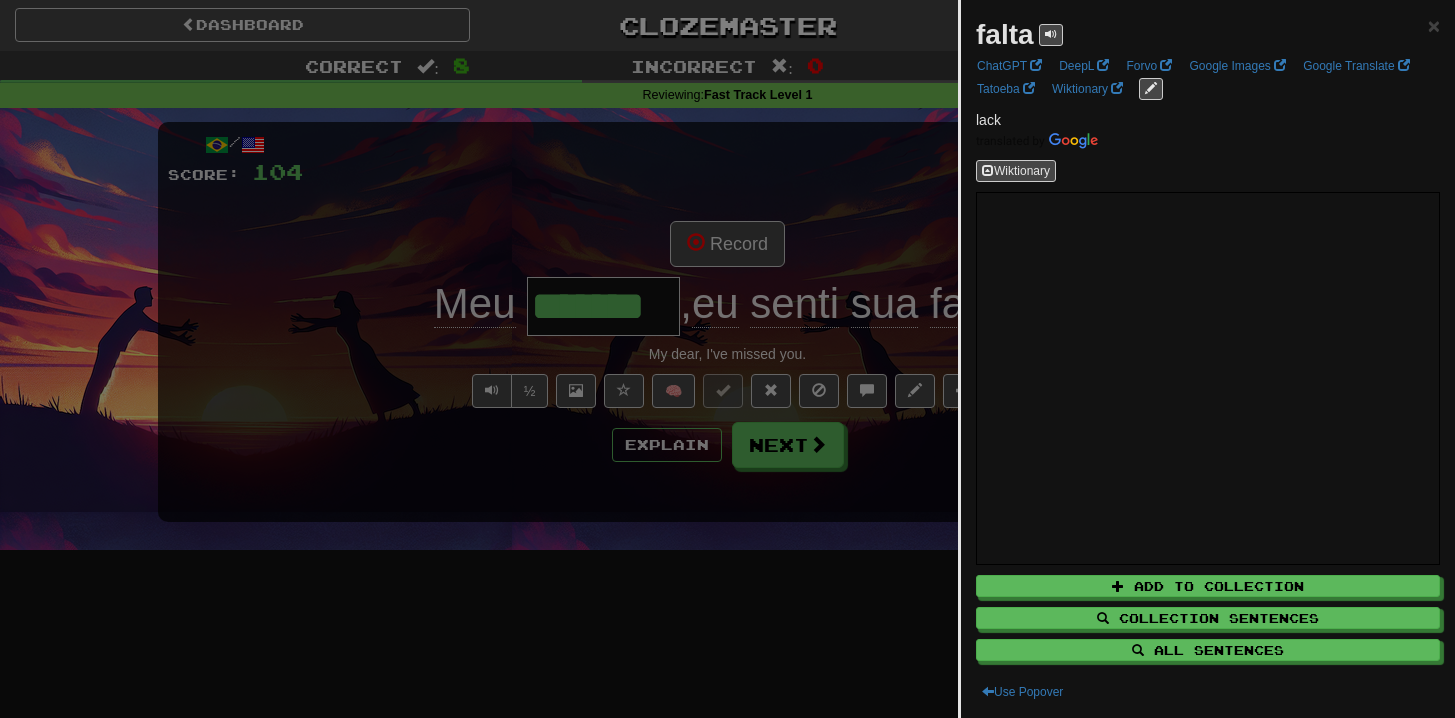 scroll, scrollTop: 17, scrollLeft: 0, axis: vertical 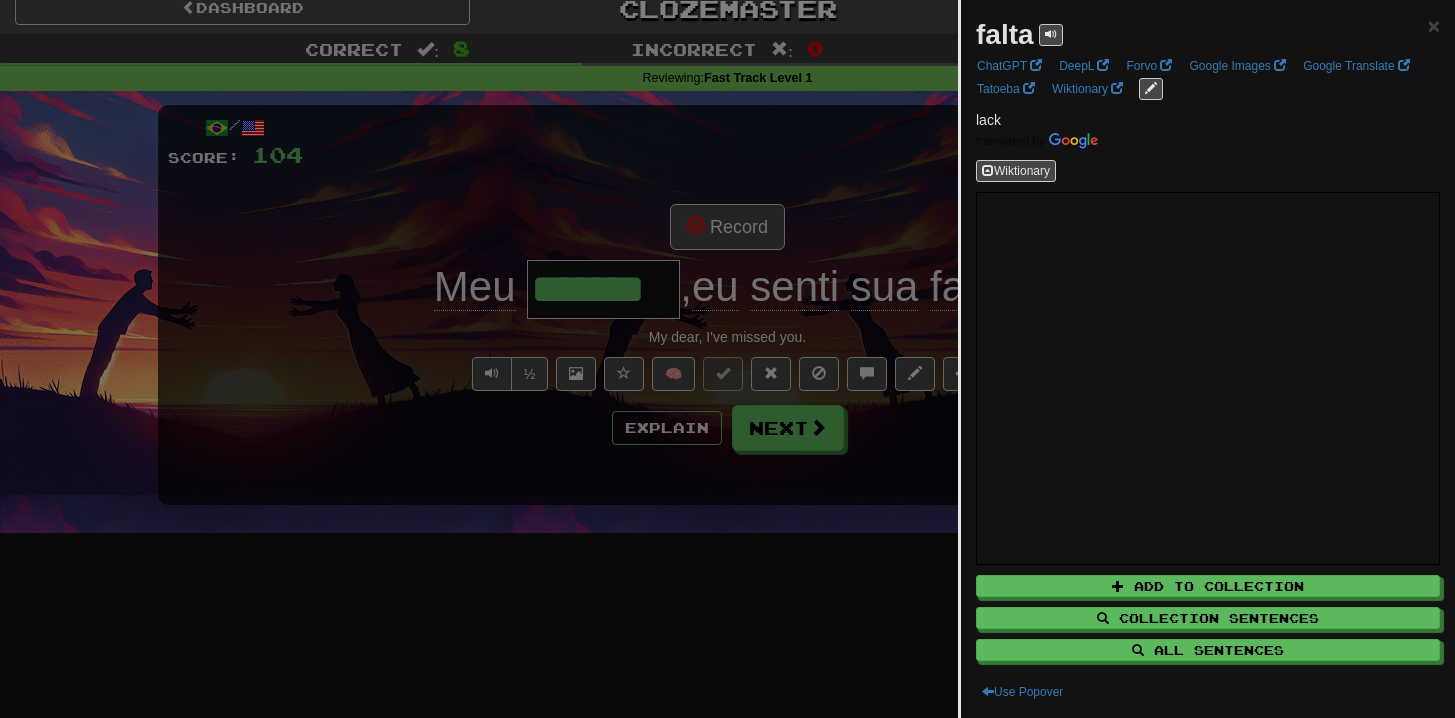 click at bounding box center (727, 359) 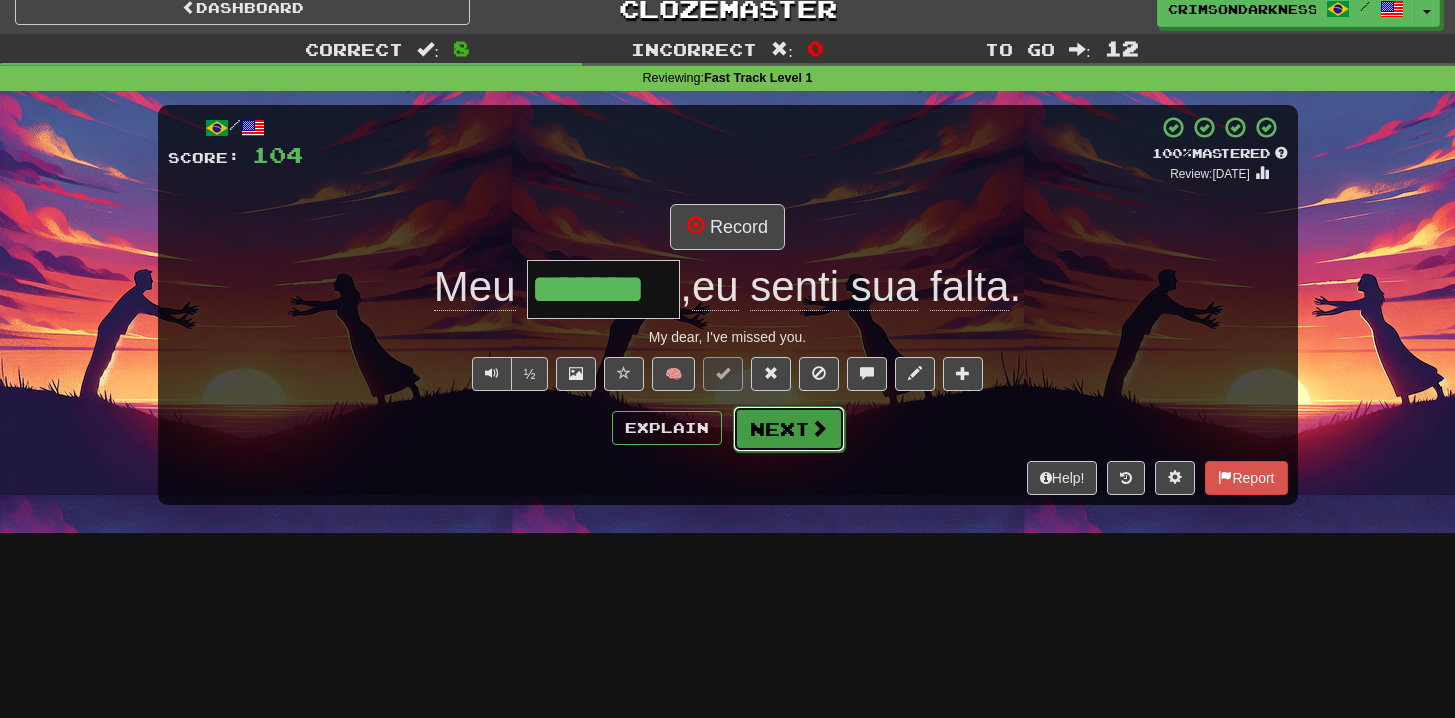 click on "Next" at bounding box center (789, 429) 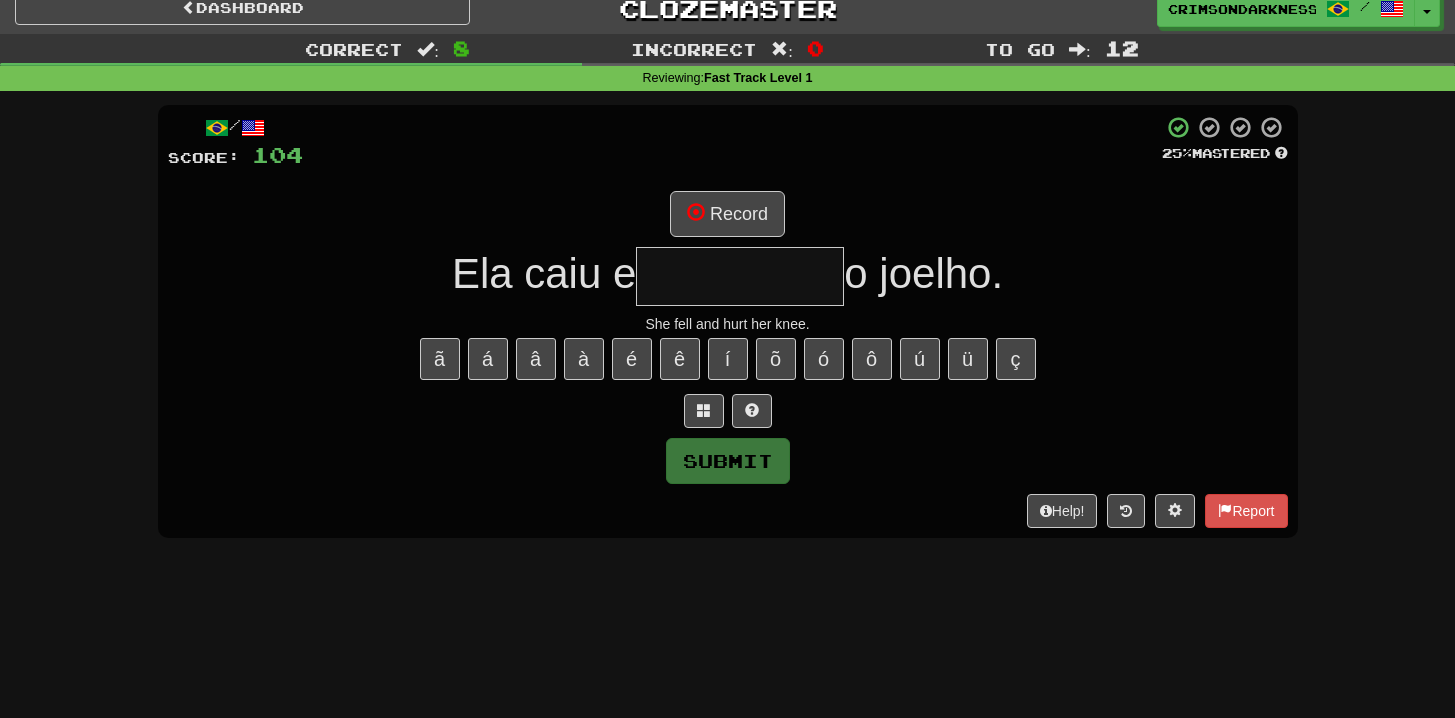 type on "*" 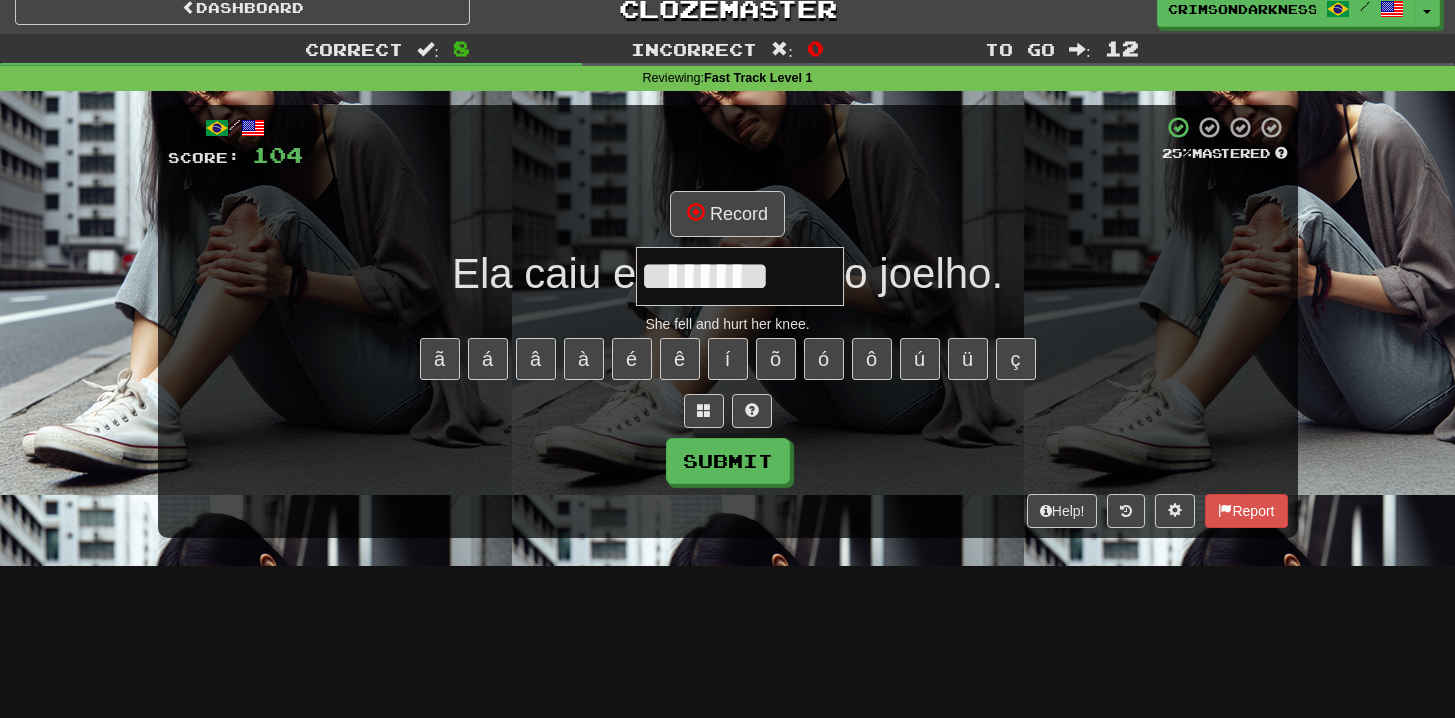 type on "********" 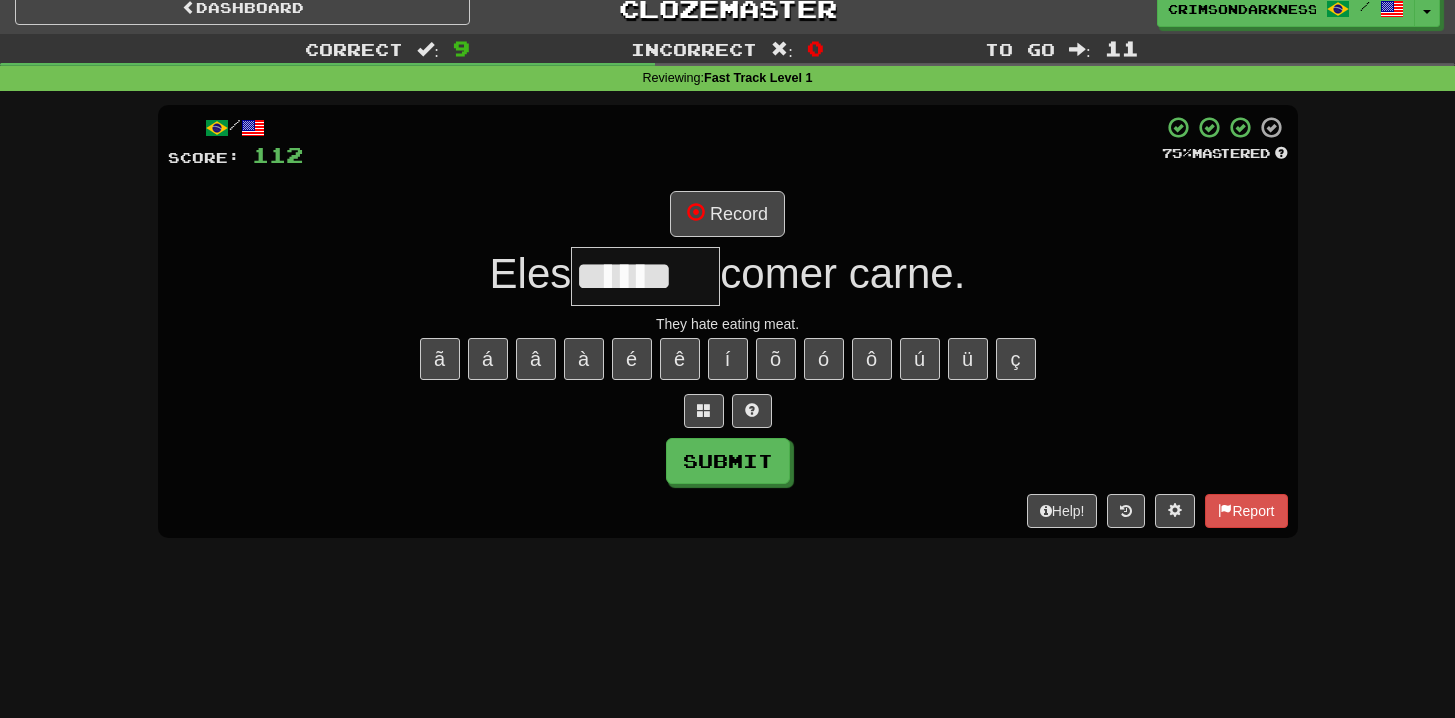 type on "******" 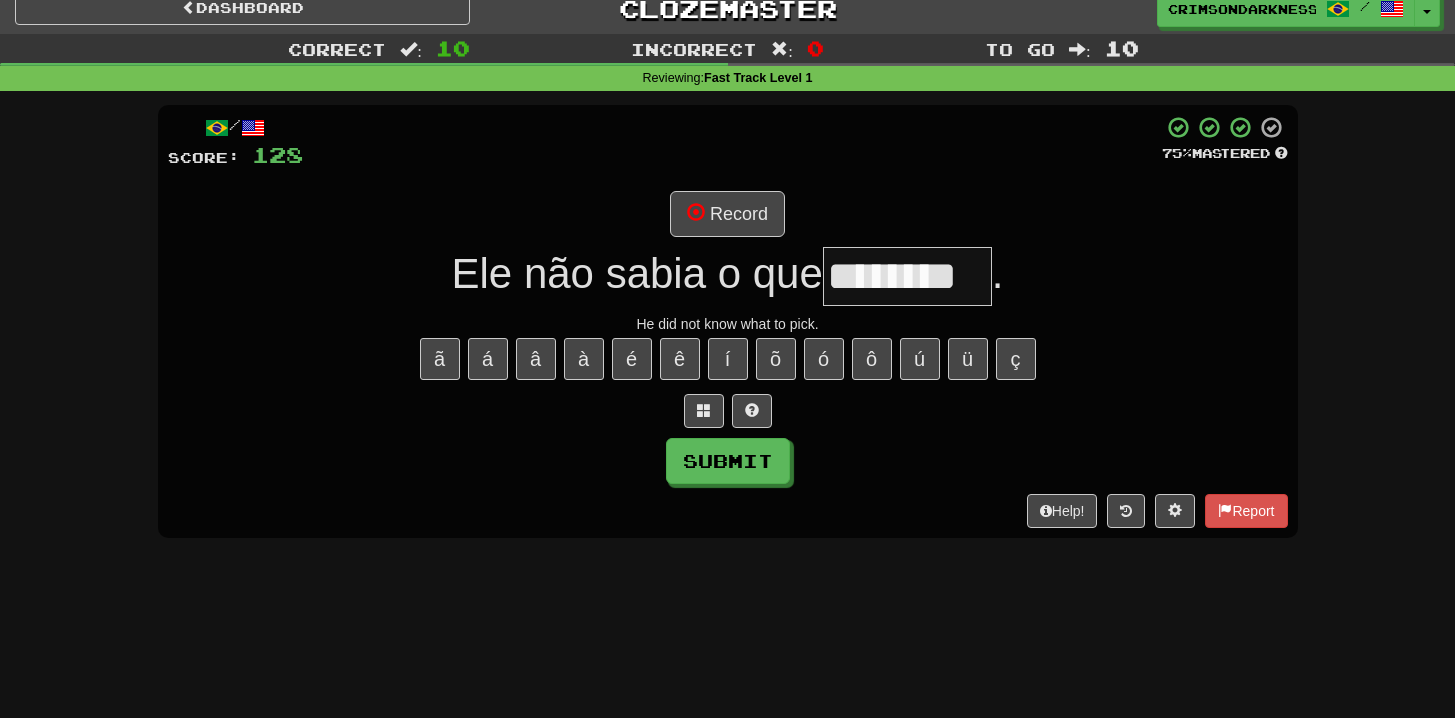 type on "********" 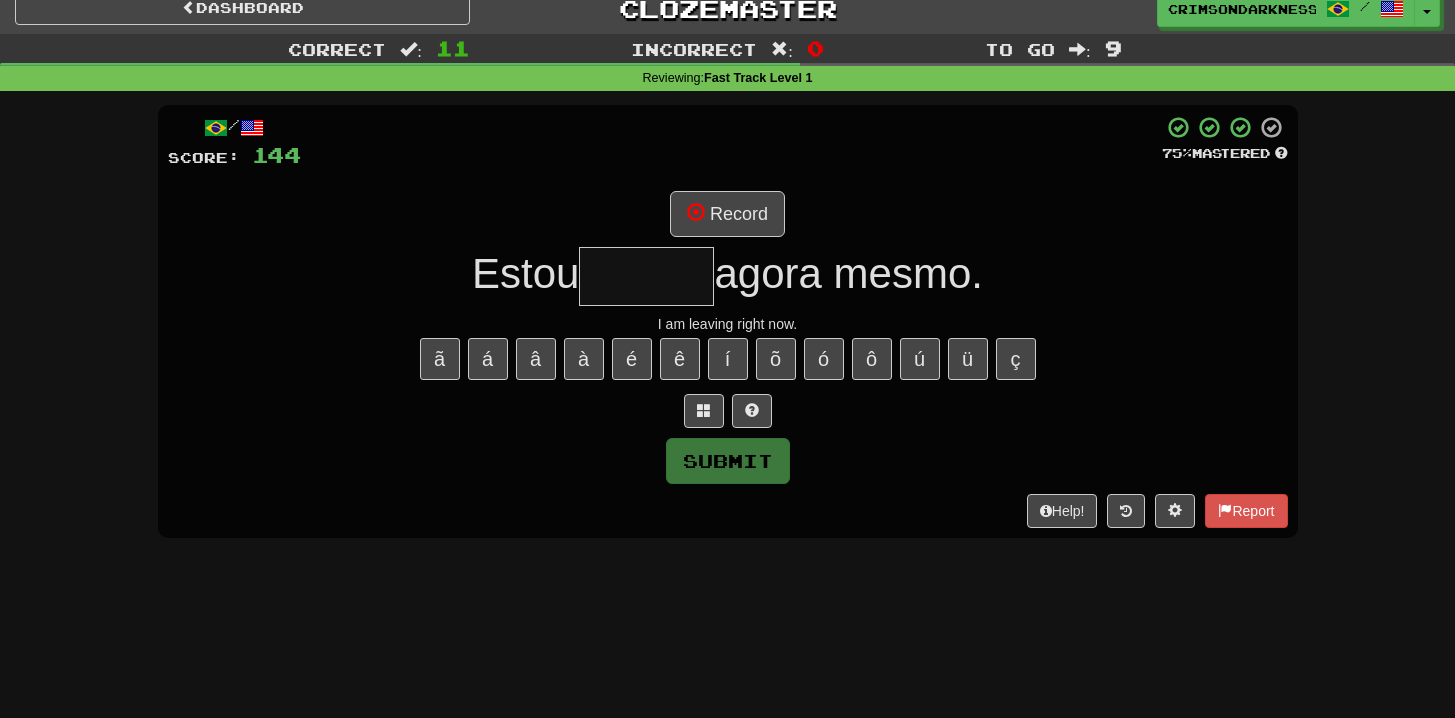 type on "*" 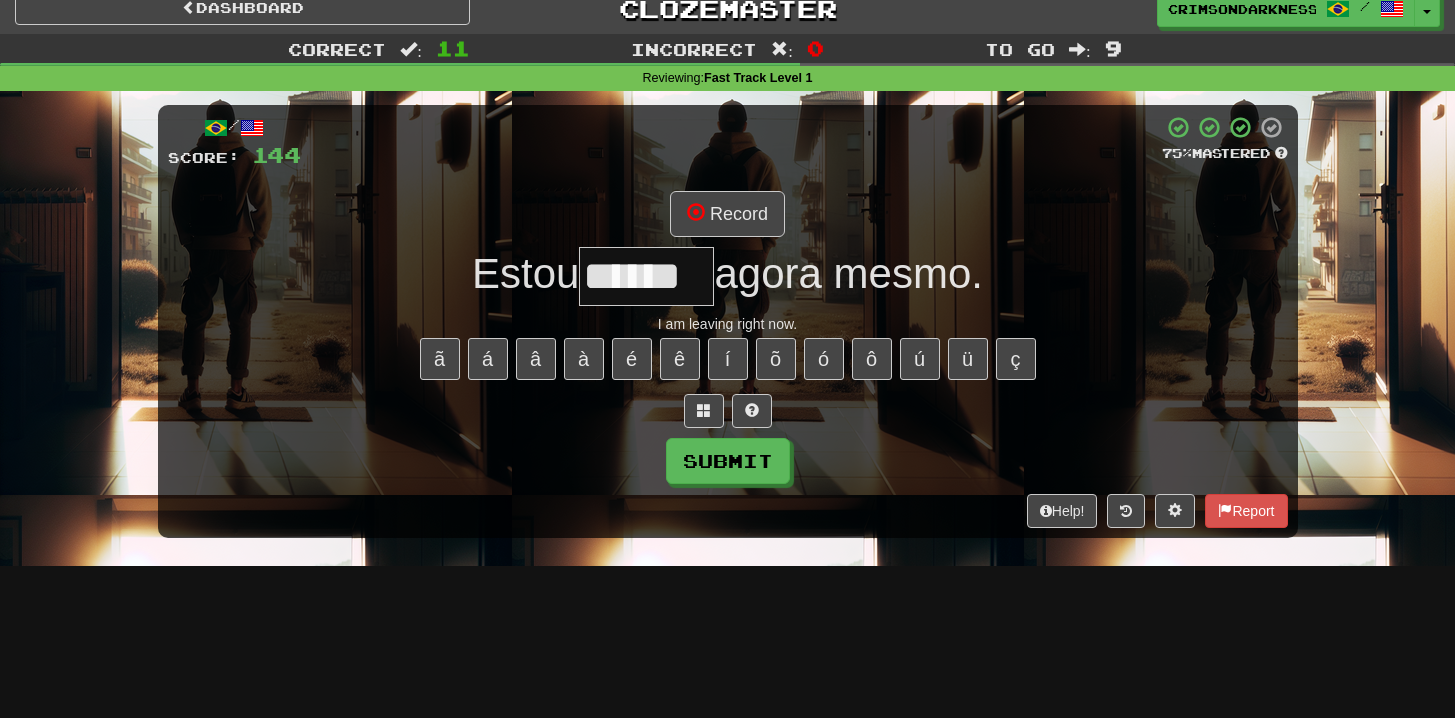 type on "******" 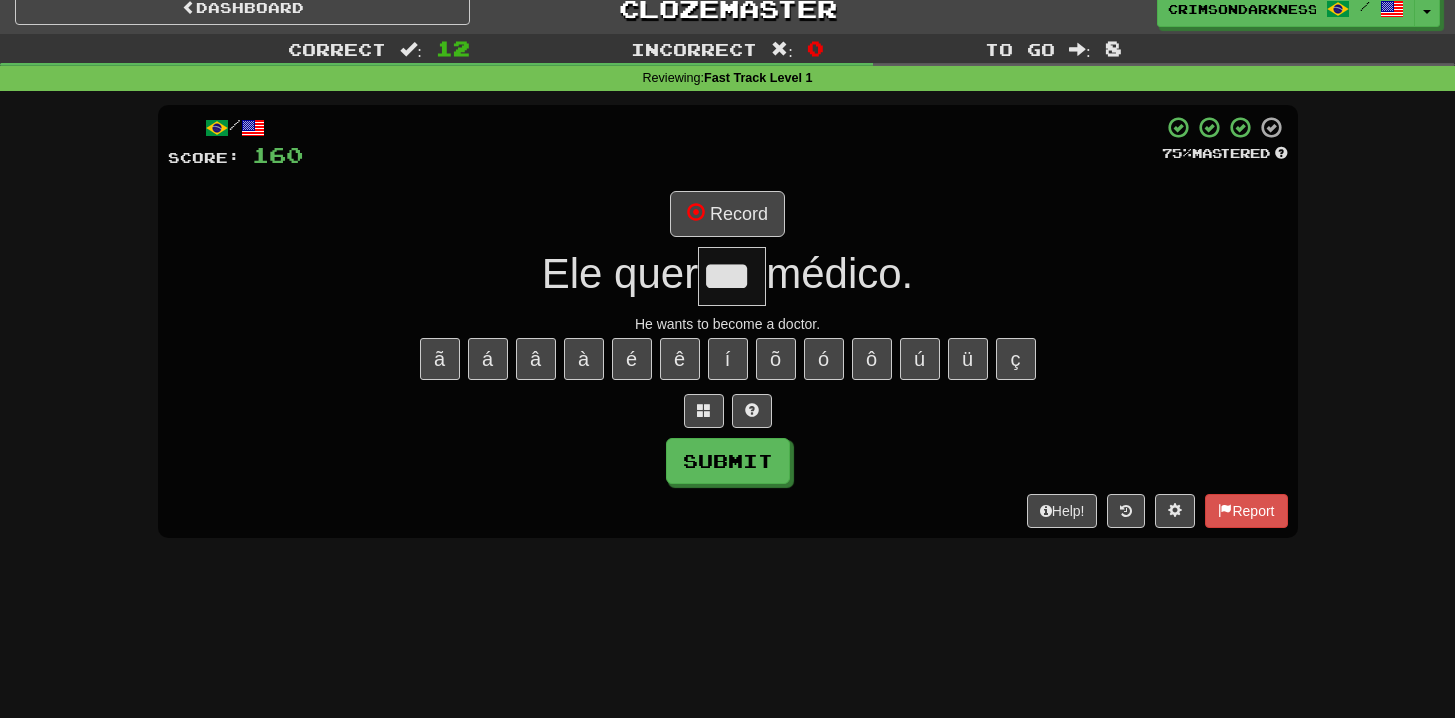 type on "***" 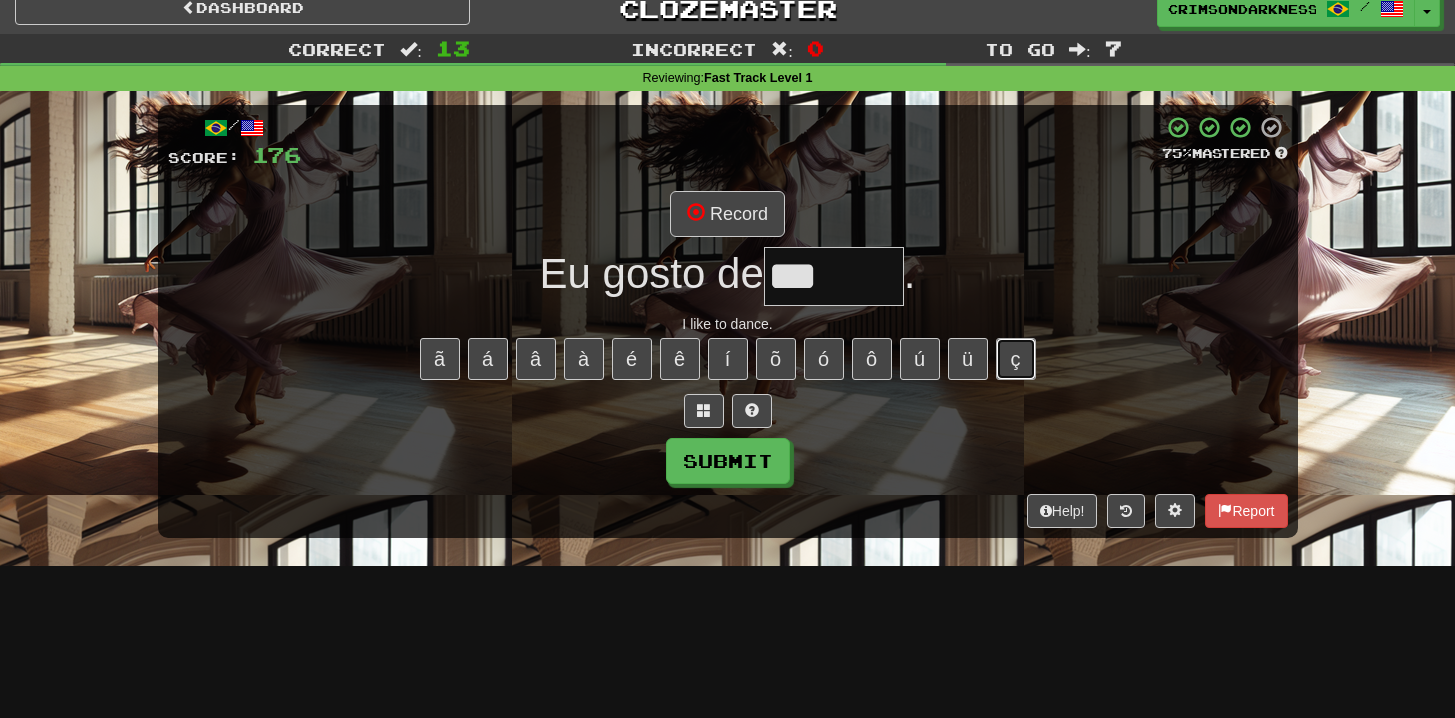 click on "ç" at bounding box center (1016, 359) 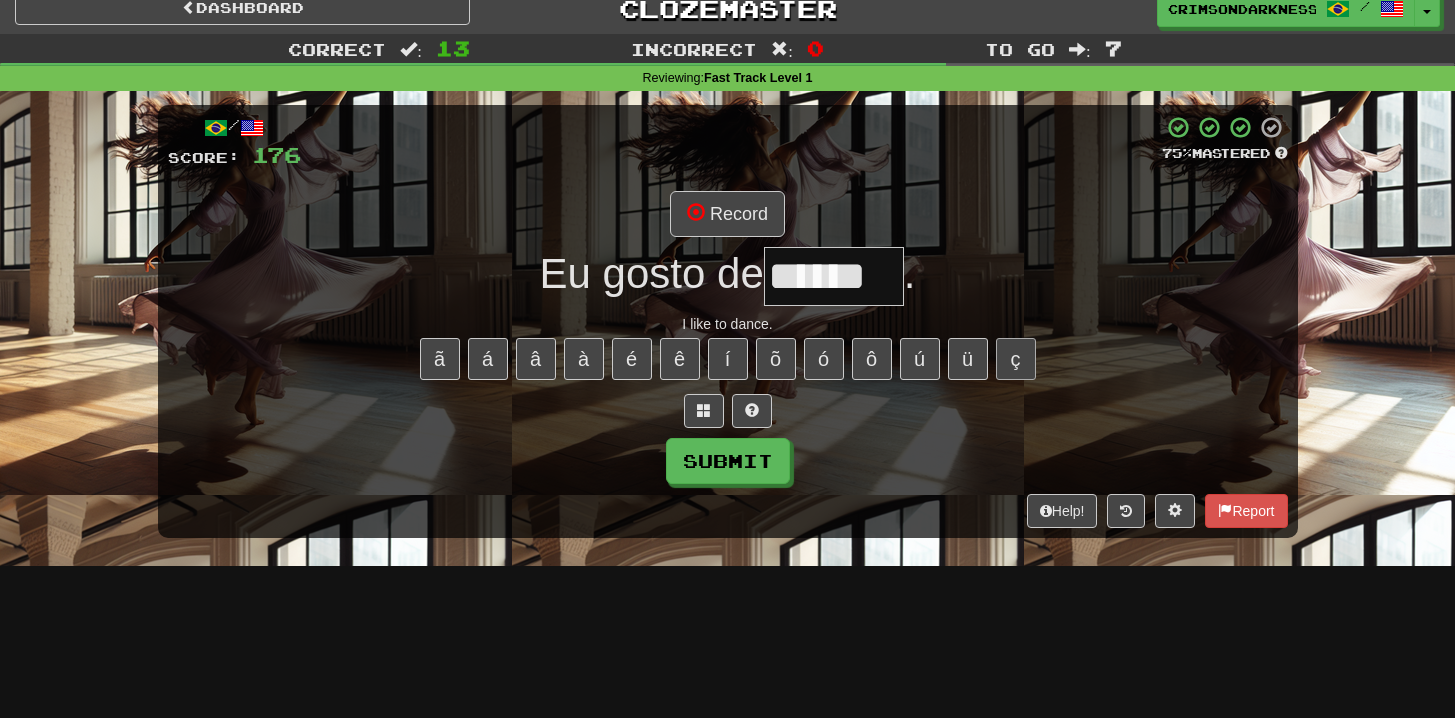 type on "******" 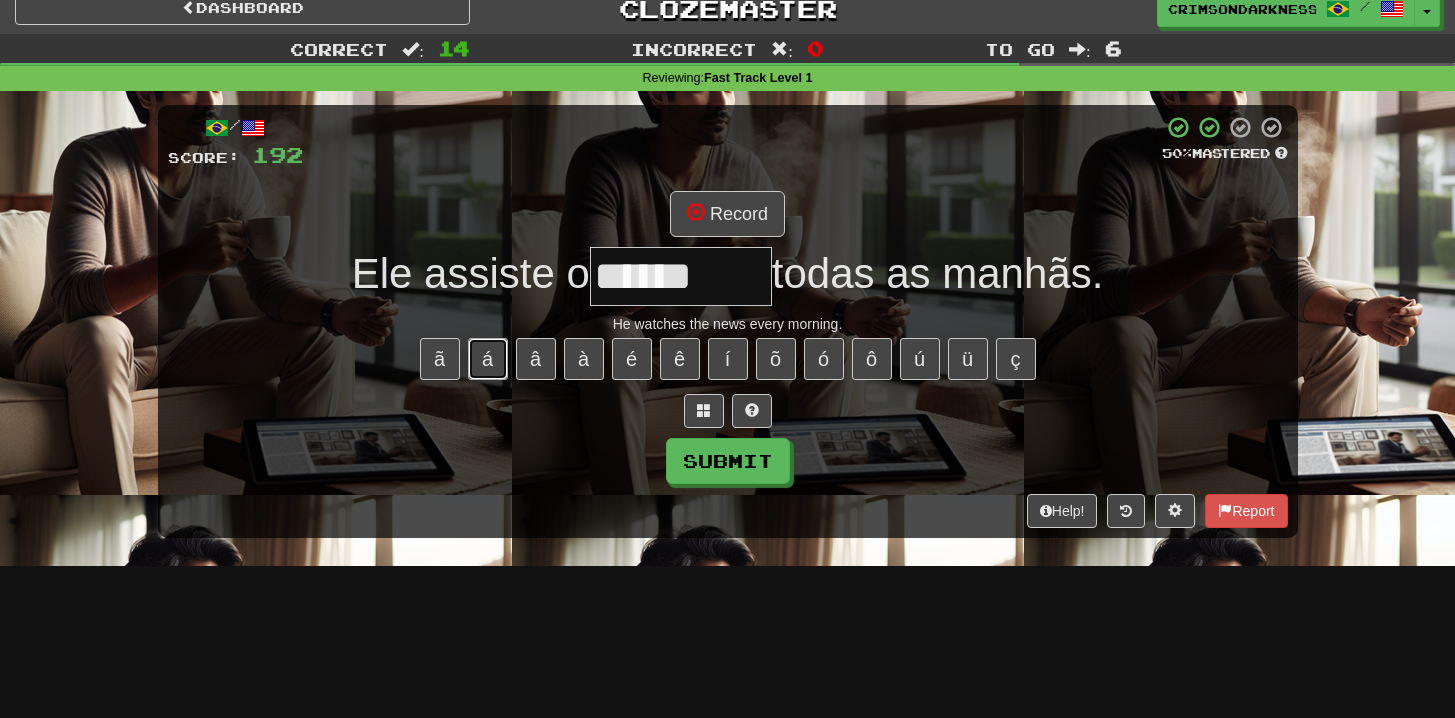 click on "á" at bounding box center [488, 359] 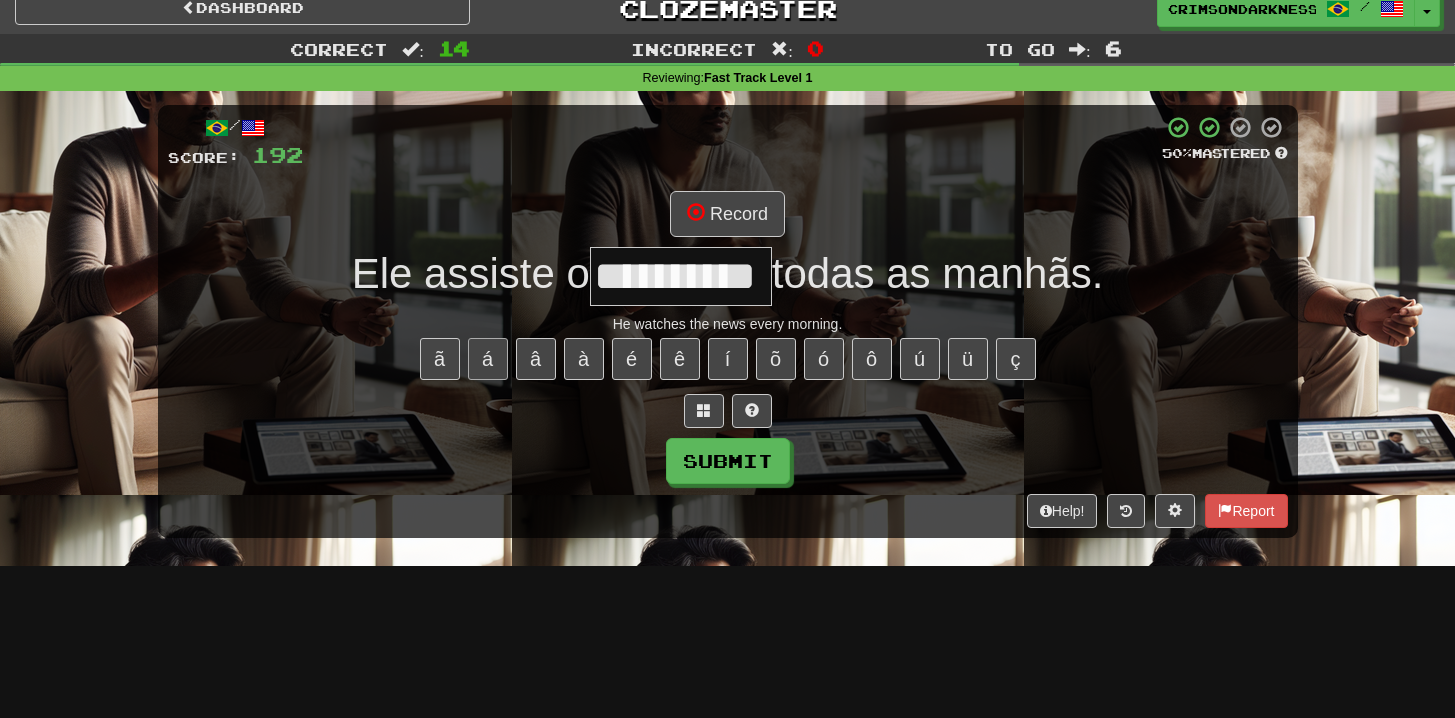 type on "**********" 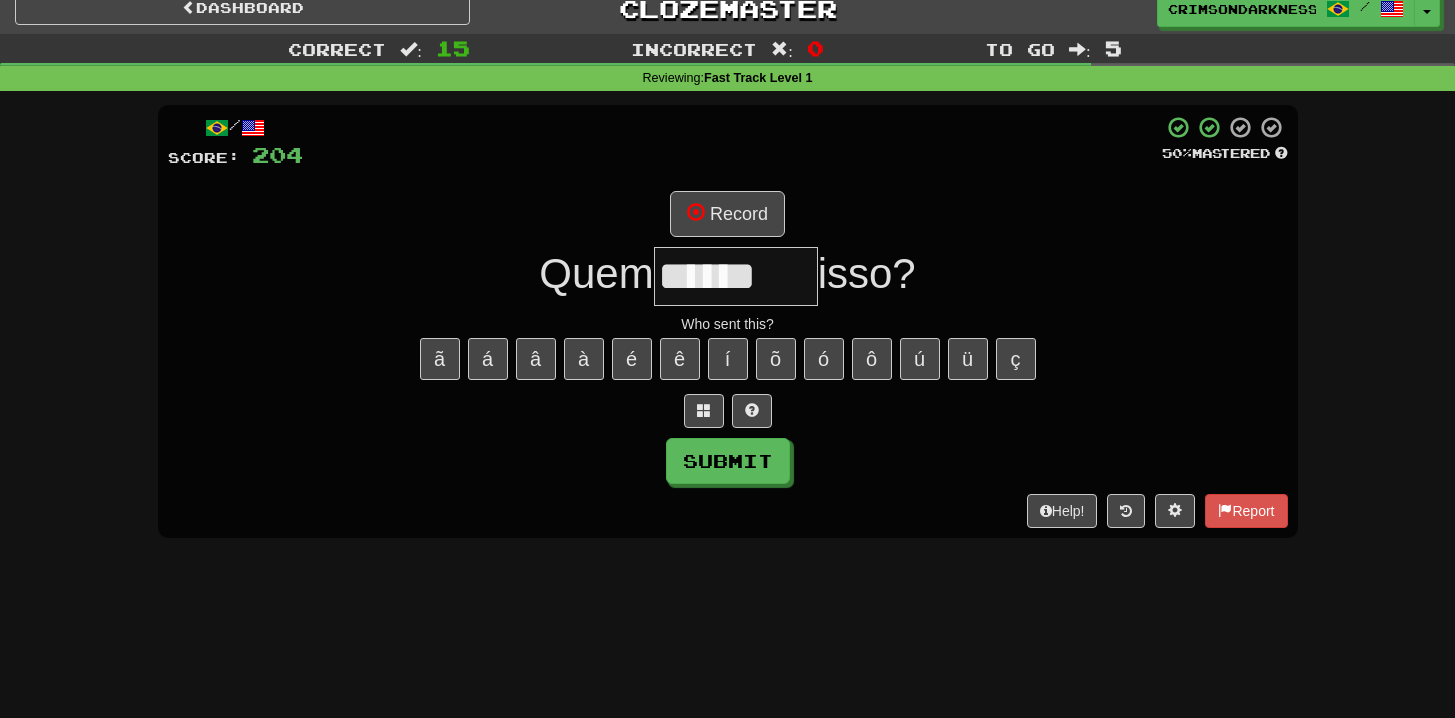 type on "******" 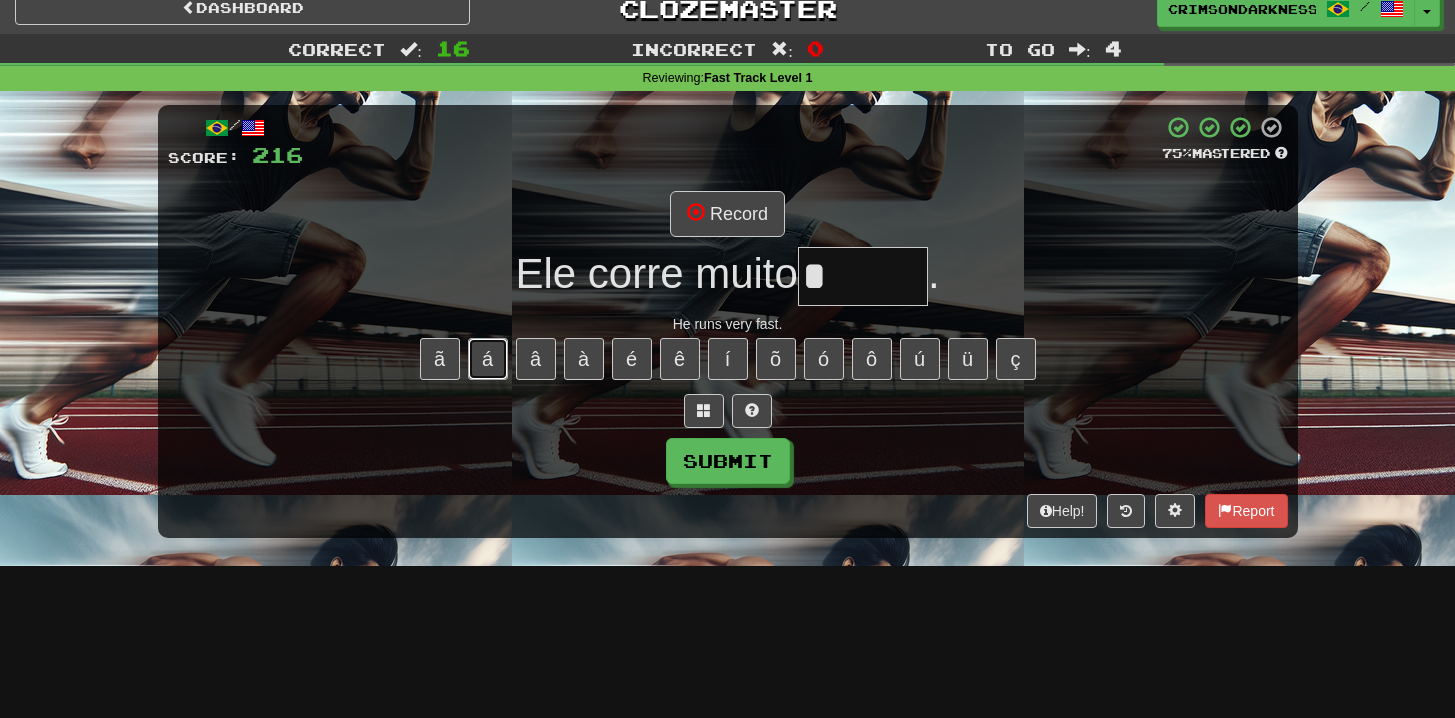 click on "á" at bounding box center (488, 359) 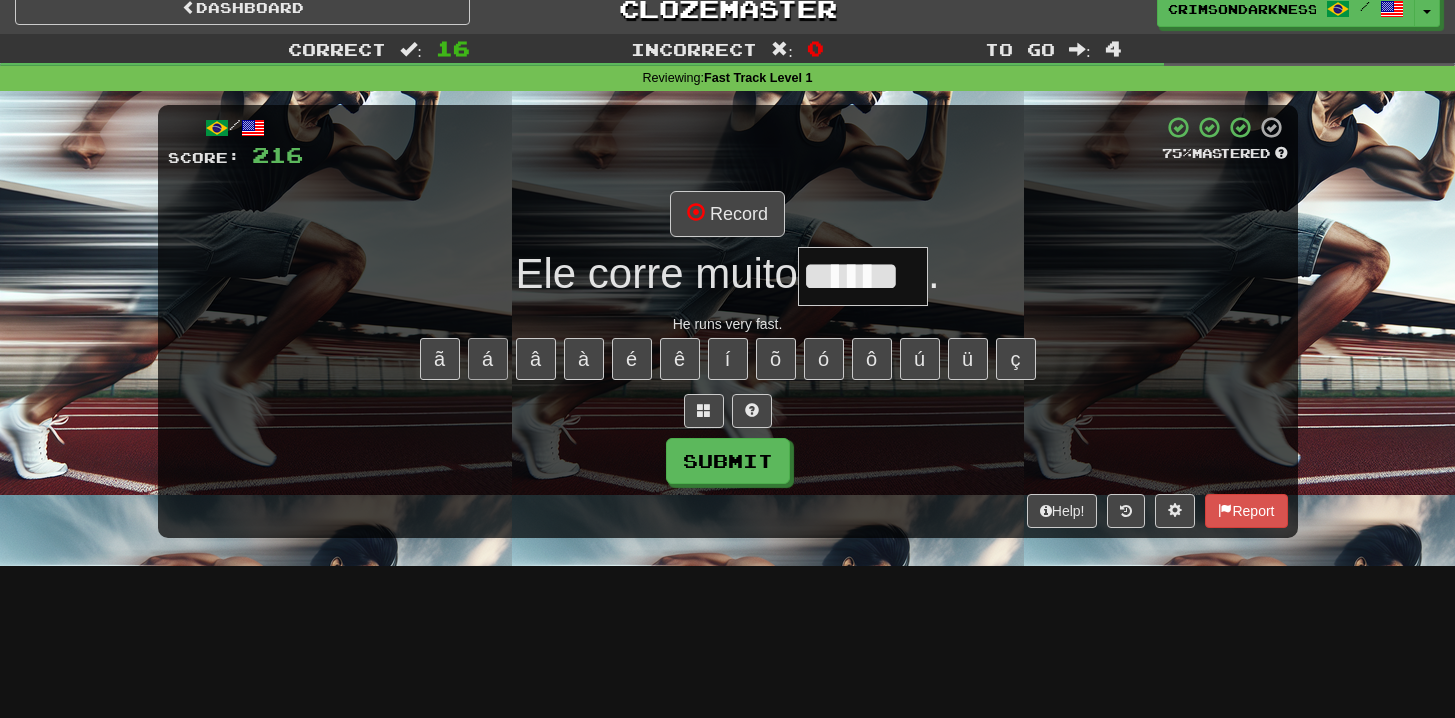 type on "******" 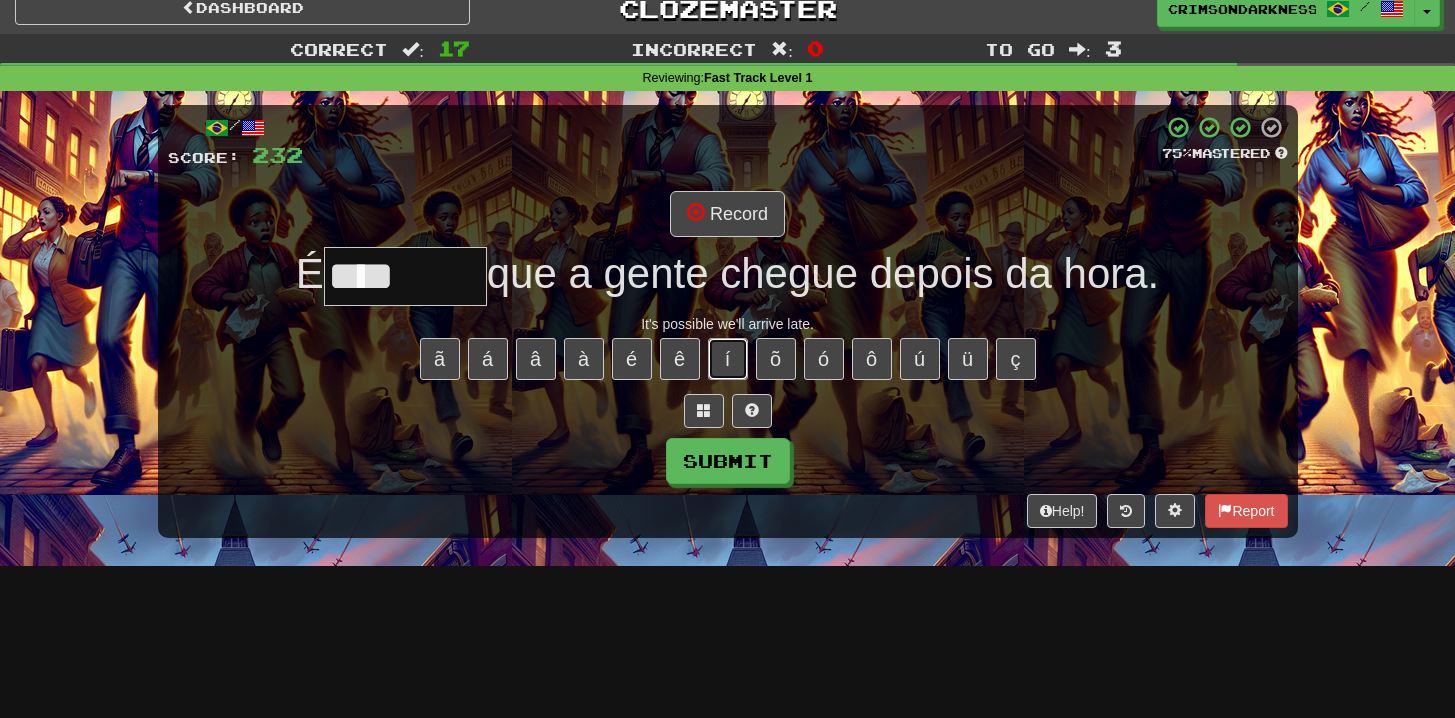 click on "í" at bounding box center (728, 359) 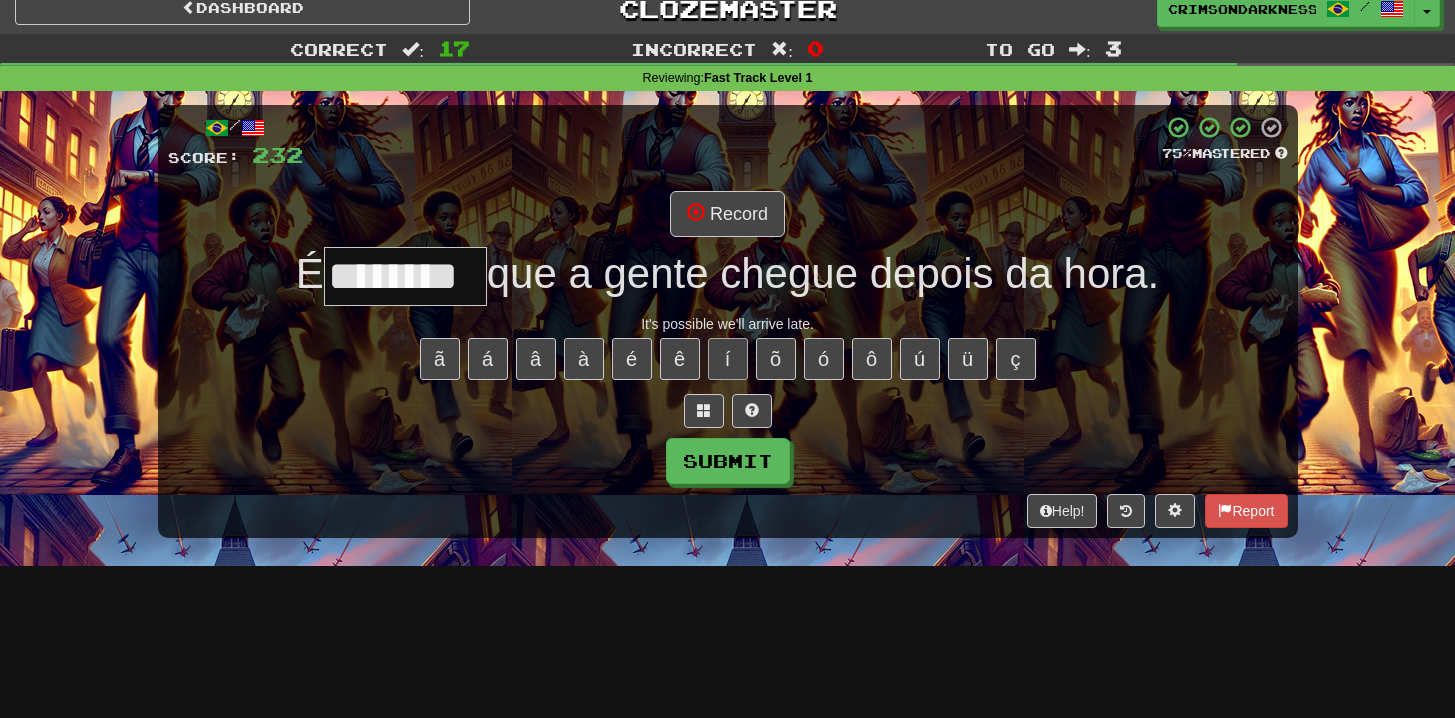 type on "********" 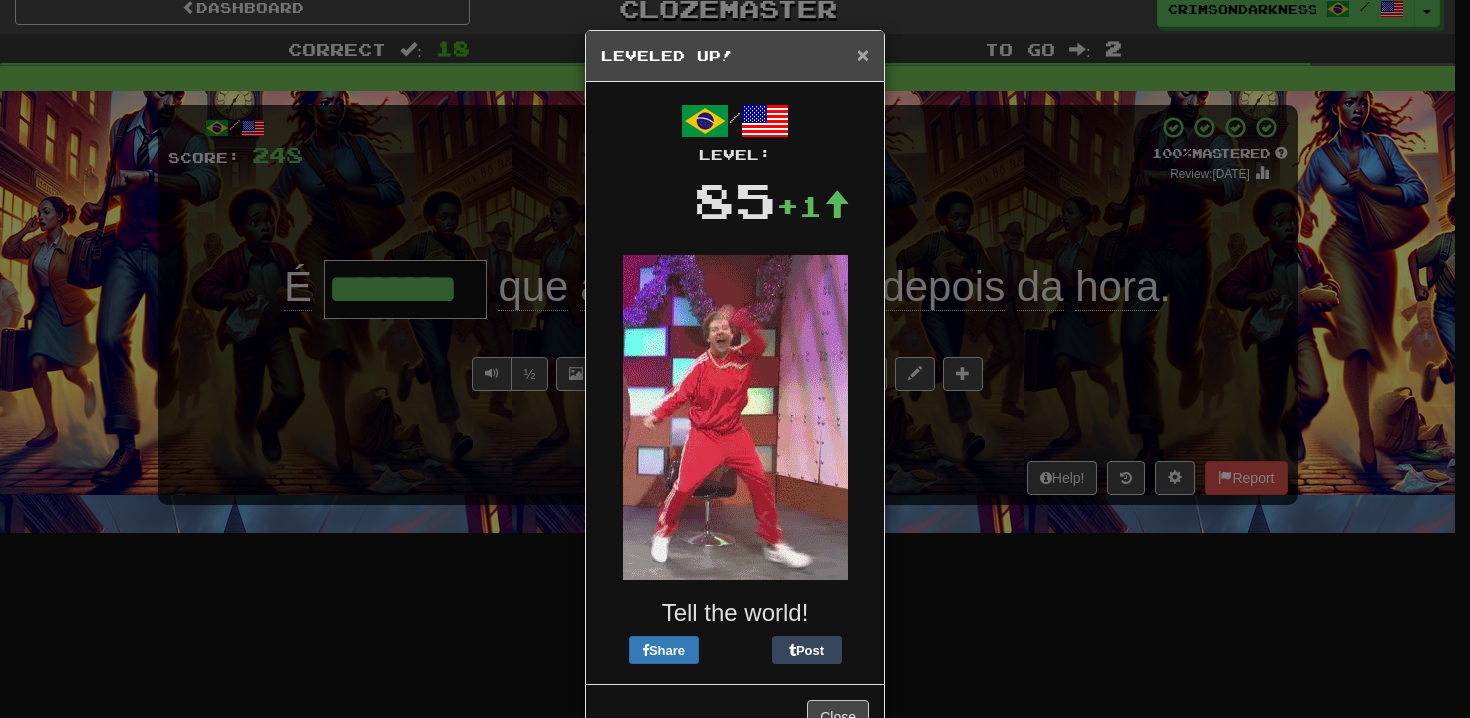 click on "×" at bounding box center (863, 54) 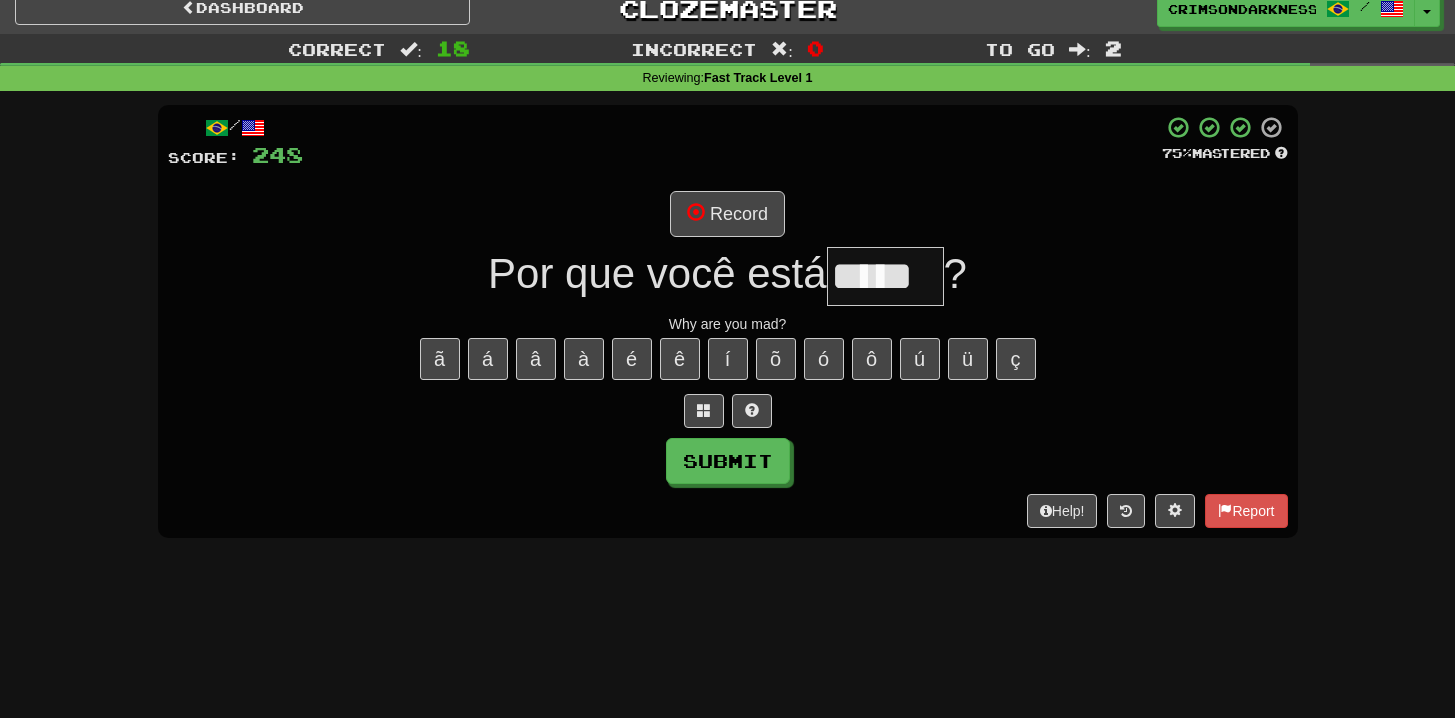 type on "*****" 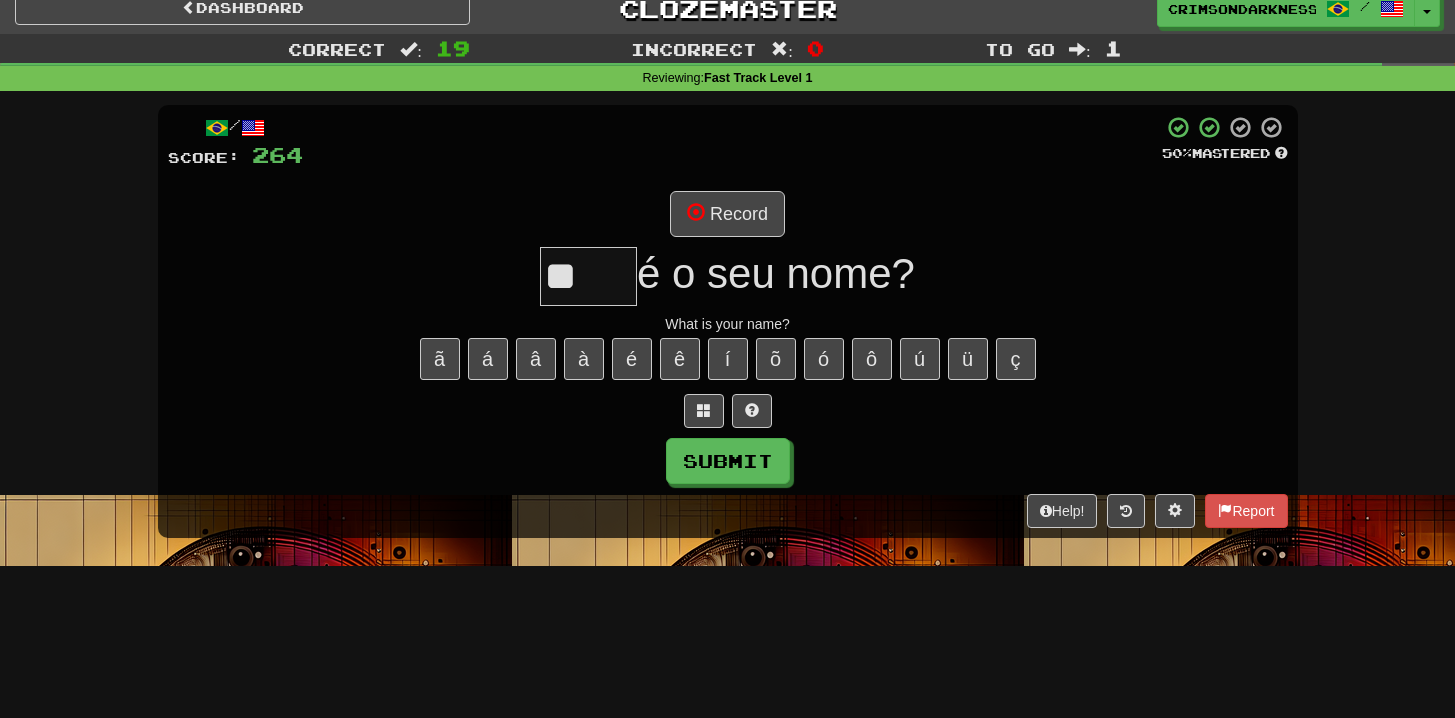 scroll, scrollTop: 0, scrollLeft: 0, axis: both 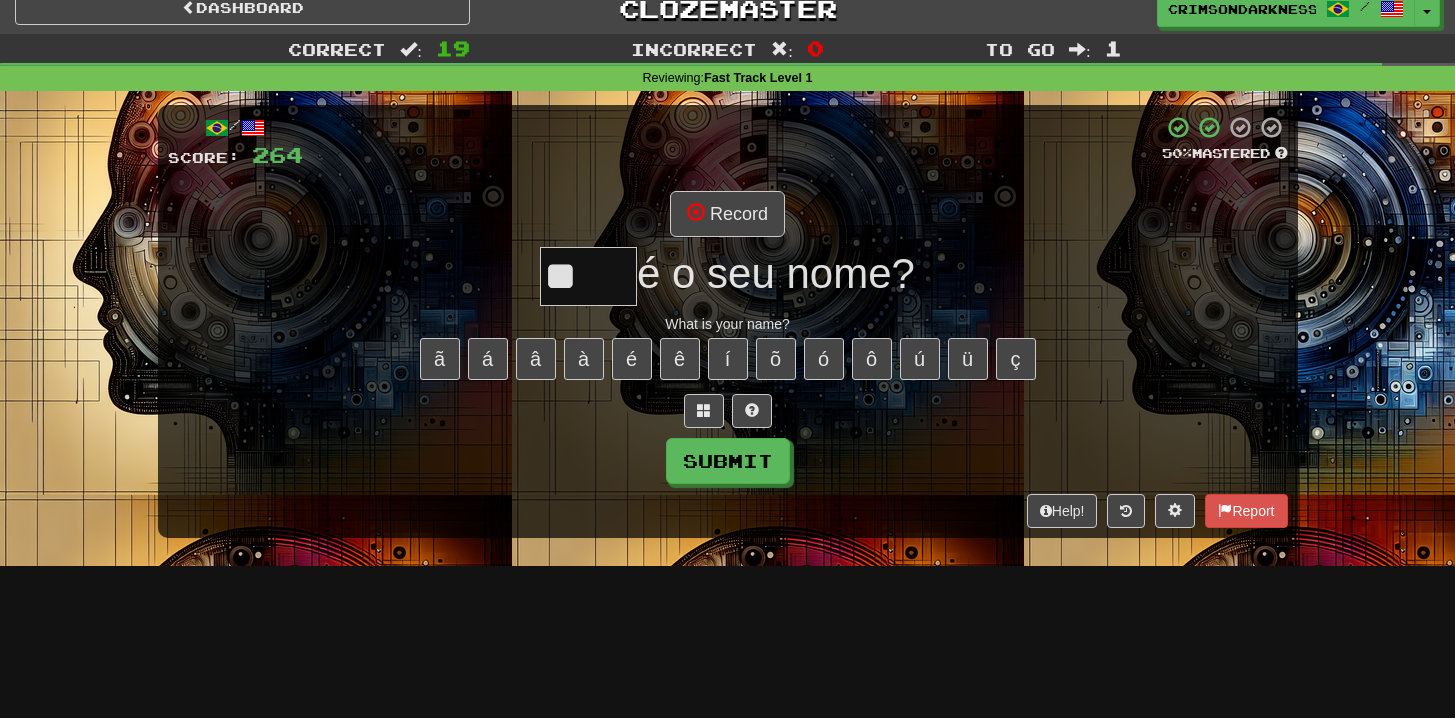 type on "*" 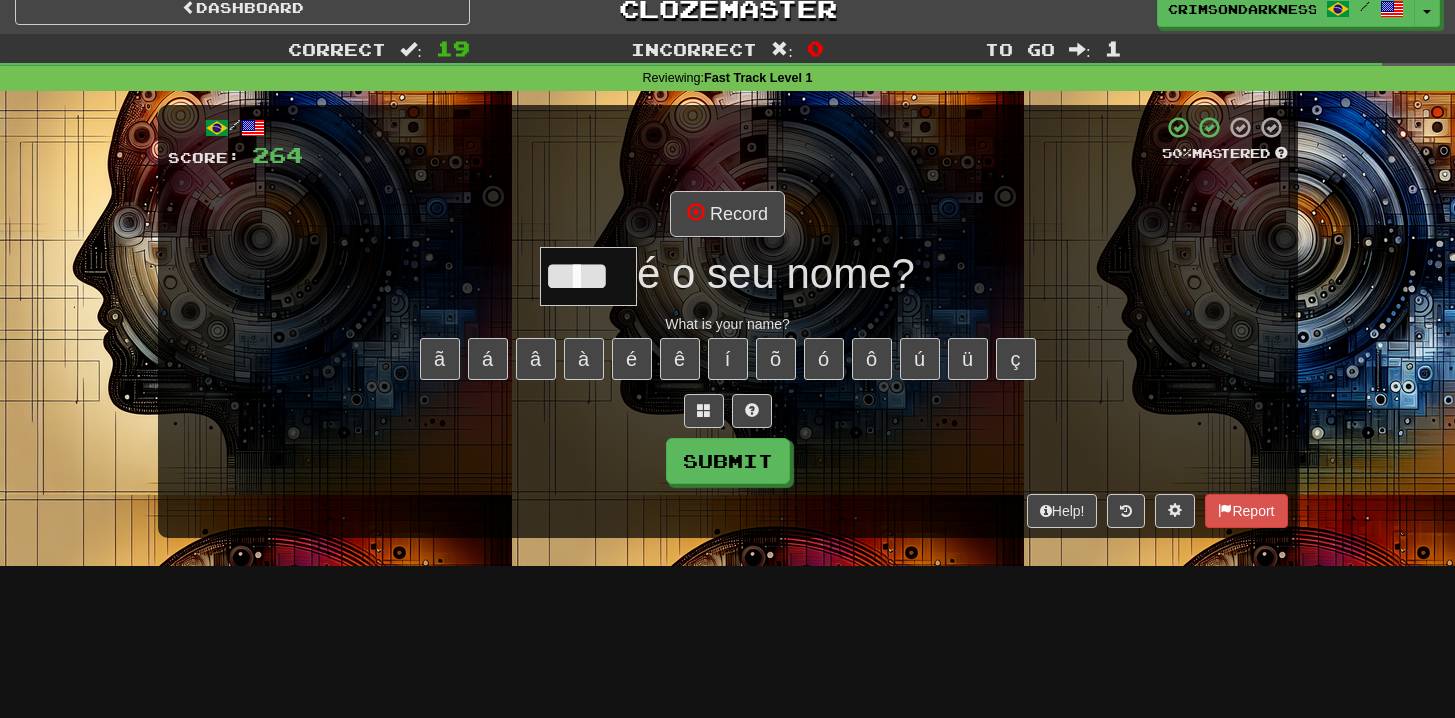 type on "****" 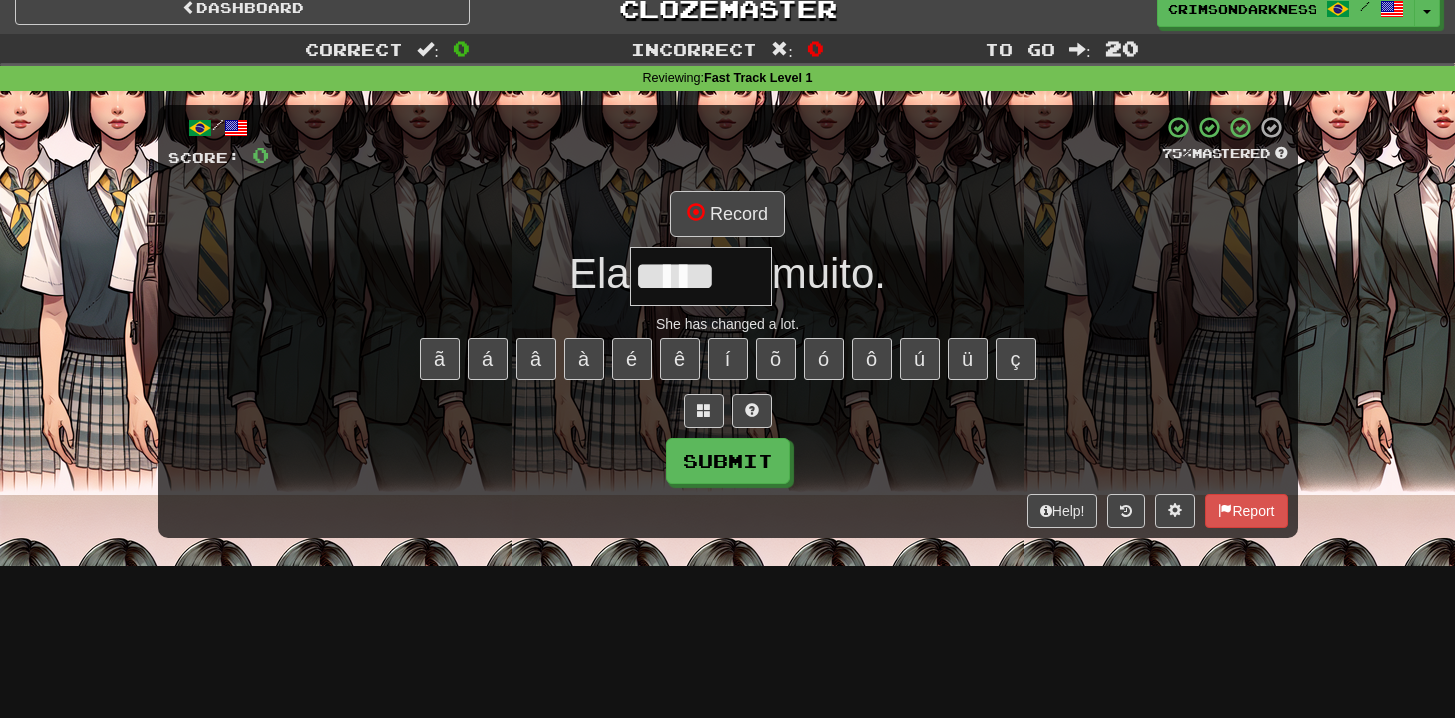 scroll, scrollTop: 0, scrollLeft: 0, axis: both 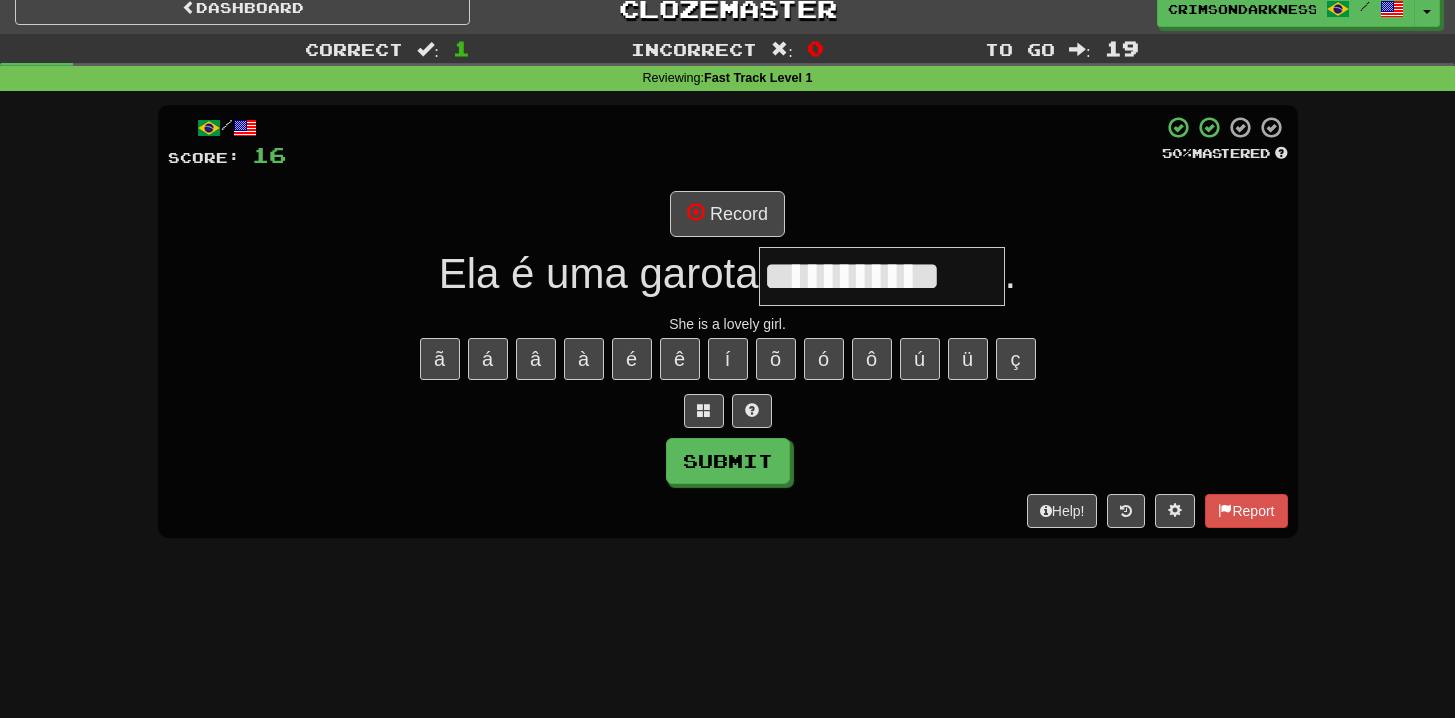 type on "**********" 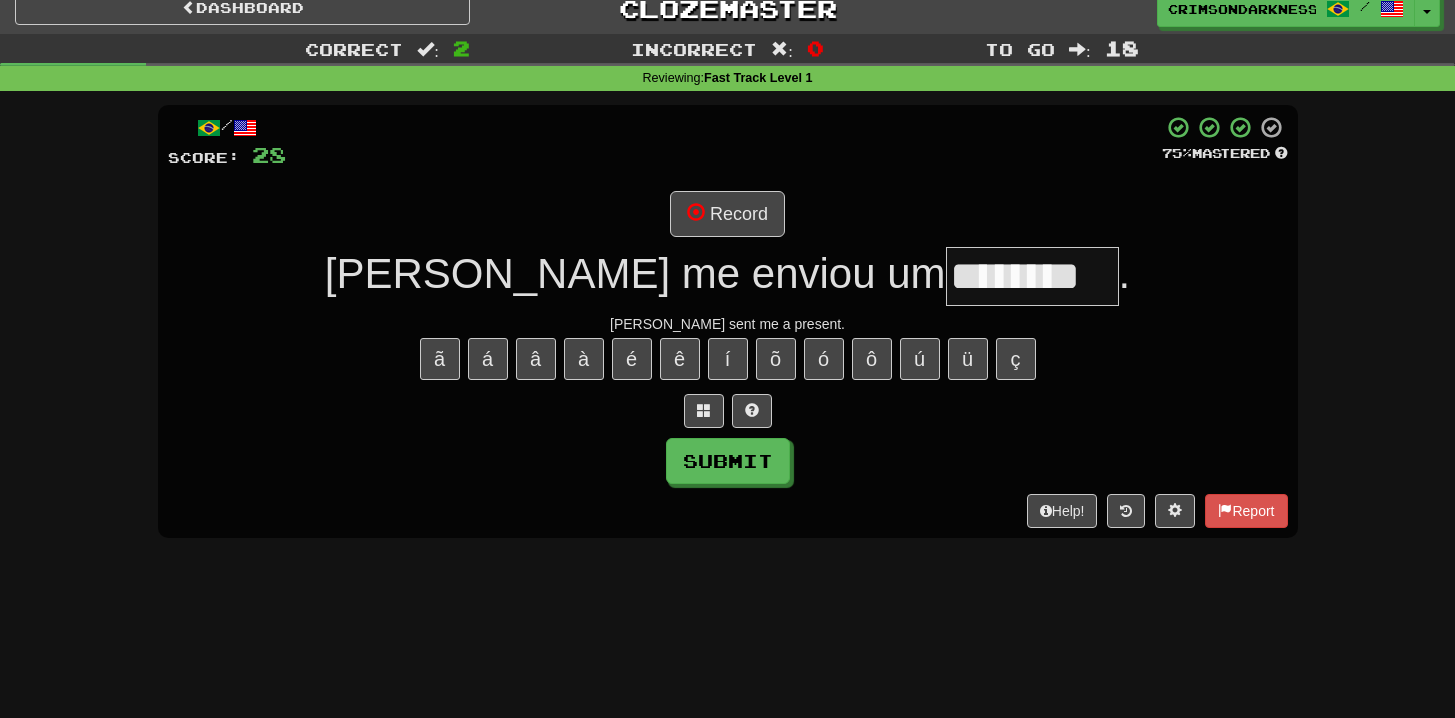 type on "********" 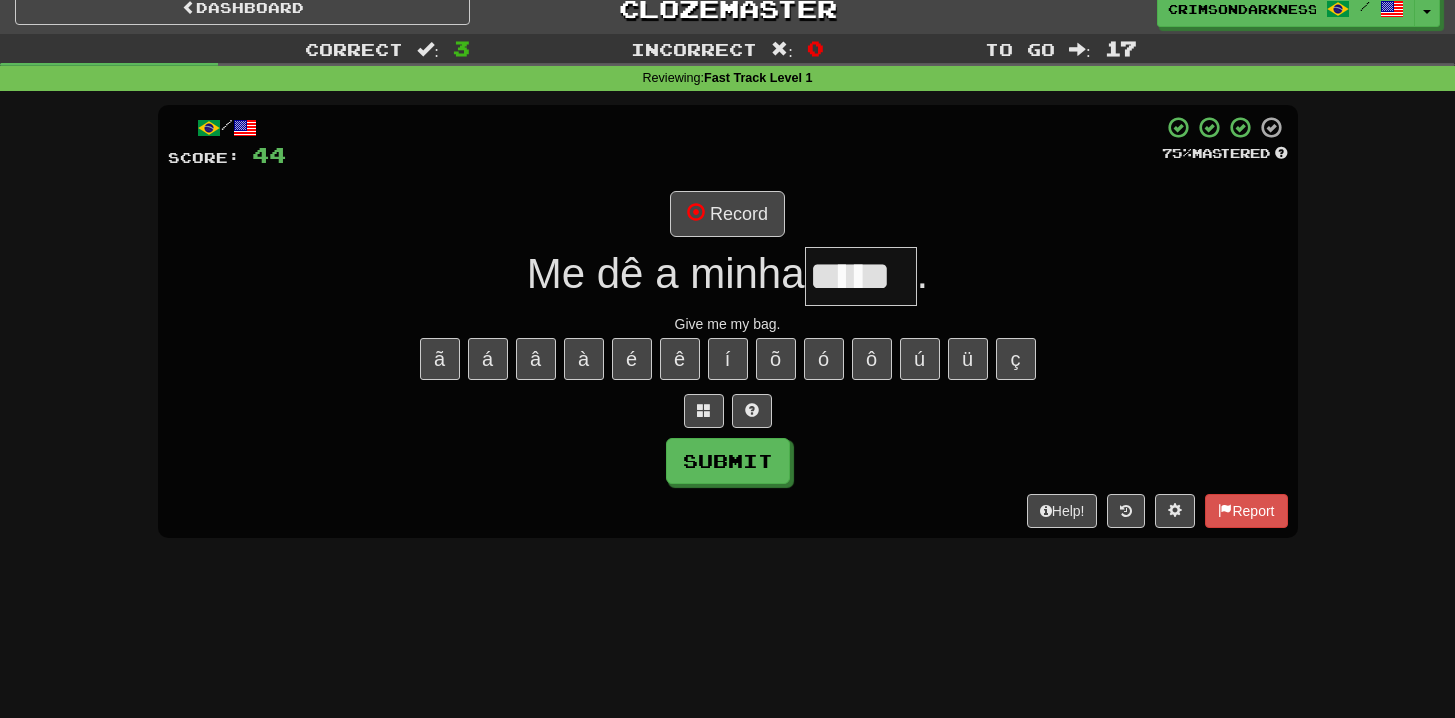 type on "*****" 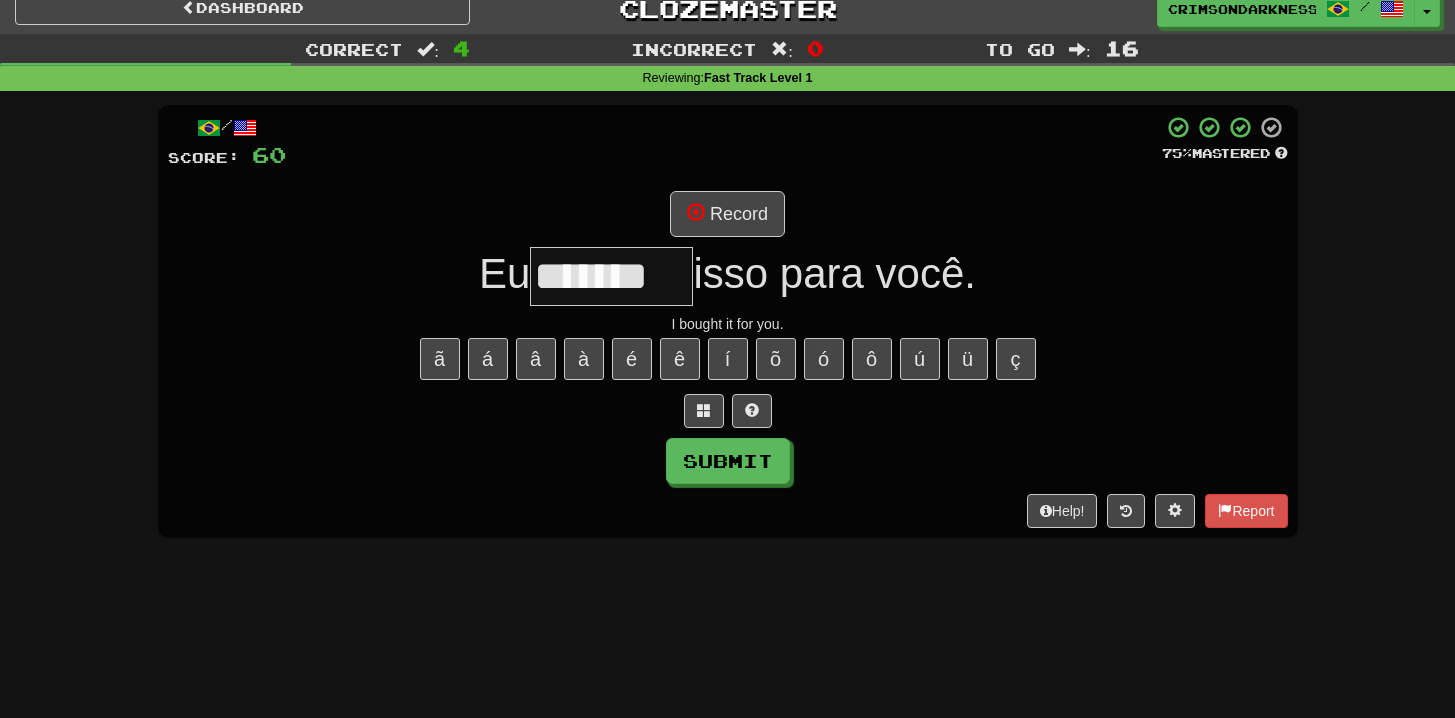scroll, scrollTop: 0, scrollLeft: 0, axis: both 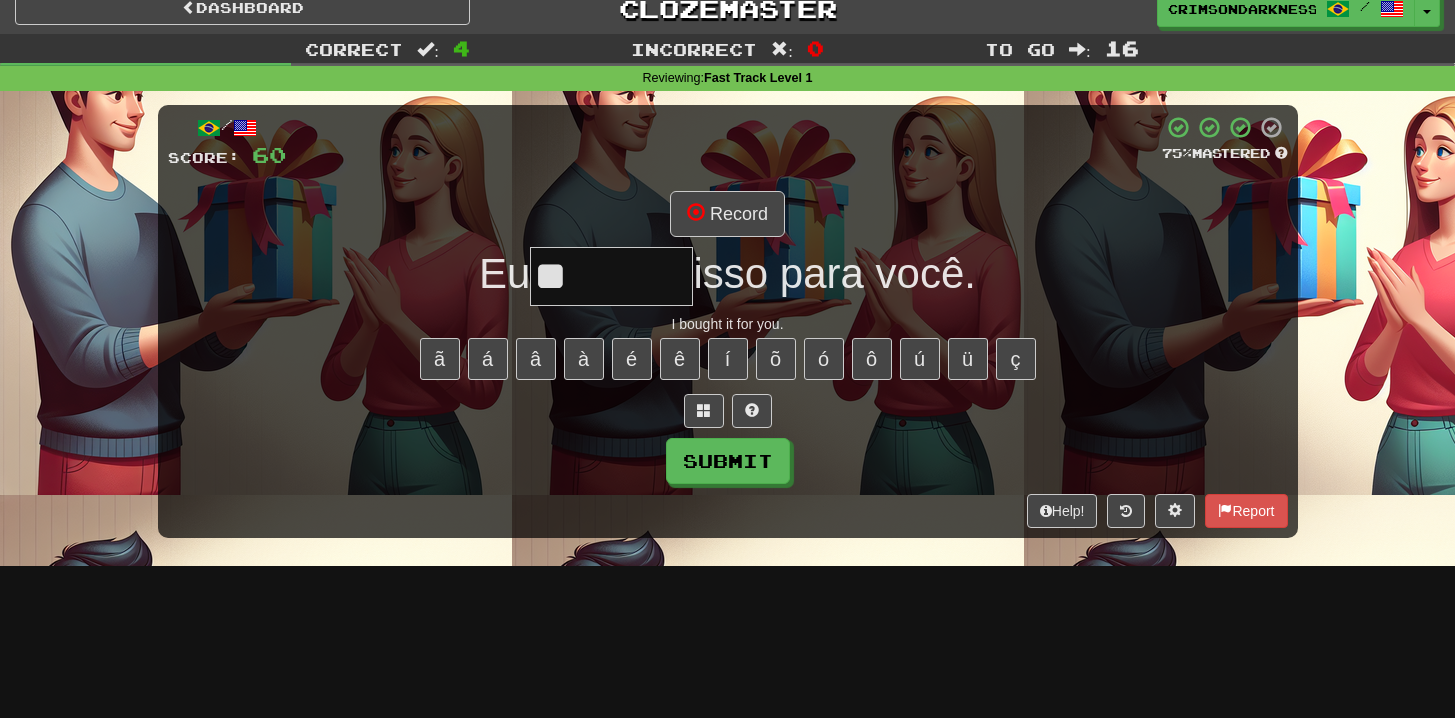 type on "*" 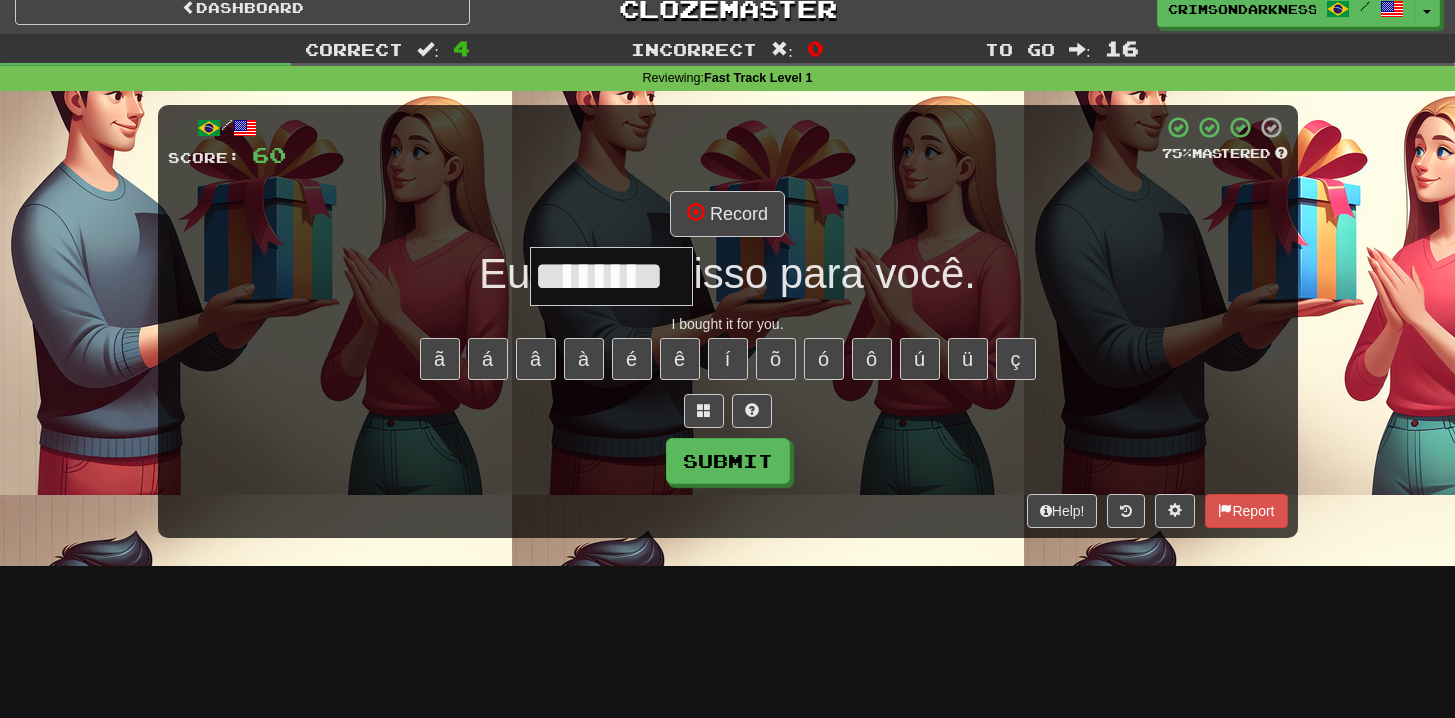 type on "*******" 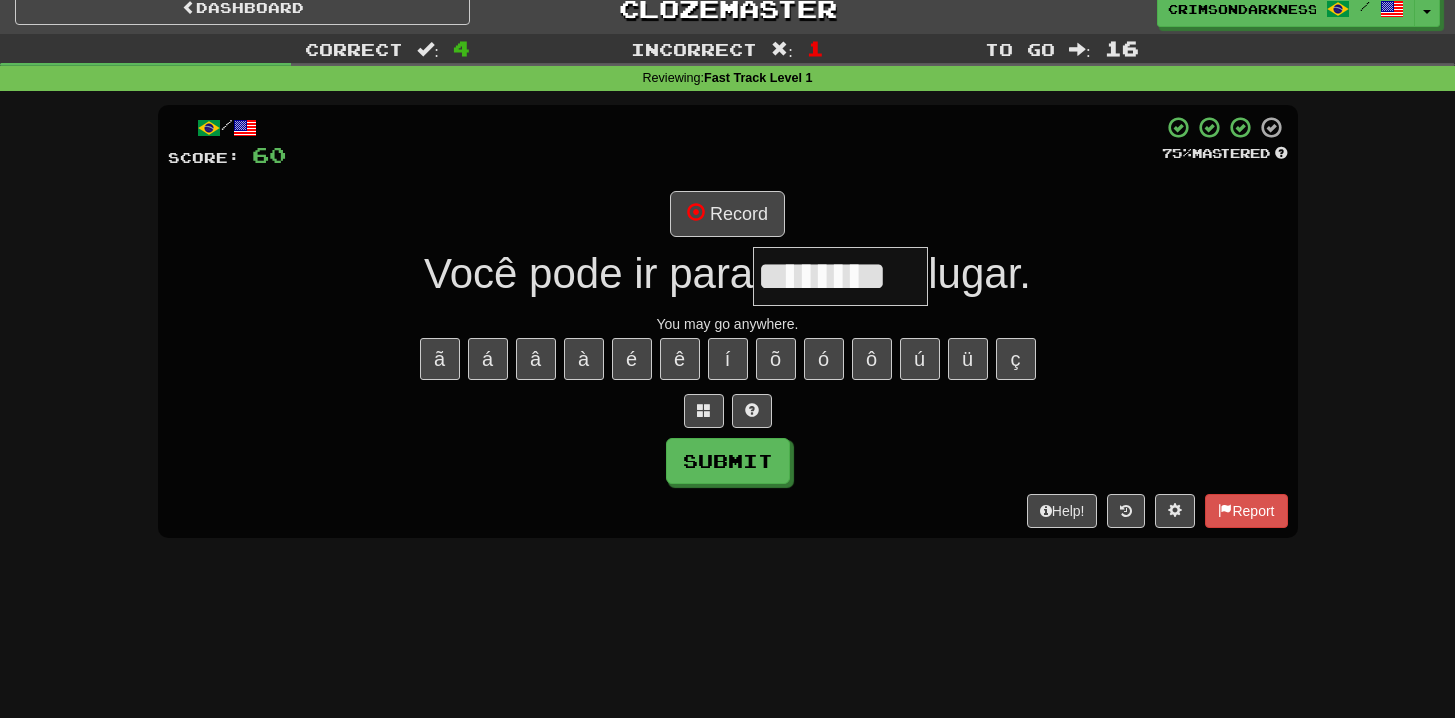 type on "********" 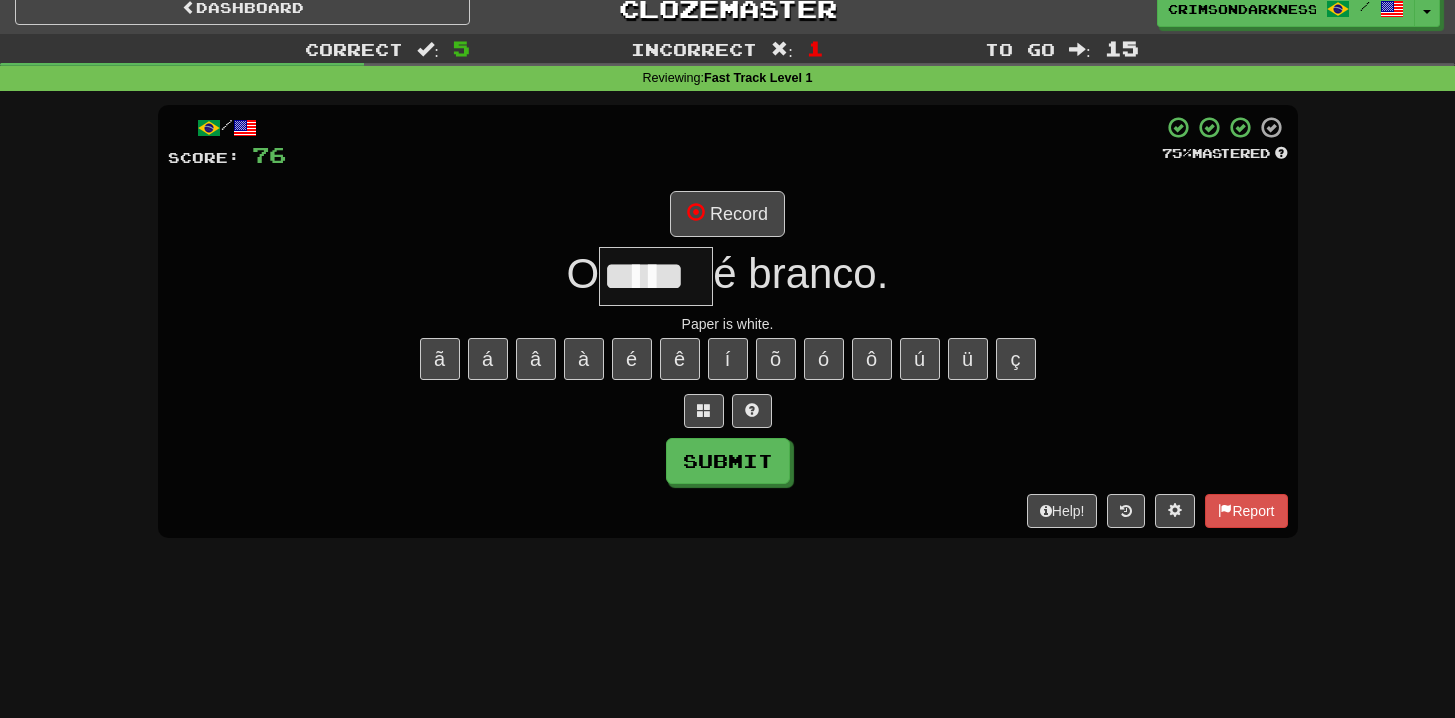 type on "*****" 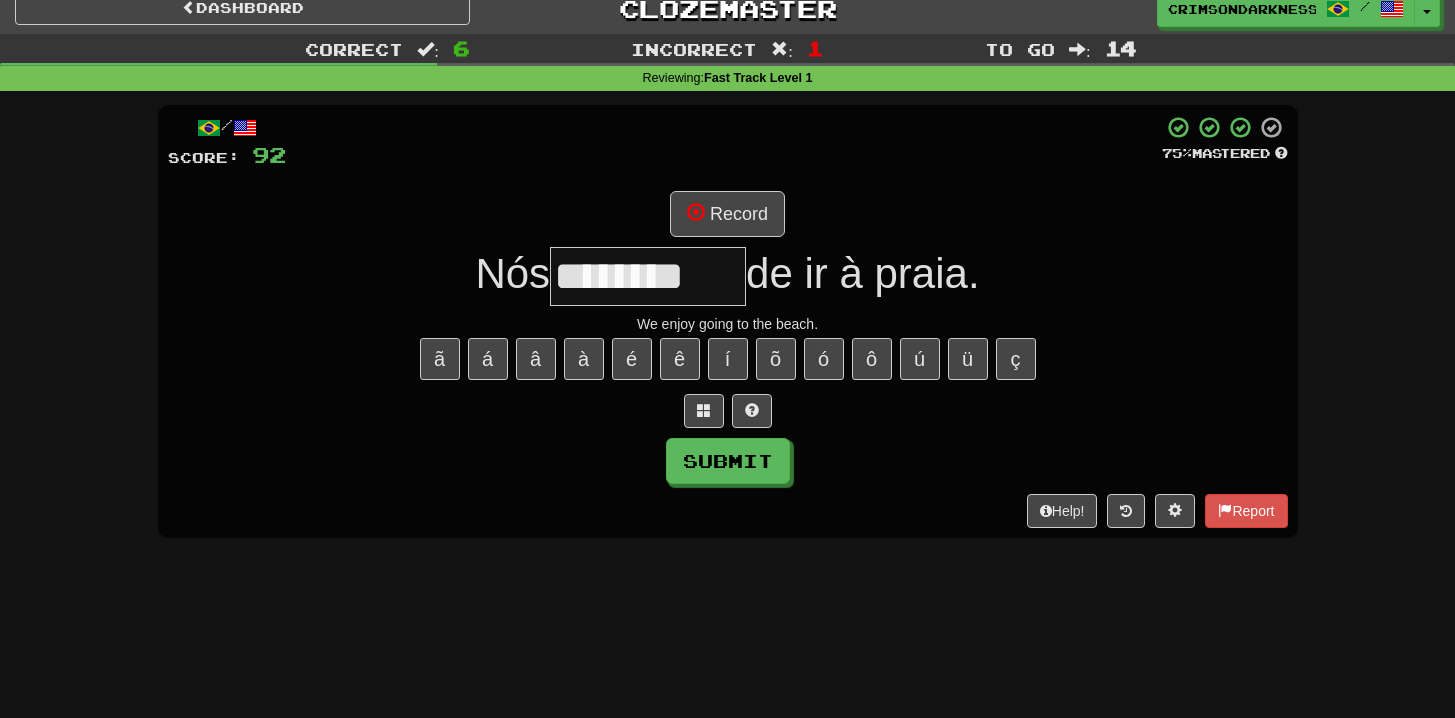 type on "********" 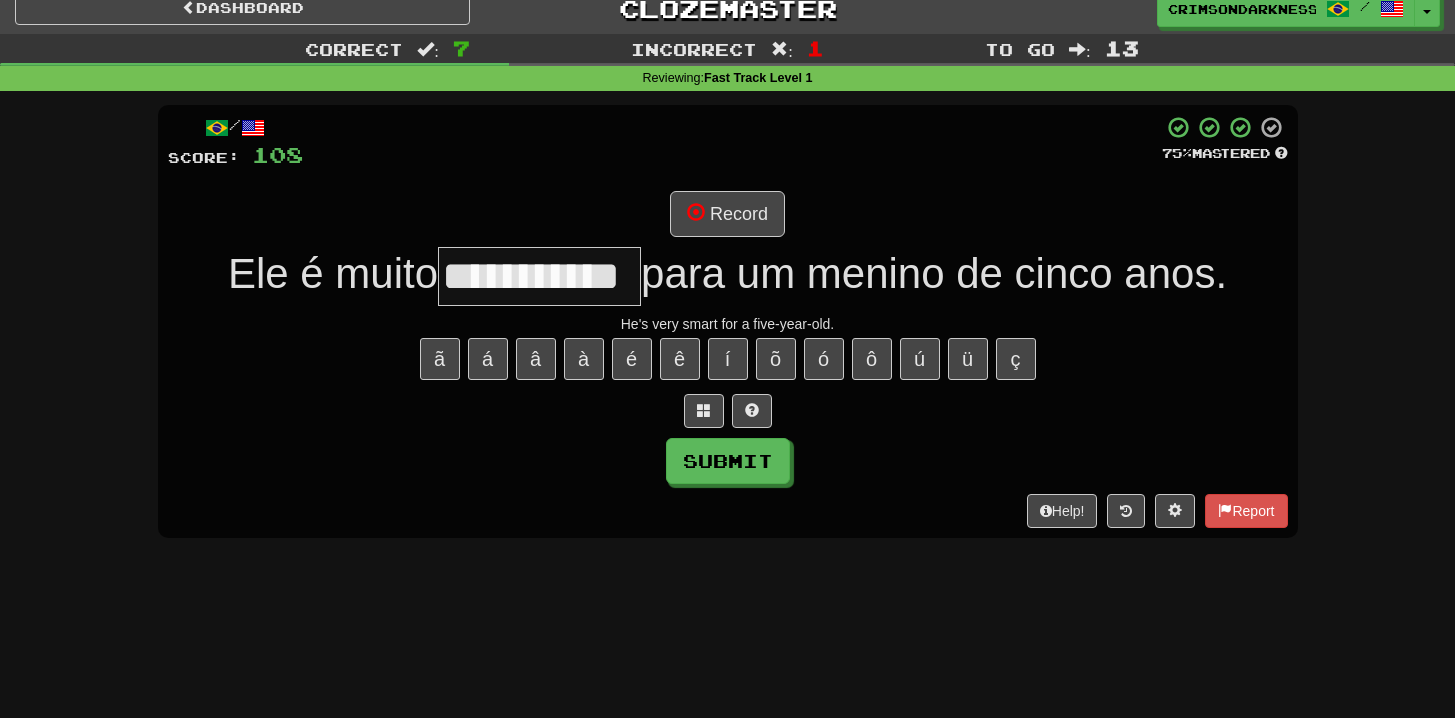 type on "**********" 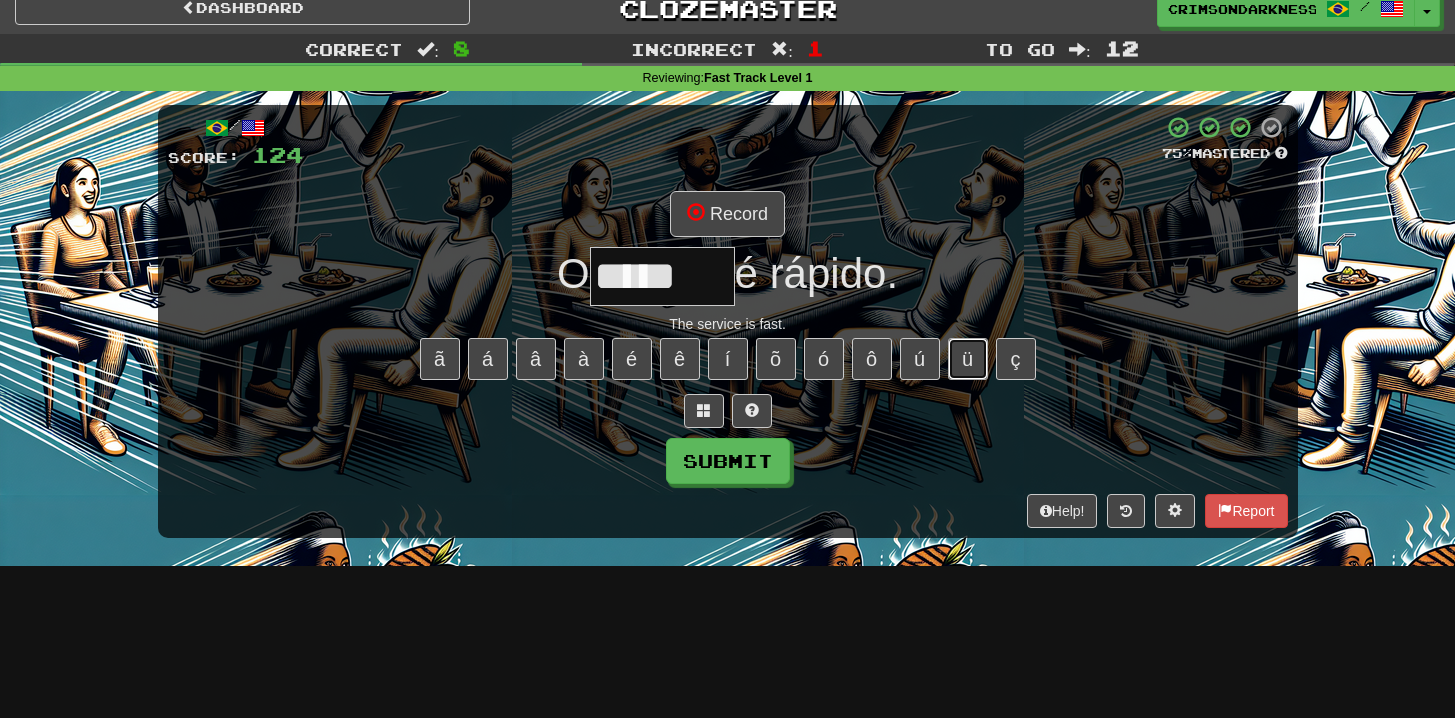 click on "ü" at bounding box center (968, 359) 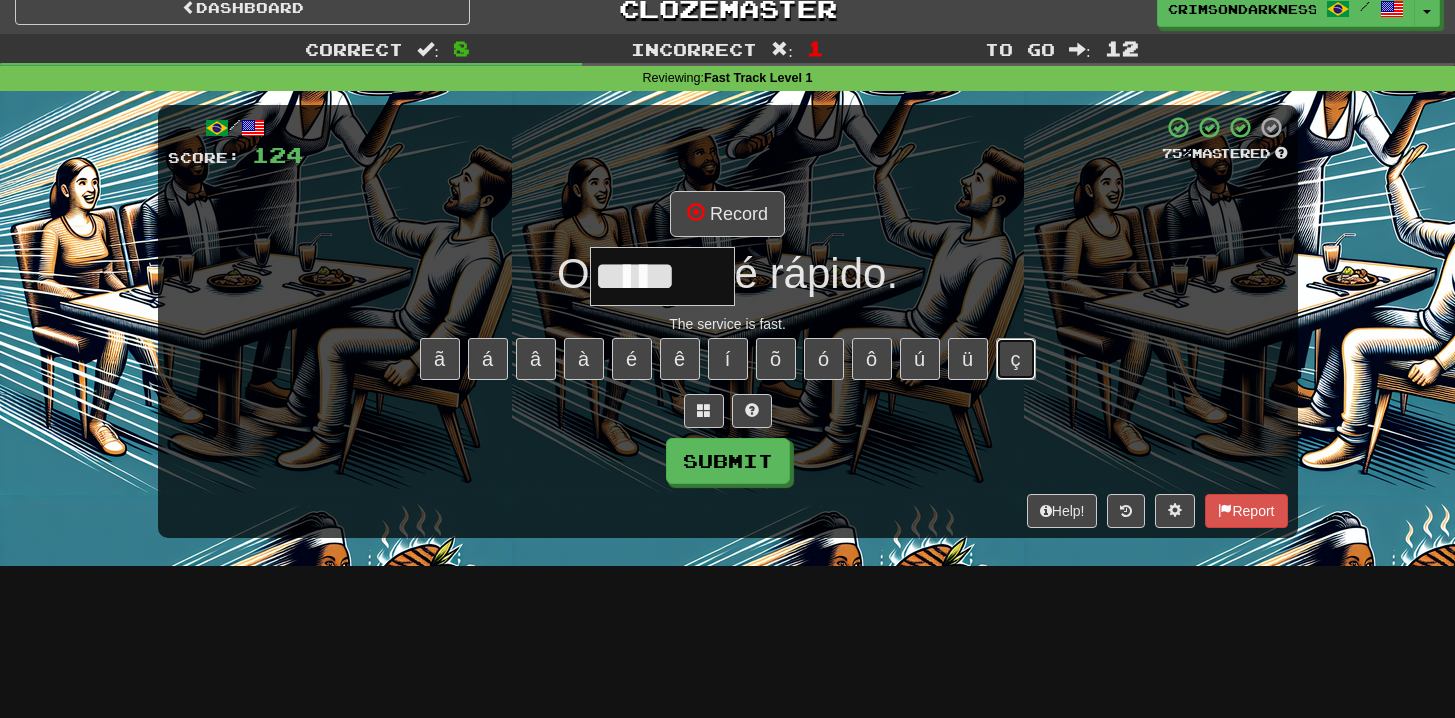 click on "ç" at bounding box center (1016, 359) 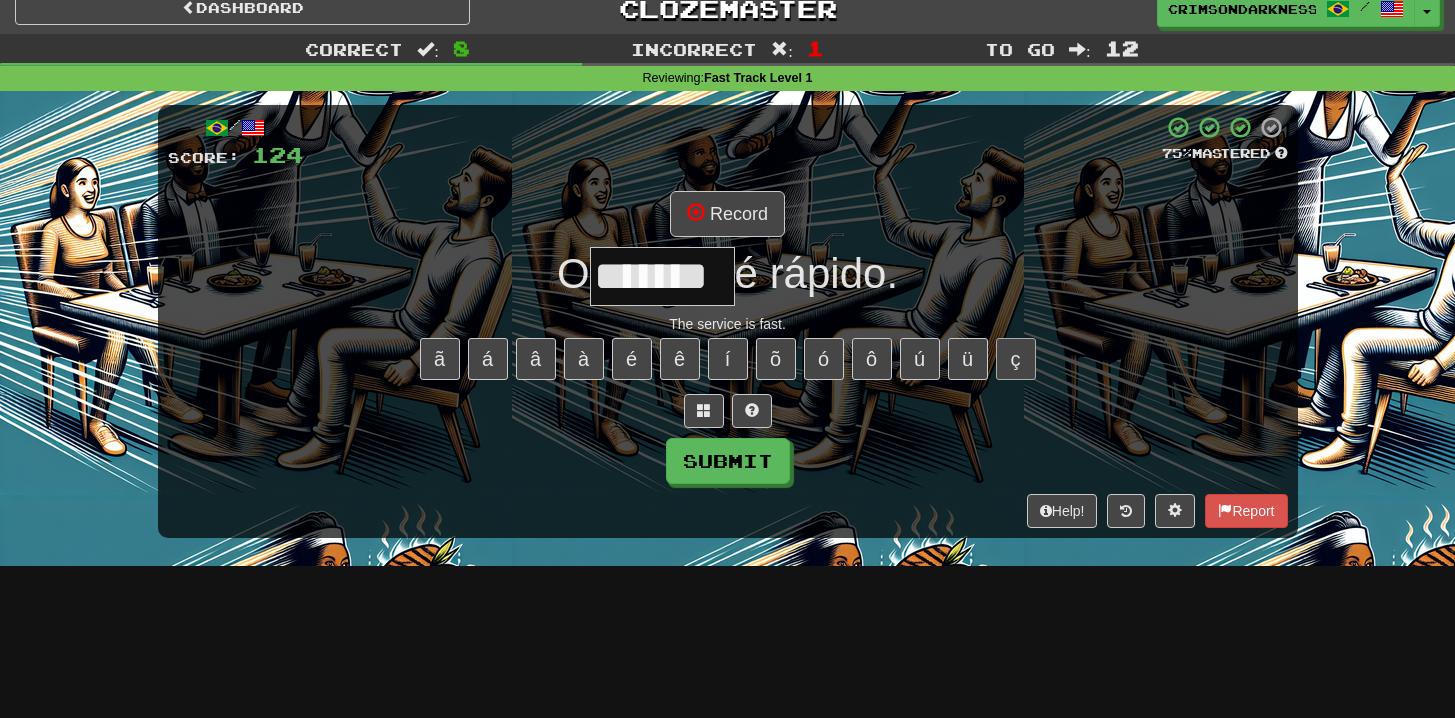 type on "*******" 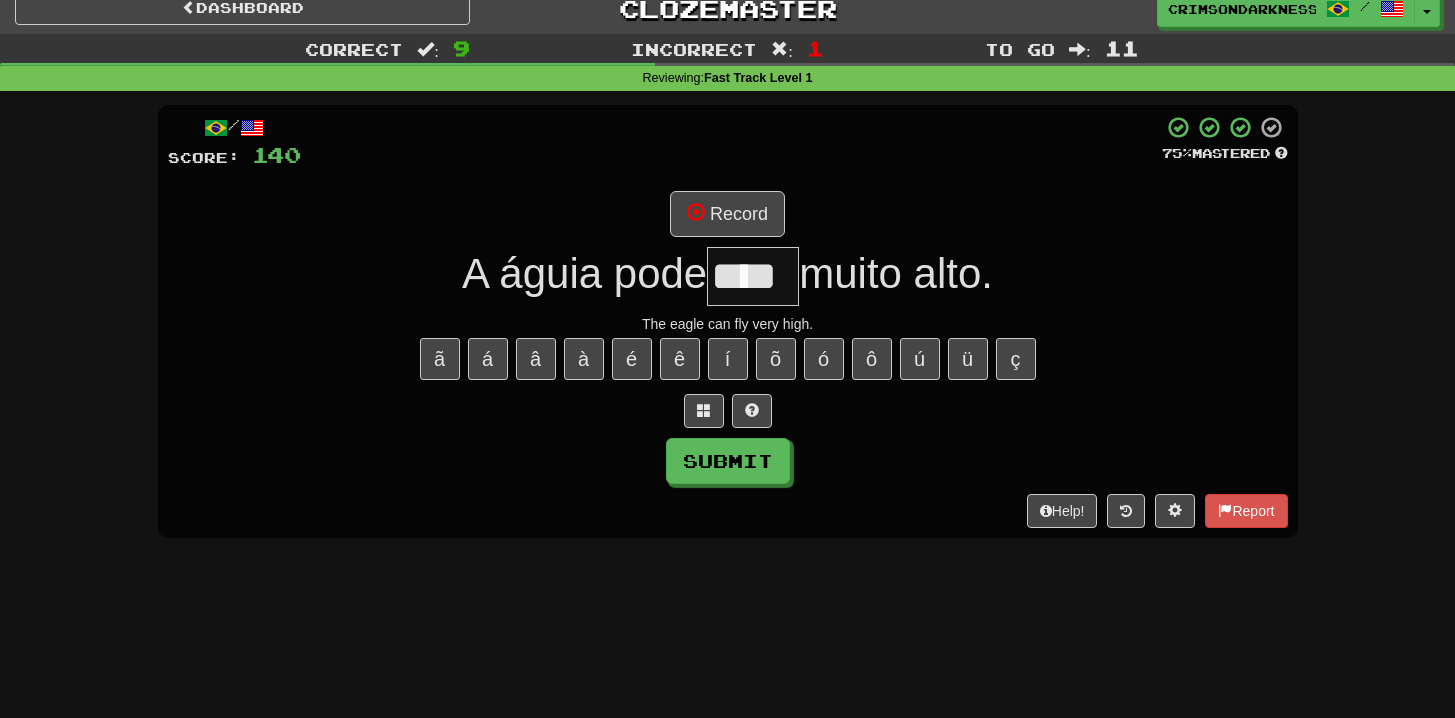 type on "****" 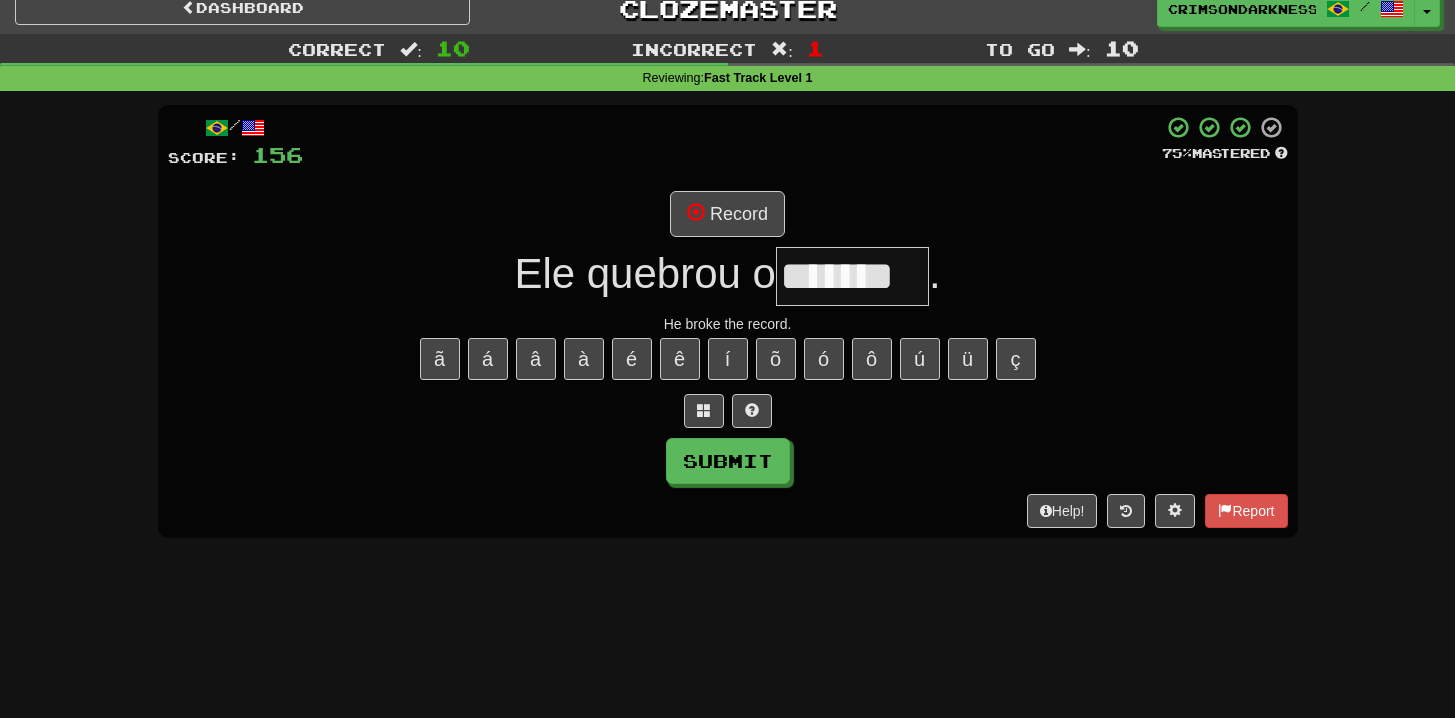 type on "*******" 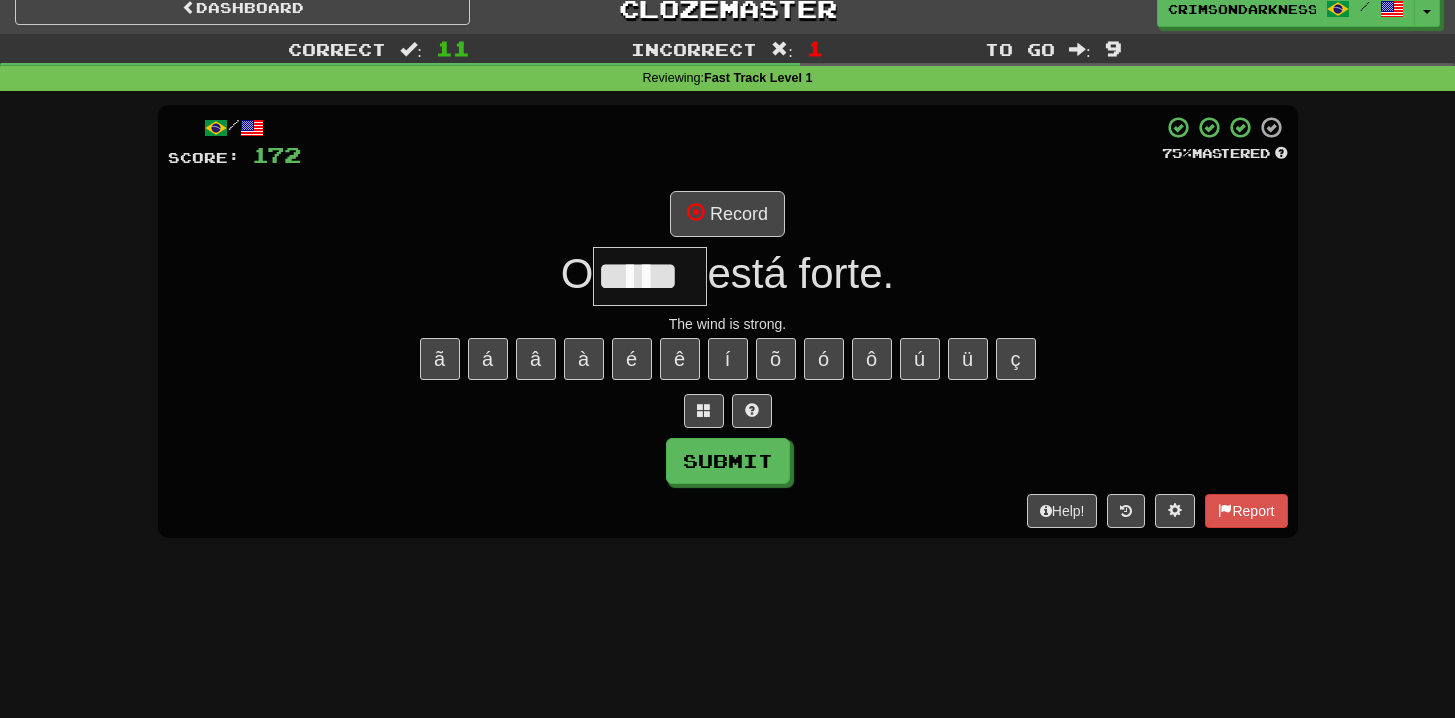 type on "*****" 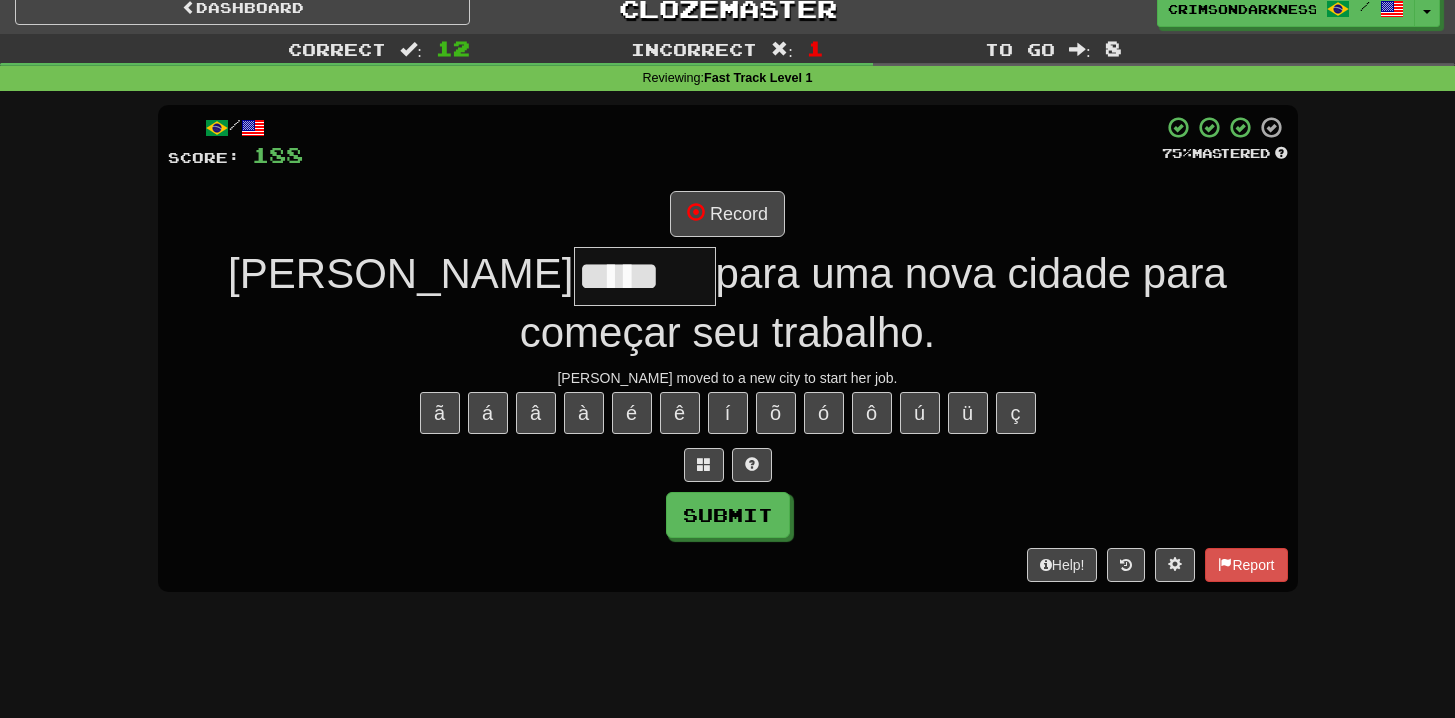 type on "*****" 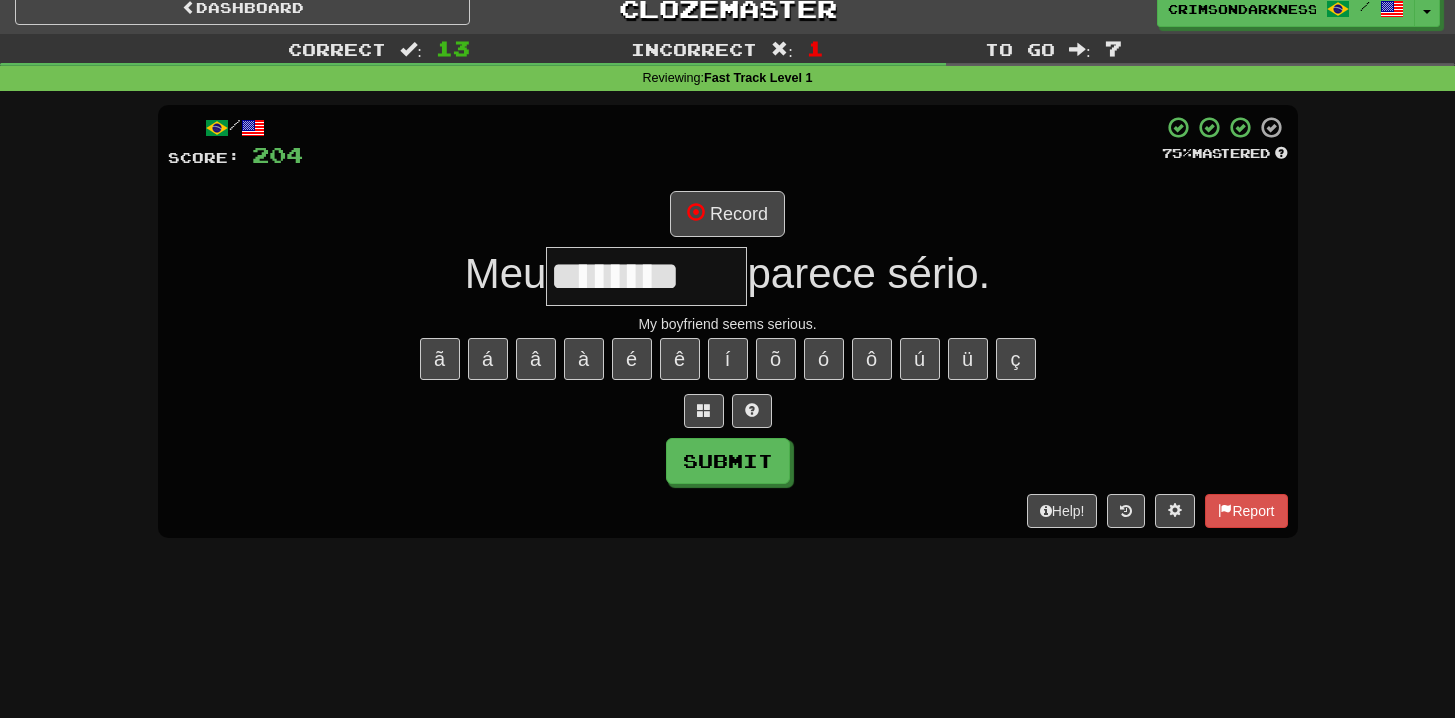 type on "********" 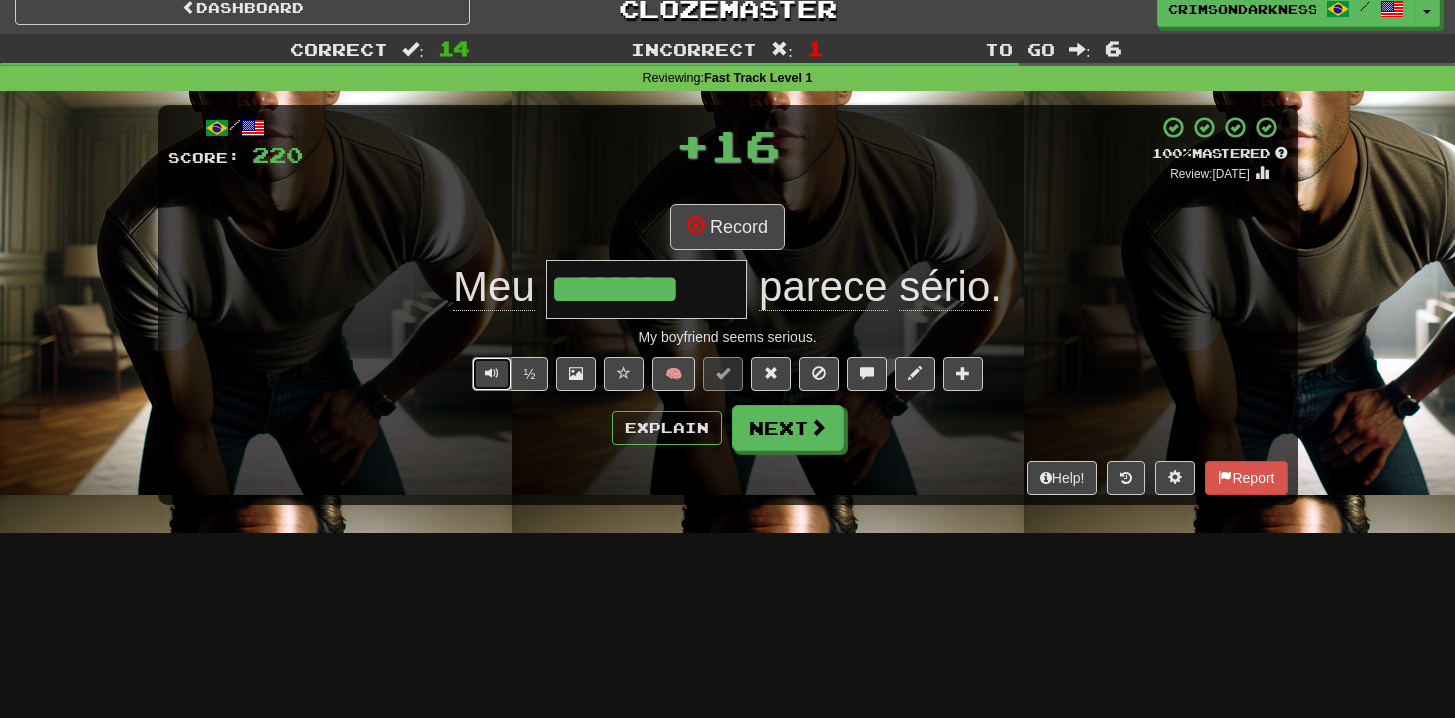 type 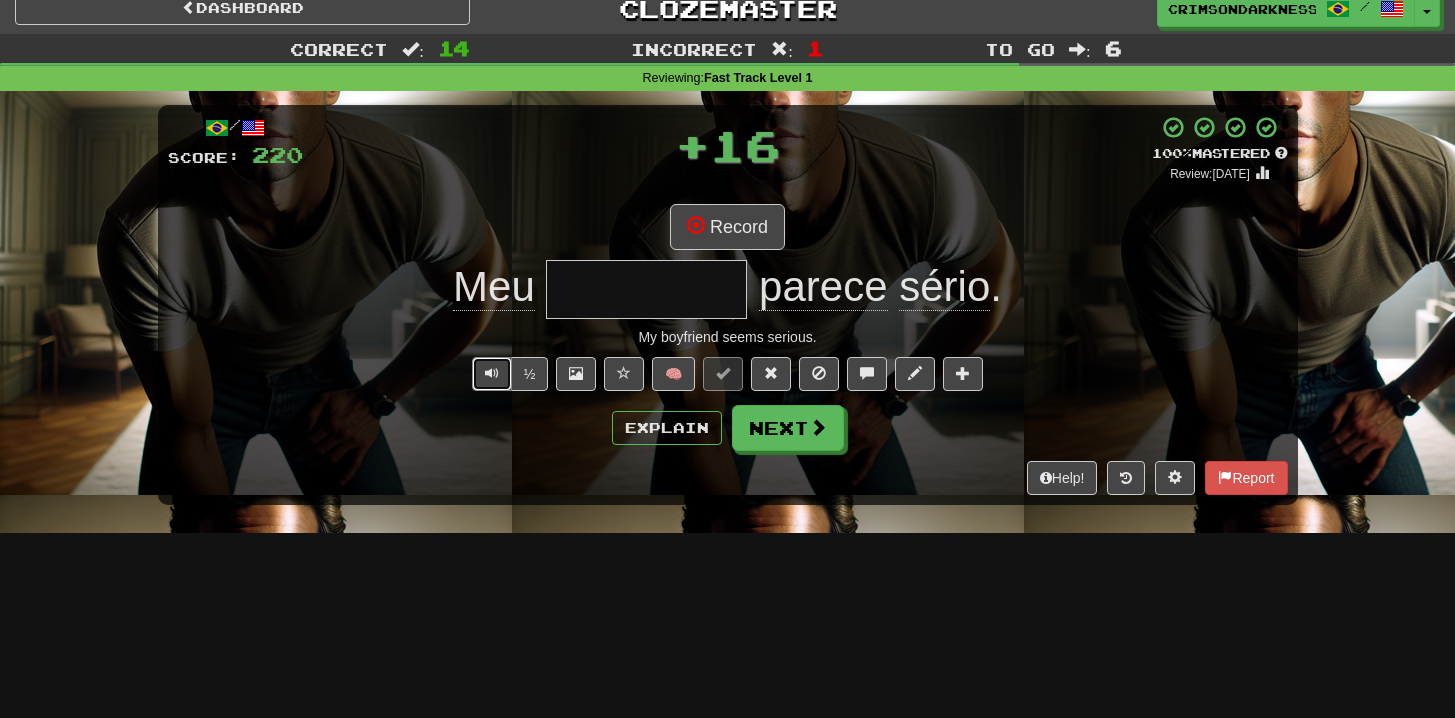 type 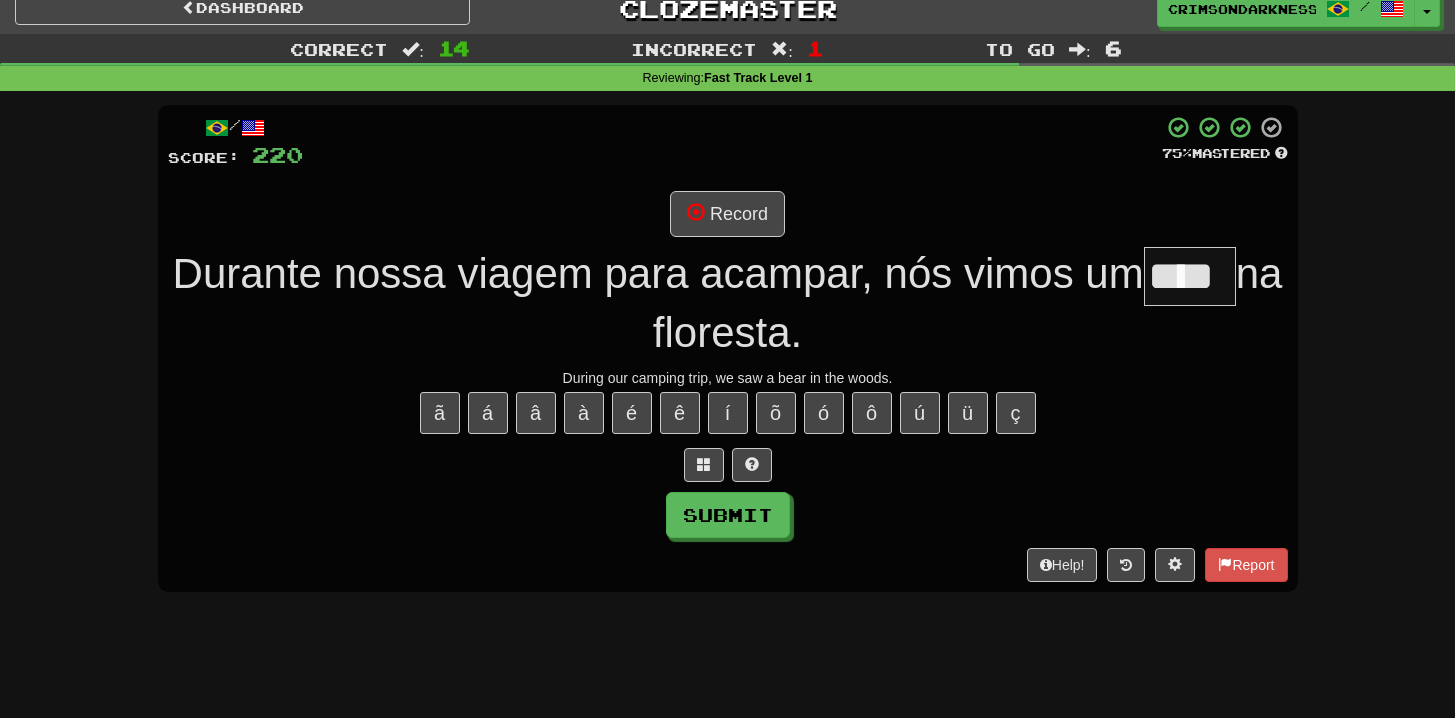 type on "****" 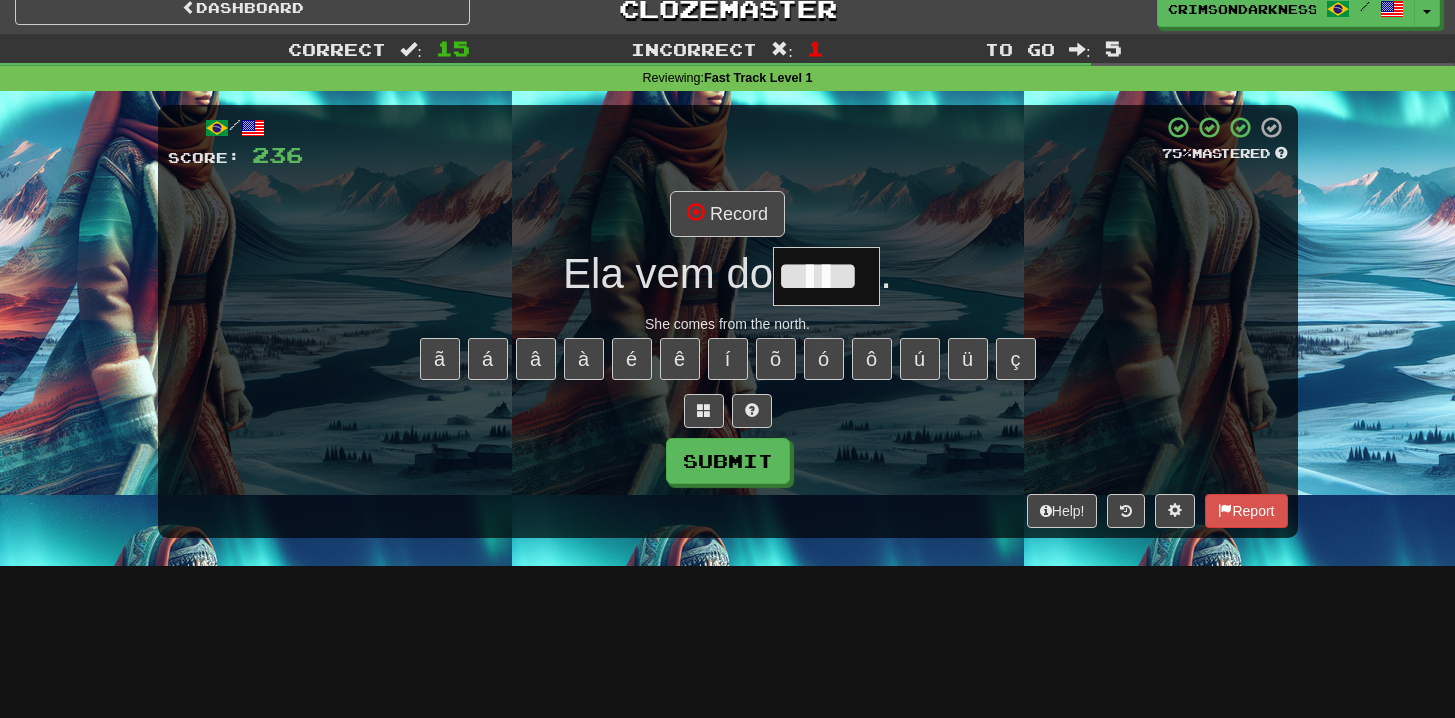 type on "*****" 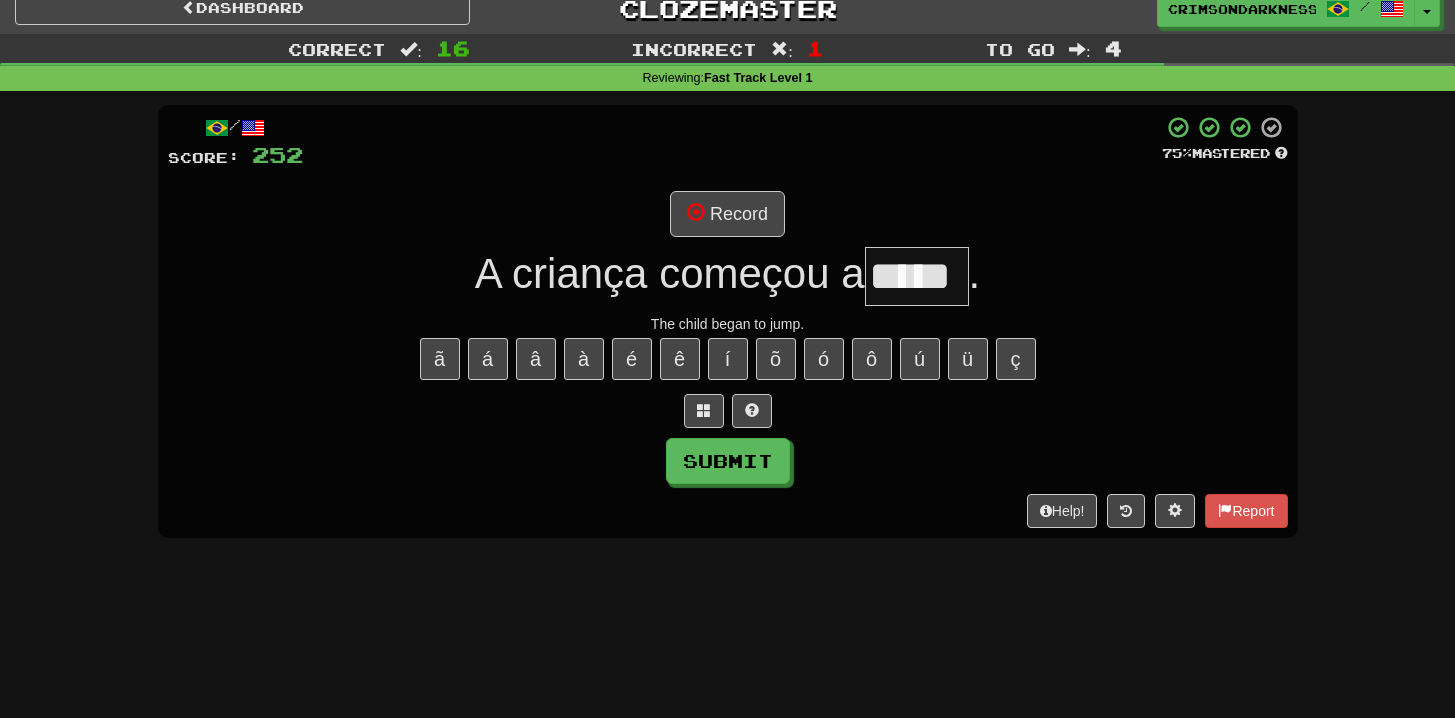type on "*****" 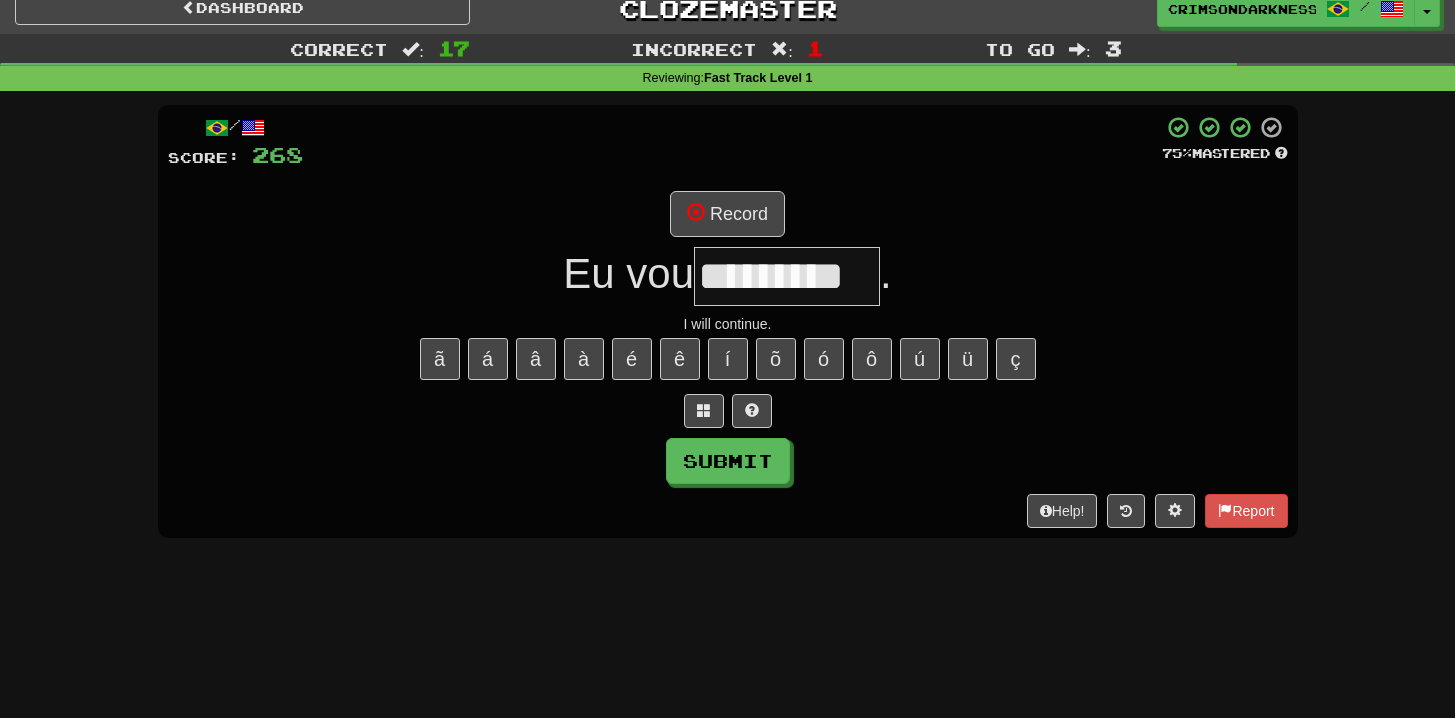 type on "*********" 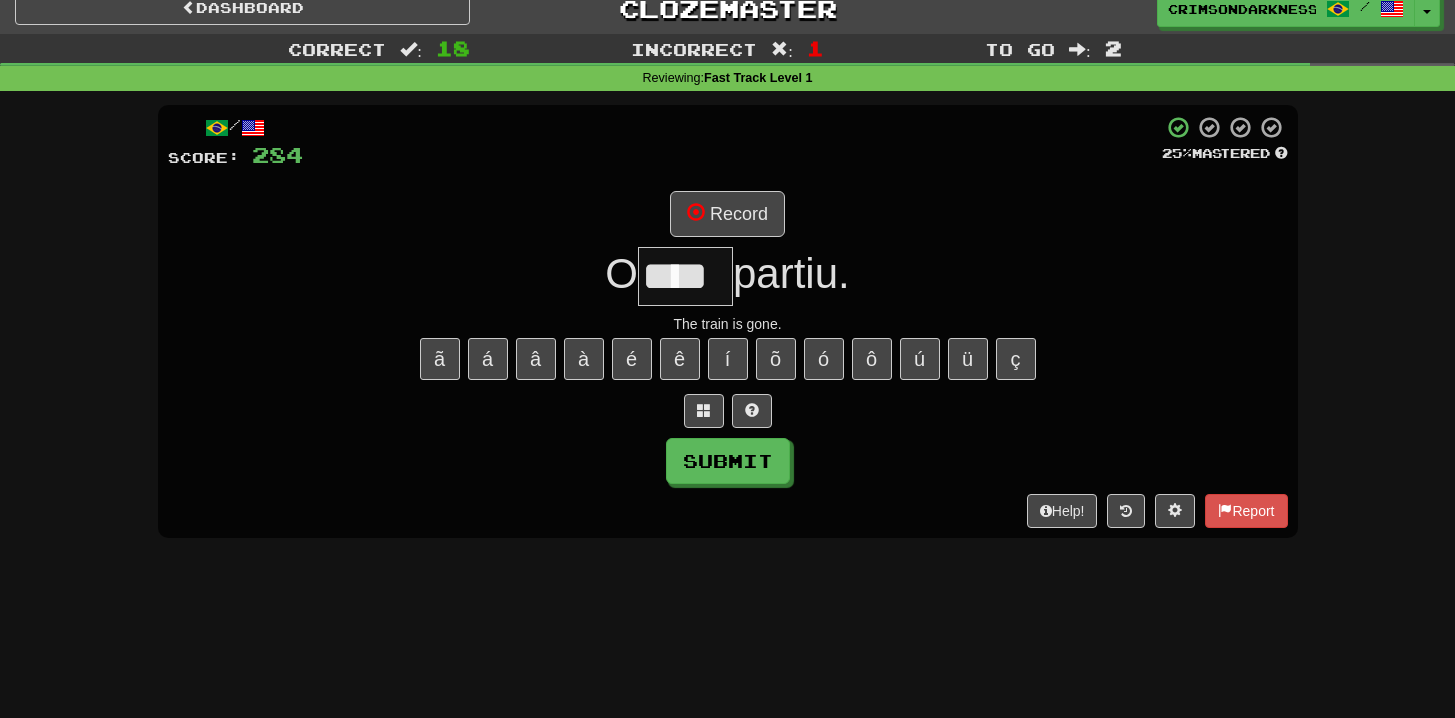 type on "****" 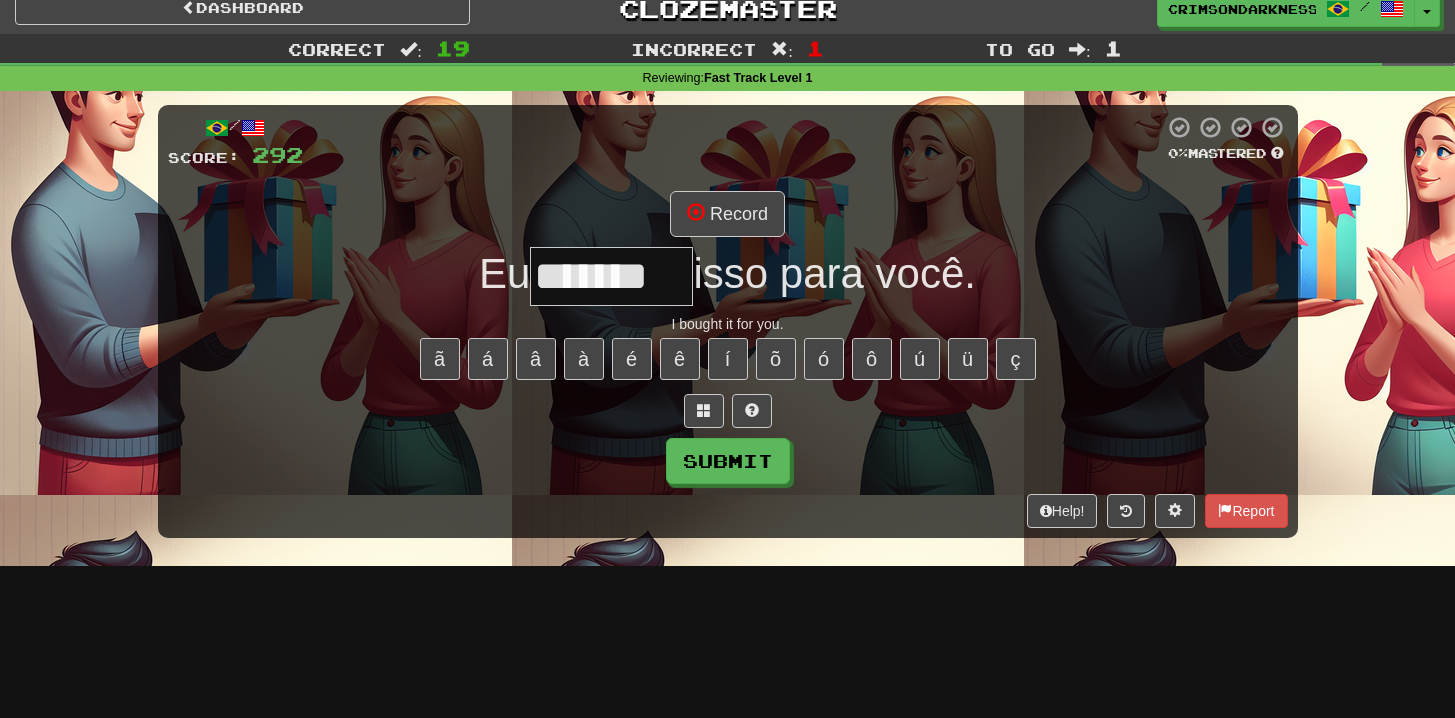 type on "*******" 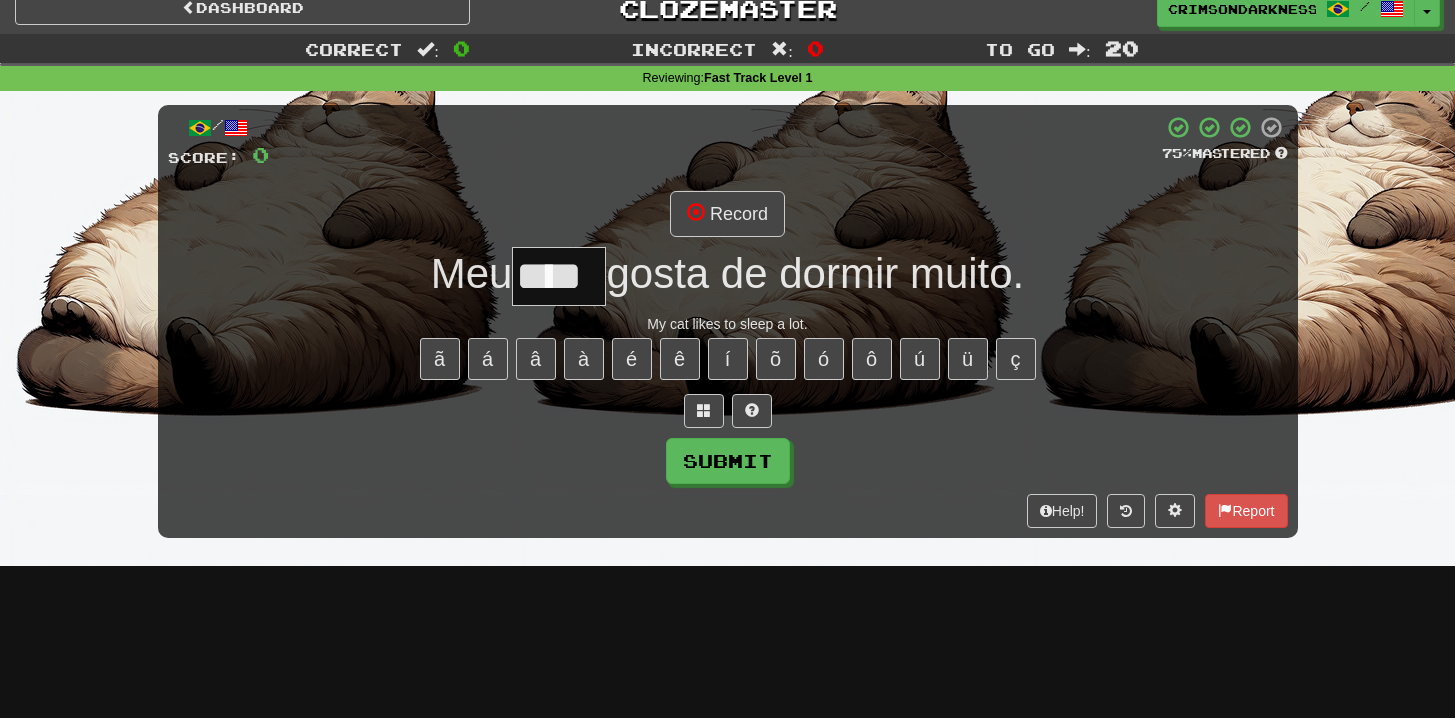 type on "****" 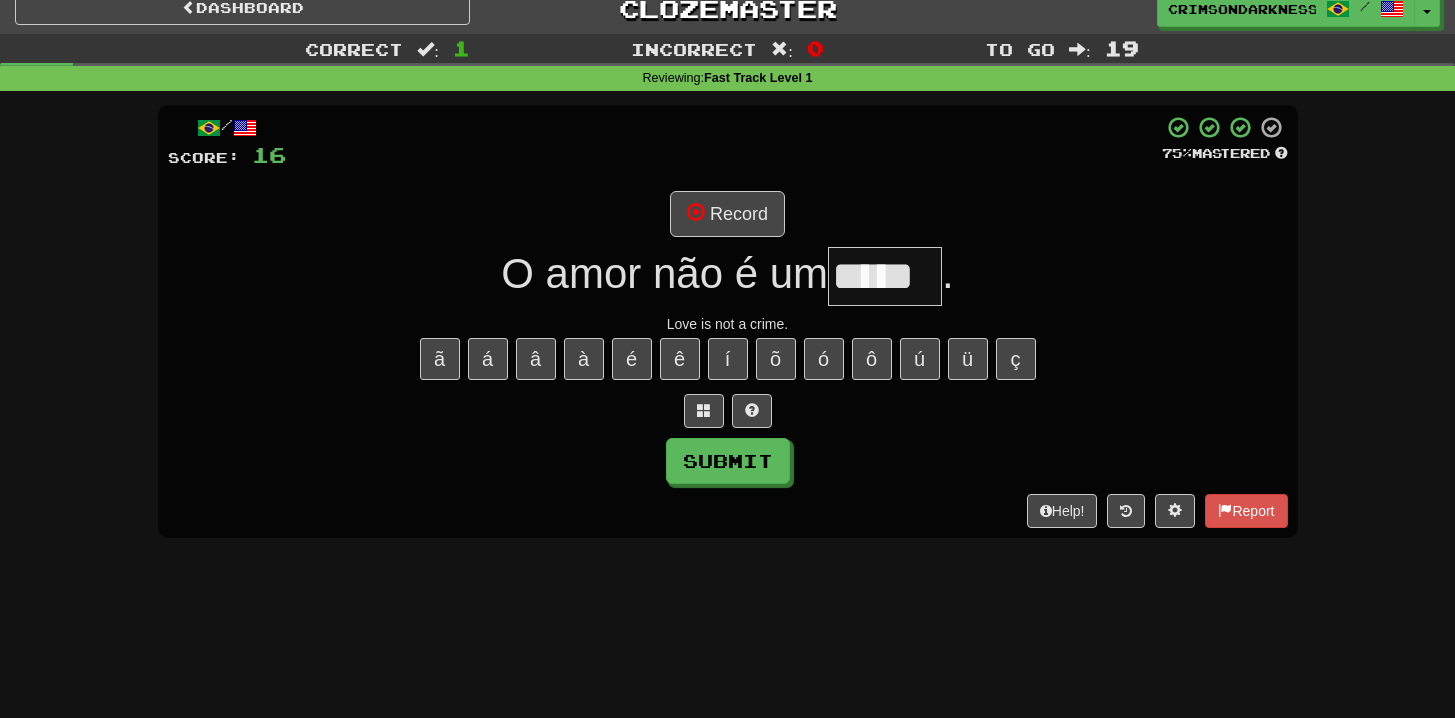 type on "*****" 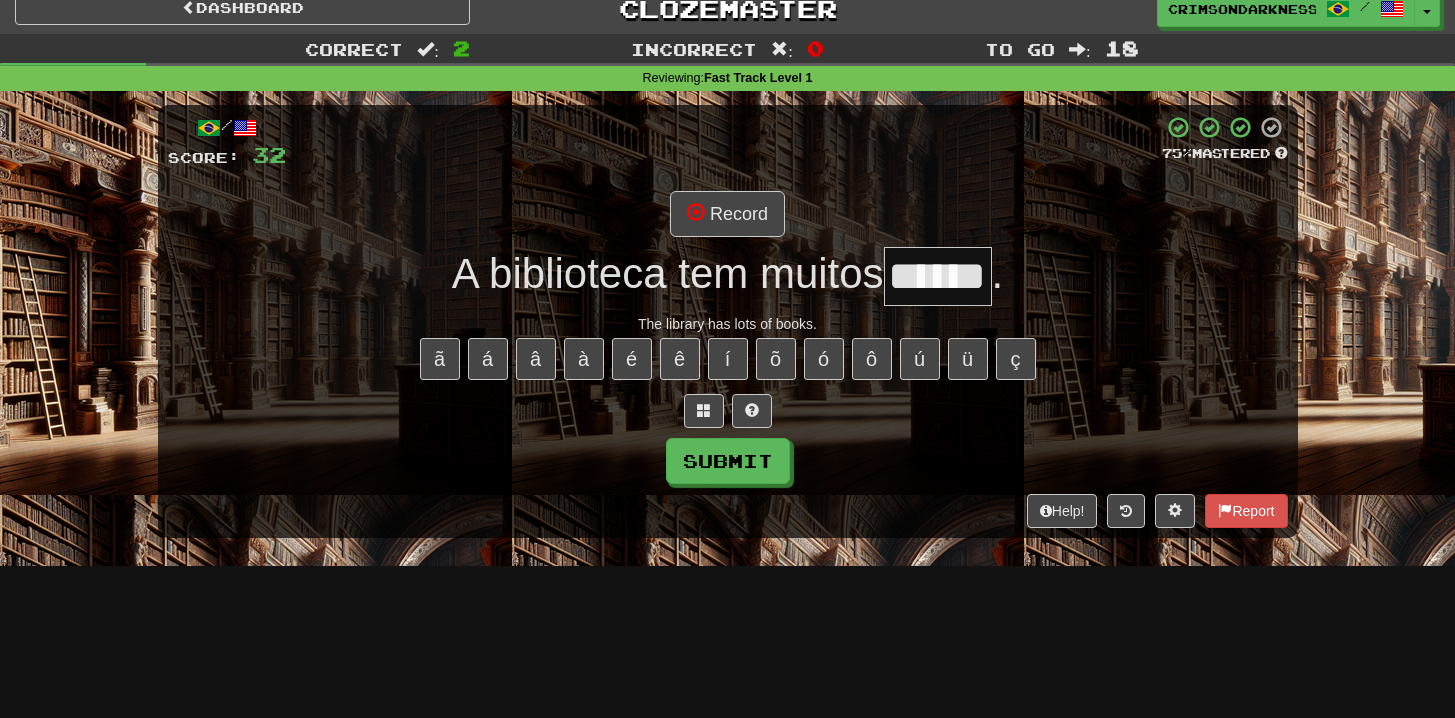 type on "******" 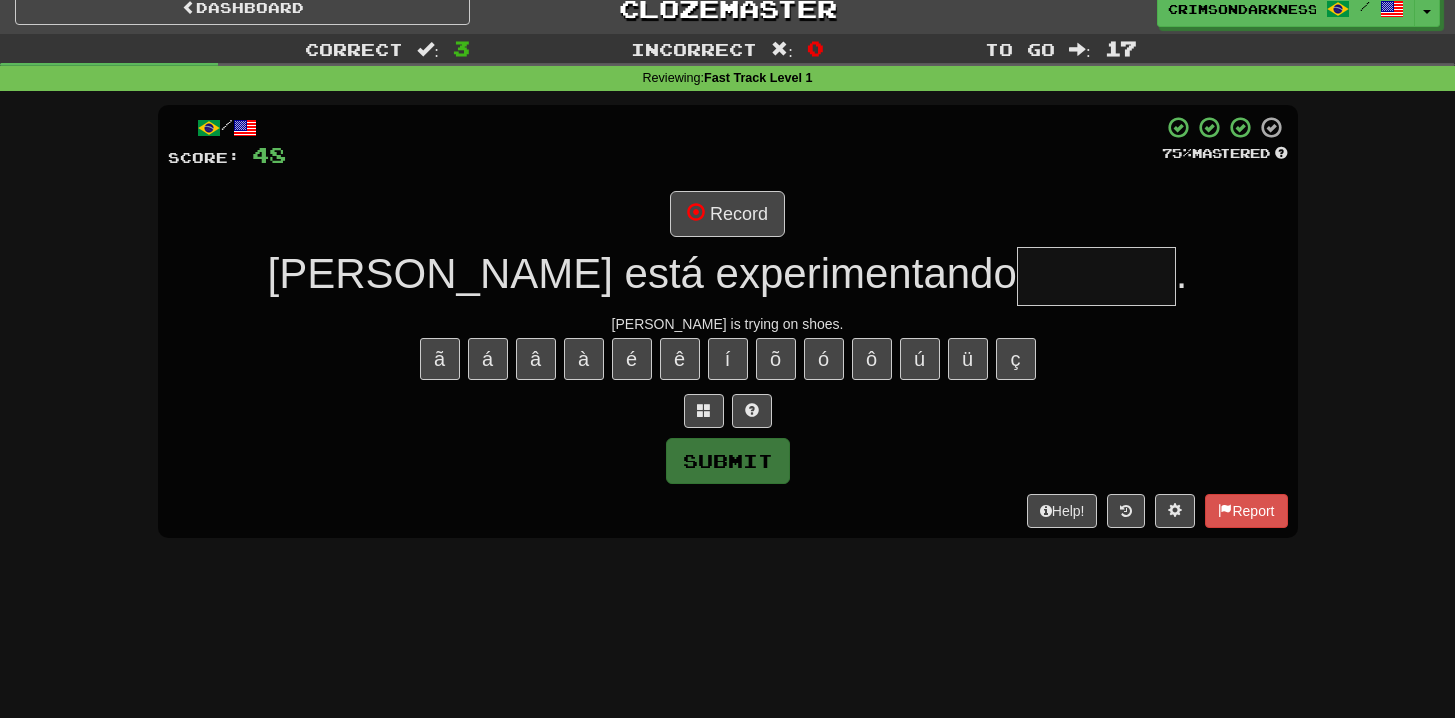 type on "*" 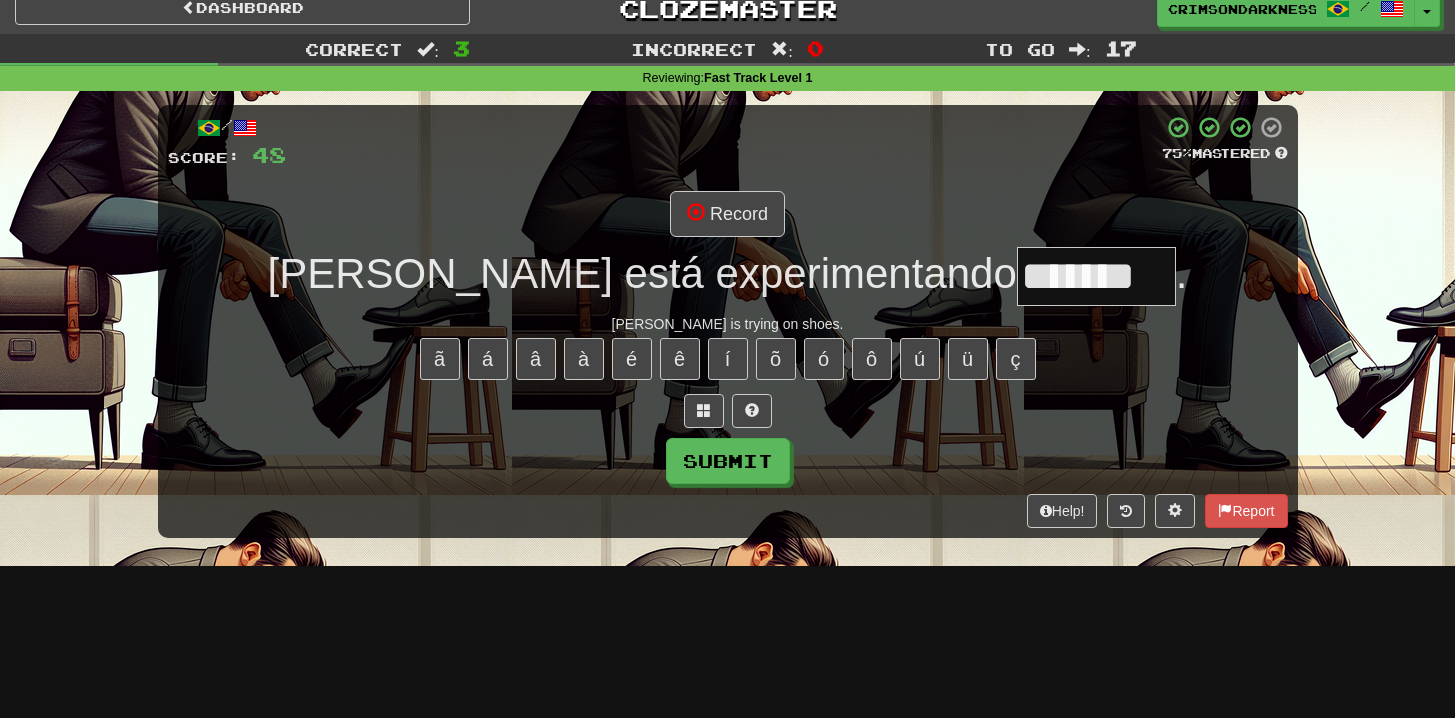 type on "*******" 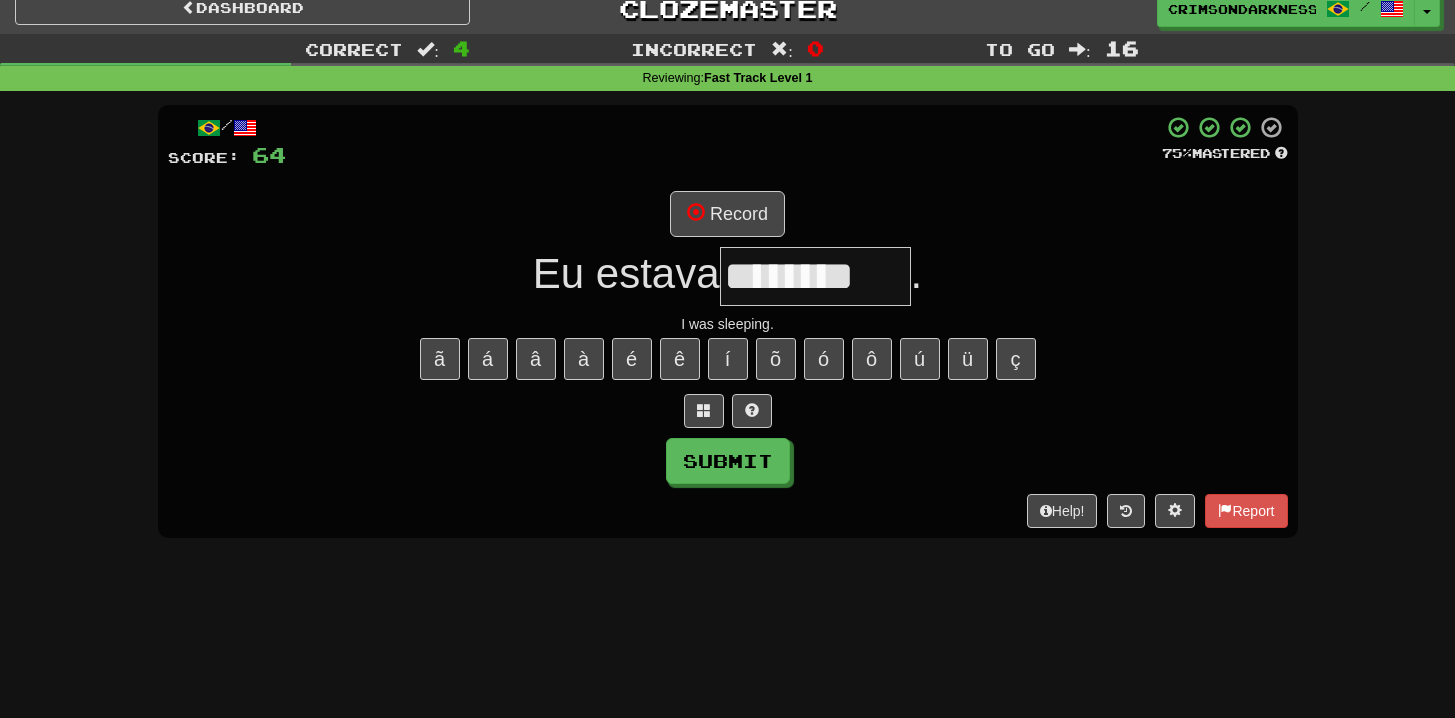 type on "********" 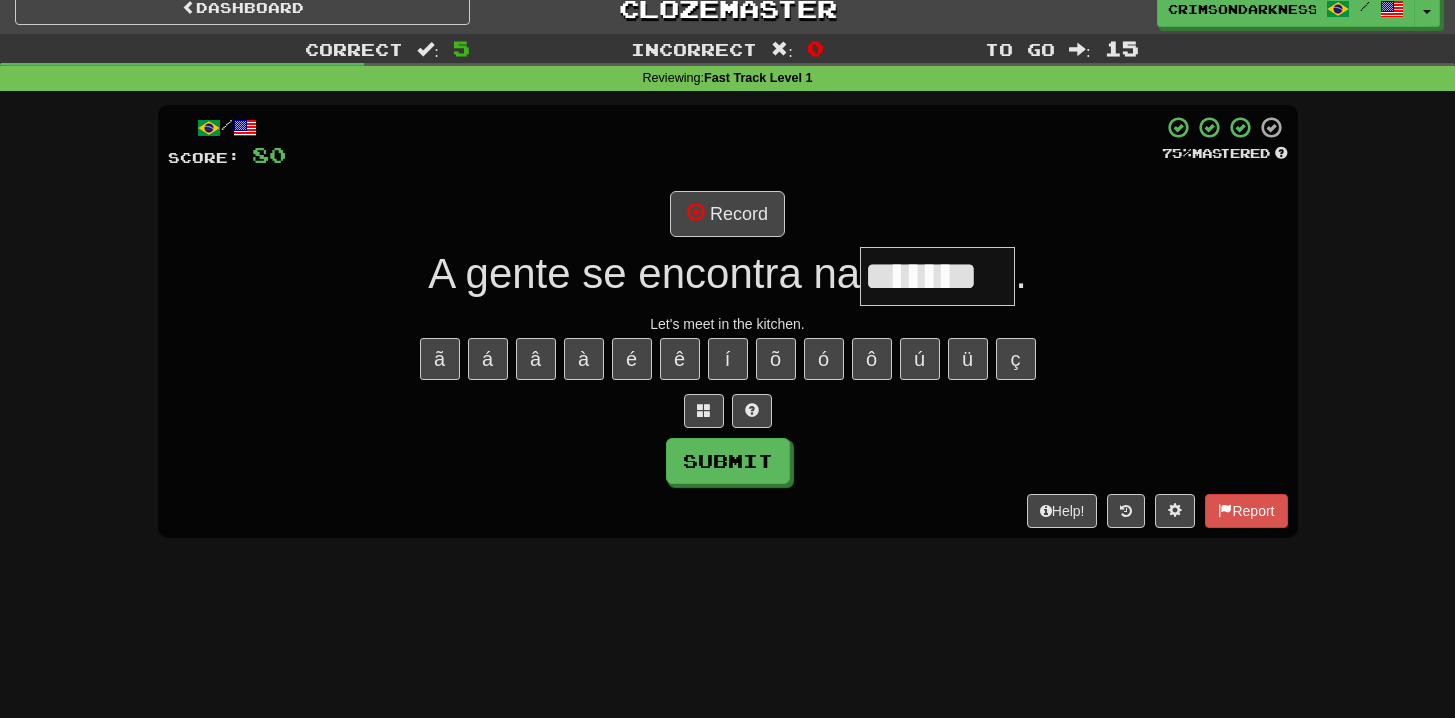 type on "*******" 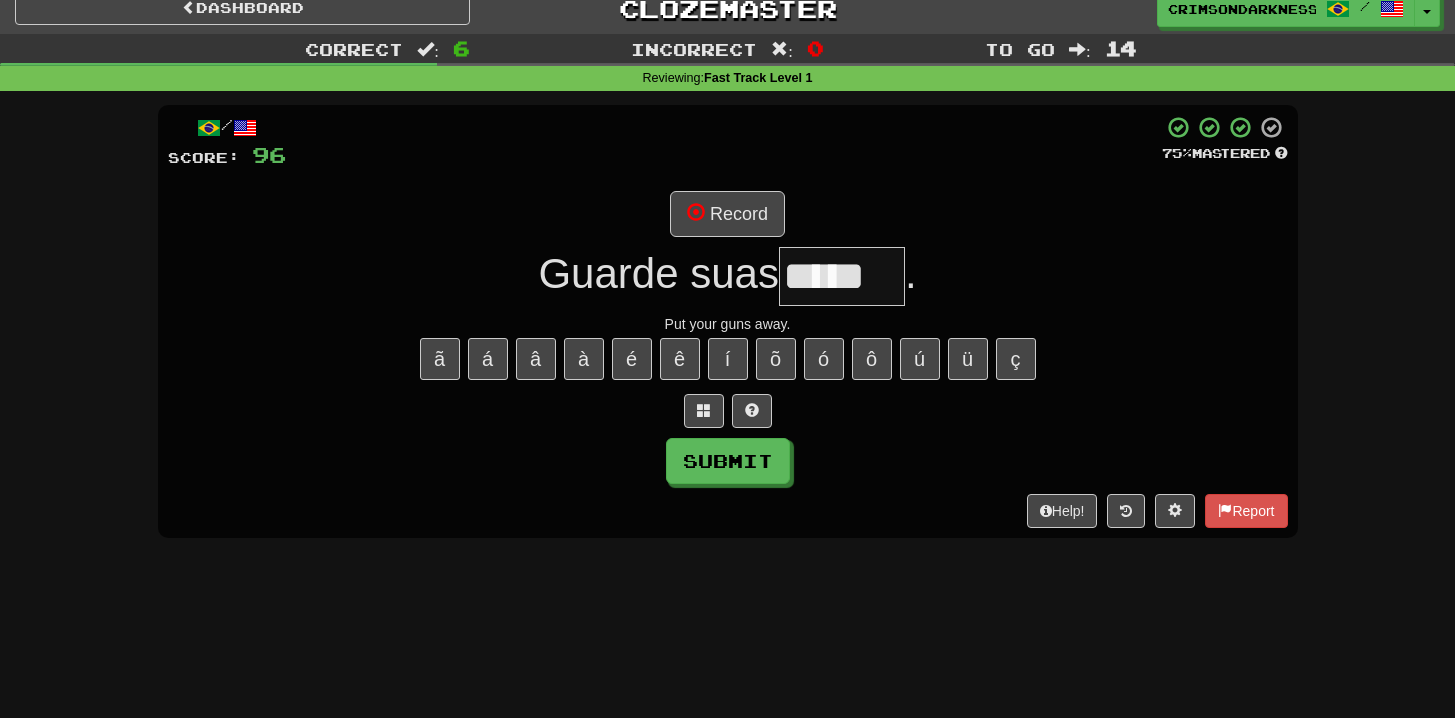 type on "*****" 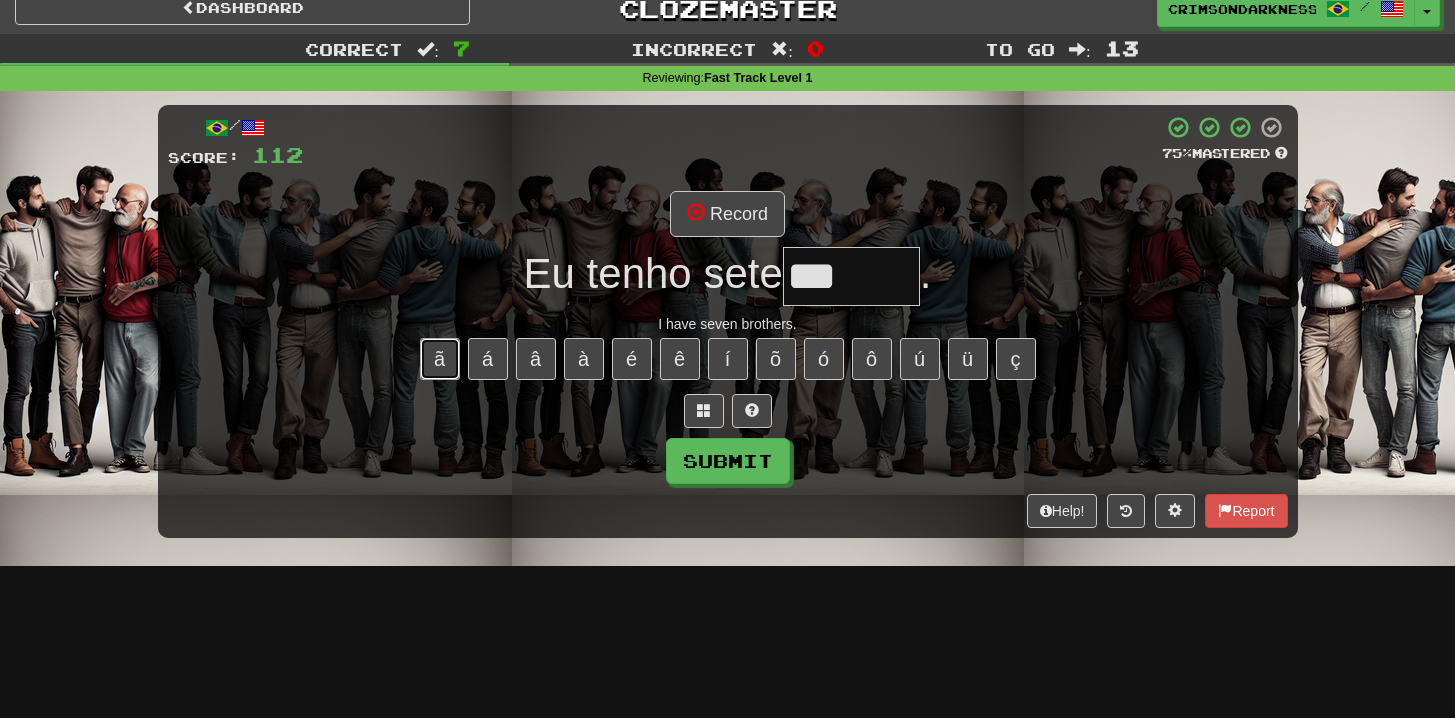 click on "ã" at bounding box center (440, 359) 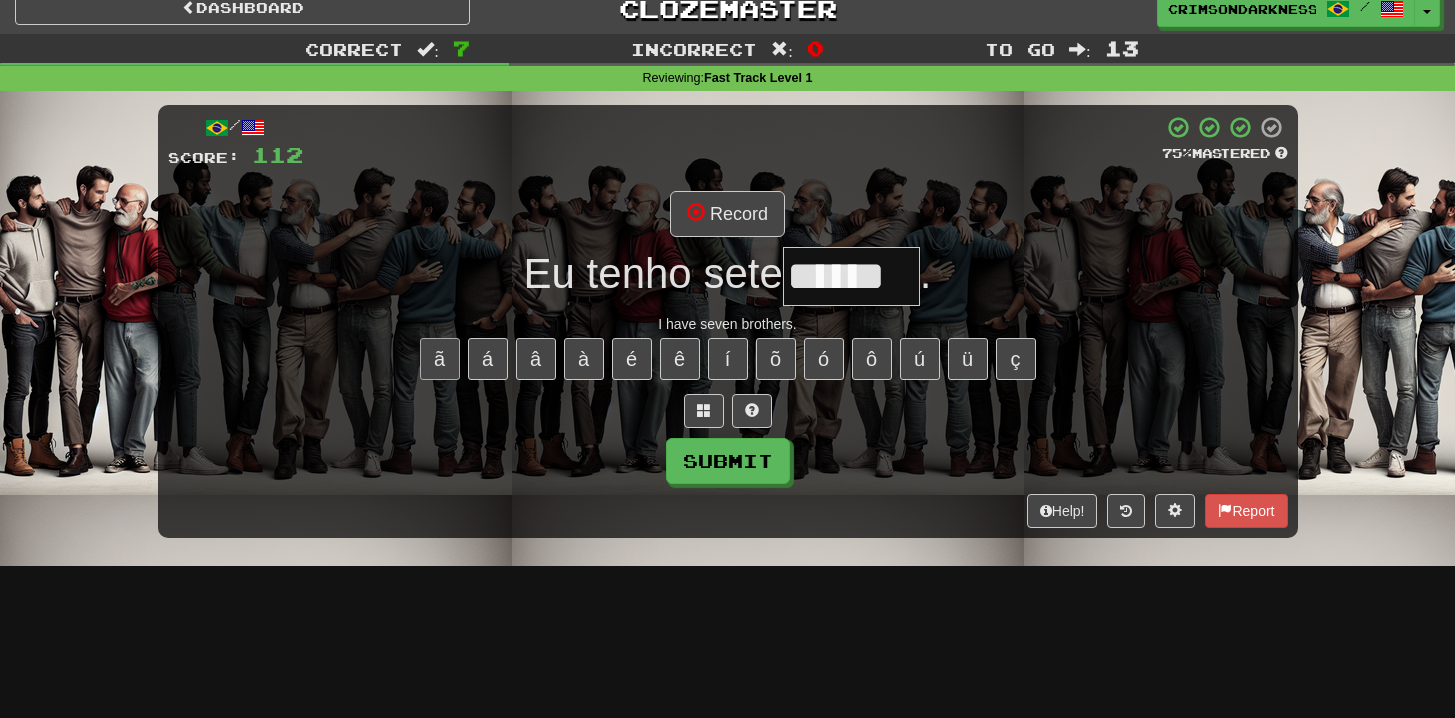 type on "******" 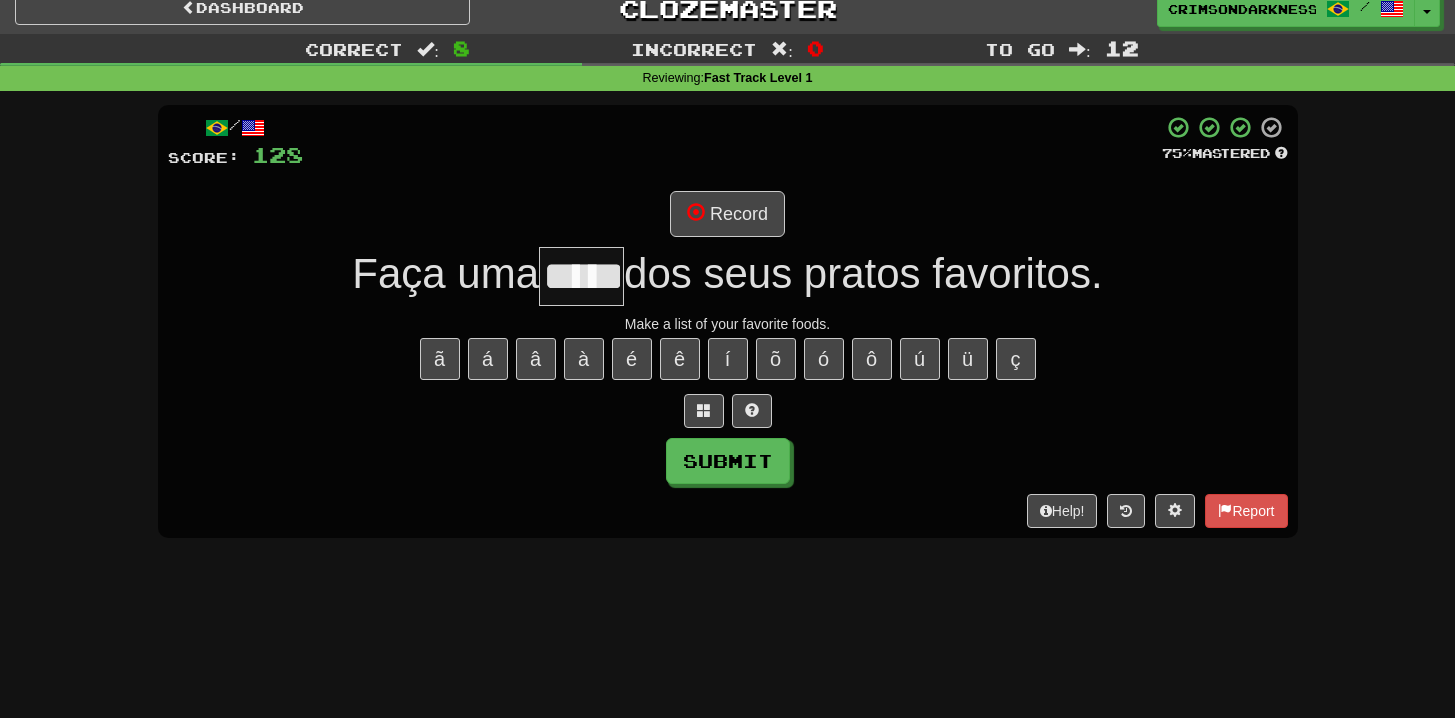 type on "*****" 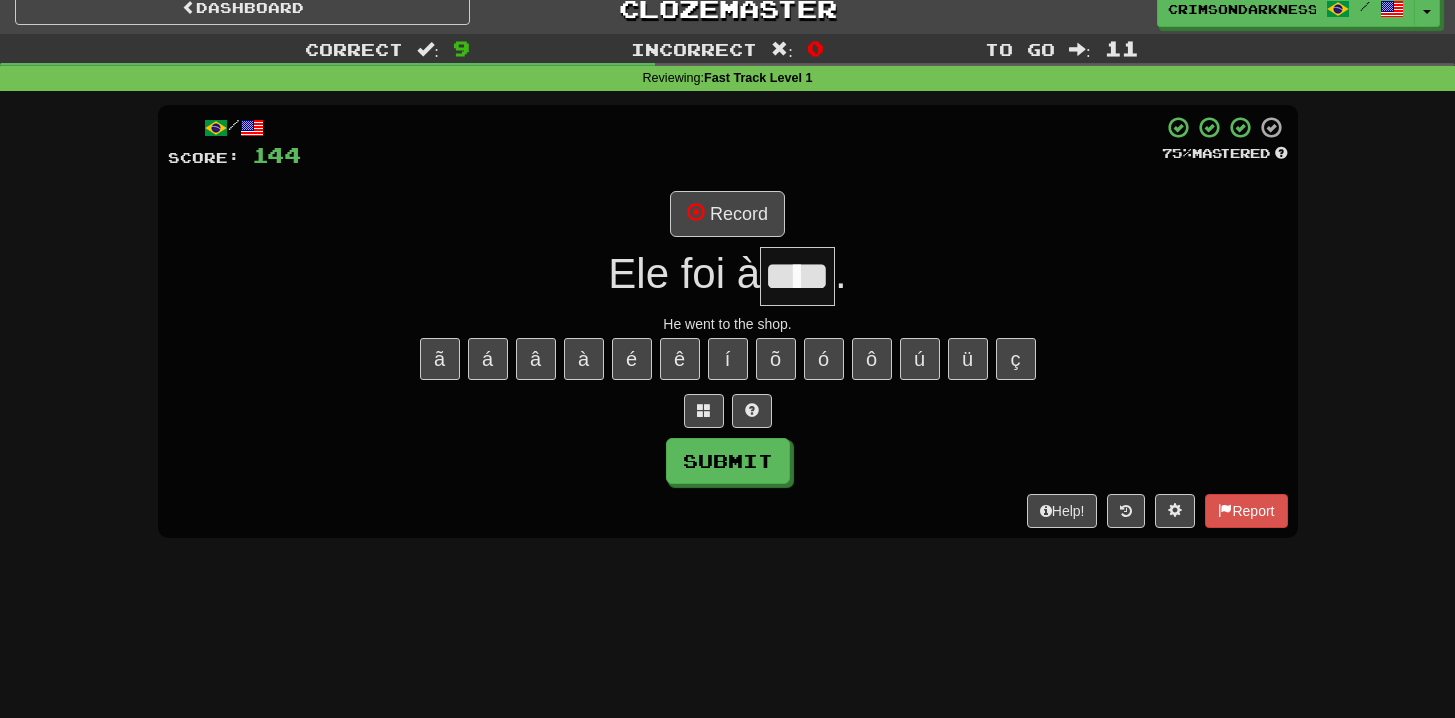 type on "****" 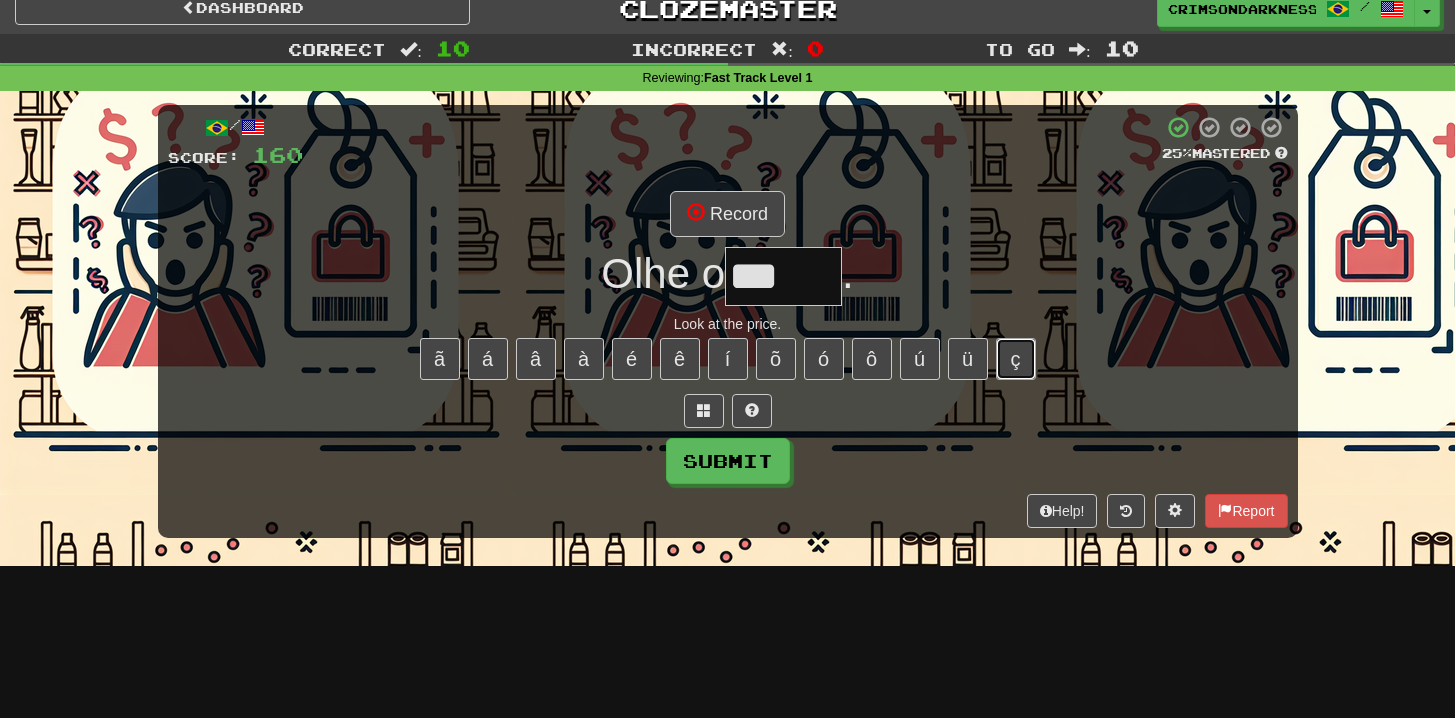 click on "ç" at bounding box center (1016, 359) 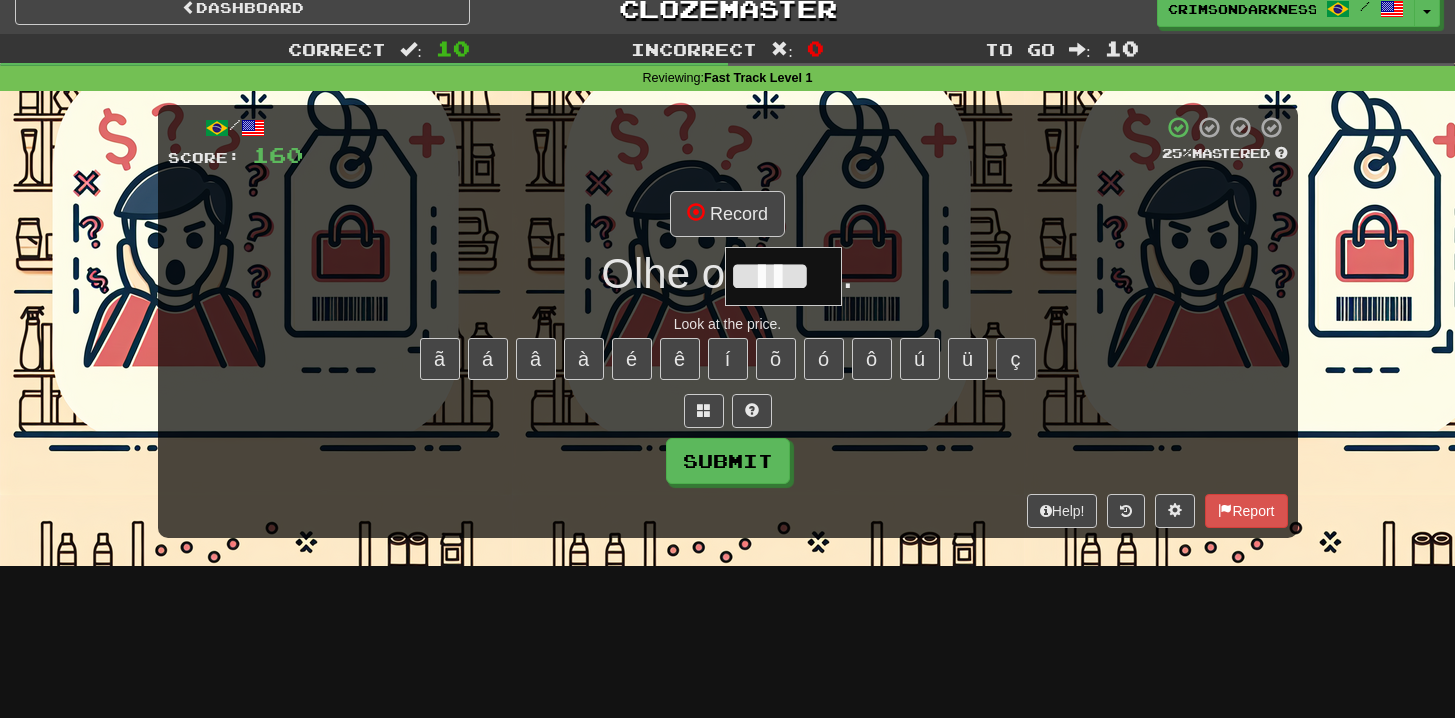type on "*****" 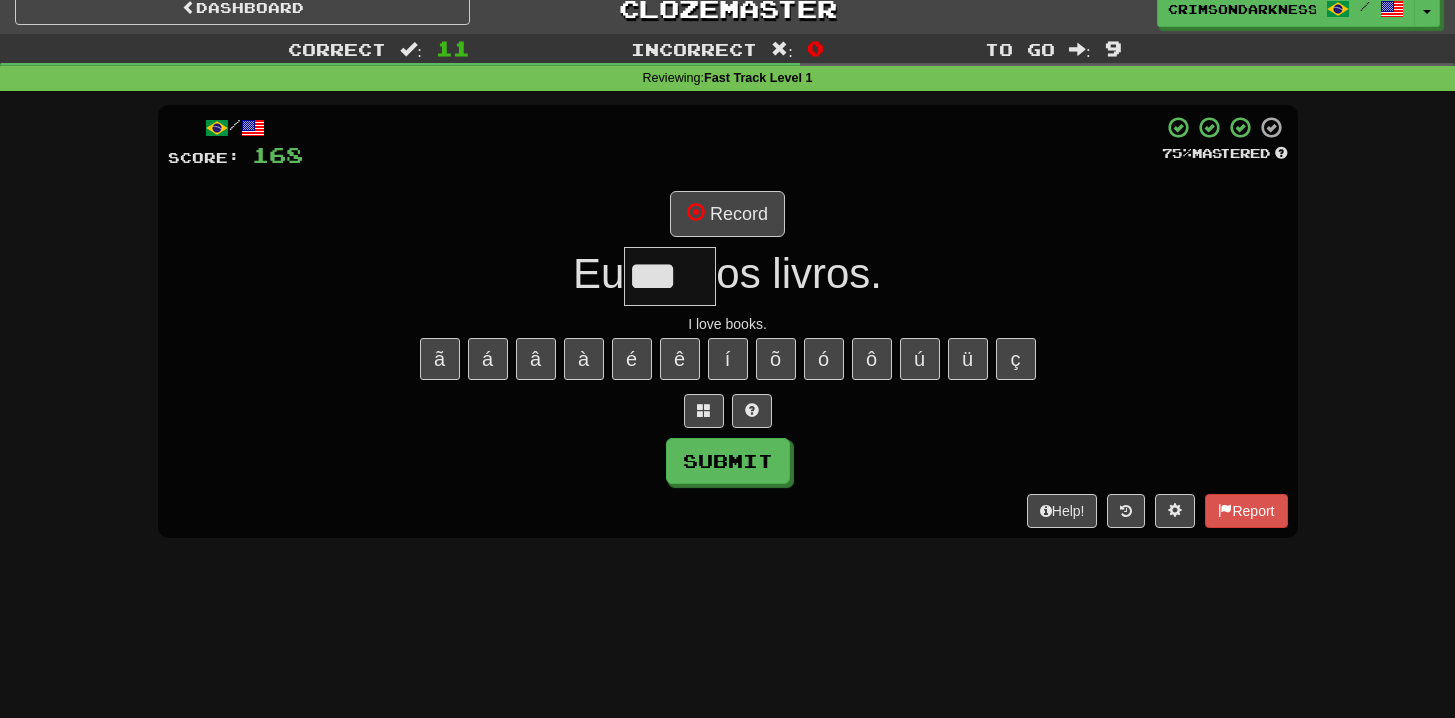 type on "***" 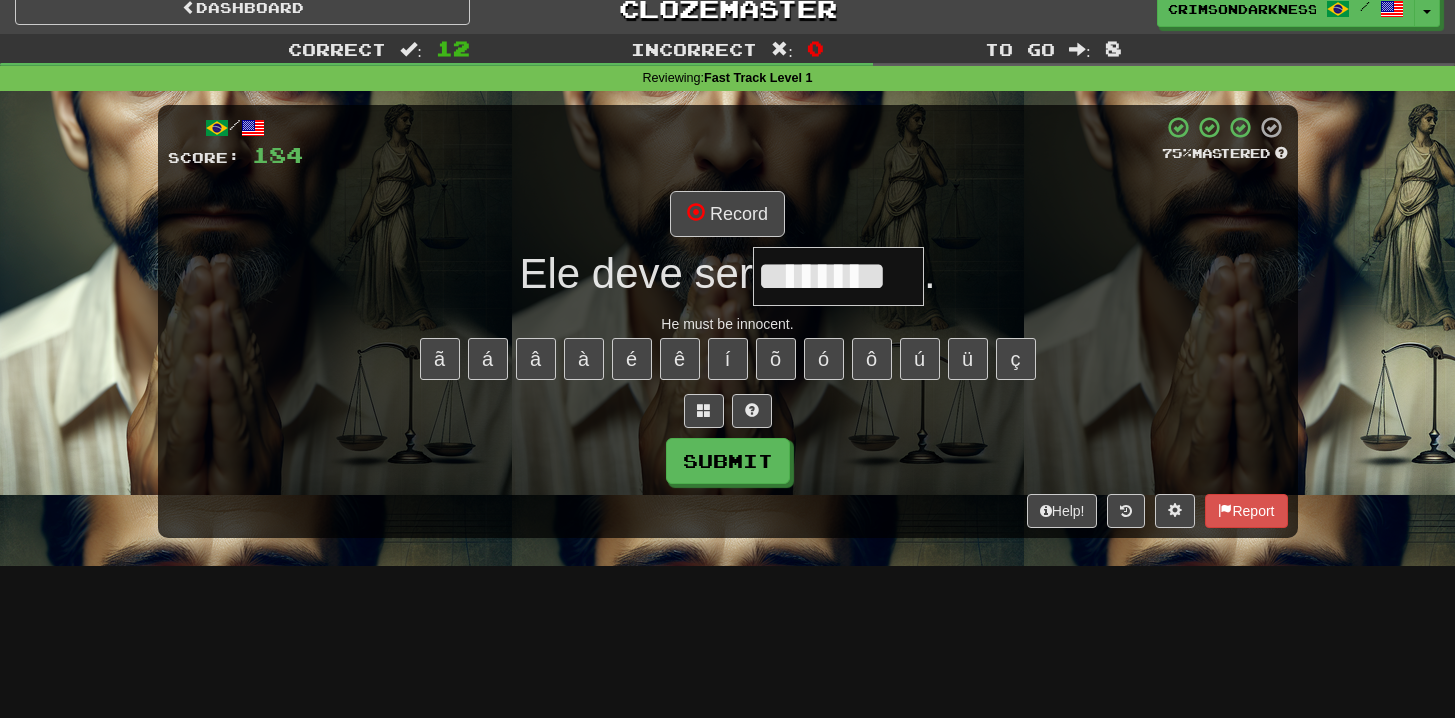type on "********" 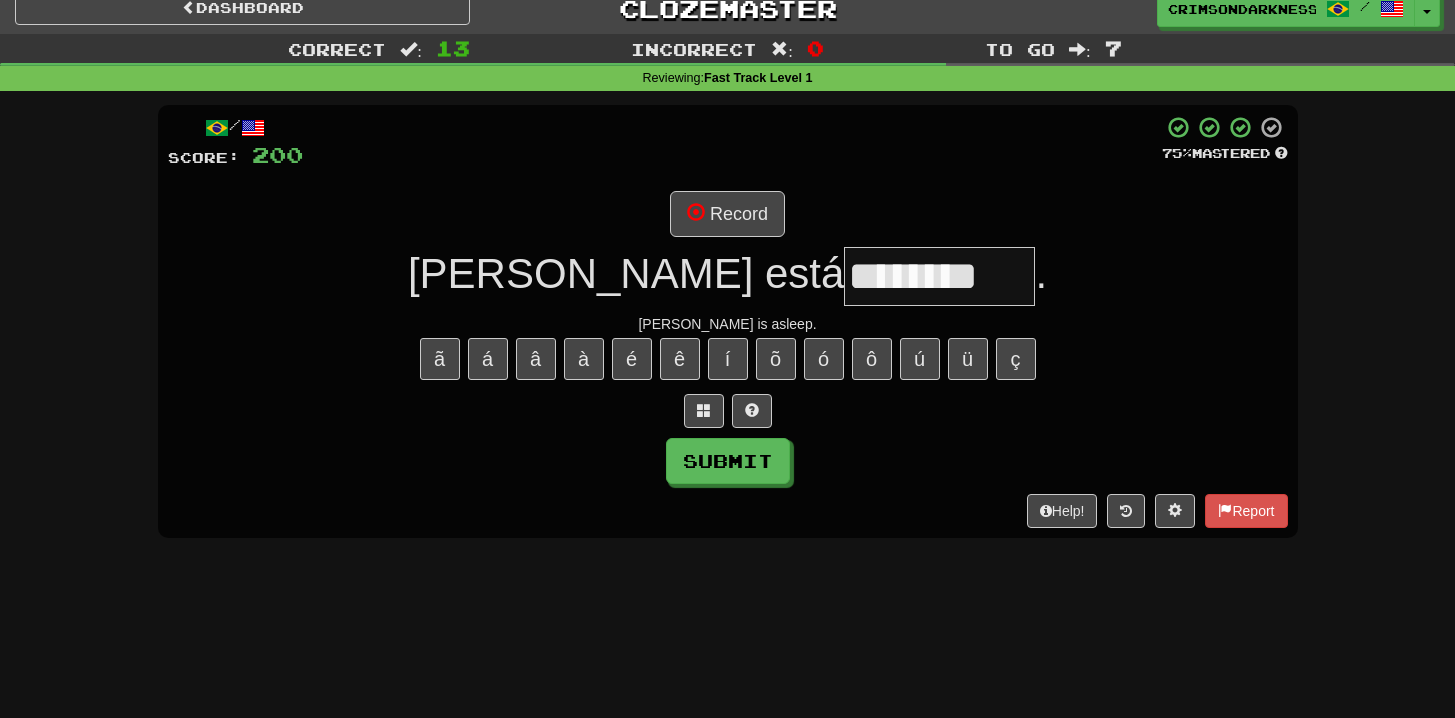type on "********" 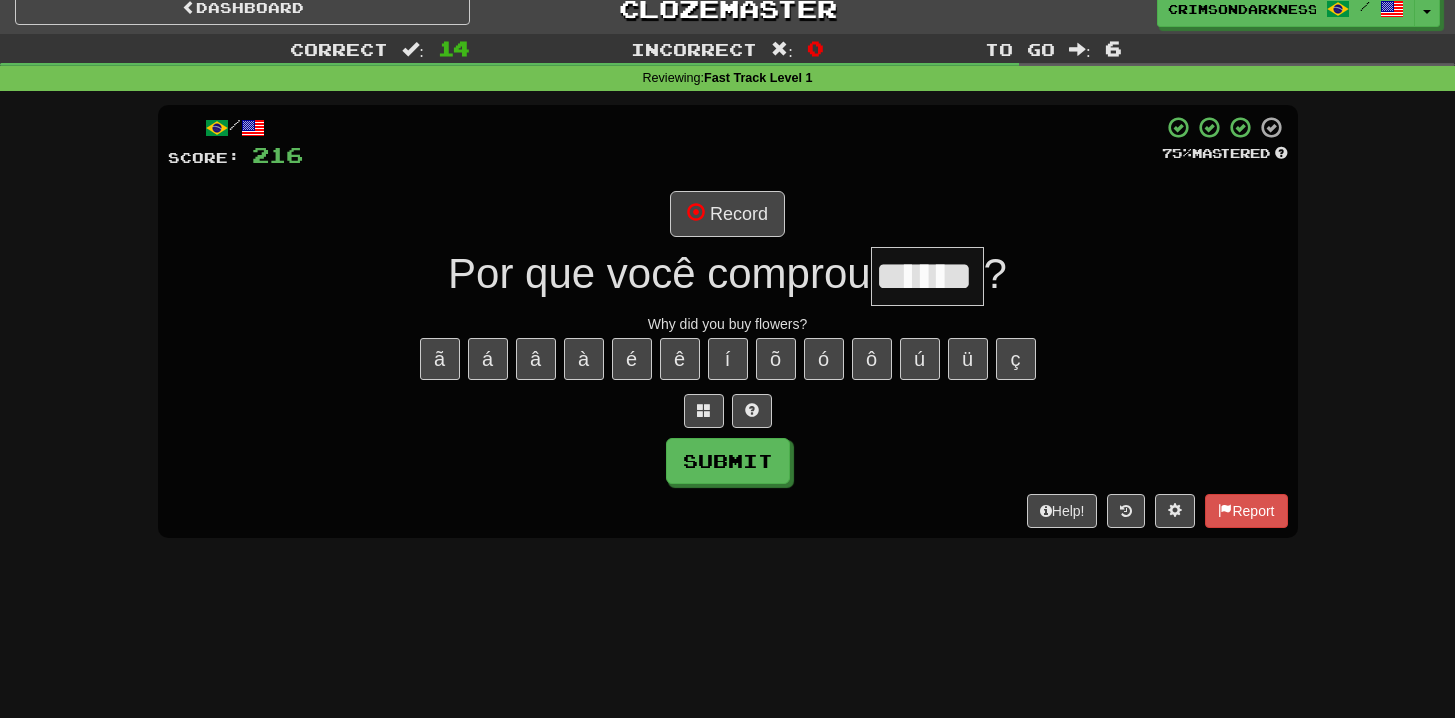 type on "******" 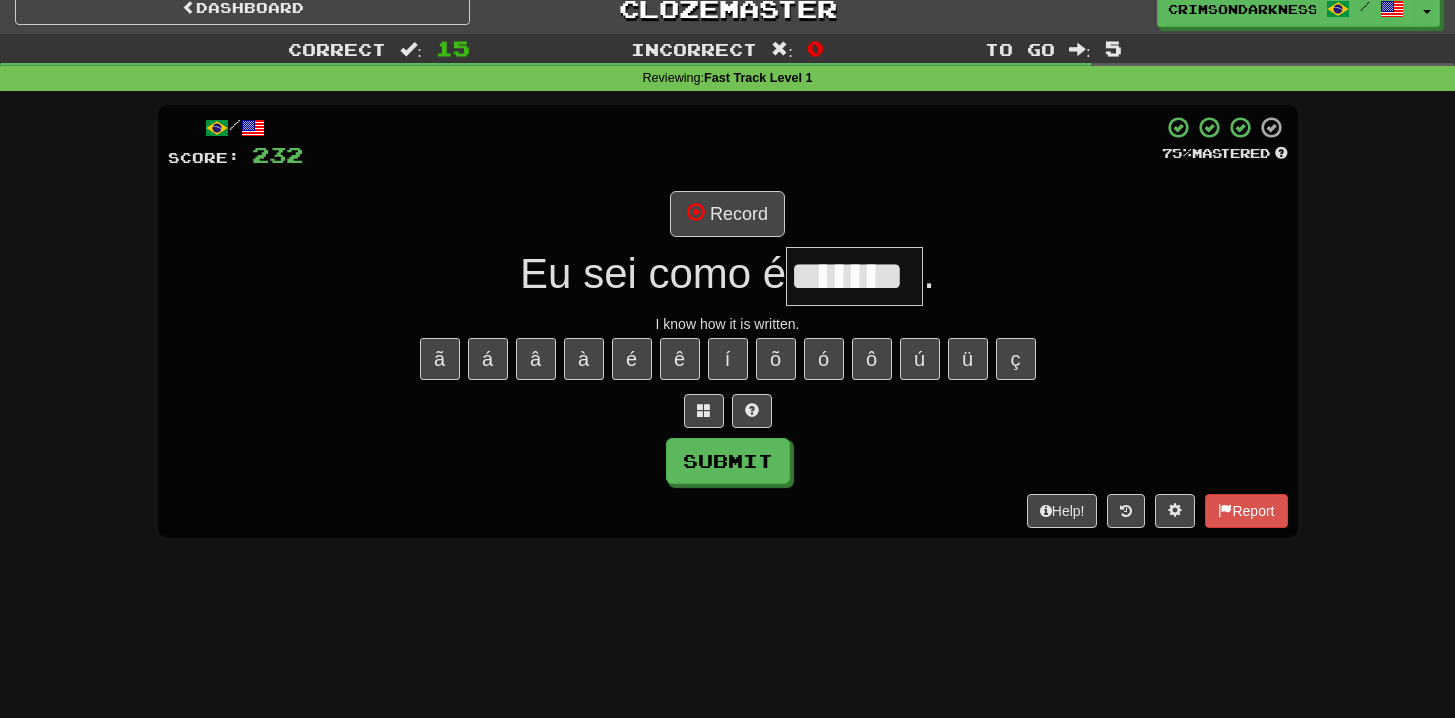 type on "*******" 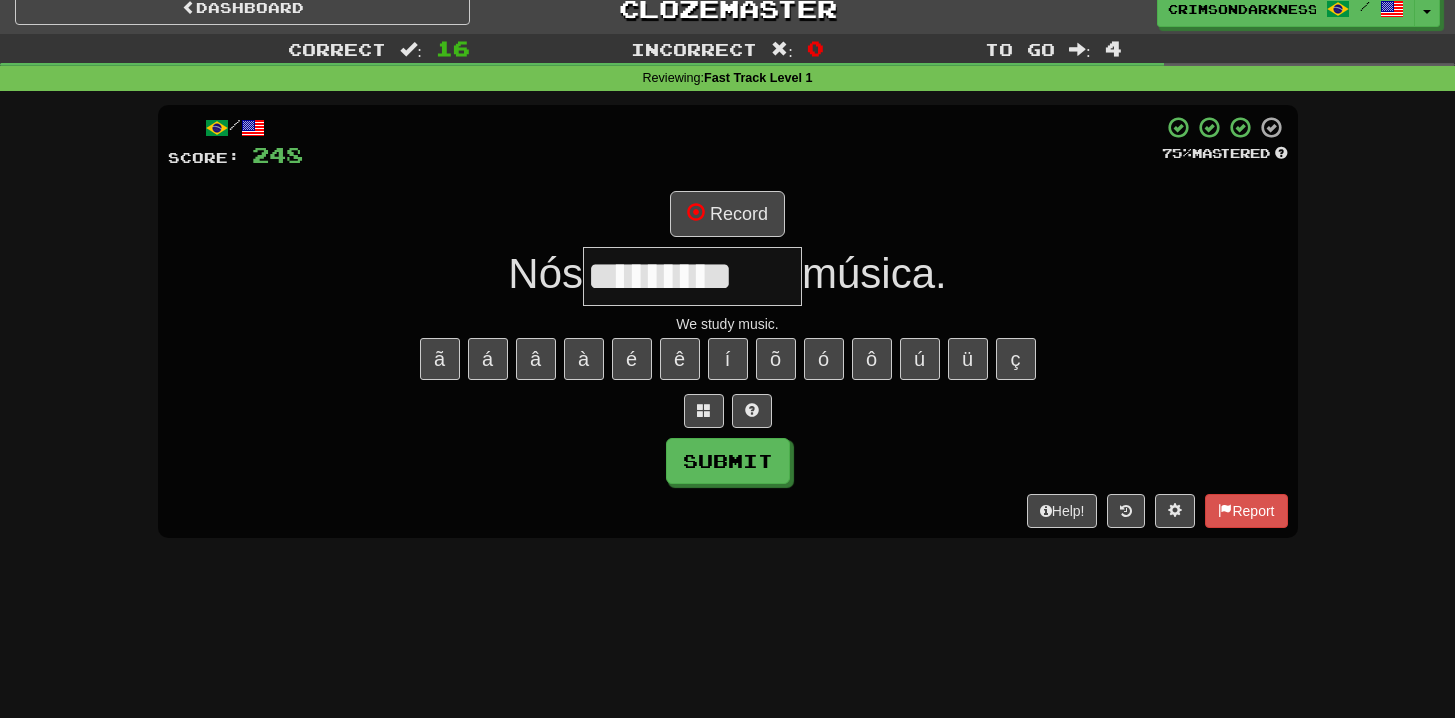type on "*********" 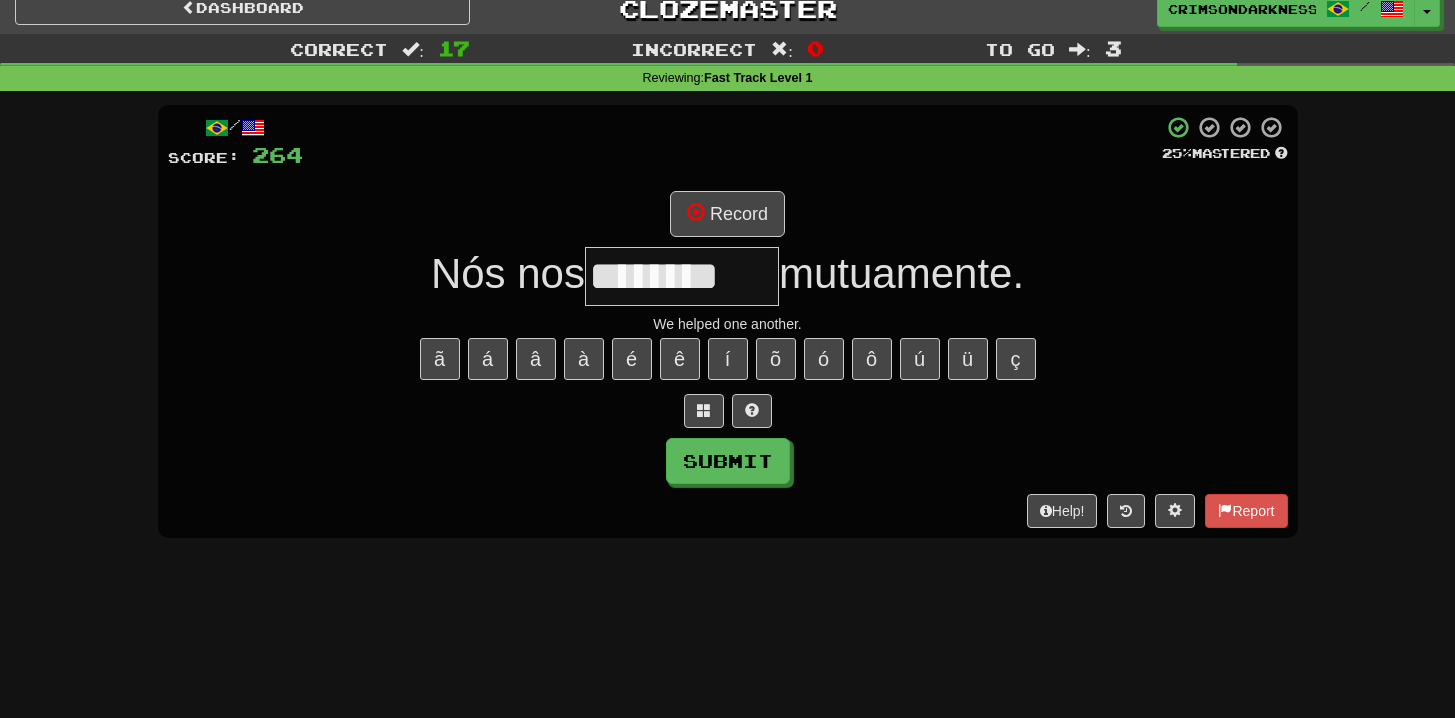 type on "********" 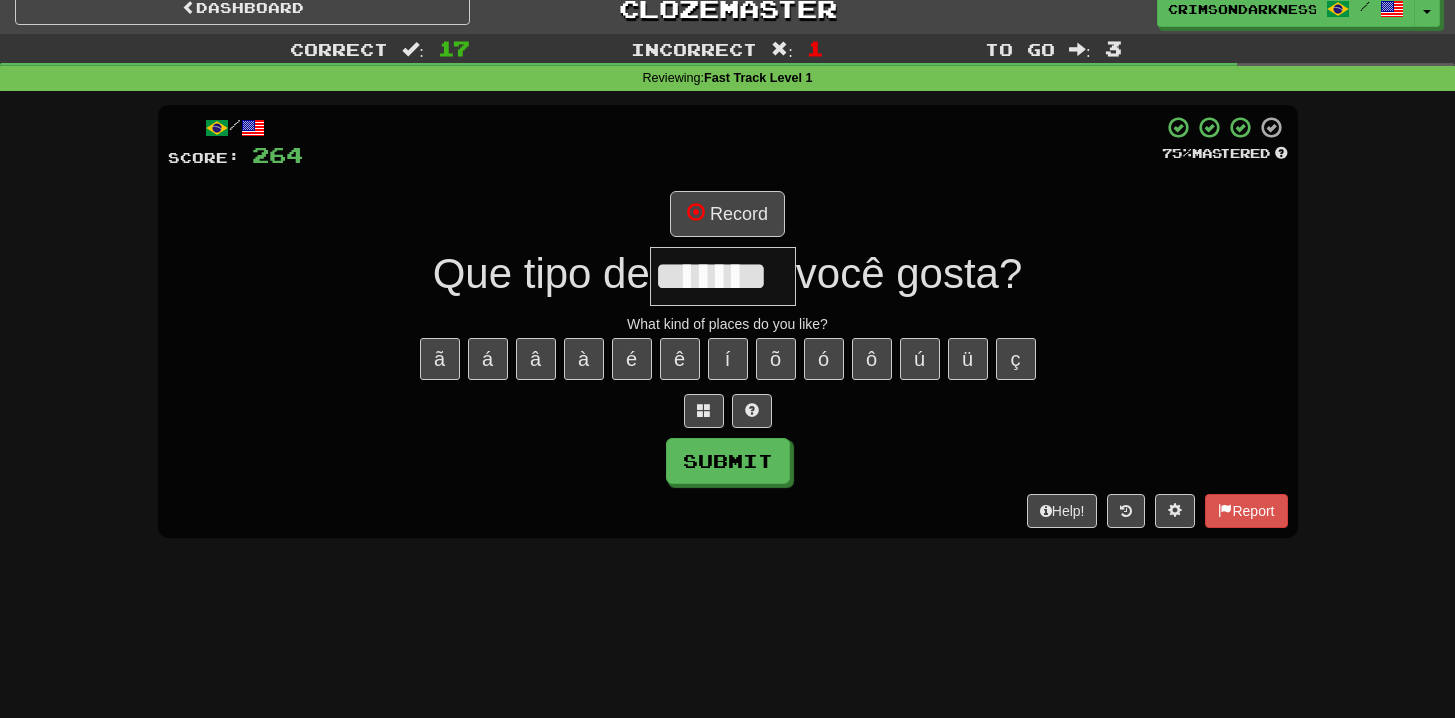 type on "*******" 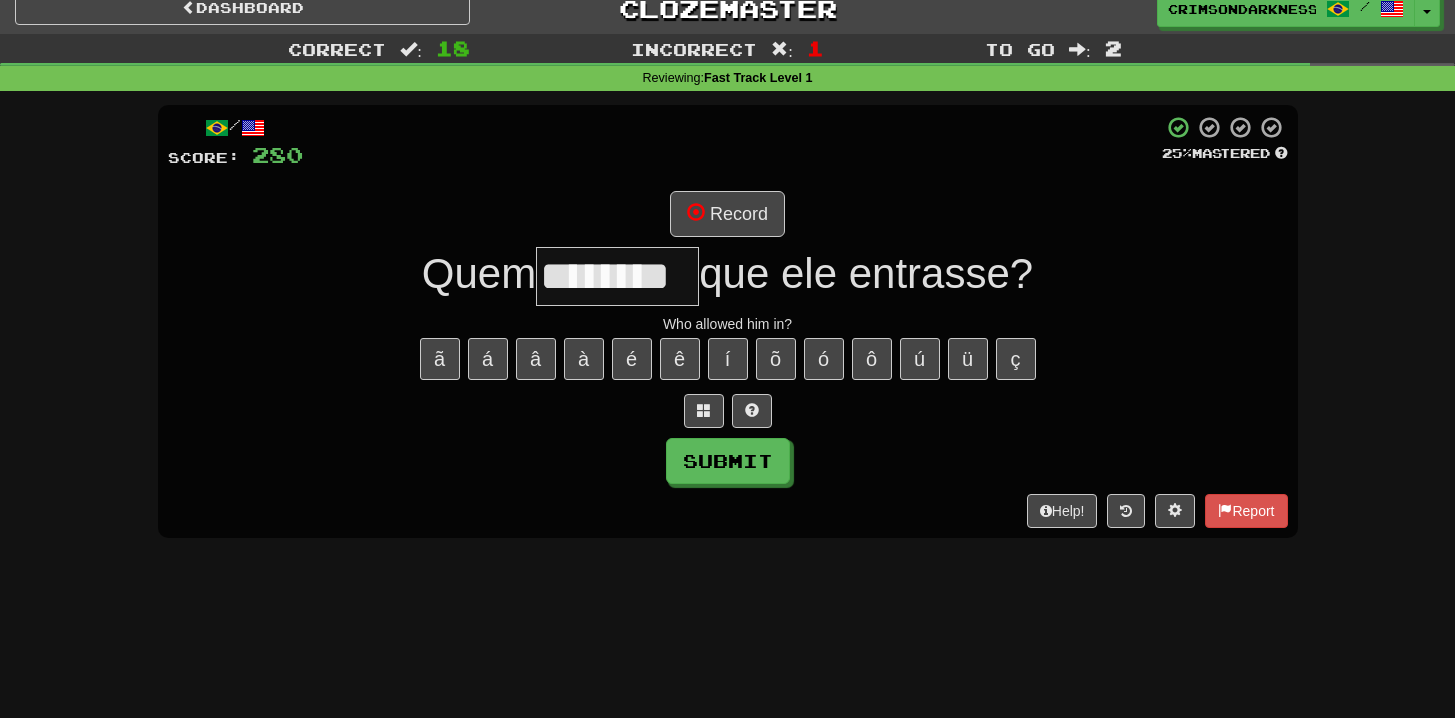 type on "********" 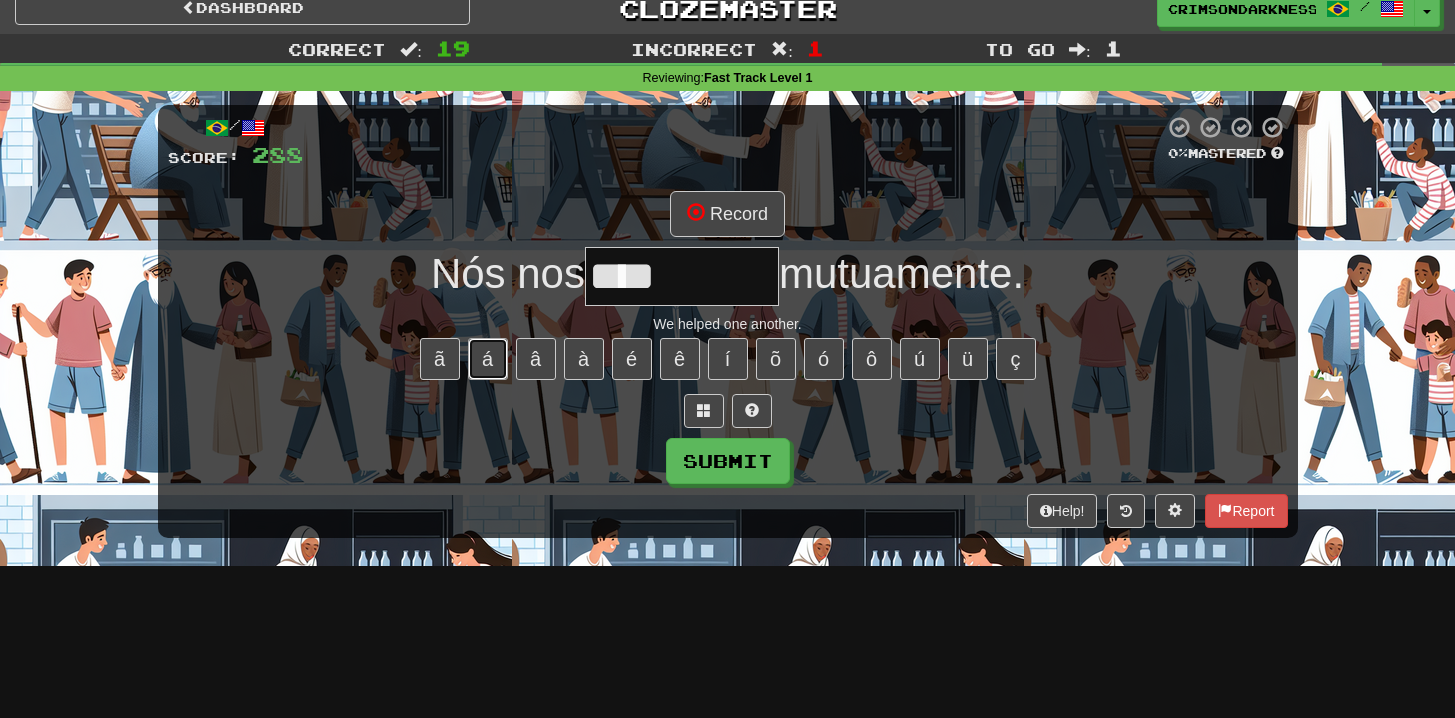 click on "á" at bounding box center (488, 359) 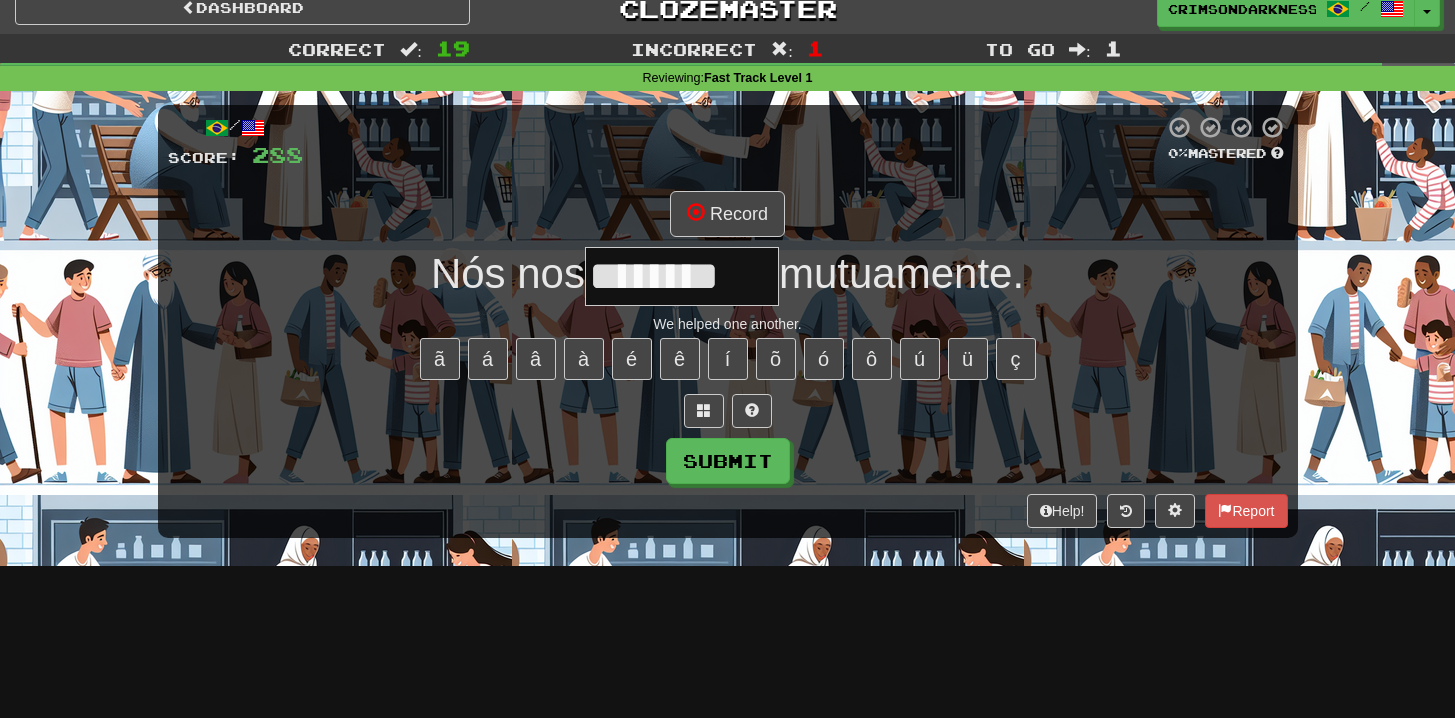 type on "********" 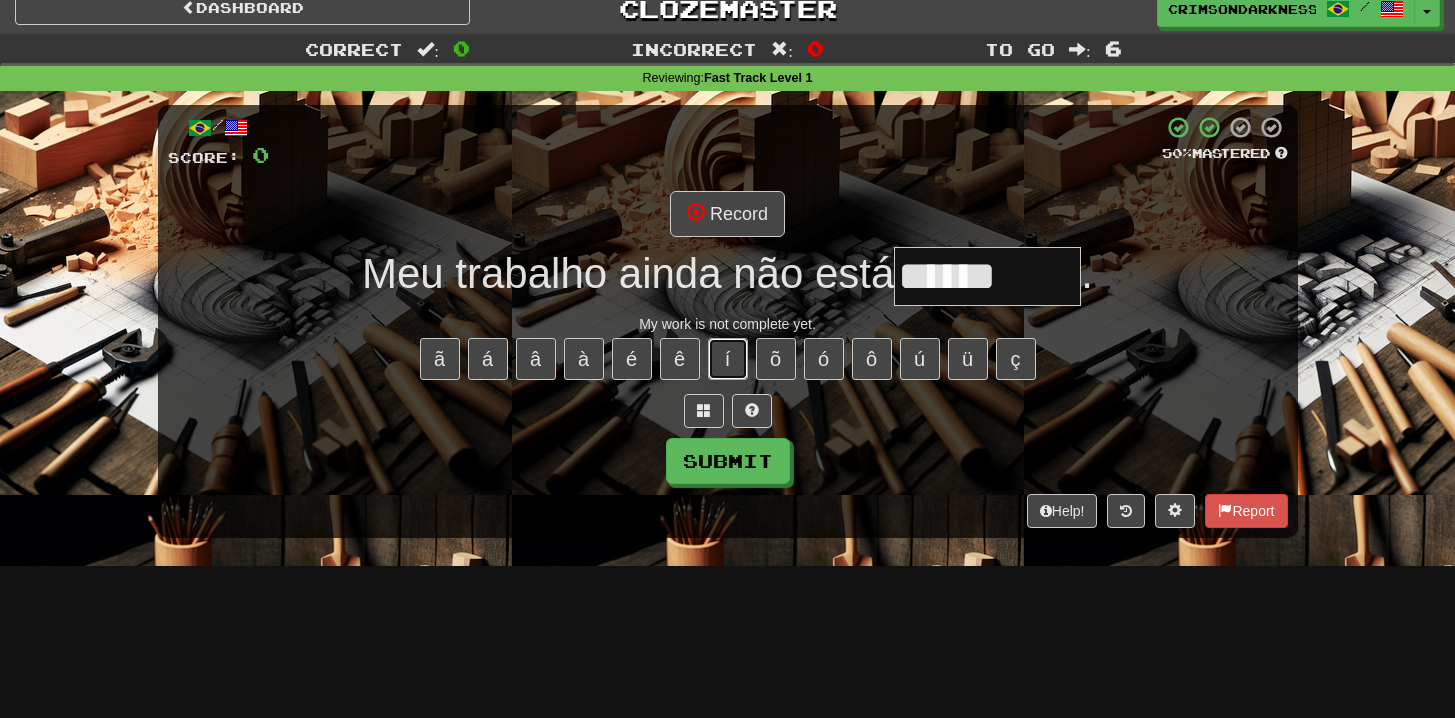 click on "í" at bounding box center [728, 359] 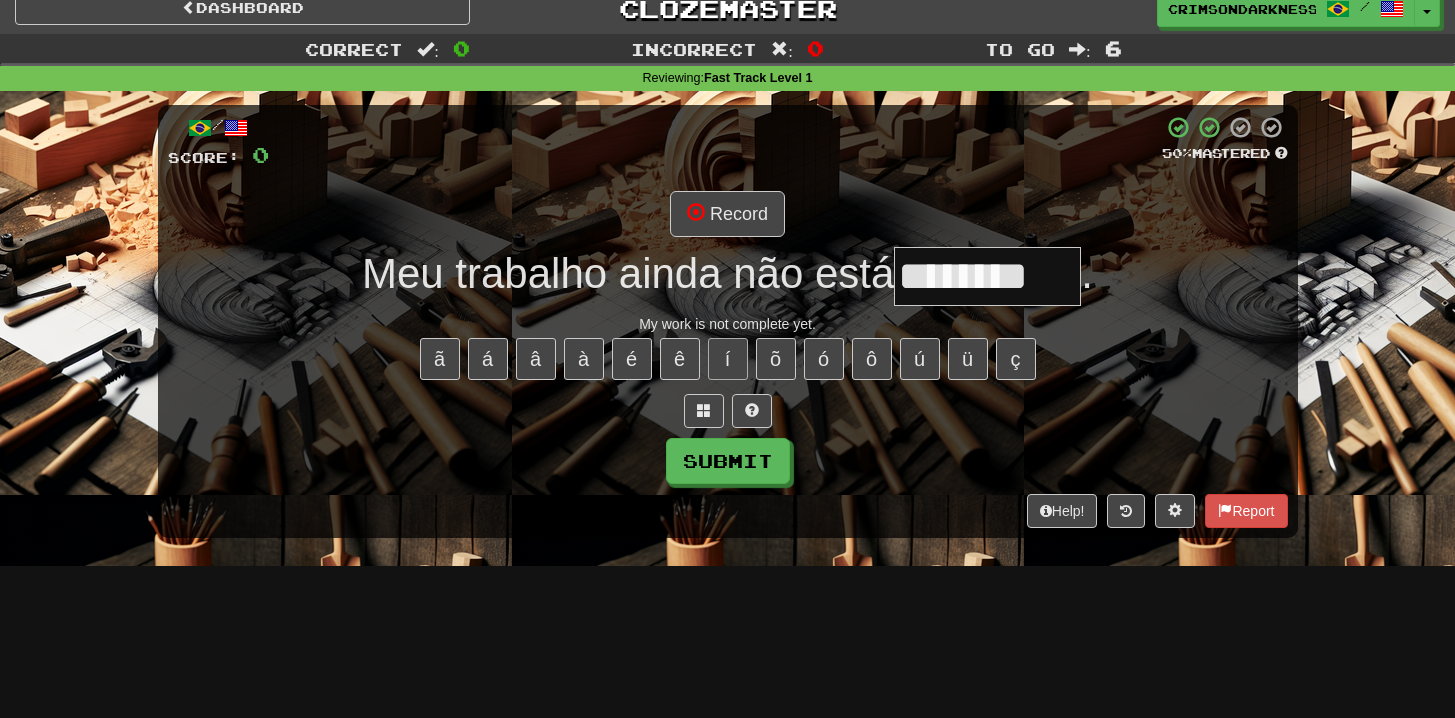 scroll, scrollTop: 0, scrollLeft: 0, axis: both 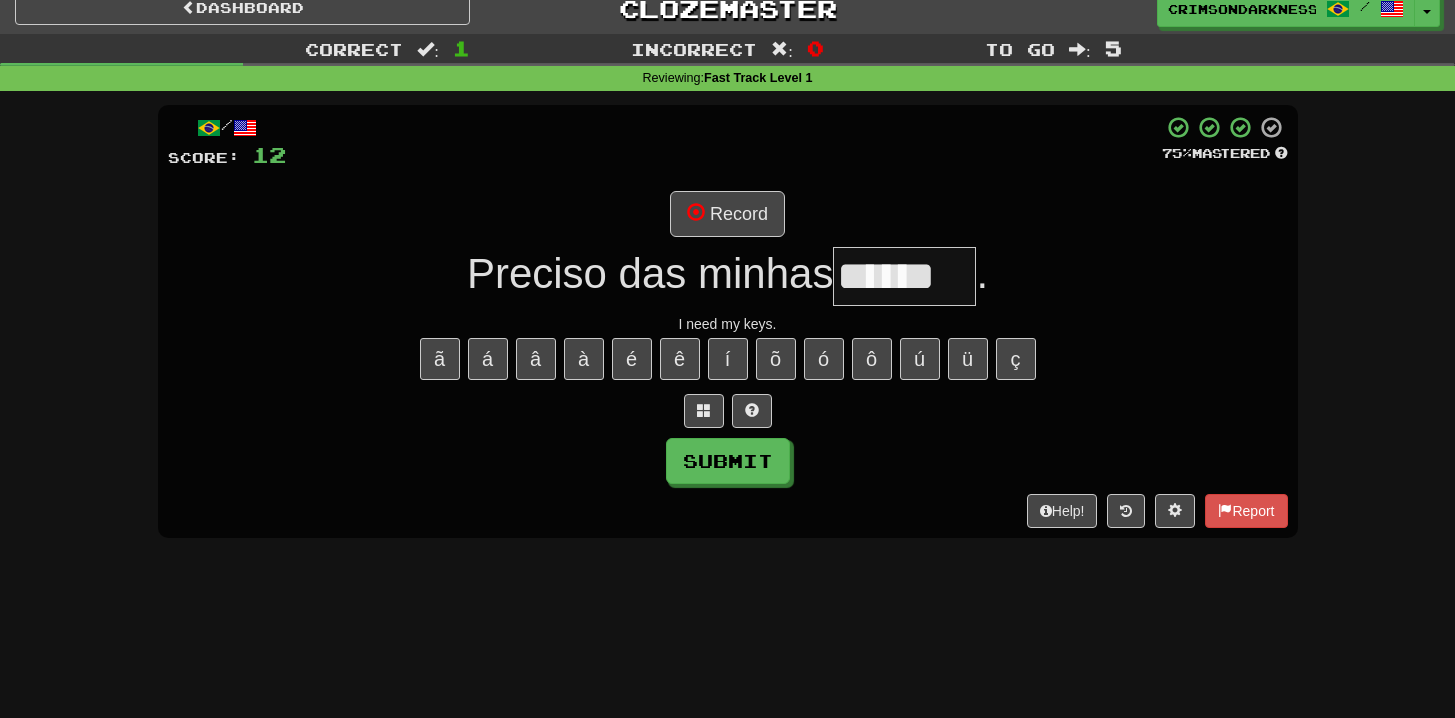 type on "******" 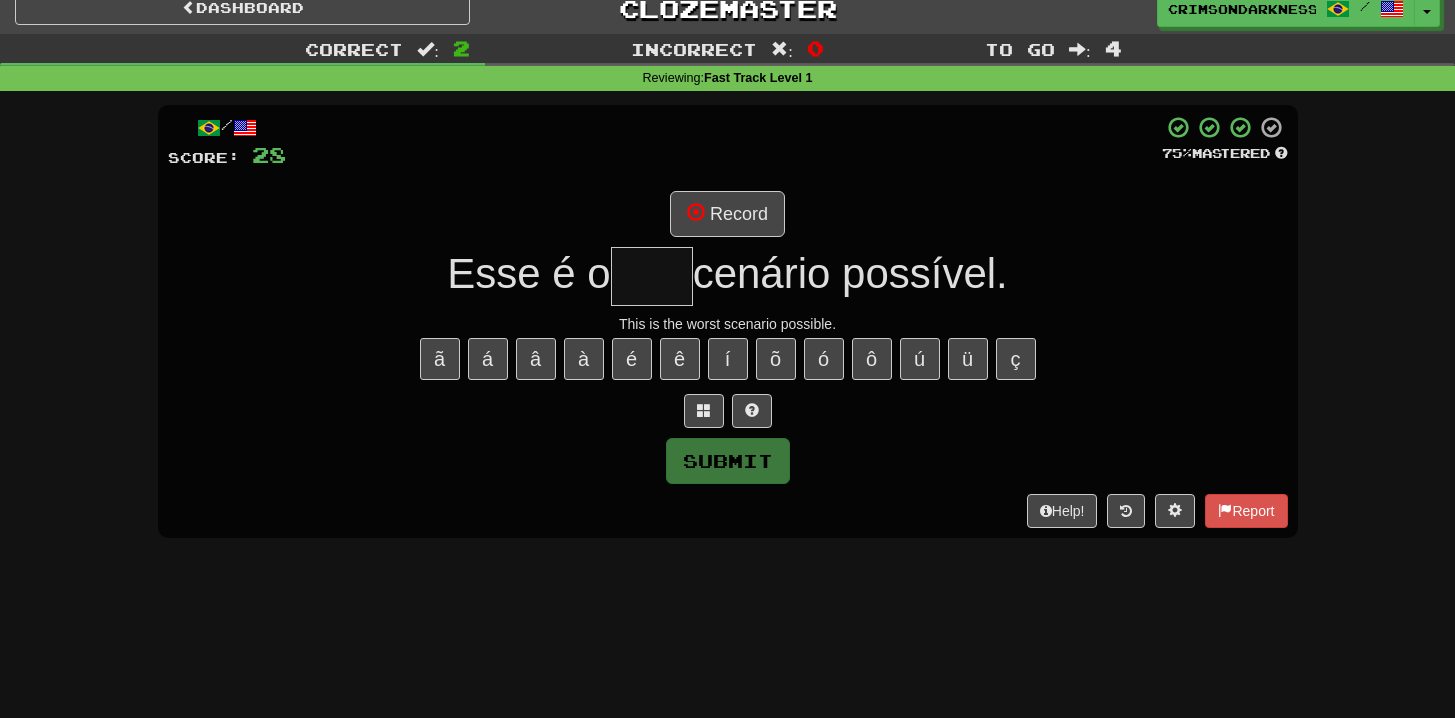 type on "*" 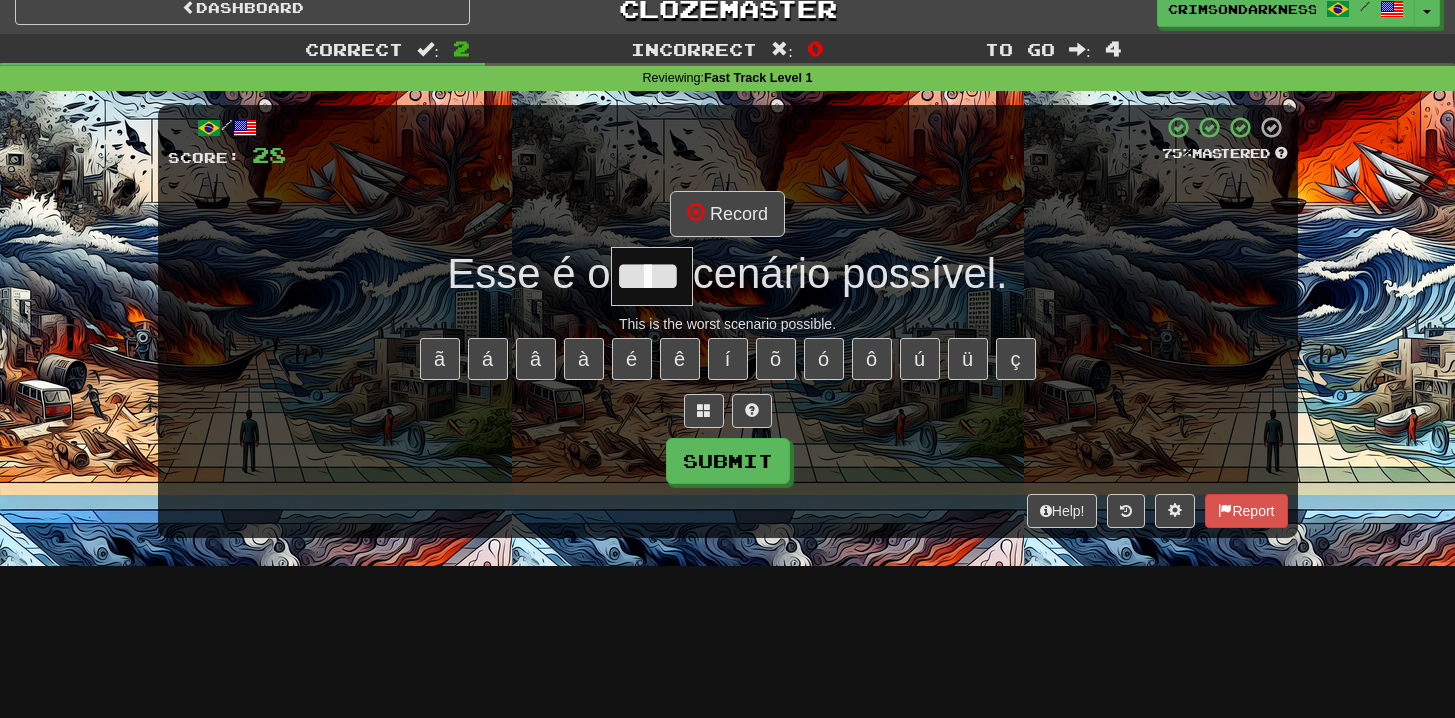type on "****" 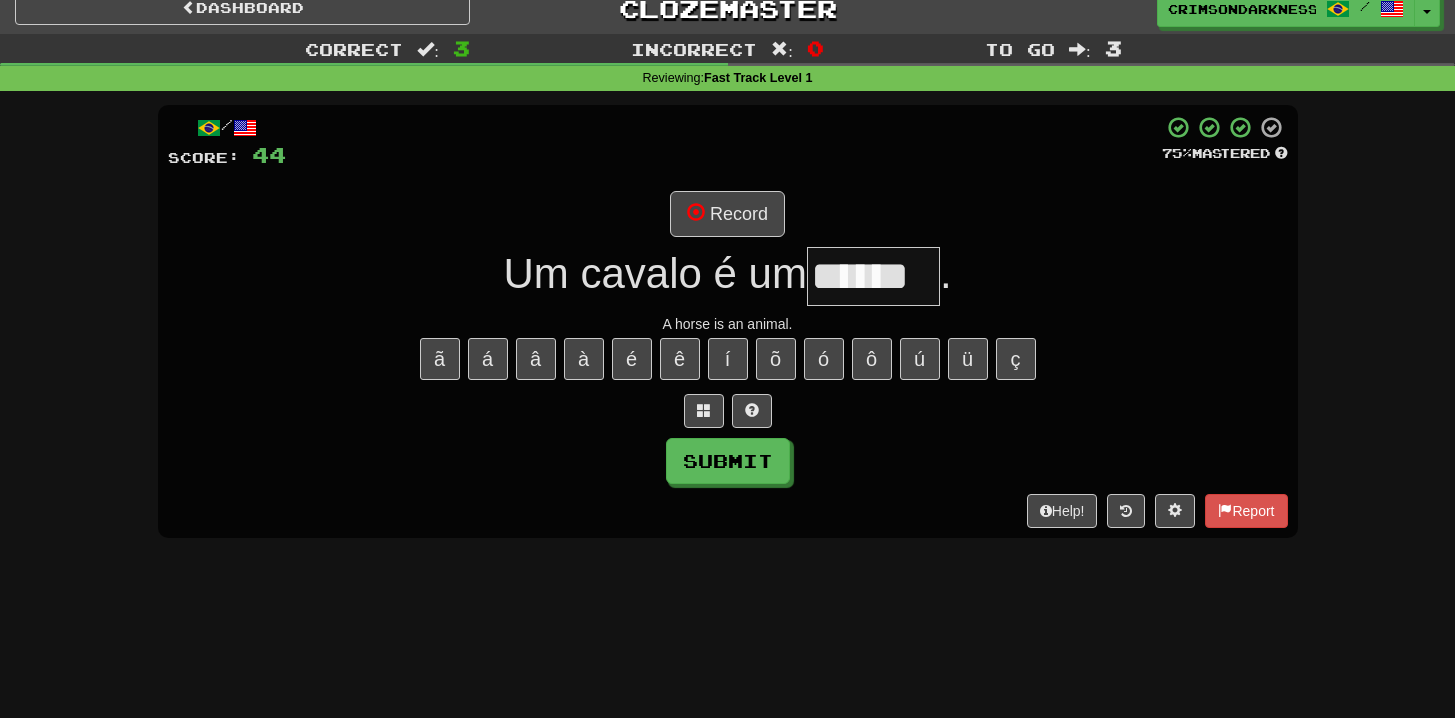 type on "******" 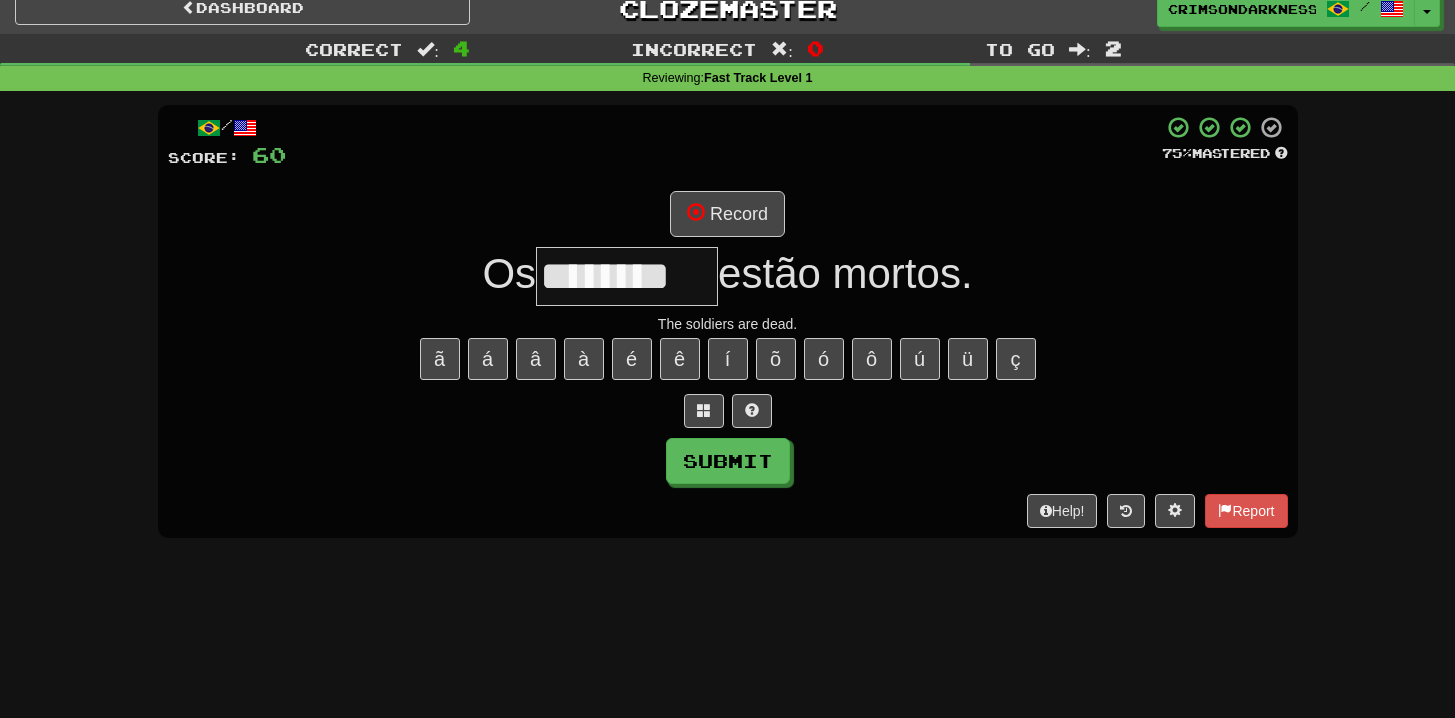 type on "********" 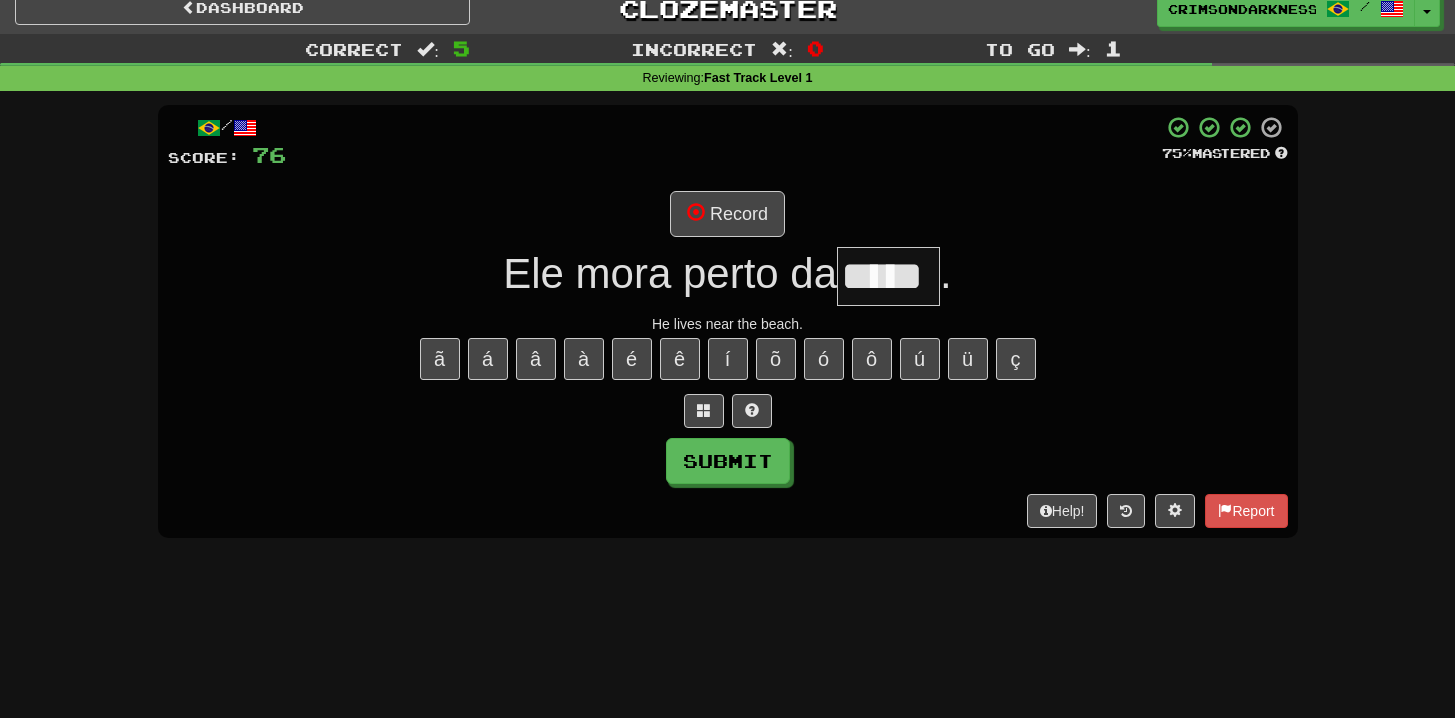 type on "*****" 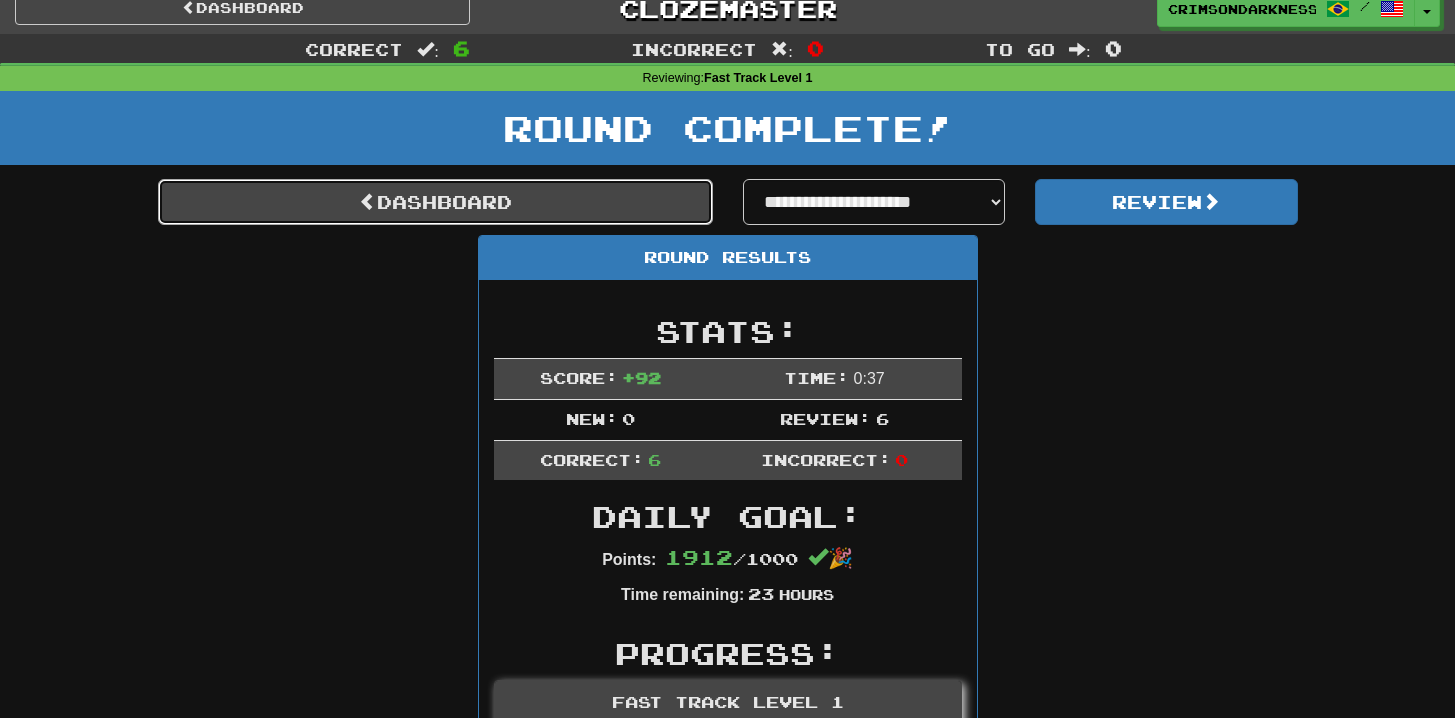click on "Dashboard" at bounding box center [435, 202] 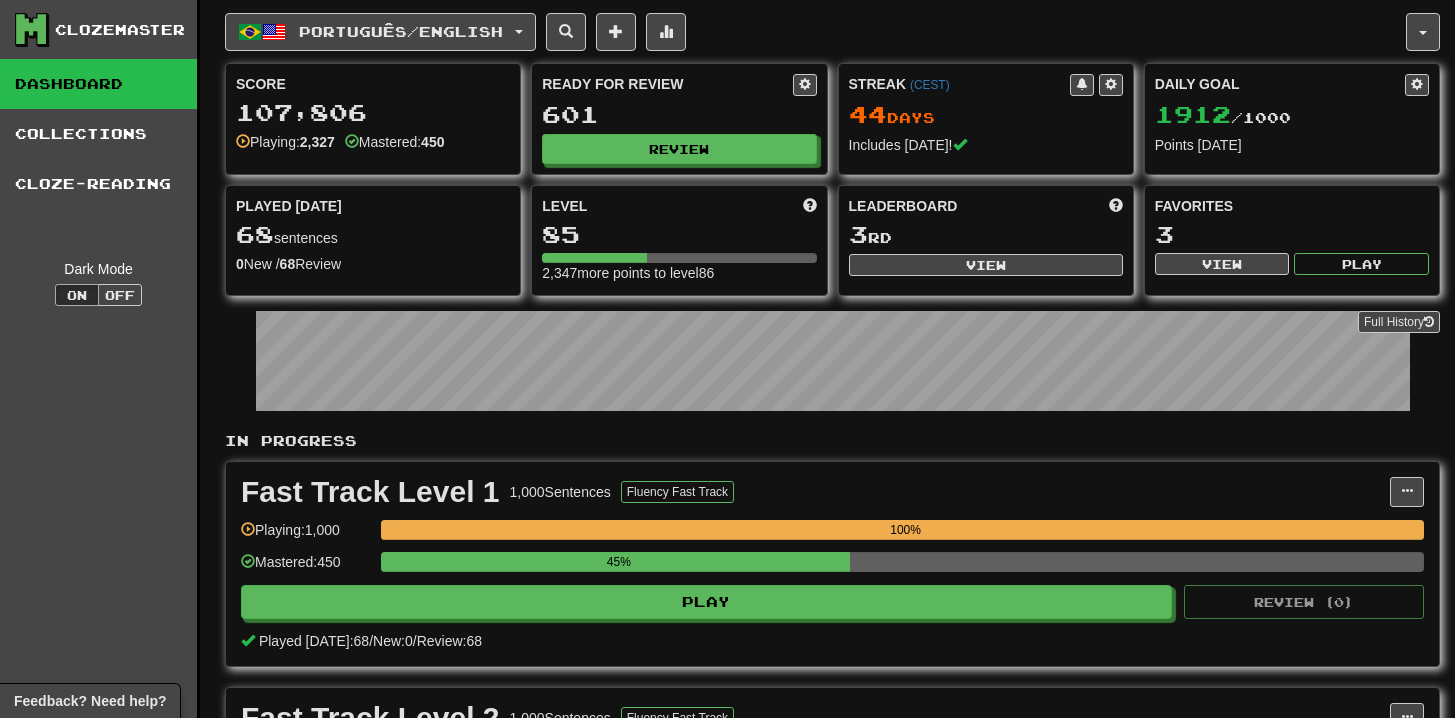 scroll, scrollTop: 0, scrollLeft: 0, axis: both 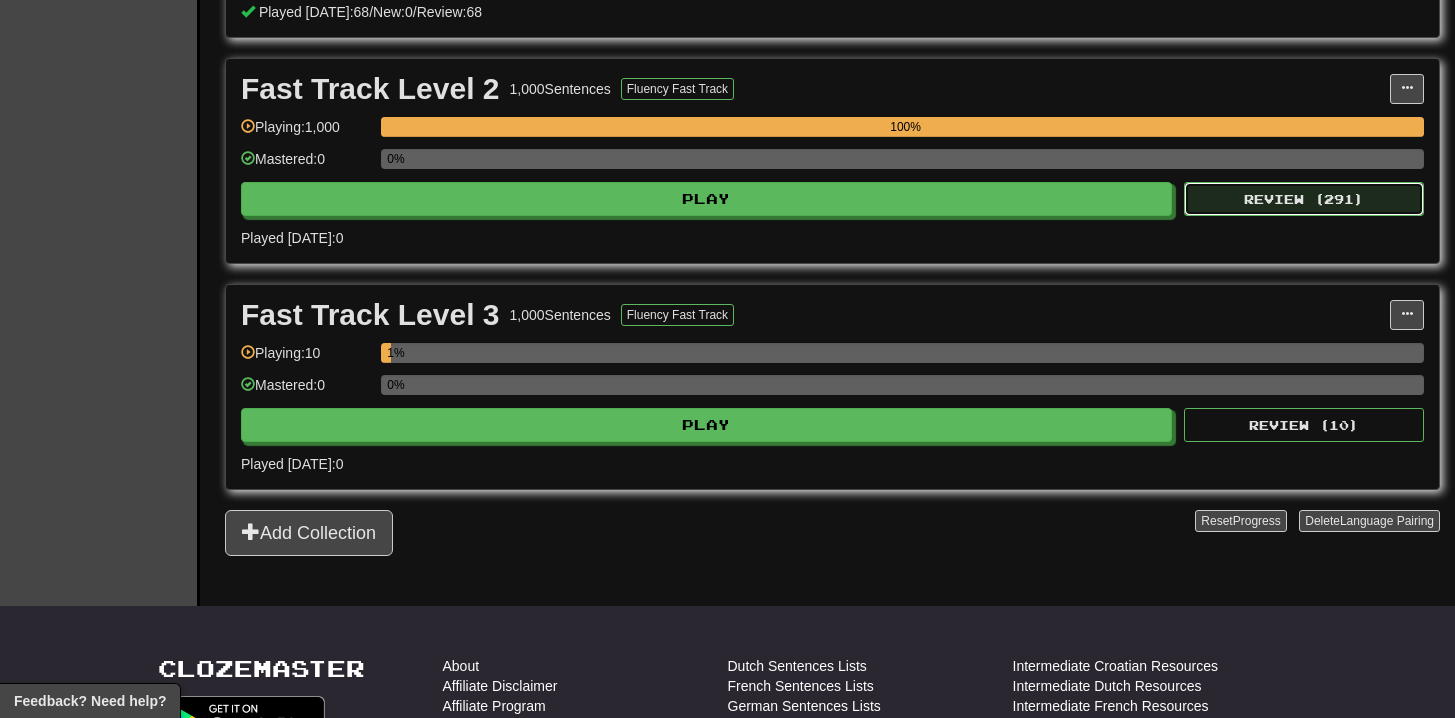 click on "Review ( 291 )" at bounding box center (1304, 199) 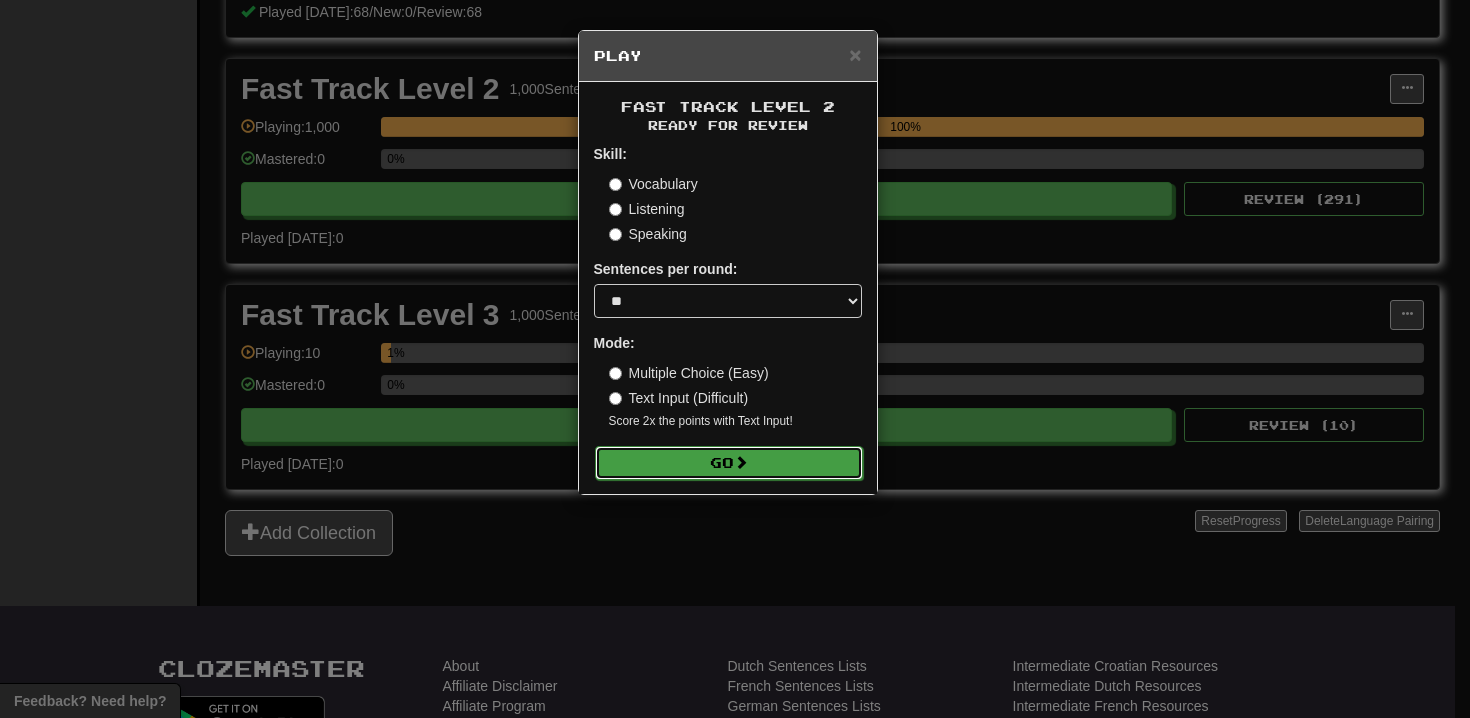 click on "Go" at bounding box center [729, 463] 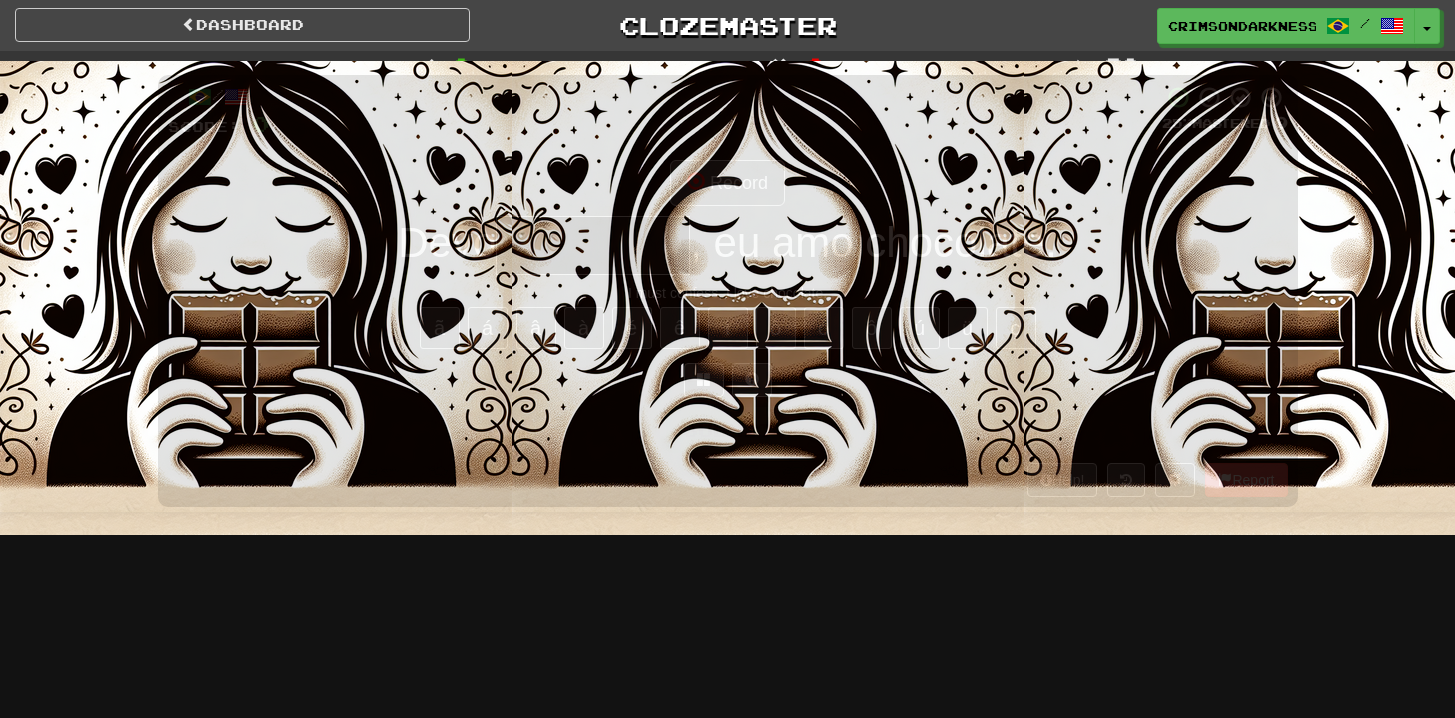 scroll, scrollTop: 0, scrollLeft: 0, axis: both 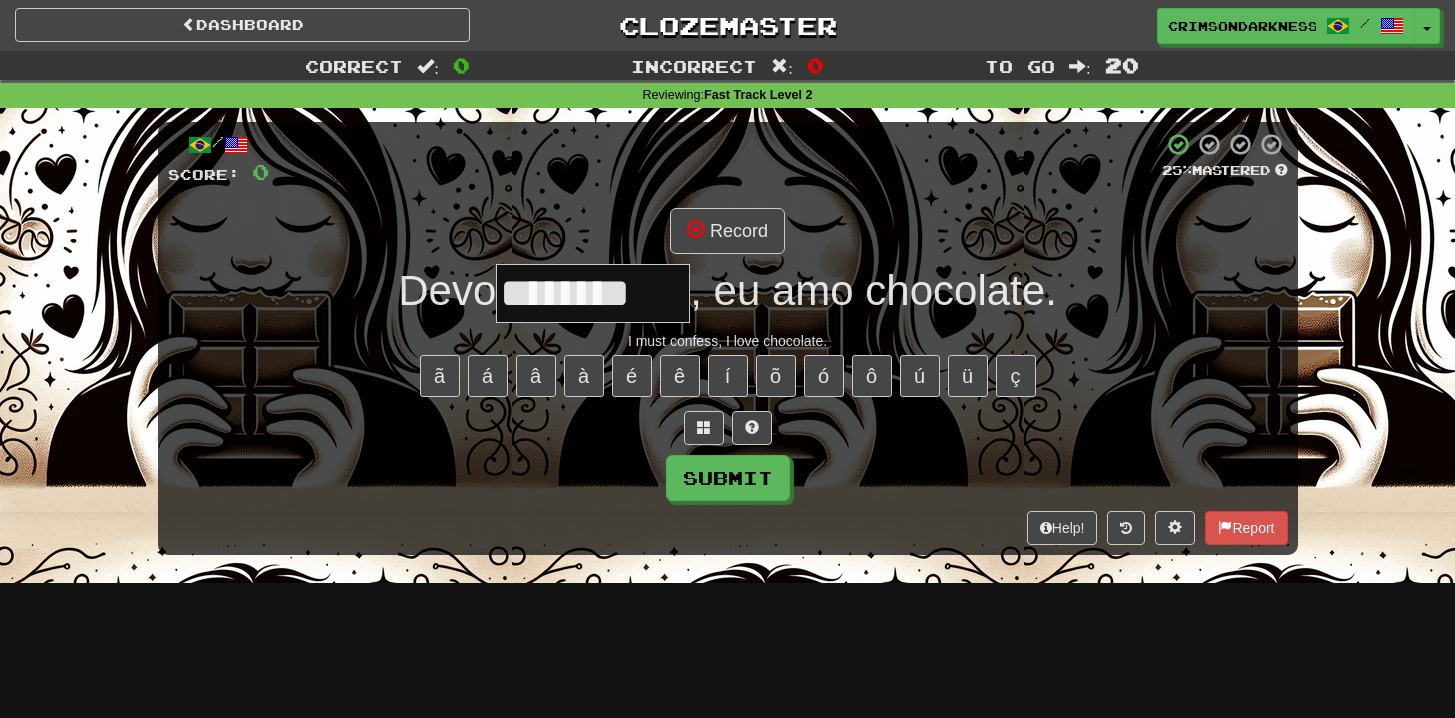 type on "*********" 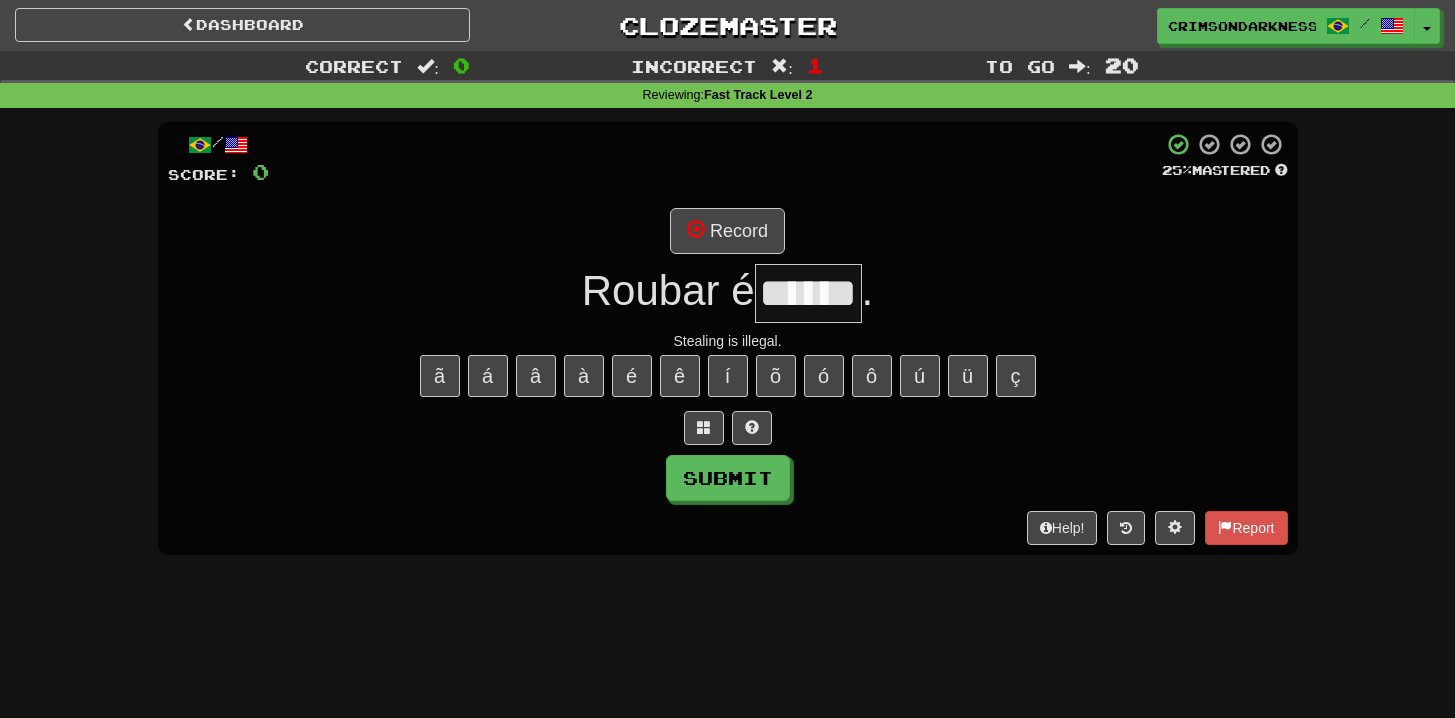 type on "******" 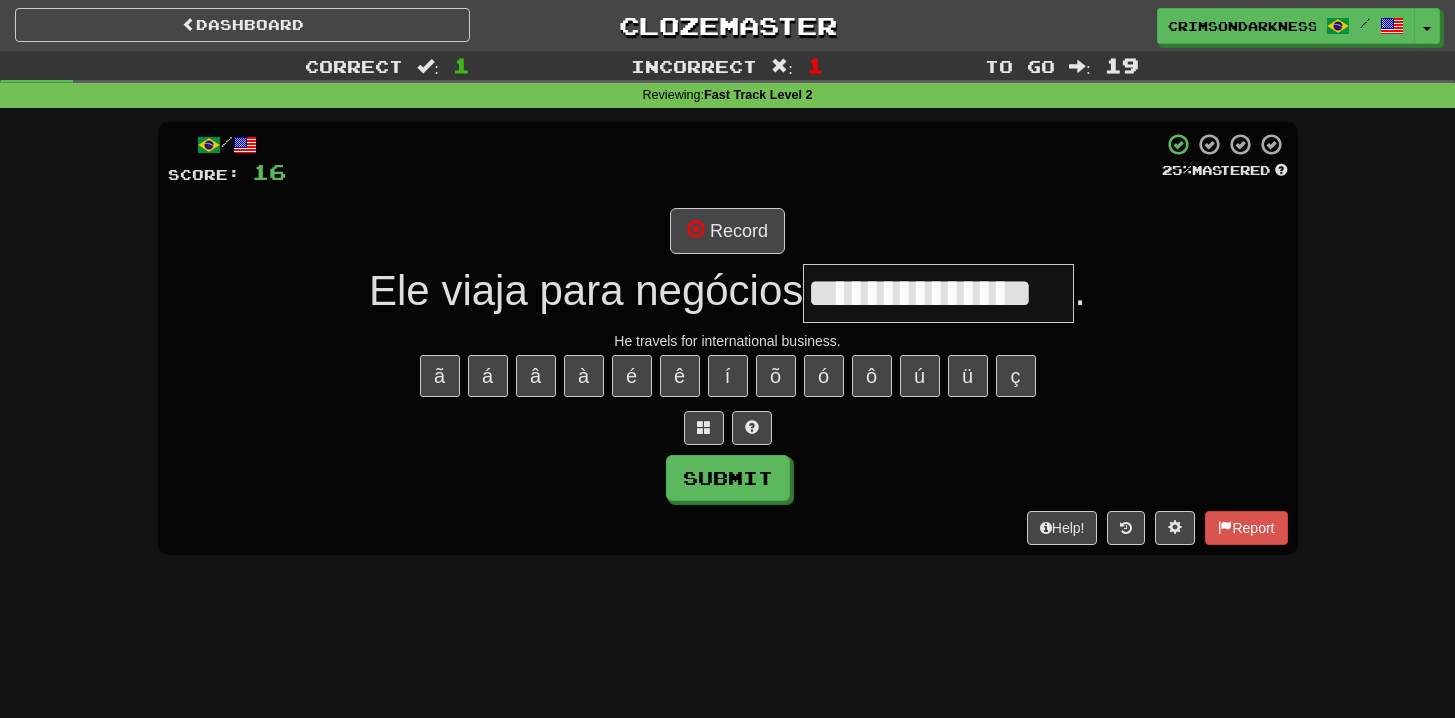 type on "**********" 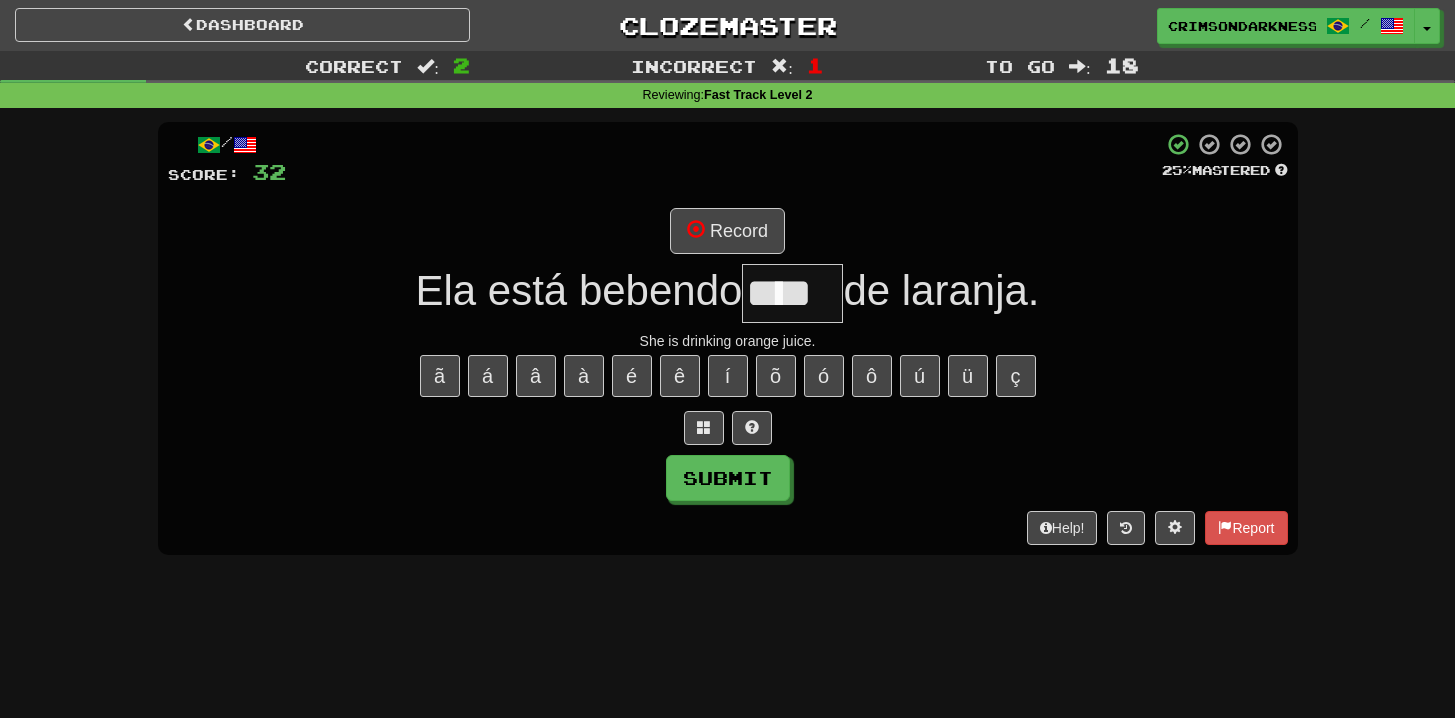 type on "****" 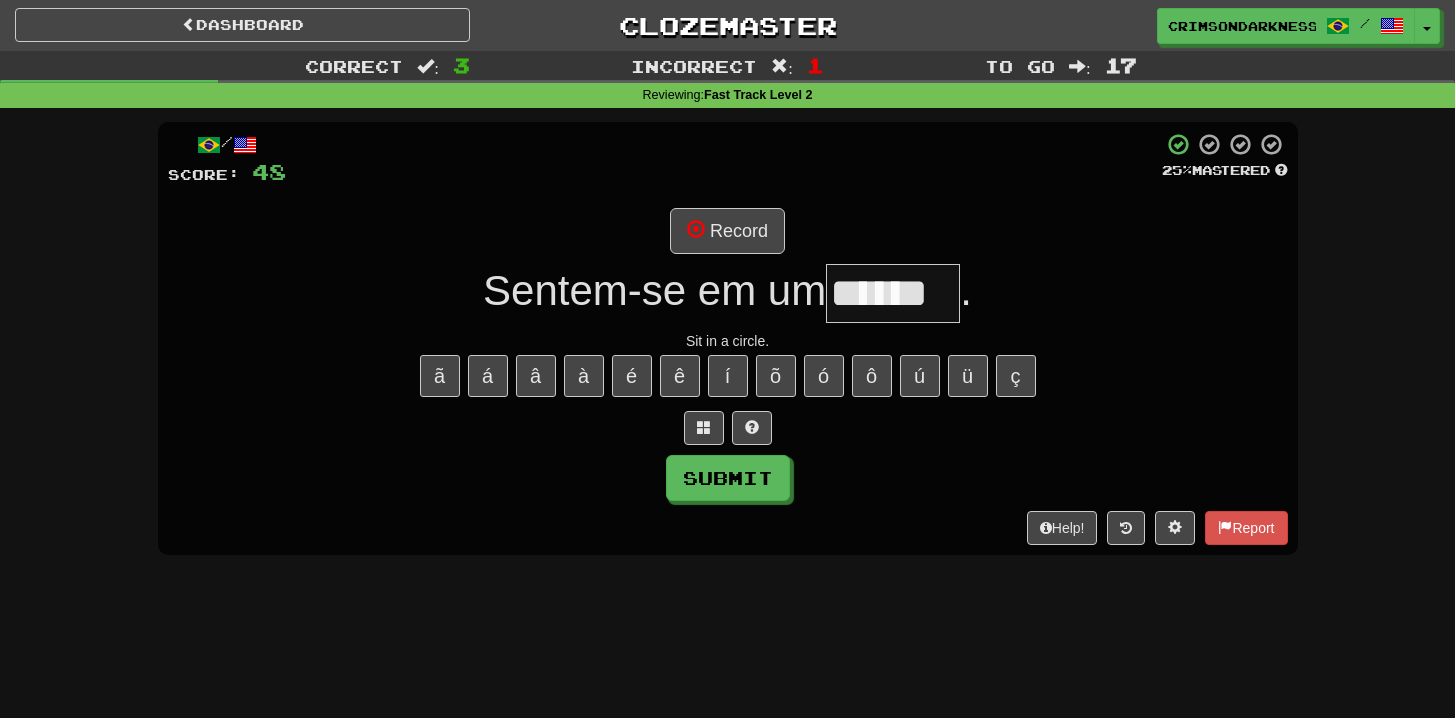 type on "*******" 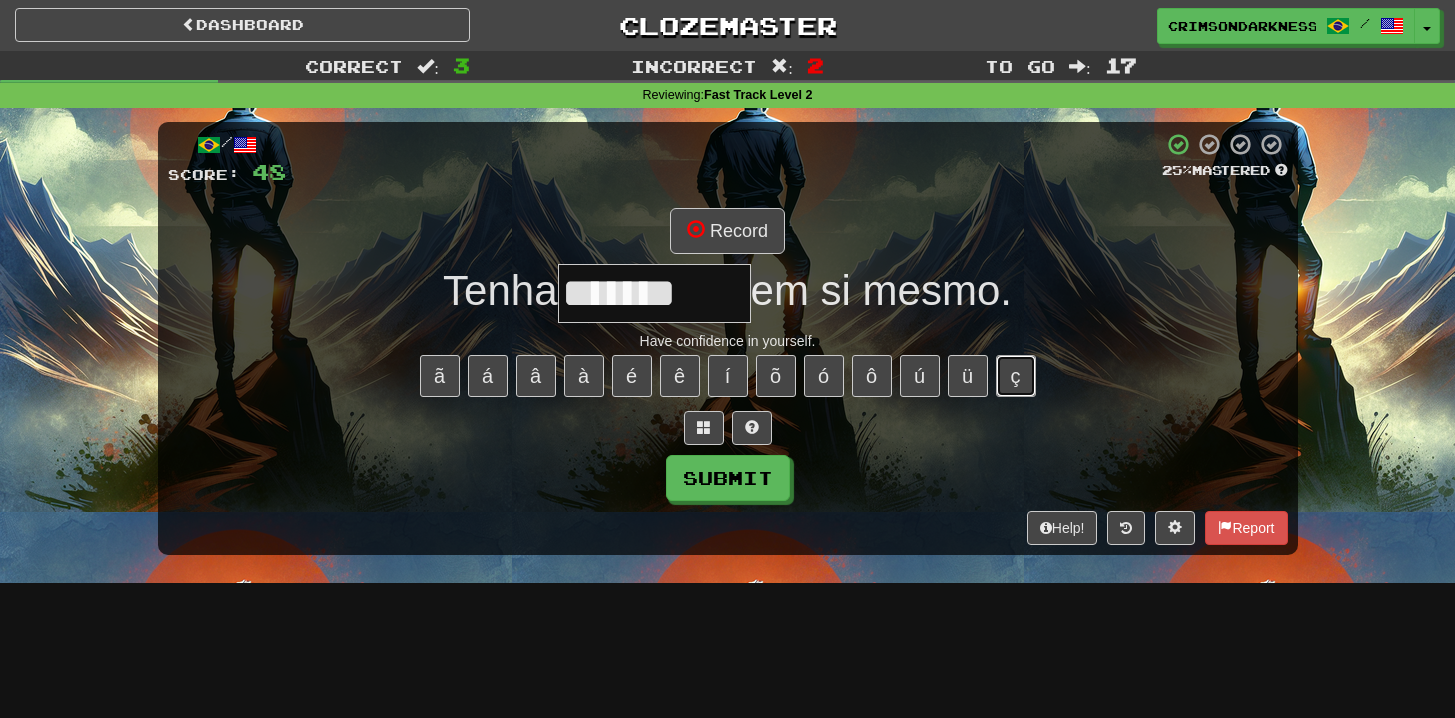 click on "ç" at bounding box center [1016, 376] 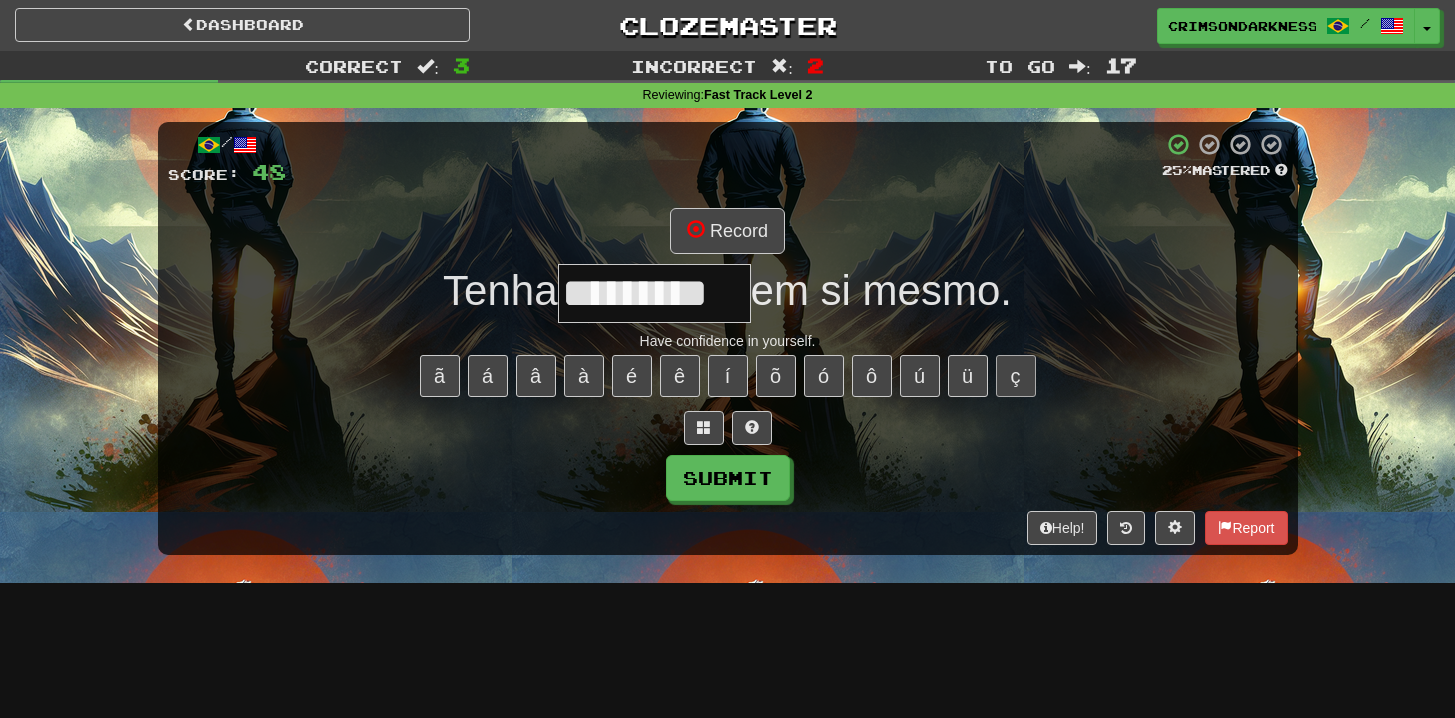 type on "*********" 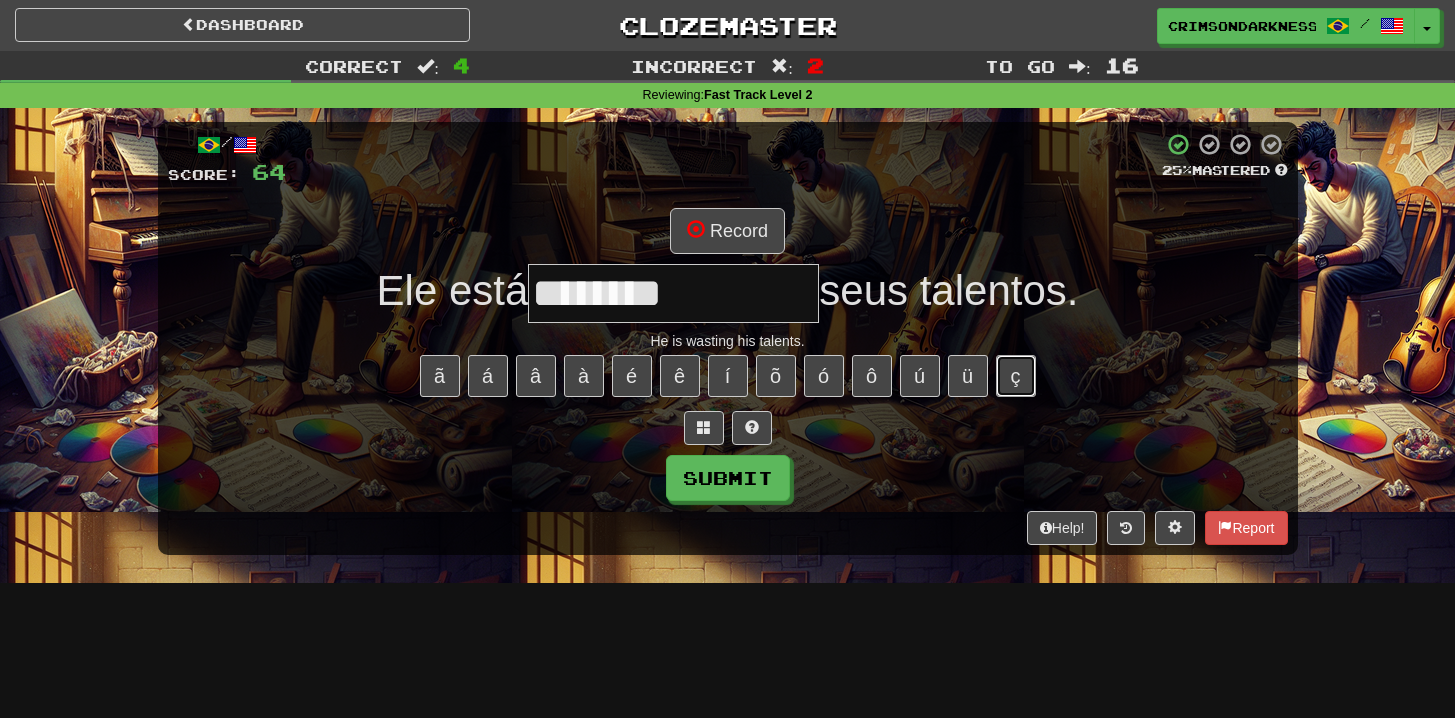 click on "ç" at bounding box center (1016, 376) 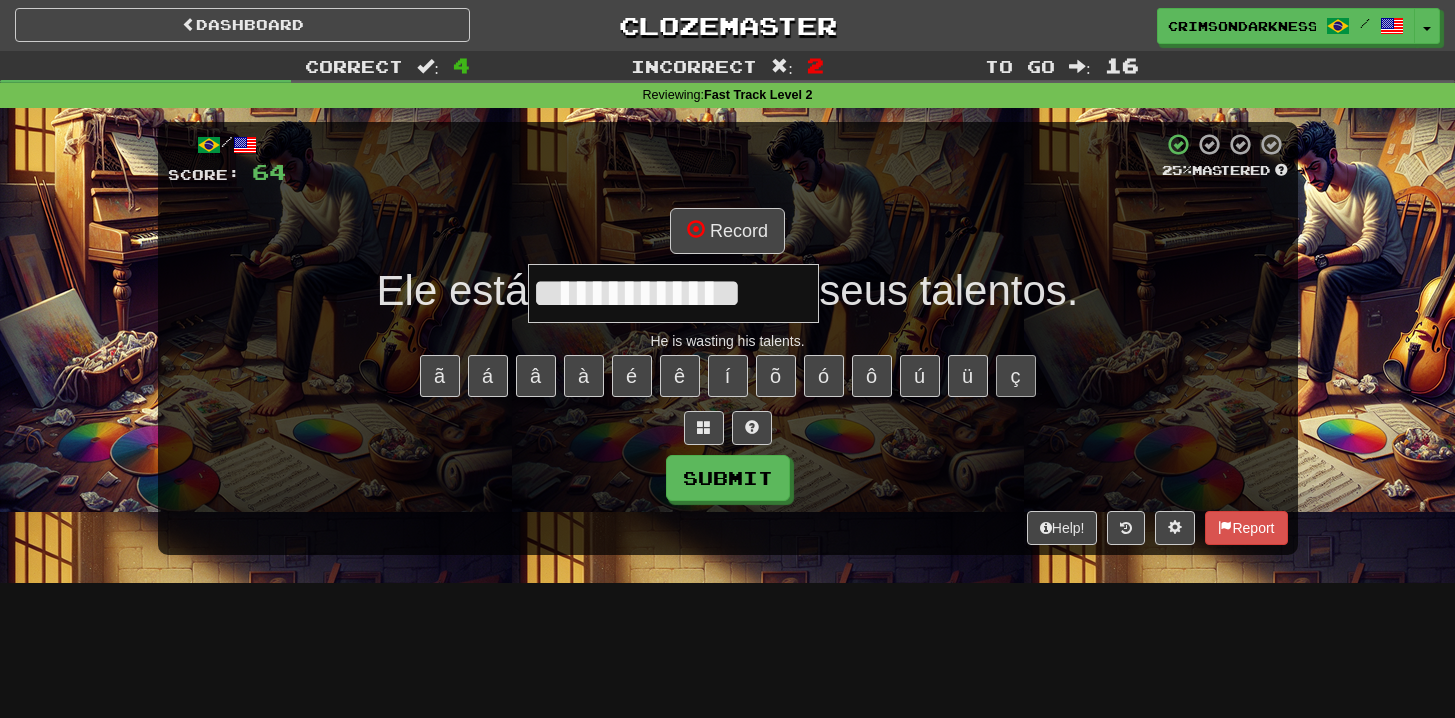 type on "**********" 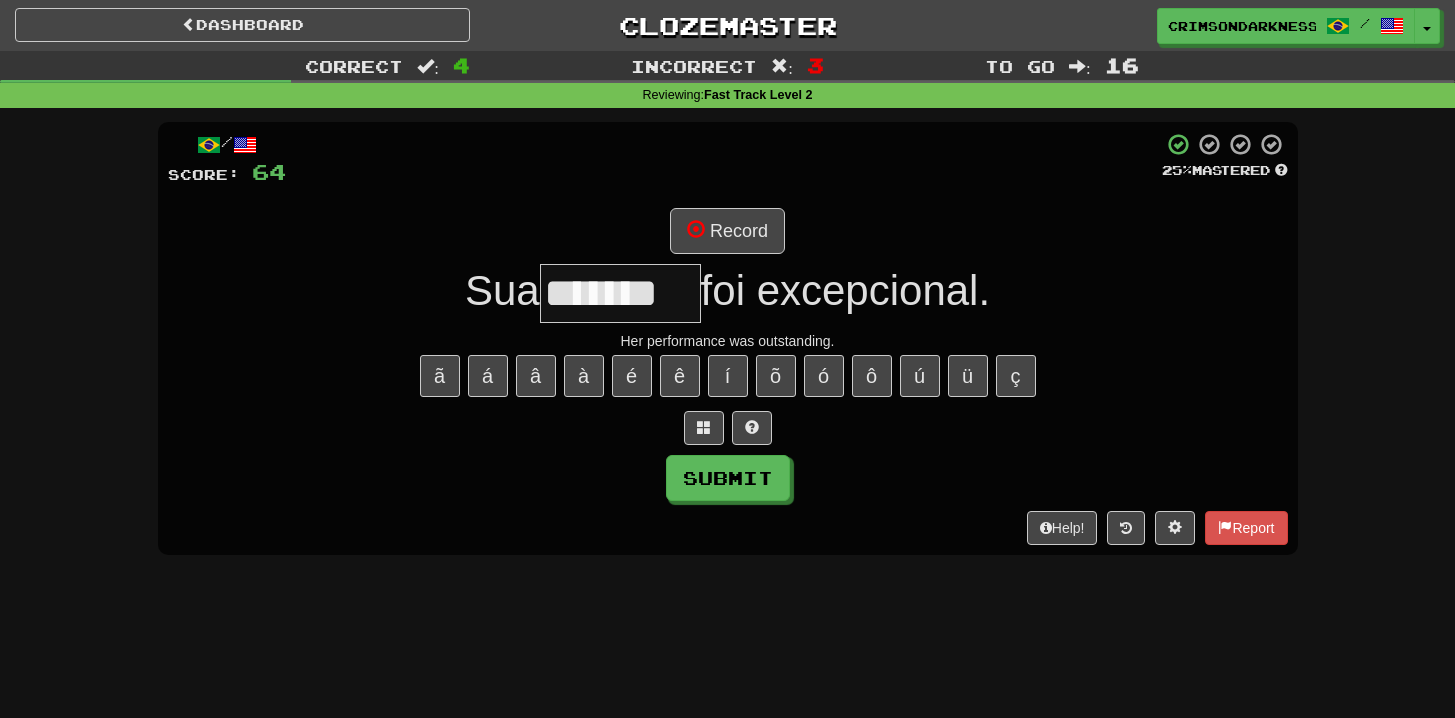 scroll, scrollTop: 0, scrollLeft: 0, axis: both 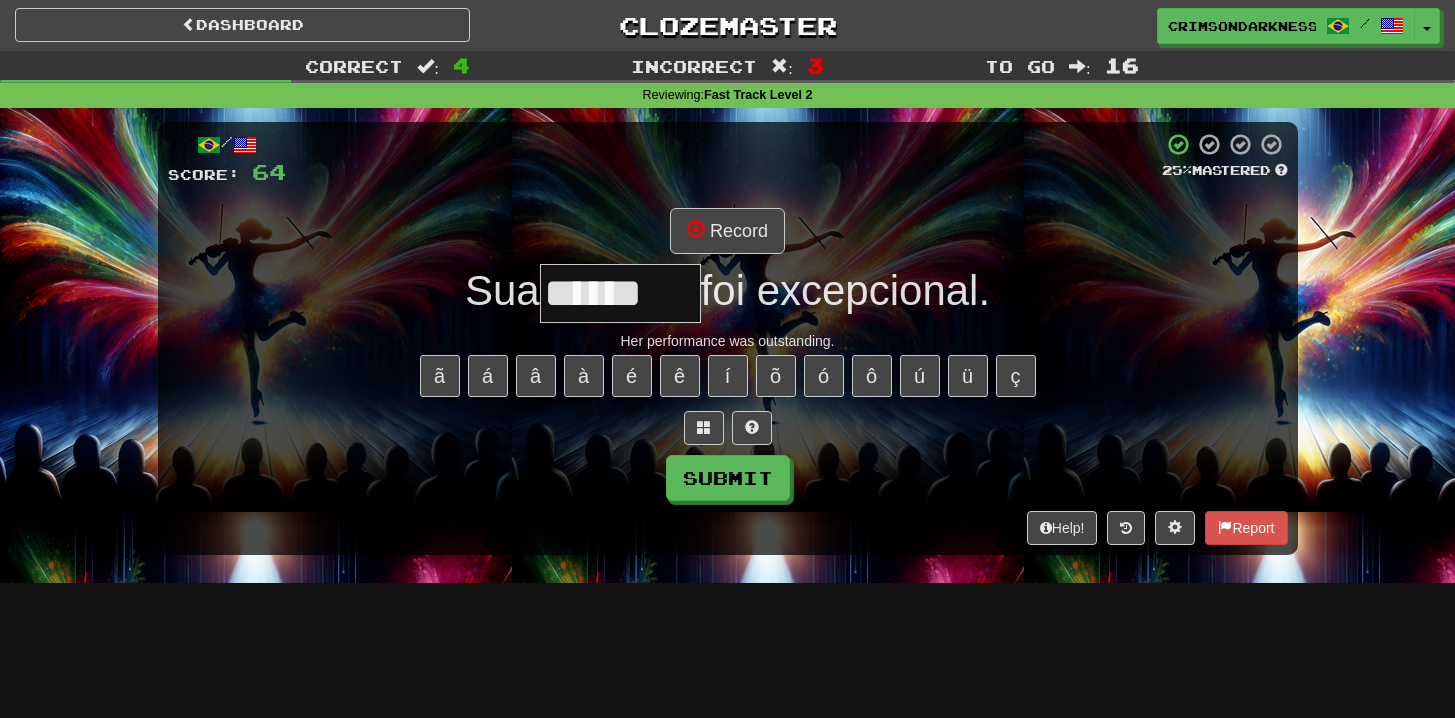 type on "*******" 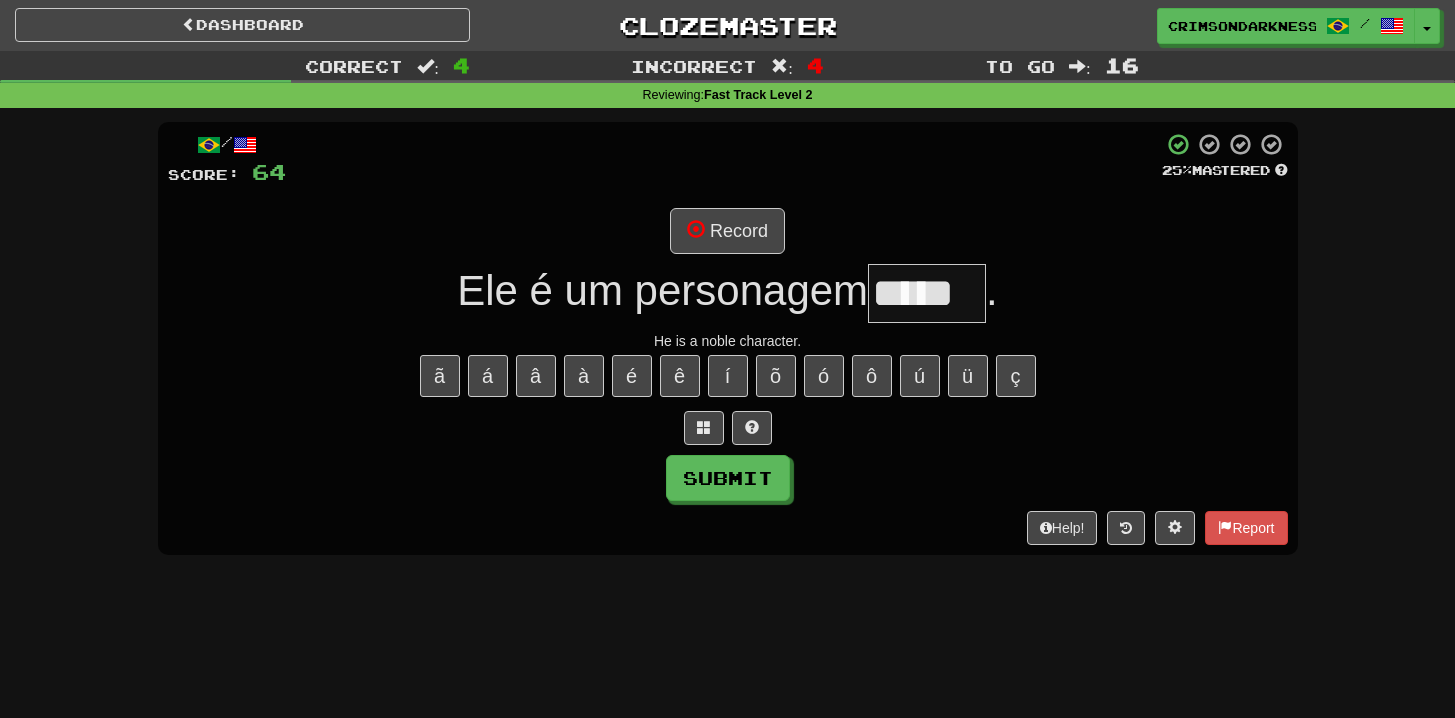 type on "*****" 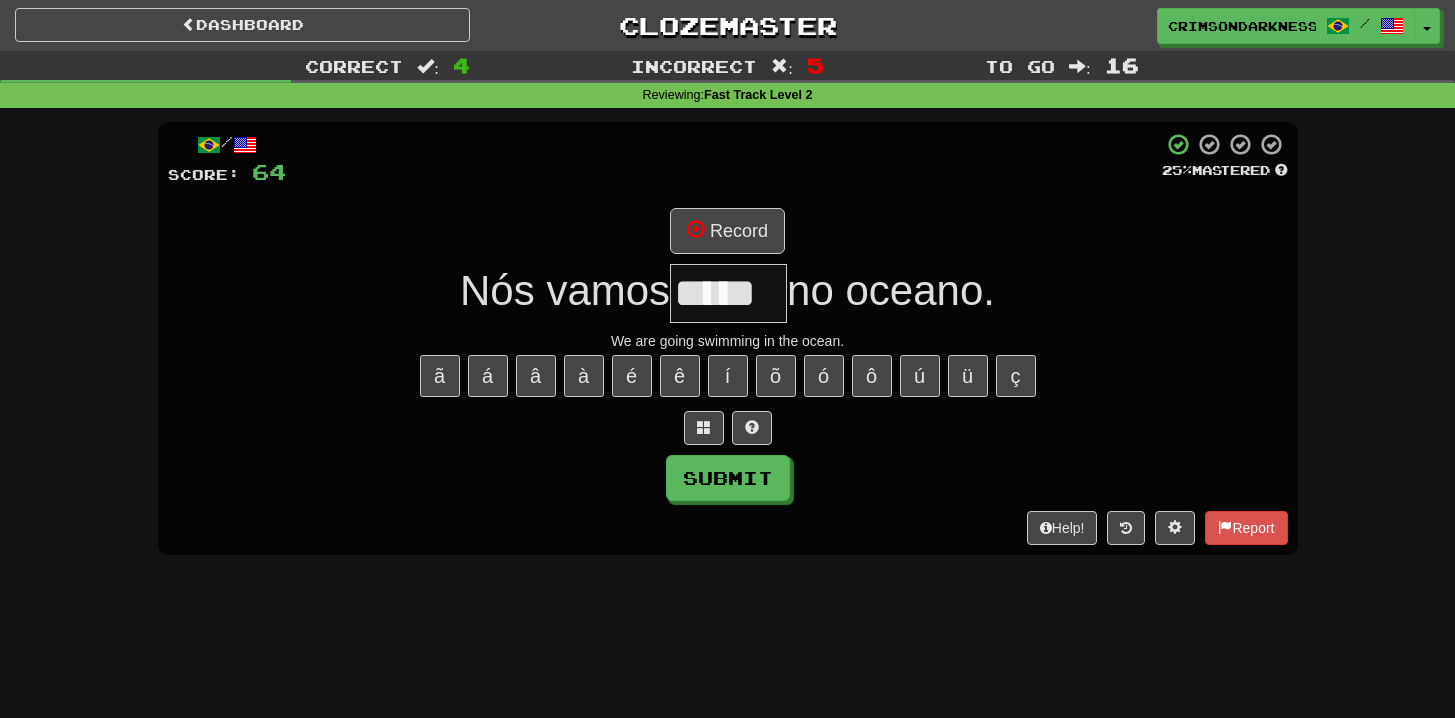 type on "*****" 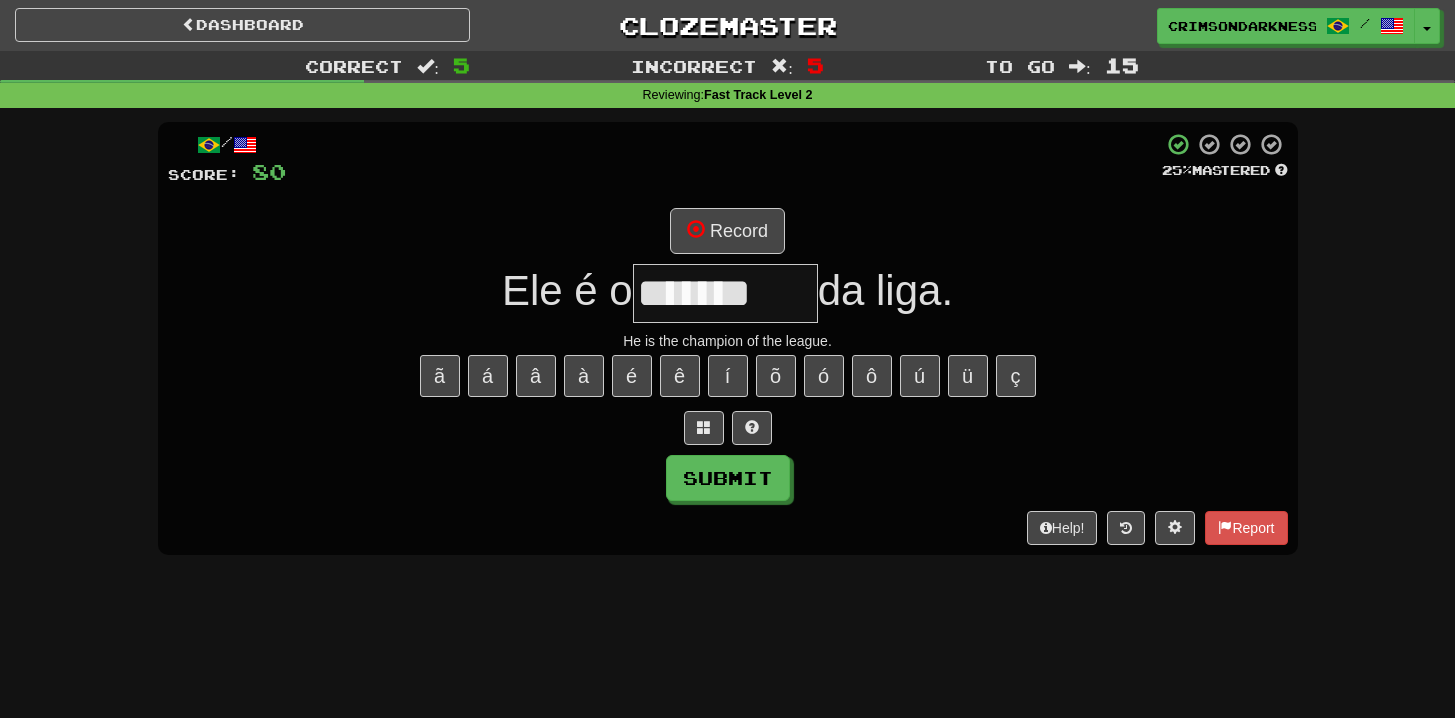 type on "*******" 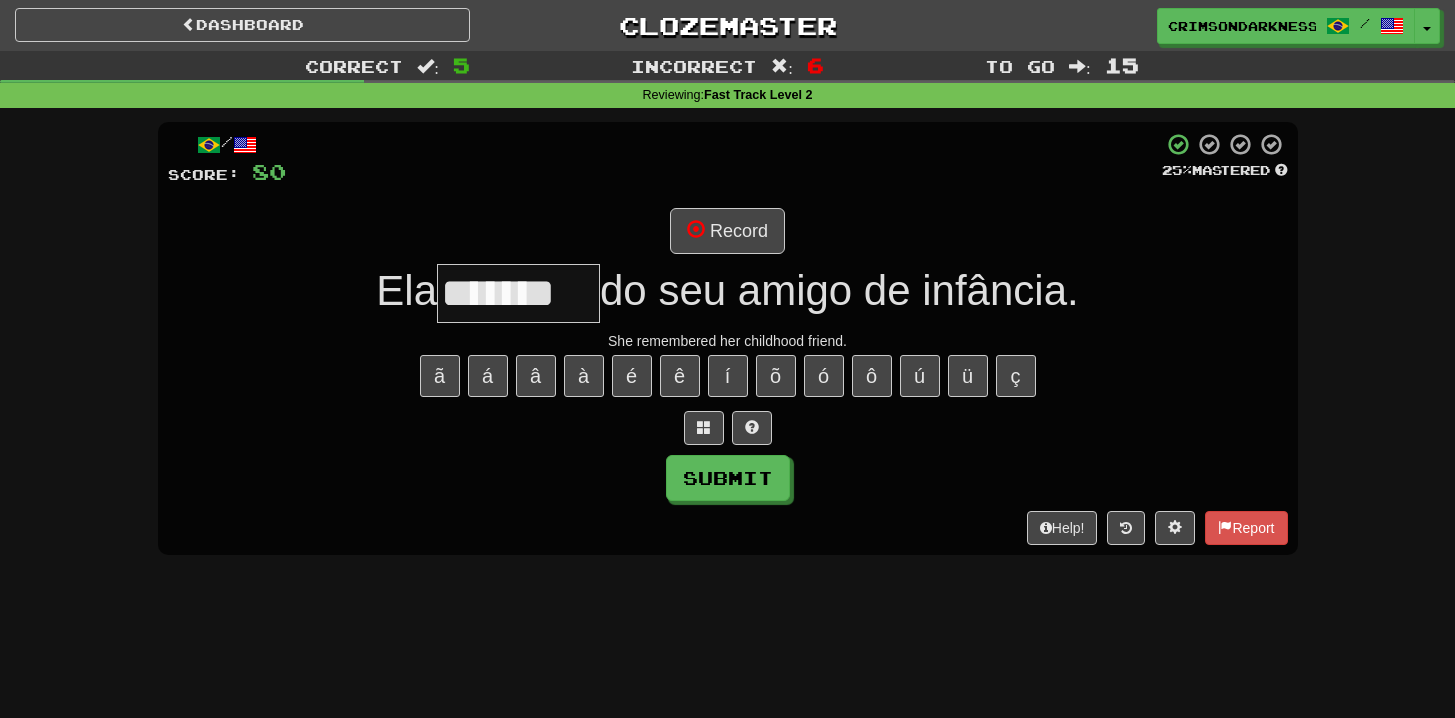type on "*******" 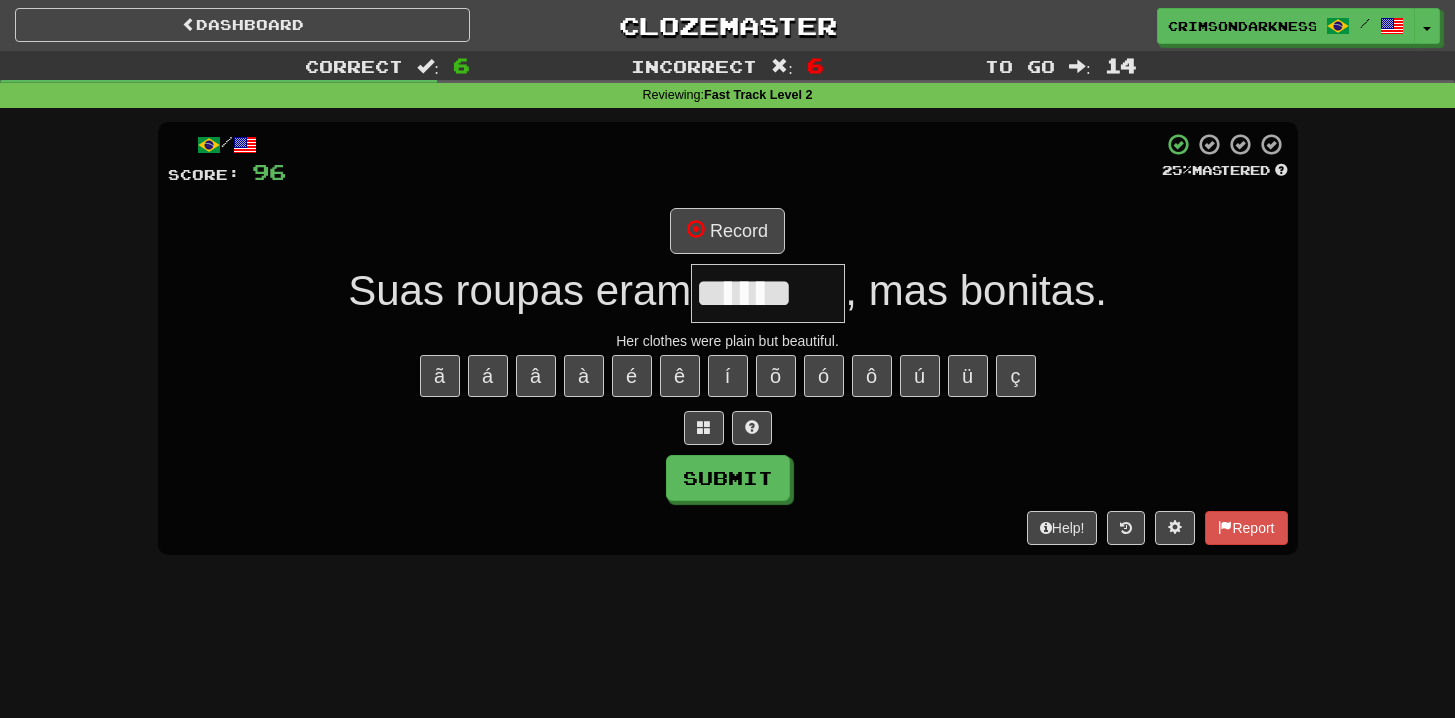 type on "*******" 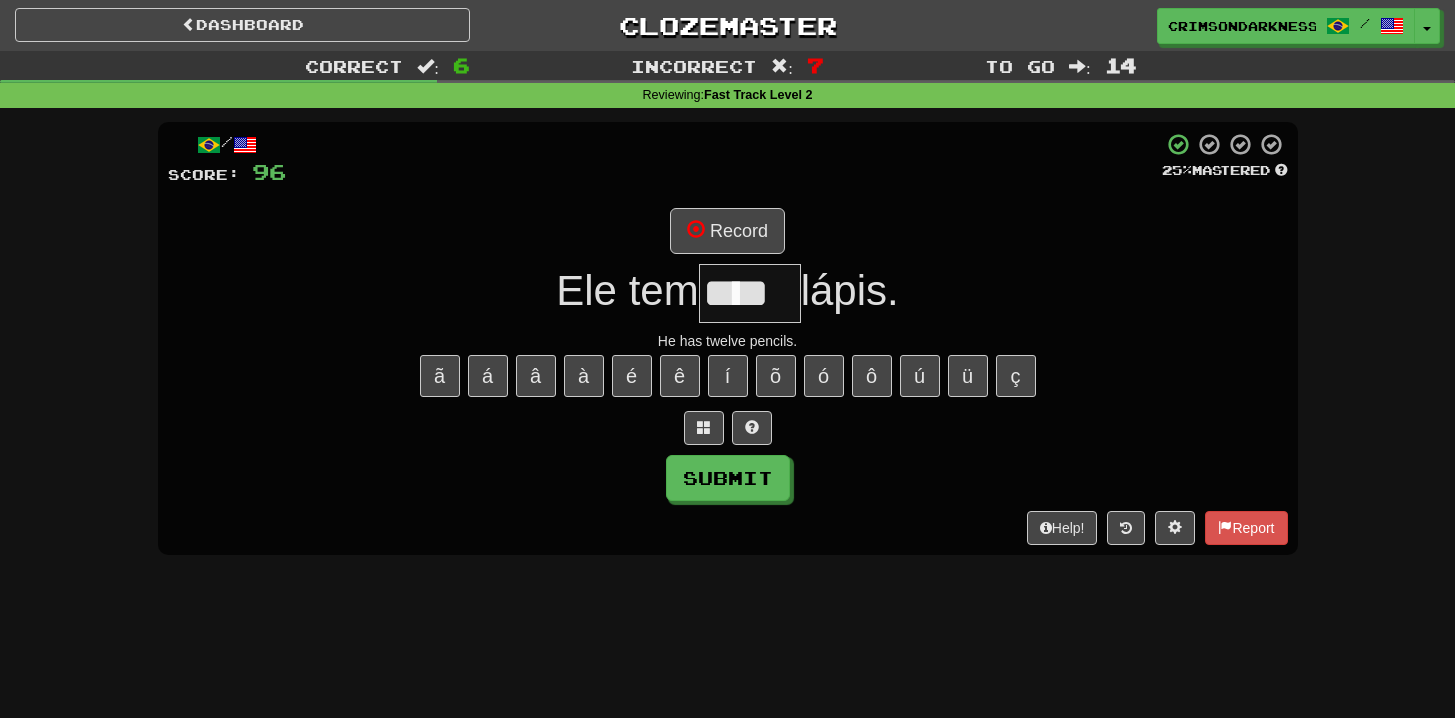 type on "****" 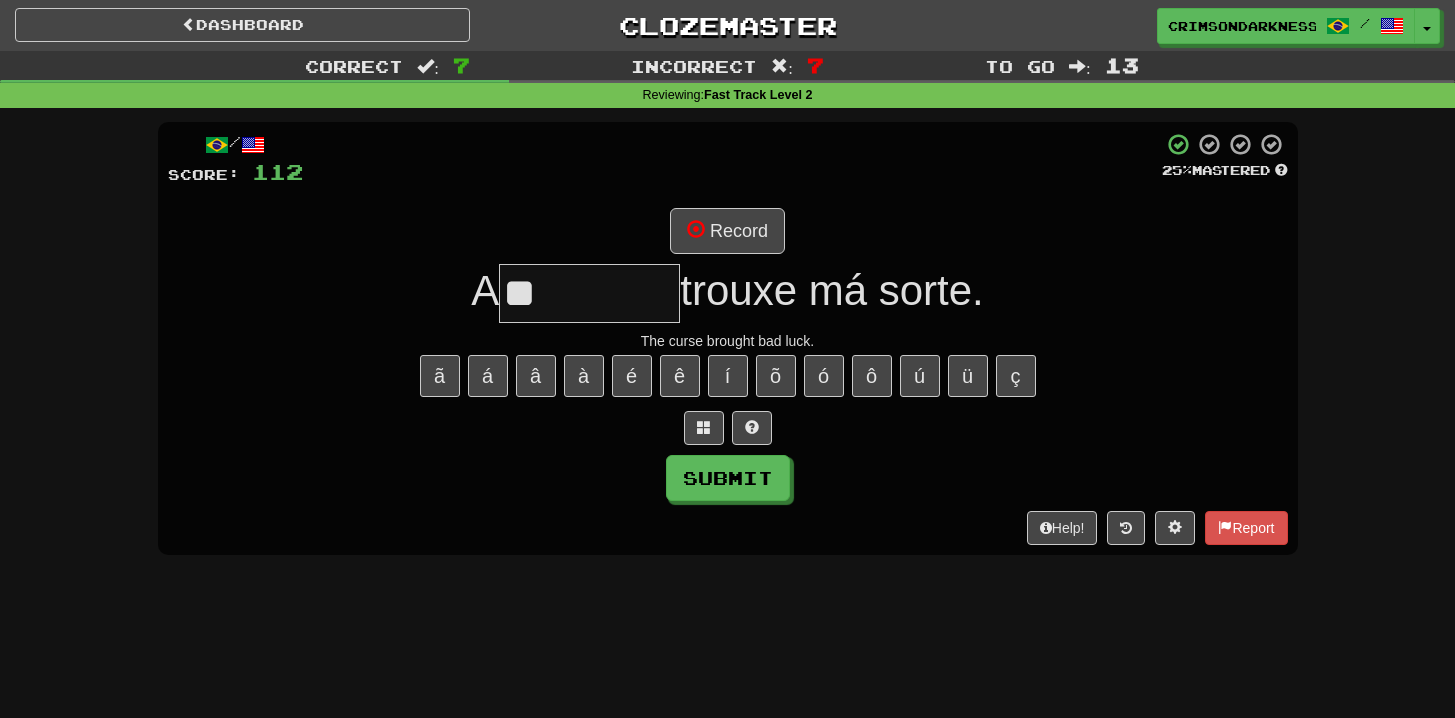 type on "********" 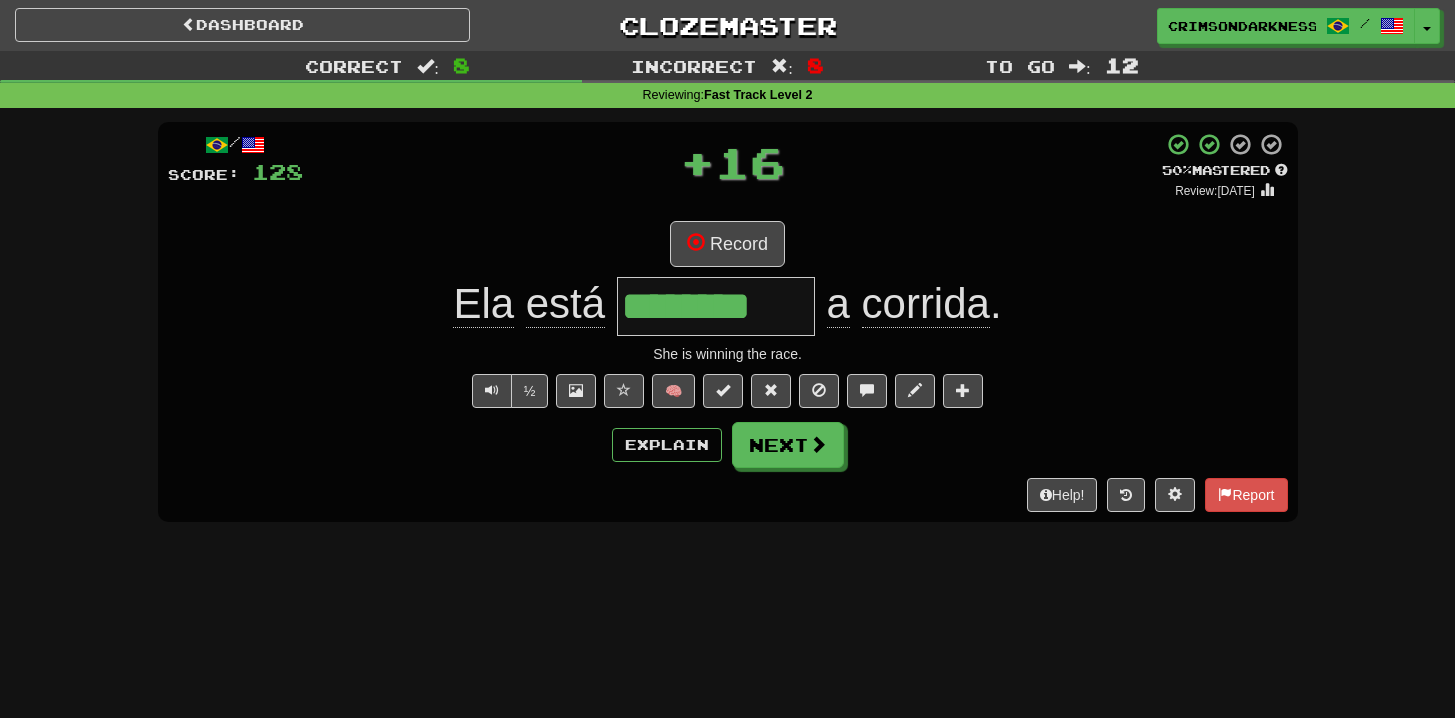 type on "*" 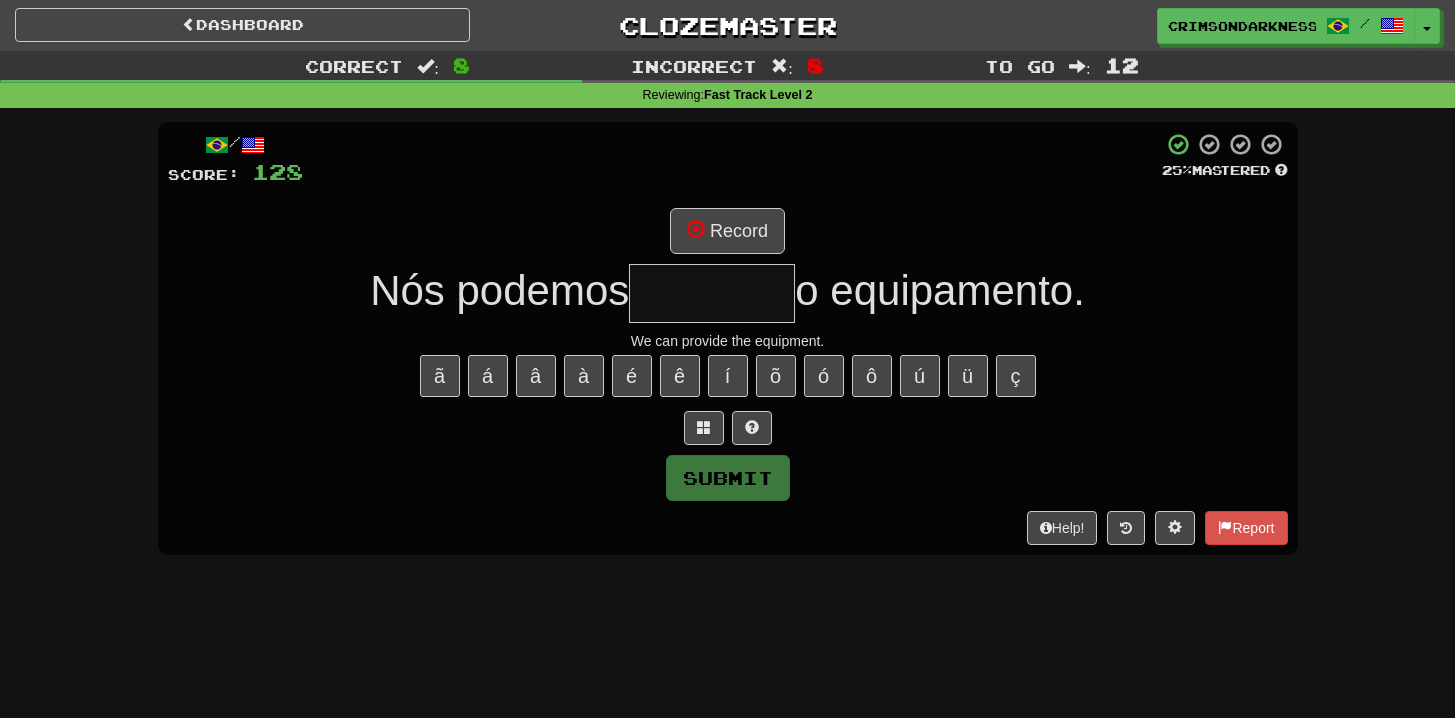 type on "********" 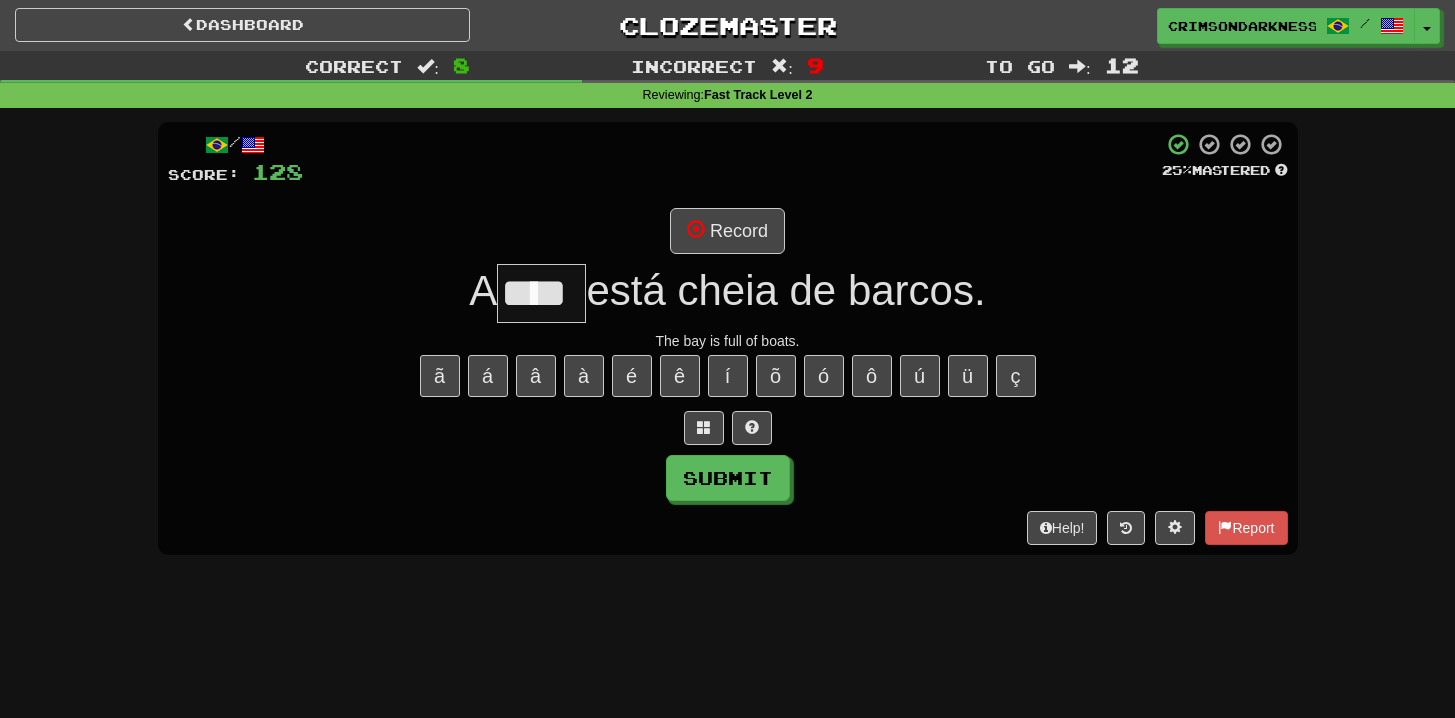type on "****" 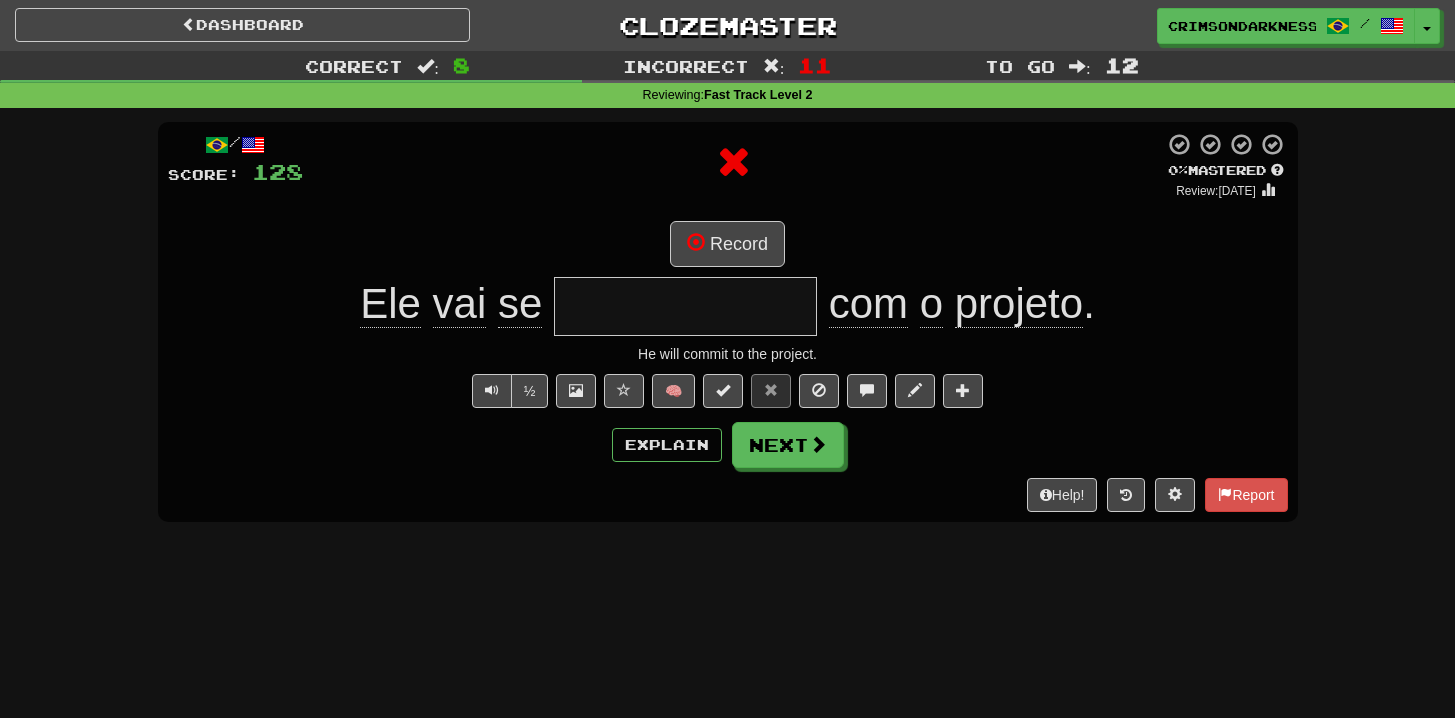 type on "**********" 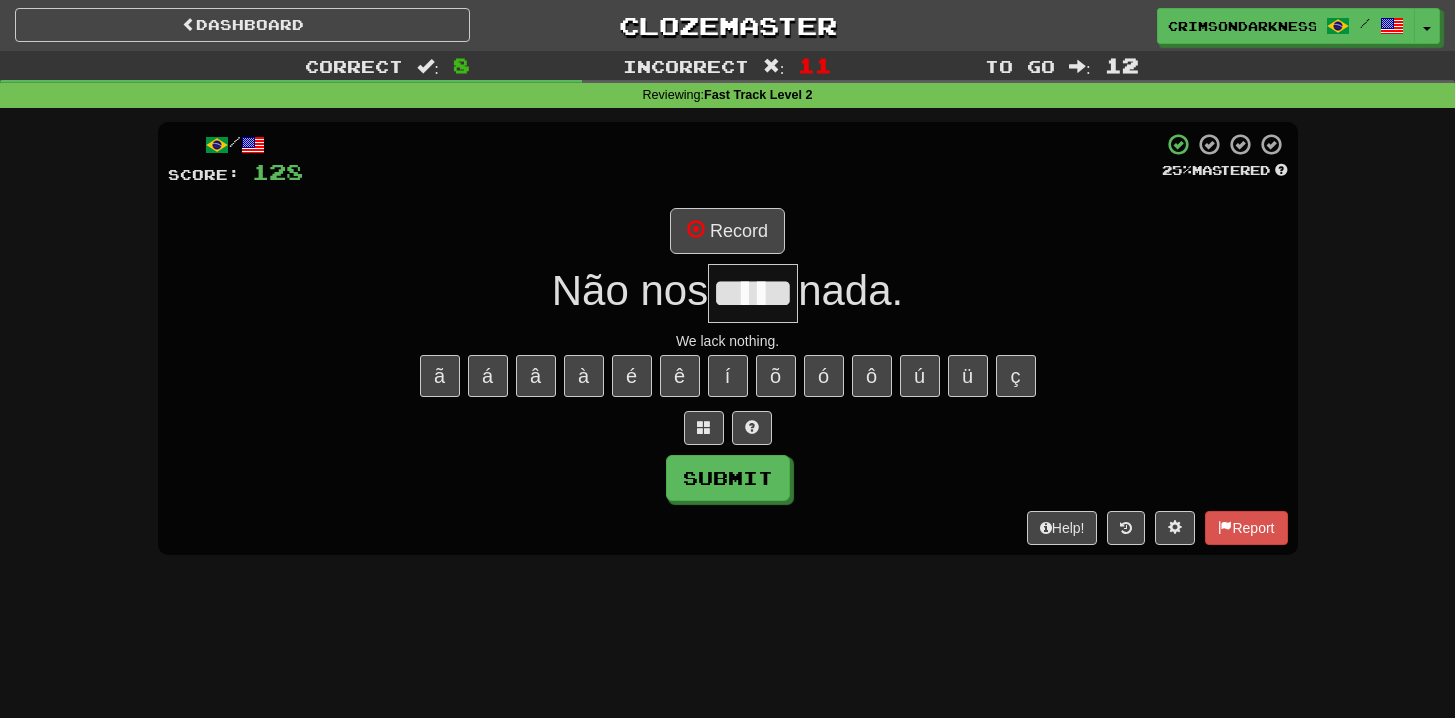 type on "*****" 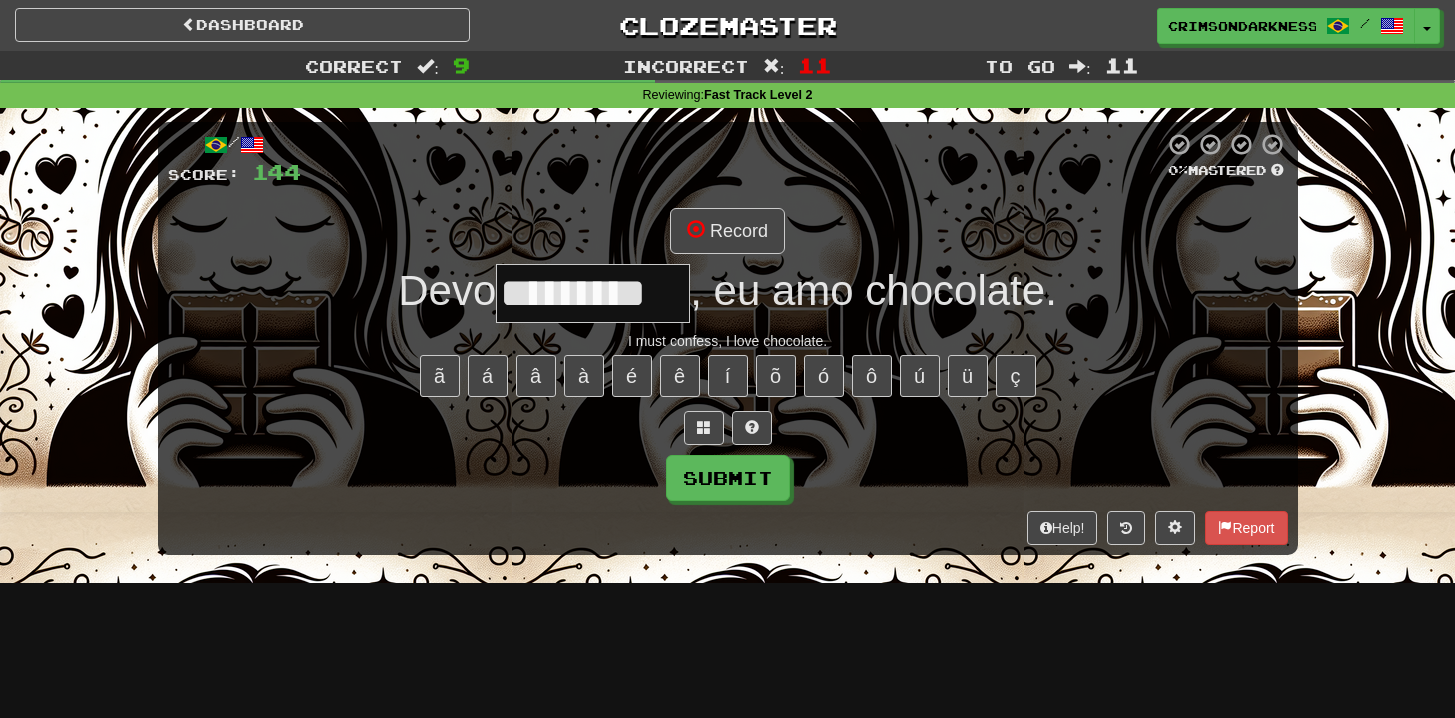 type on "*********" 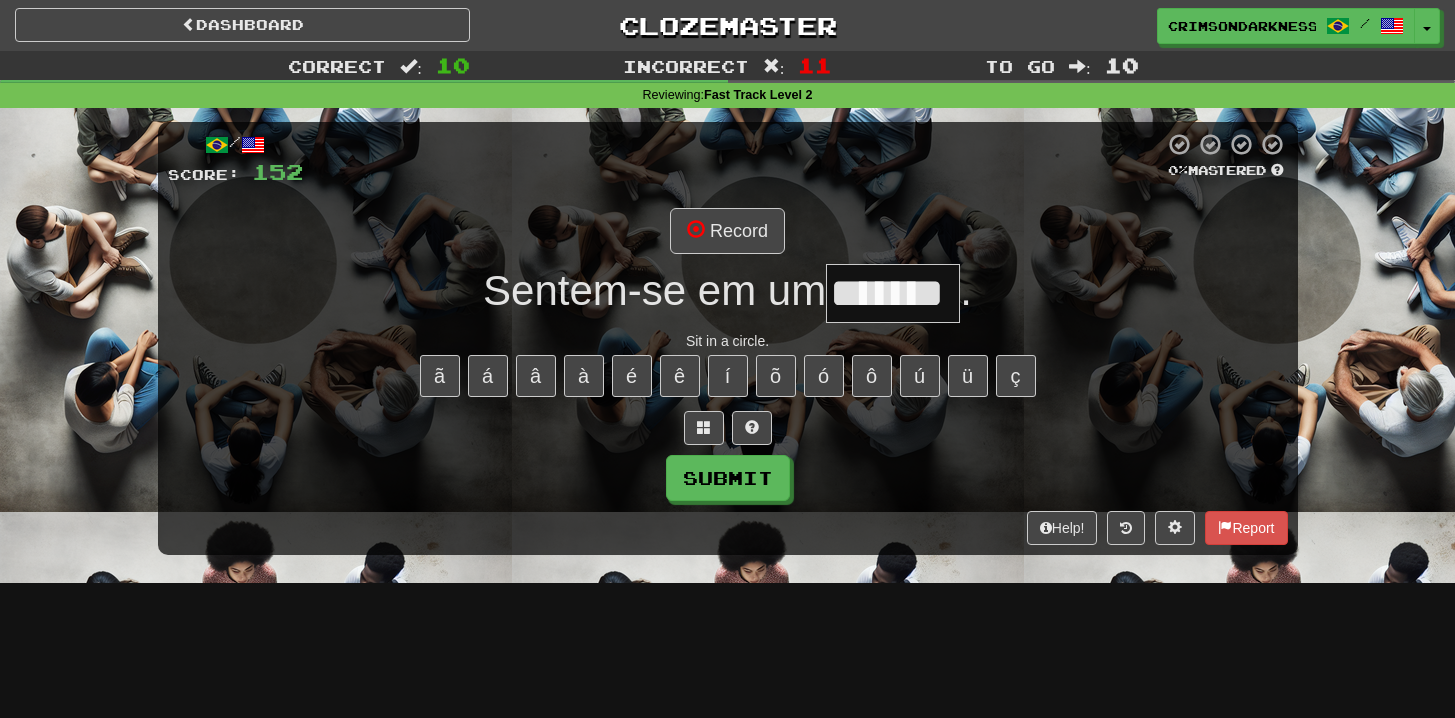 type on "*******" 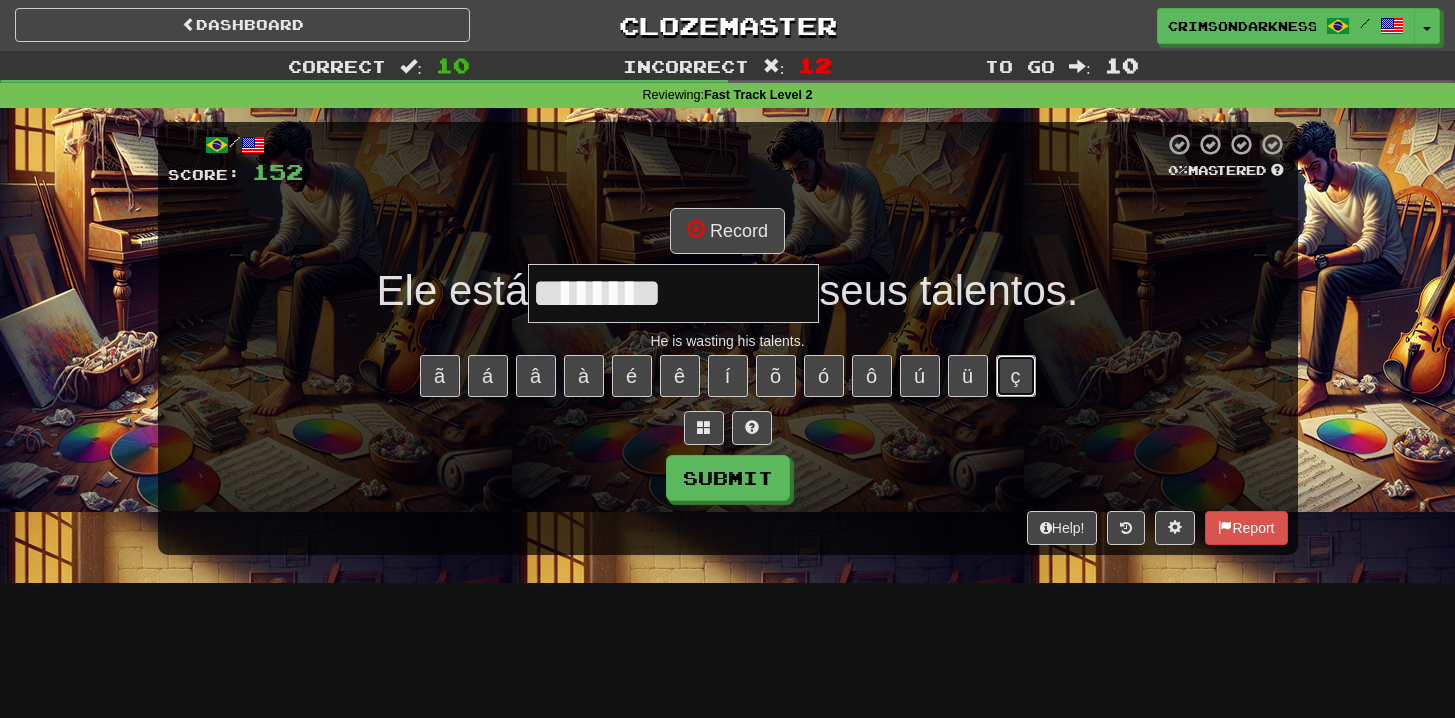 click on "ç" at bounding box center [1016, 376] 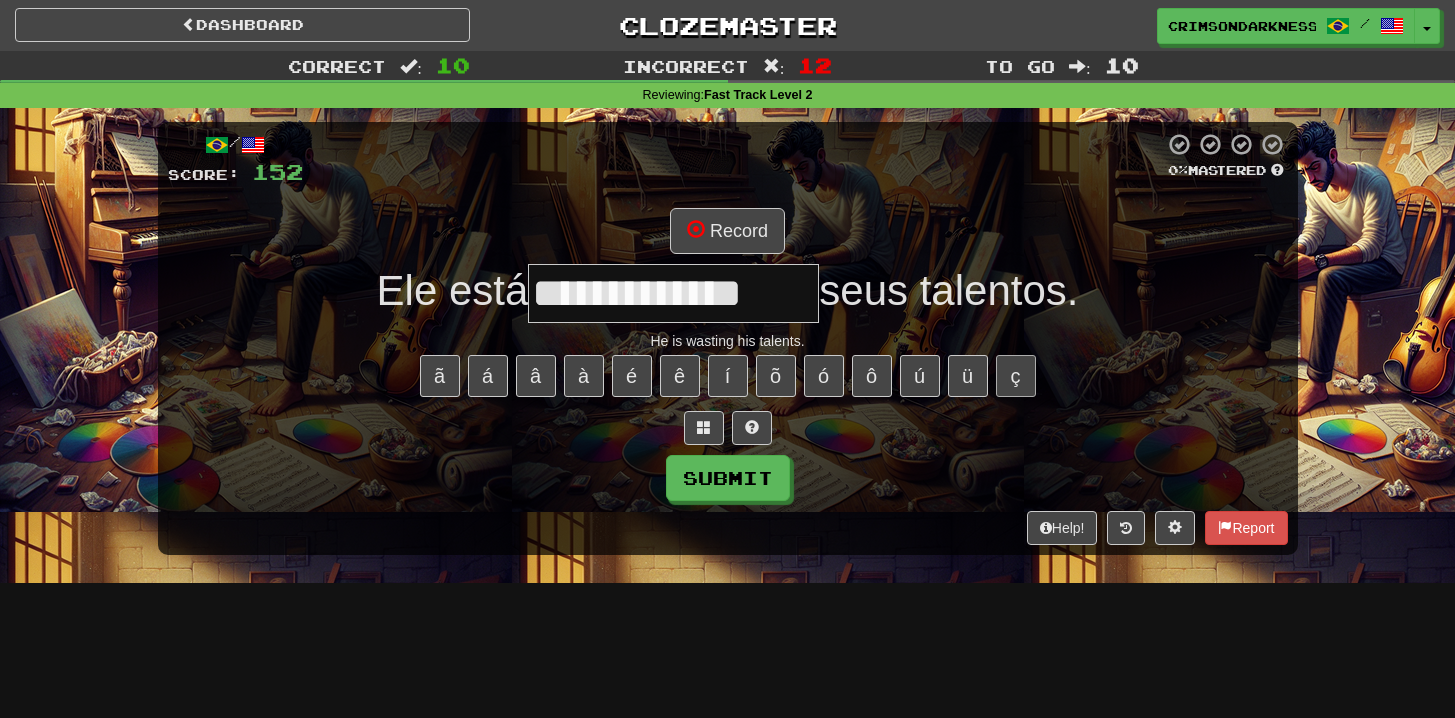 type on "**********" 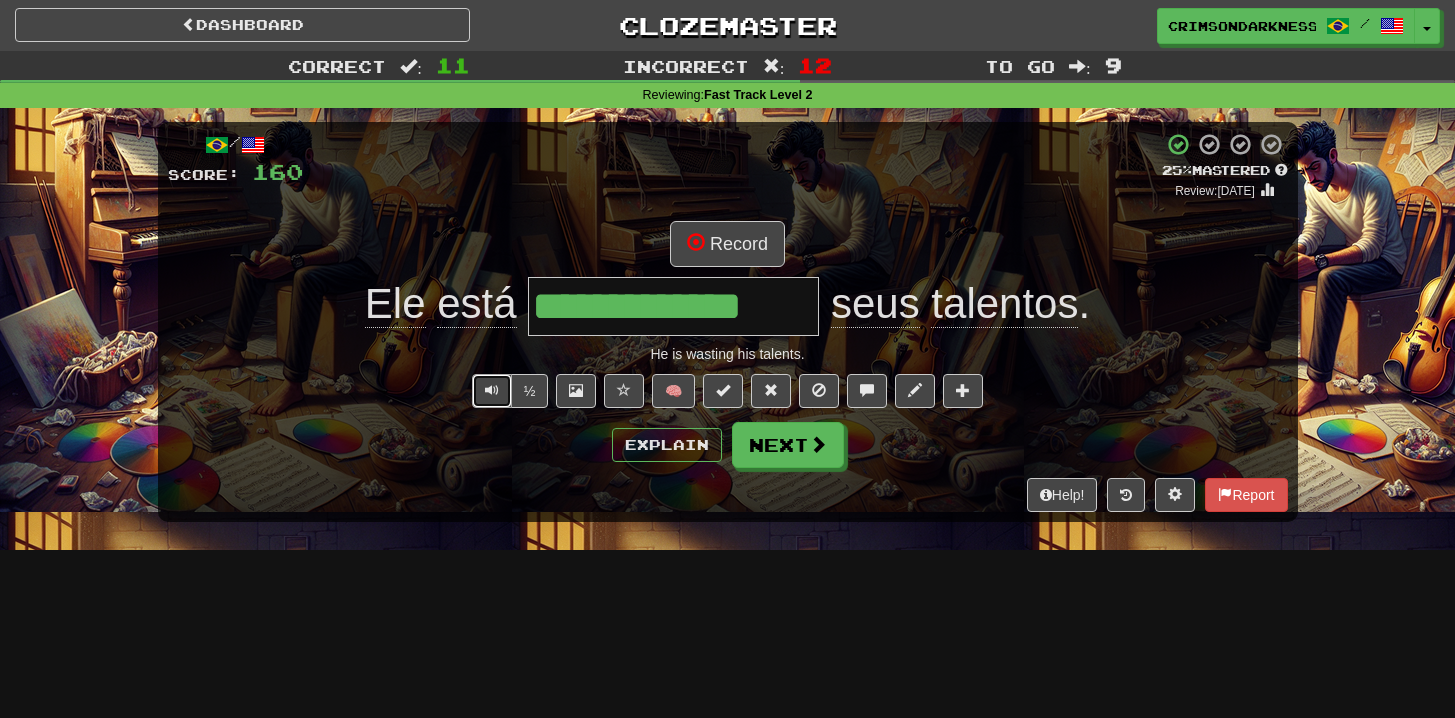 click at bounding box center [492, 390] 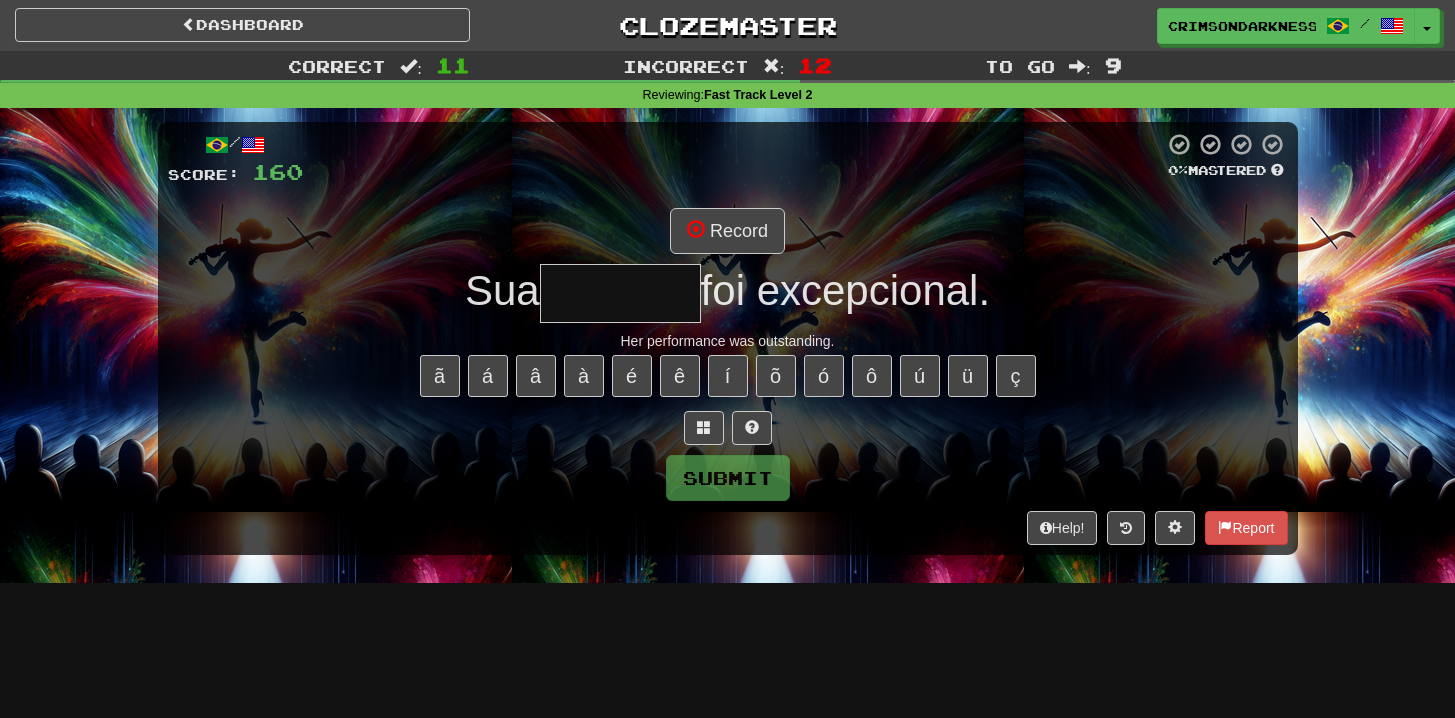 type on "*******" 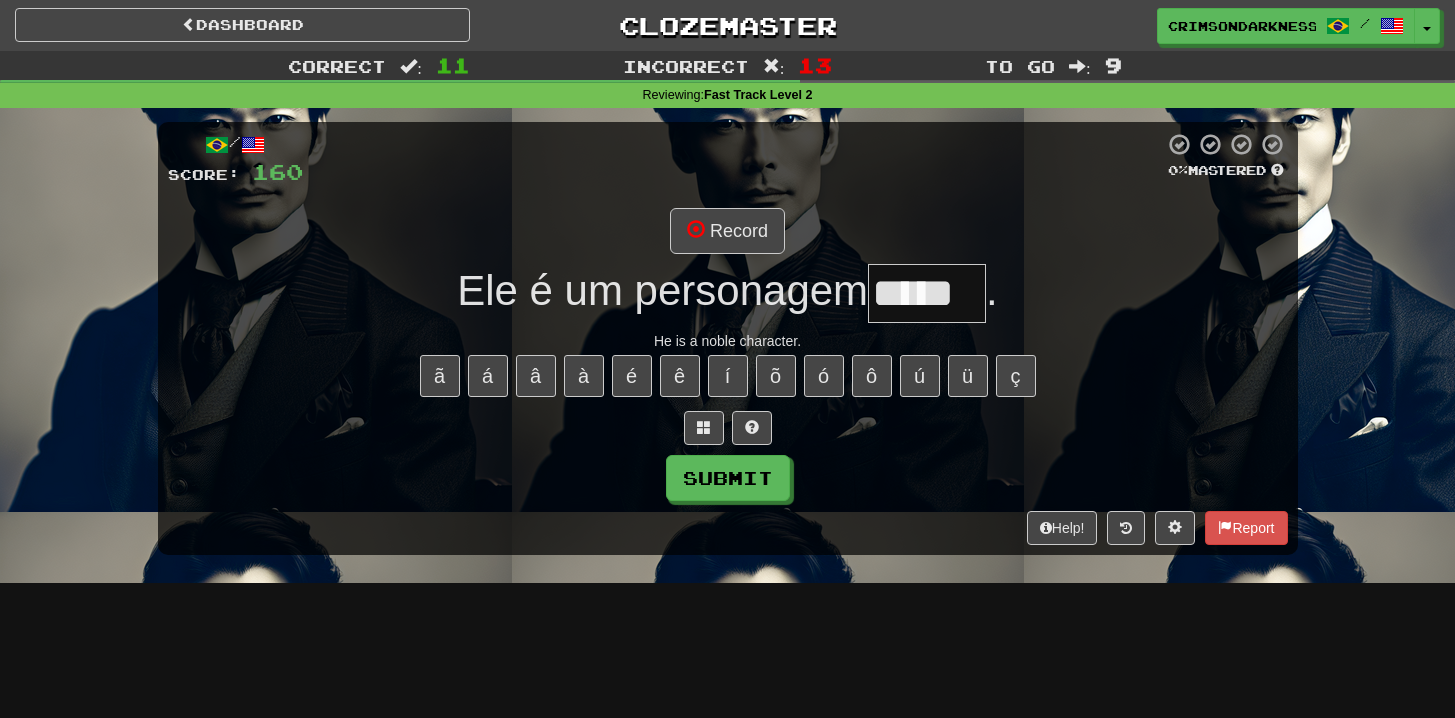 type on "*****" 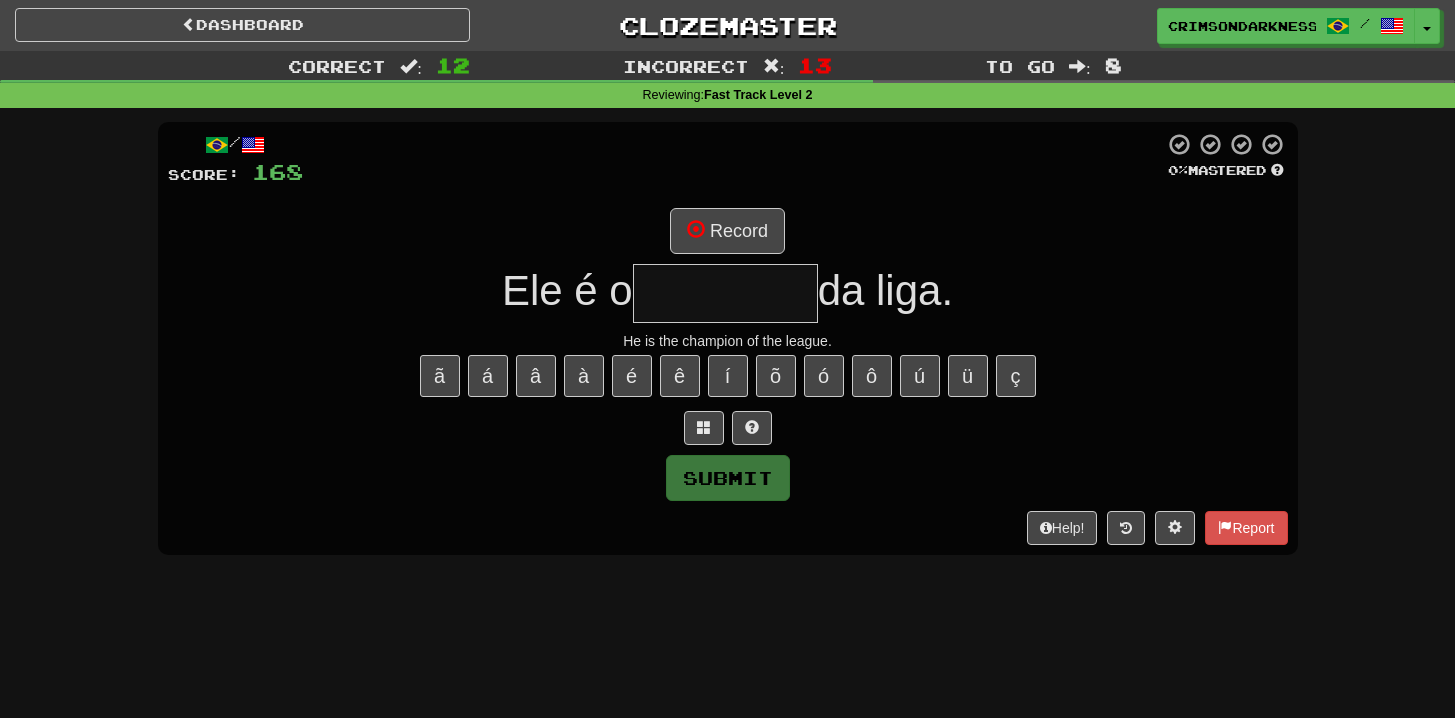 type on "*******" 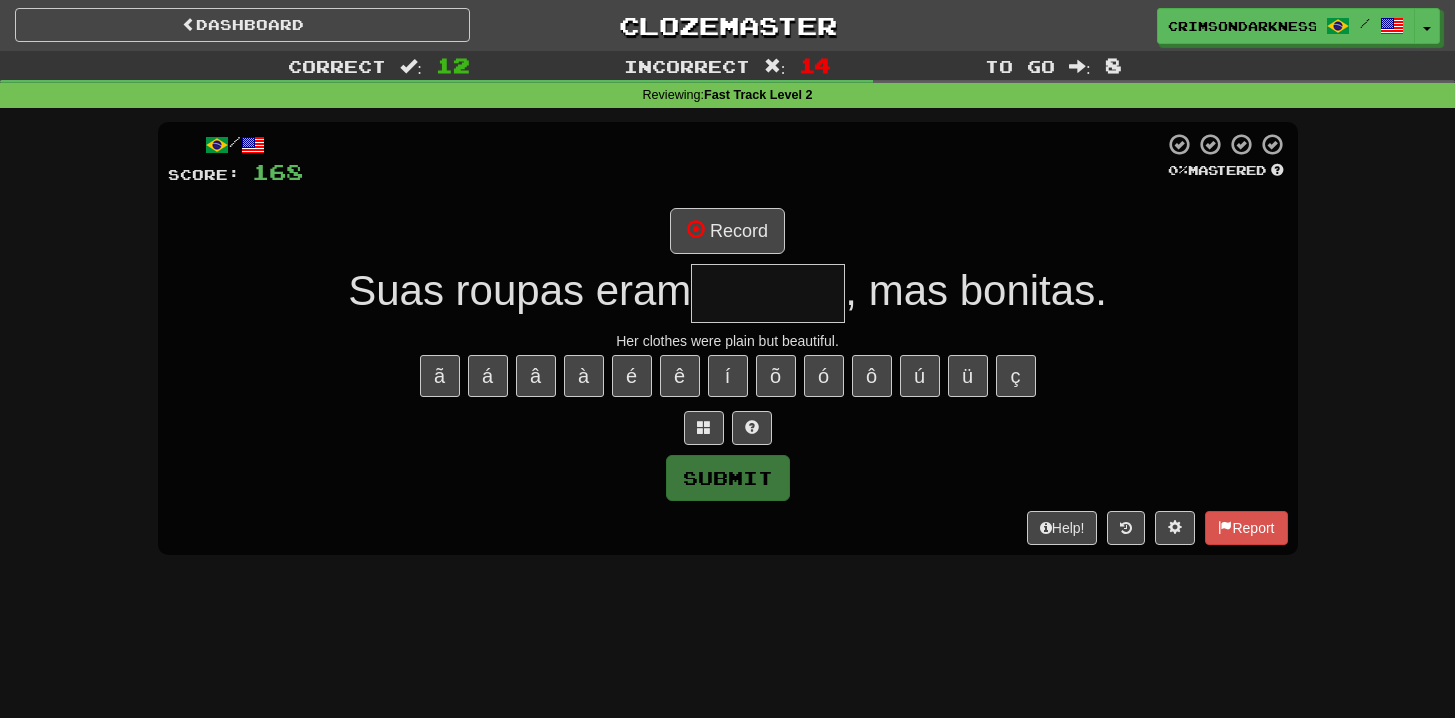 type on "*******" 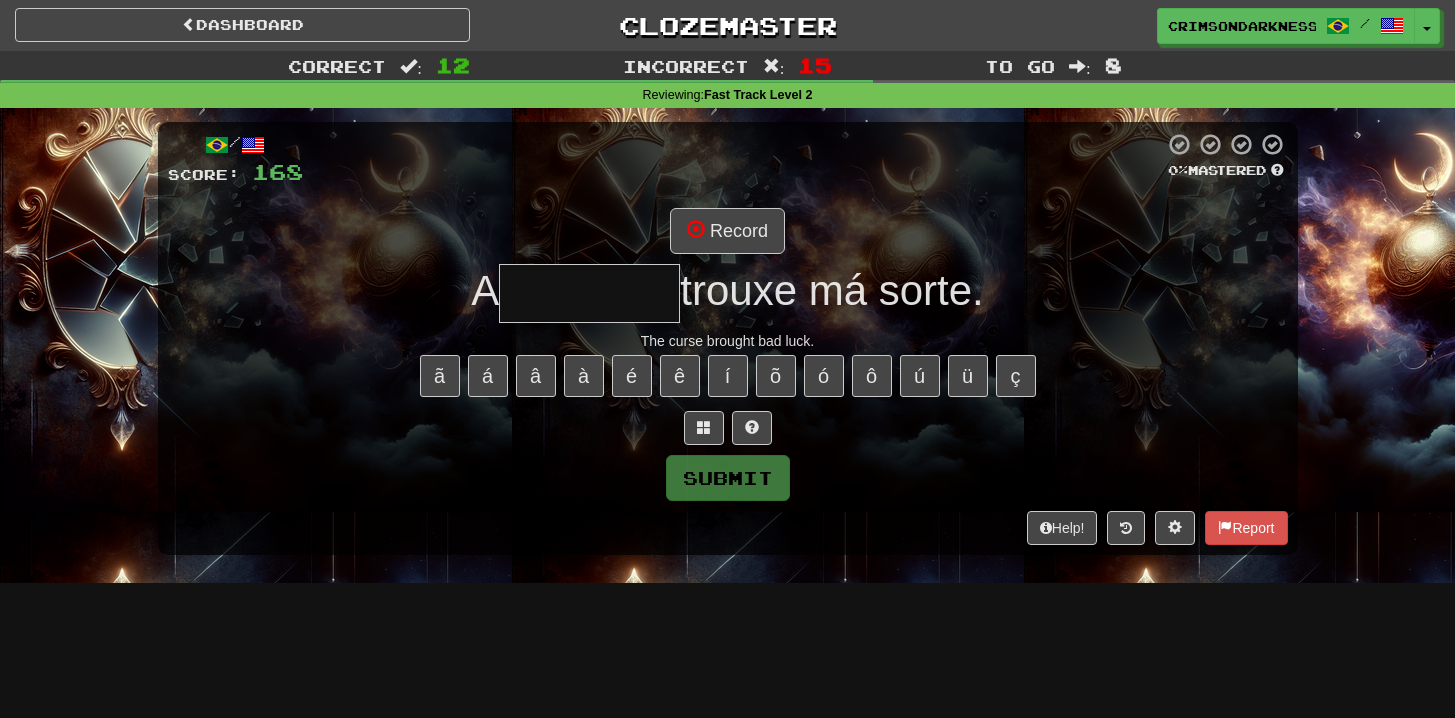 type on "********" 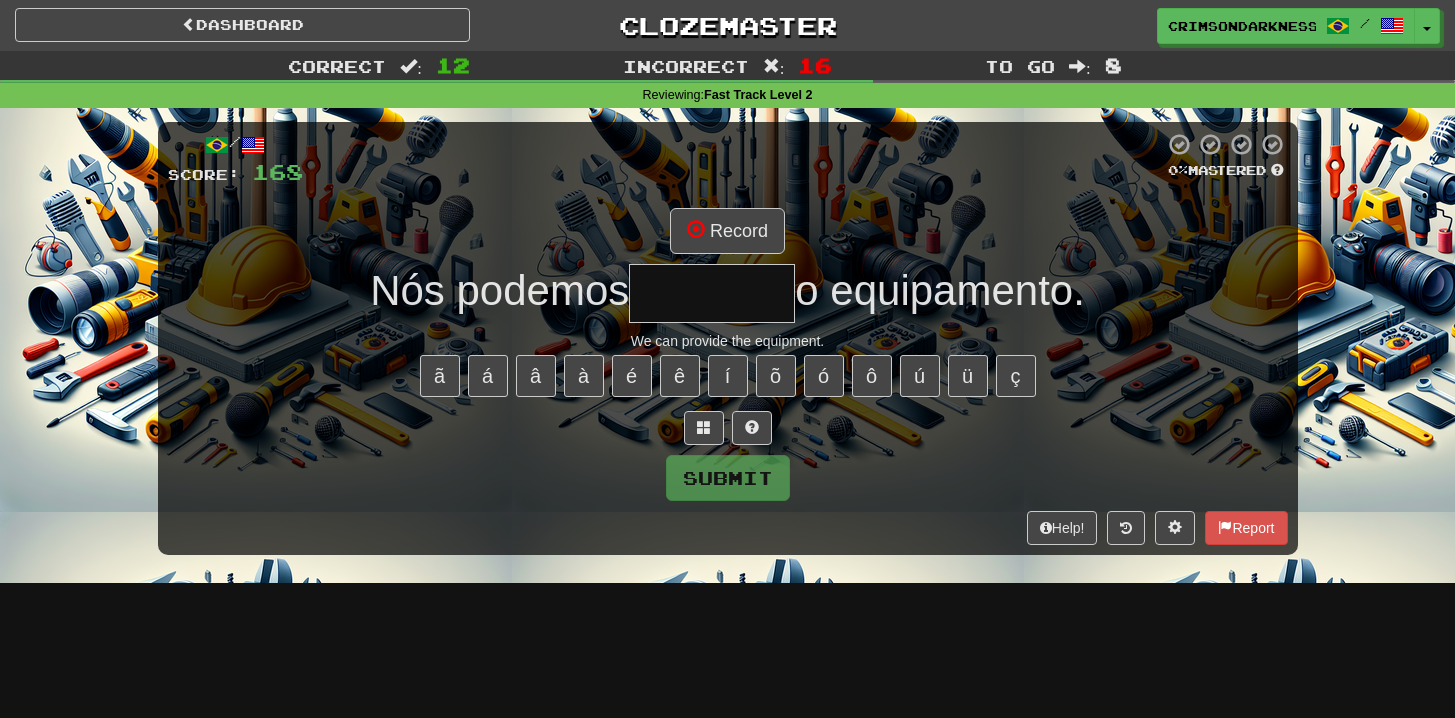 type on "********" 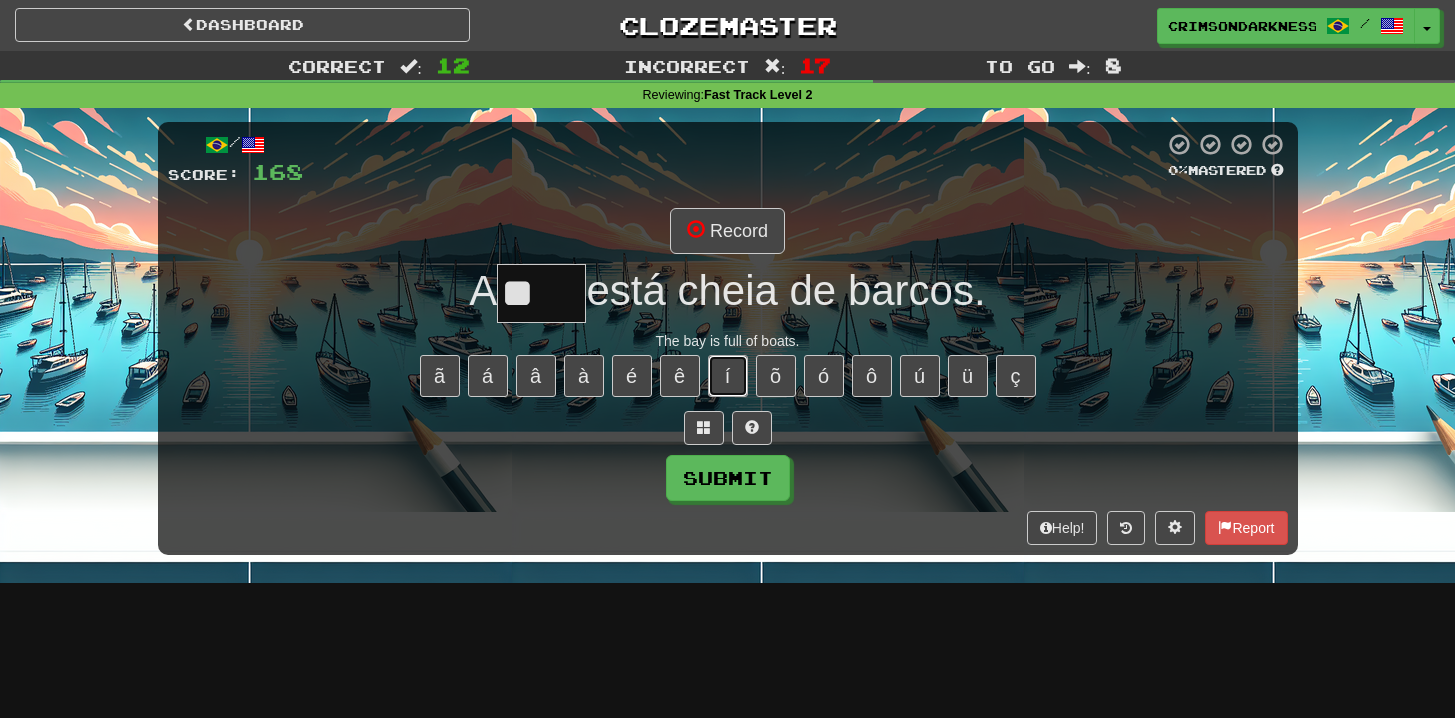 drag, startPoint x: 725, startPoint y: 366, endPoint x: 725, endPoint y: 355, distance: 11 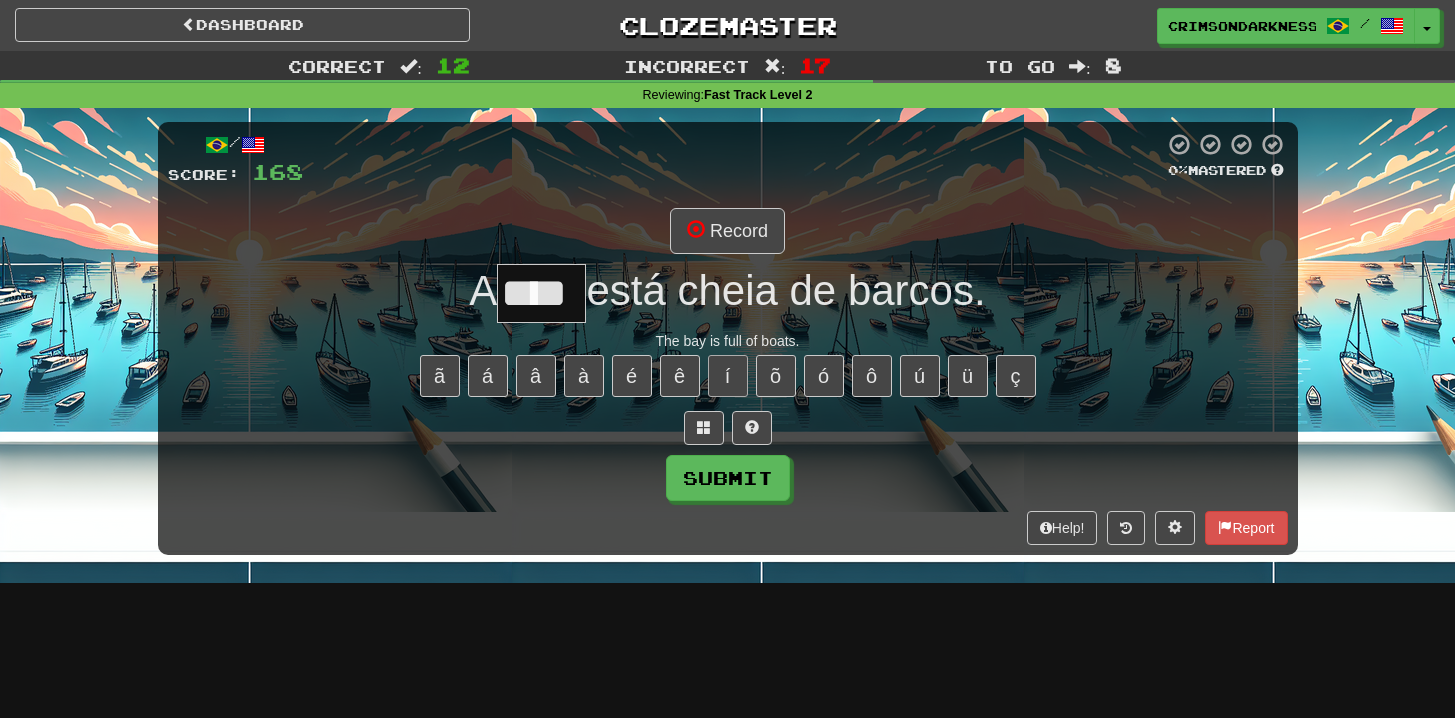 type on "****" 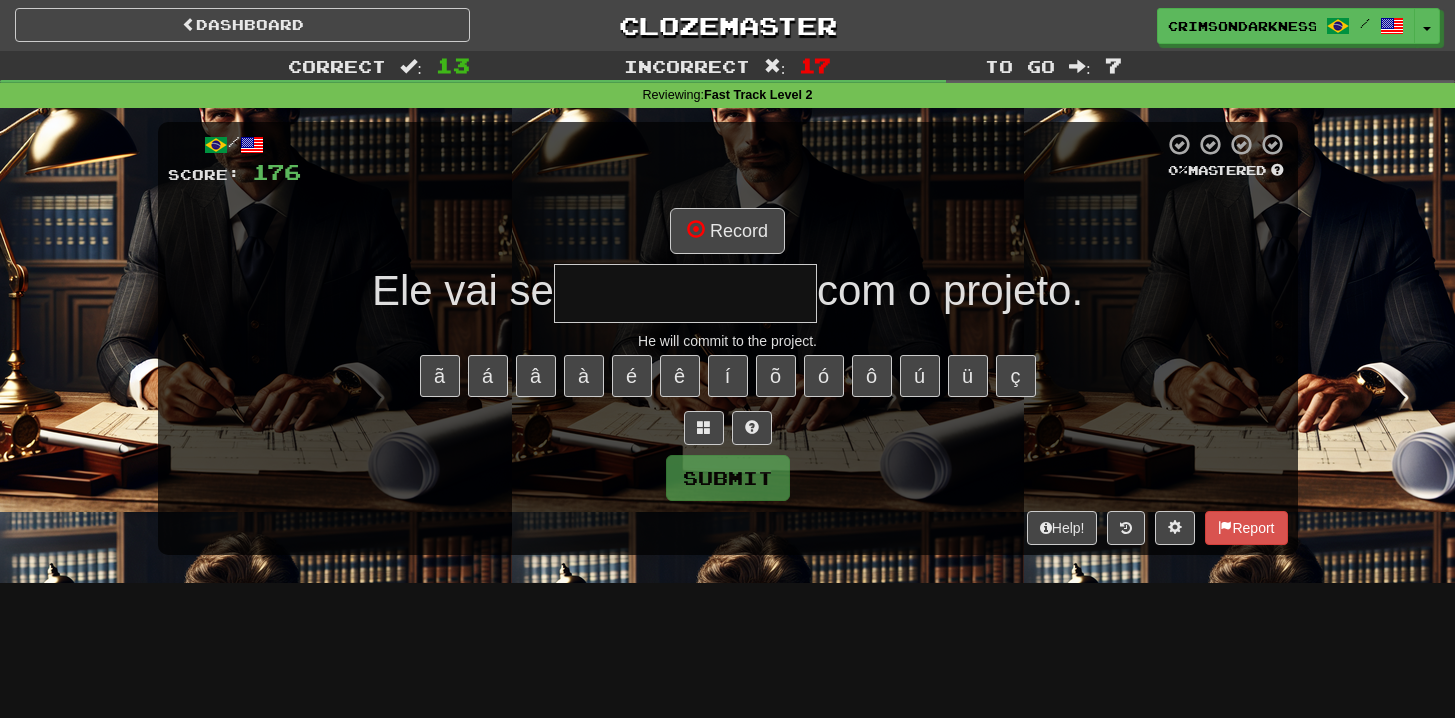 type on "**********" 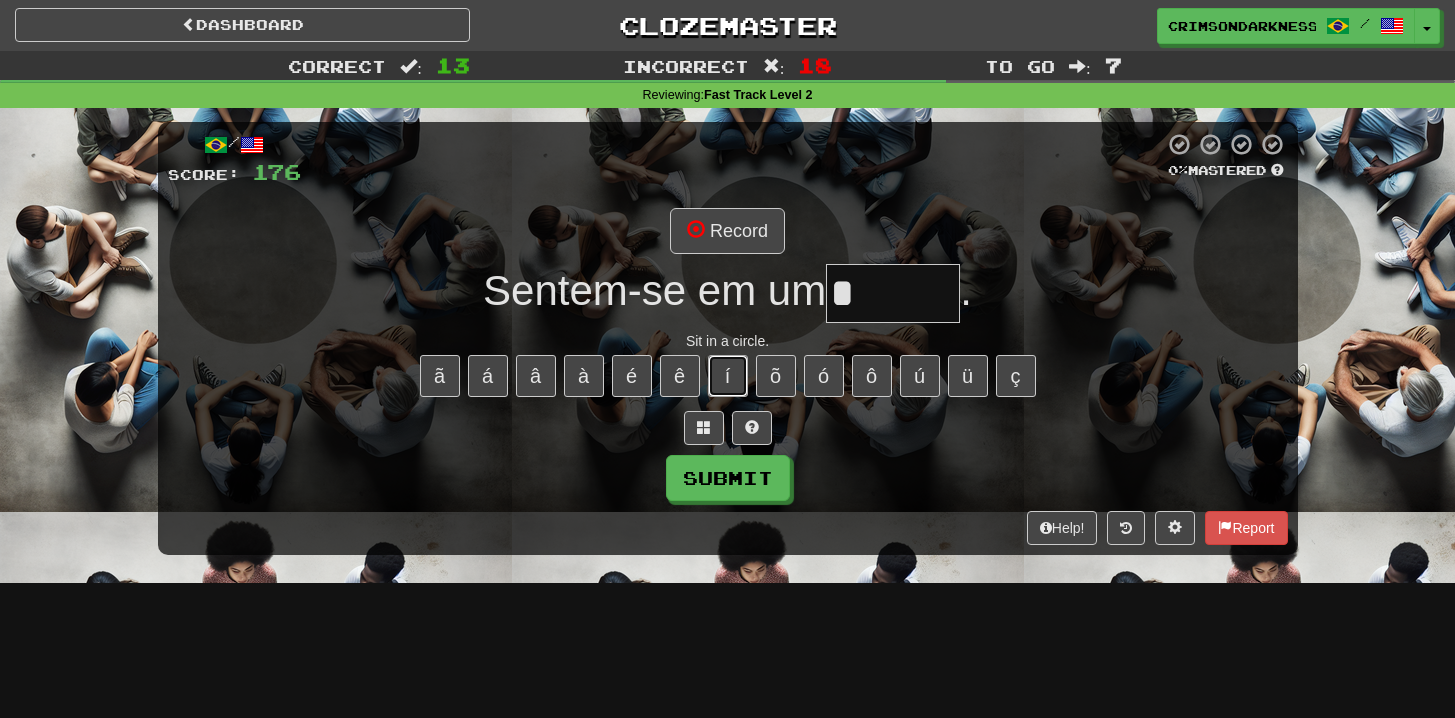 click on "í" at bounding box center (728, 376) 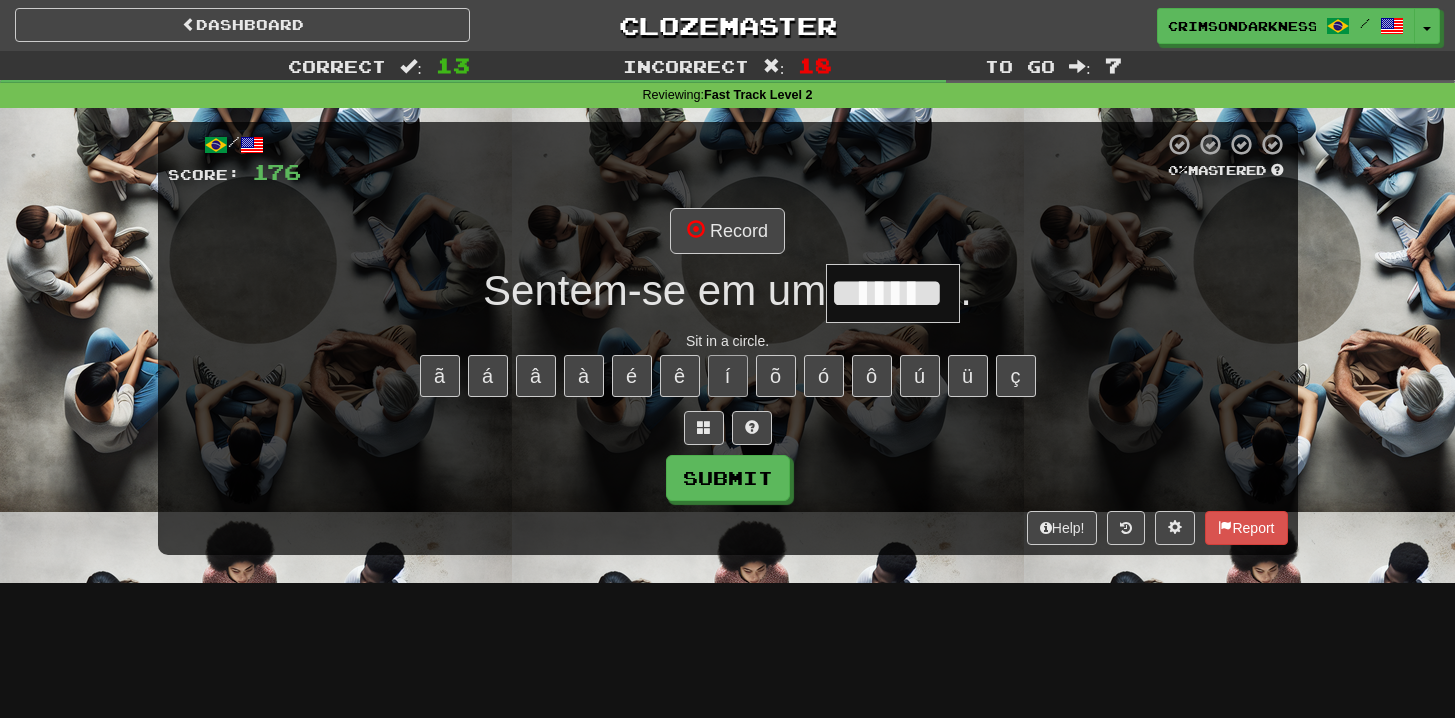 type on "*******" 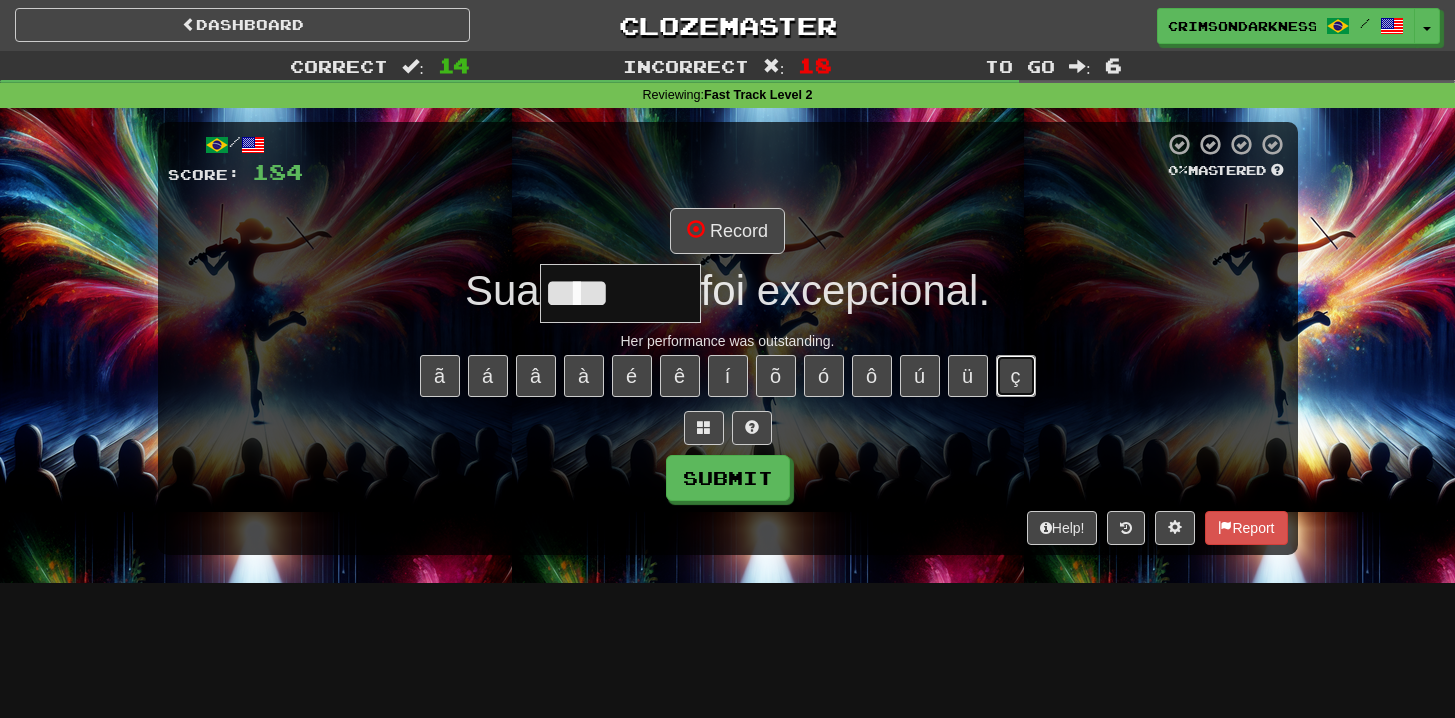 click on "ç" at bounding box center [1016, 376] 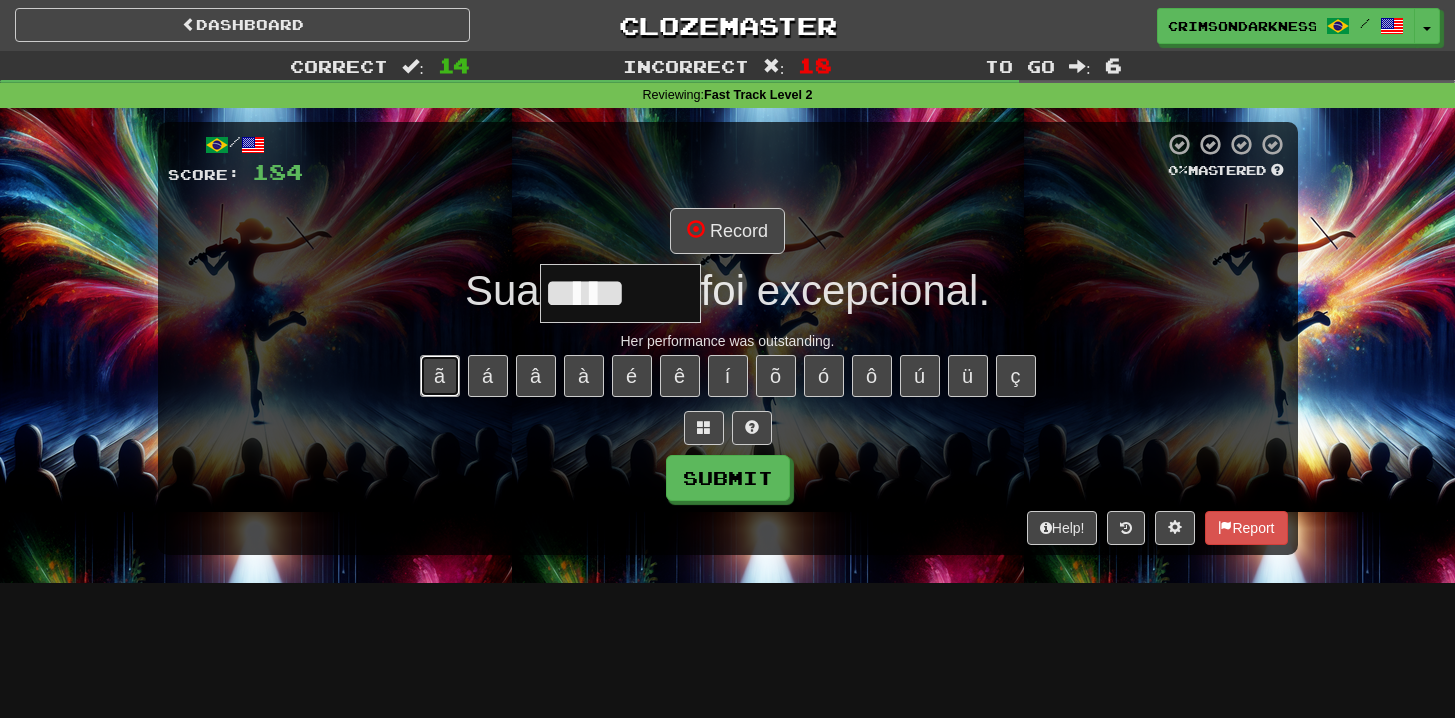 click on "ã" at bounding box center [440, 376] 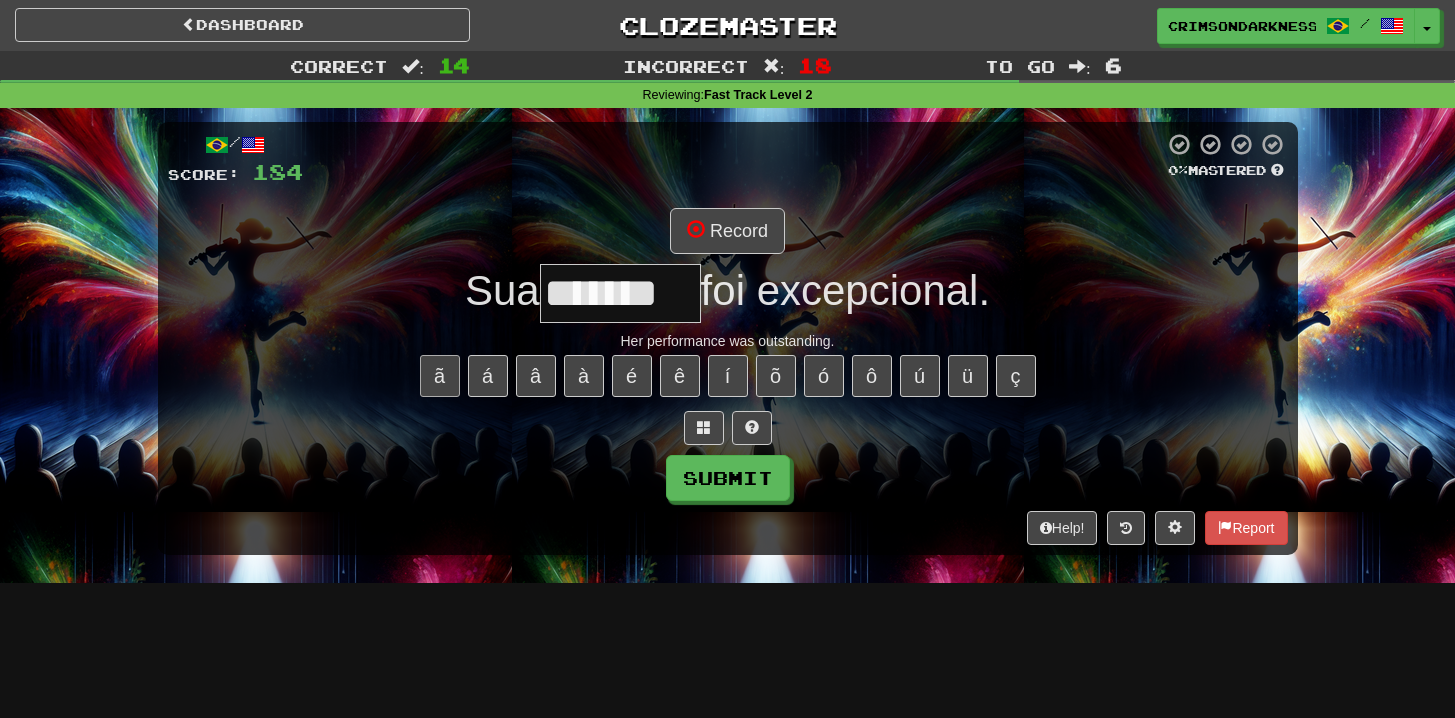 type on "*******" 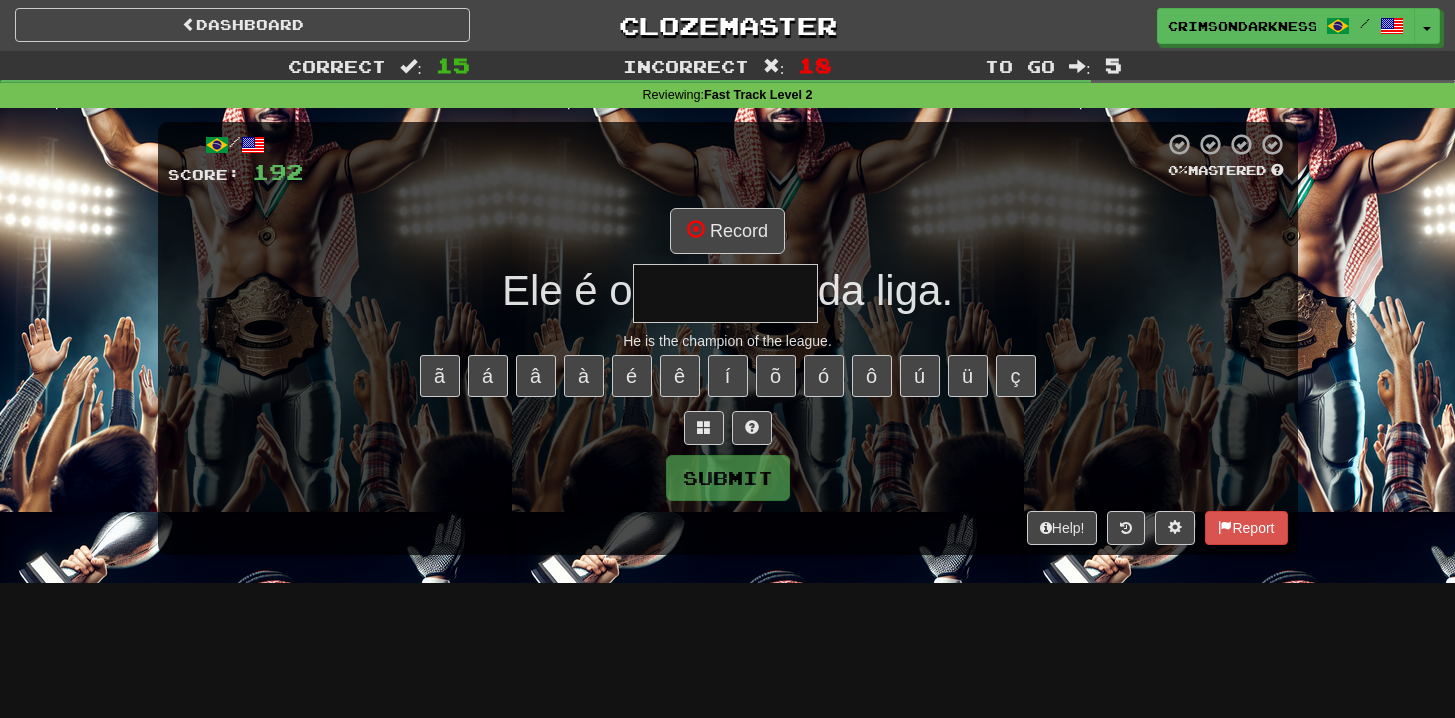 type on "*******" 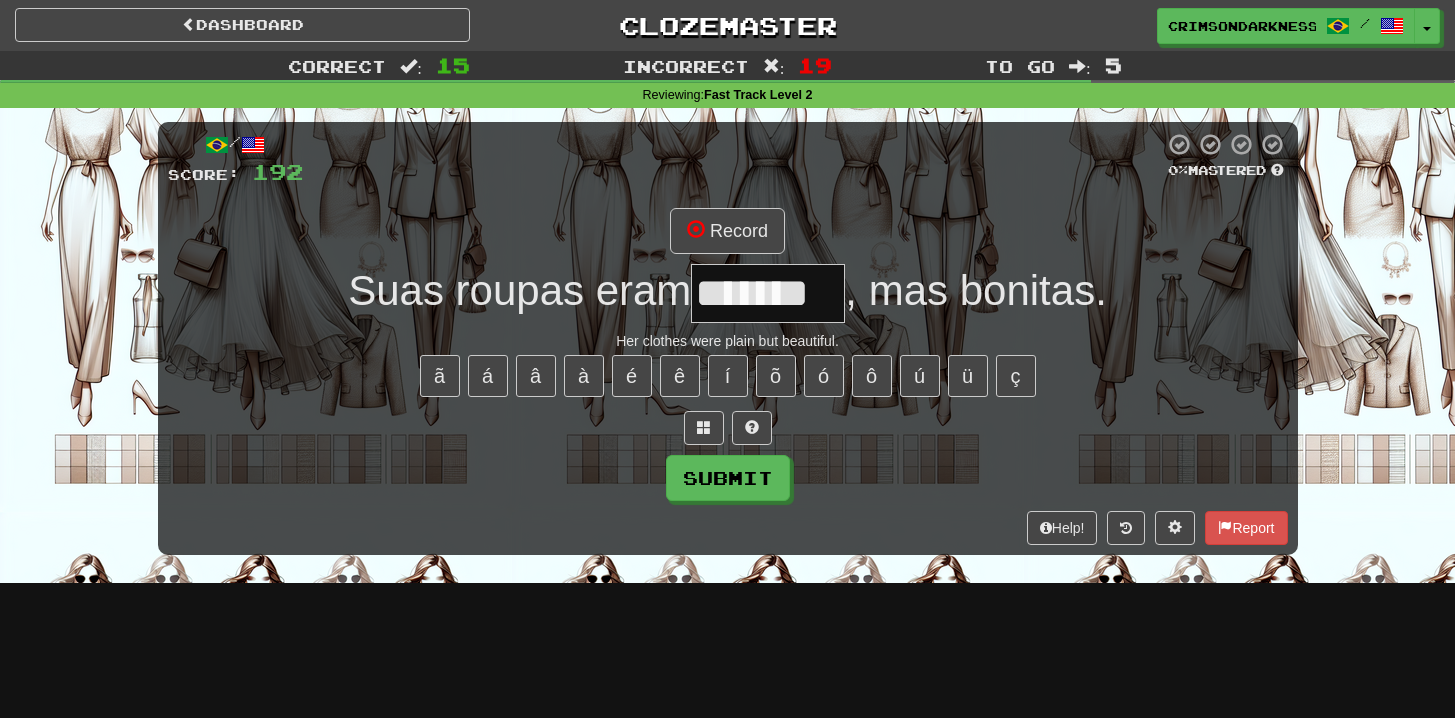 type on "*******" 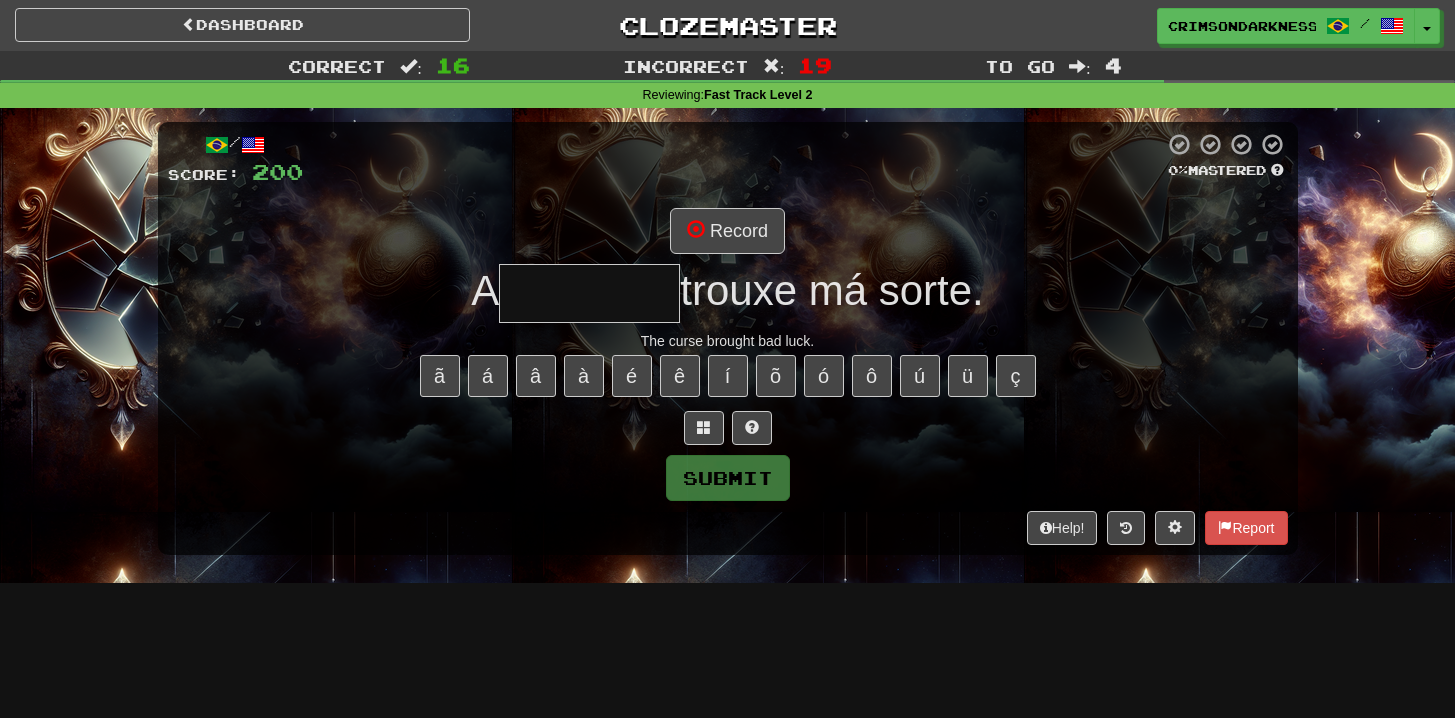 type on "********" 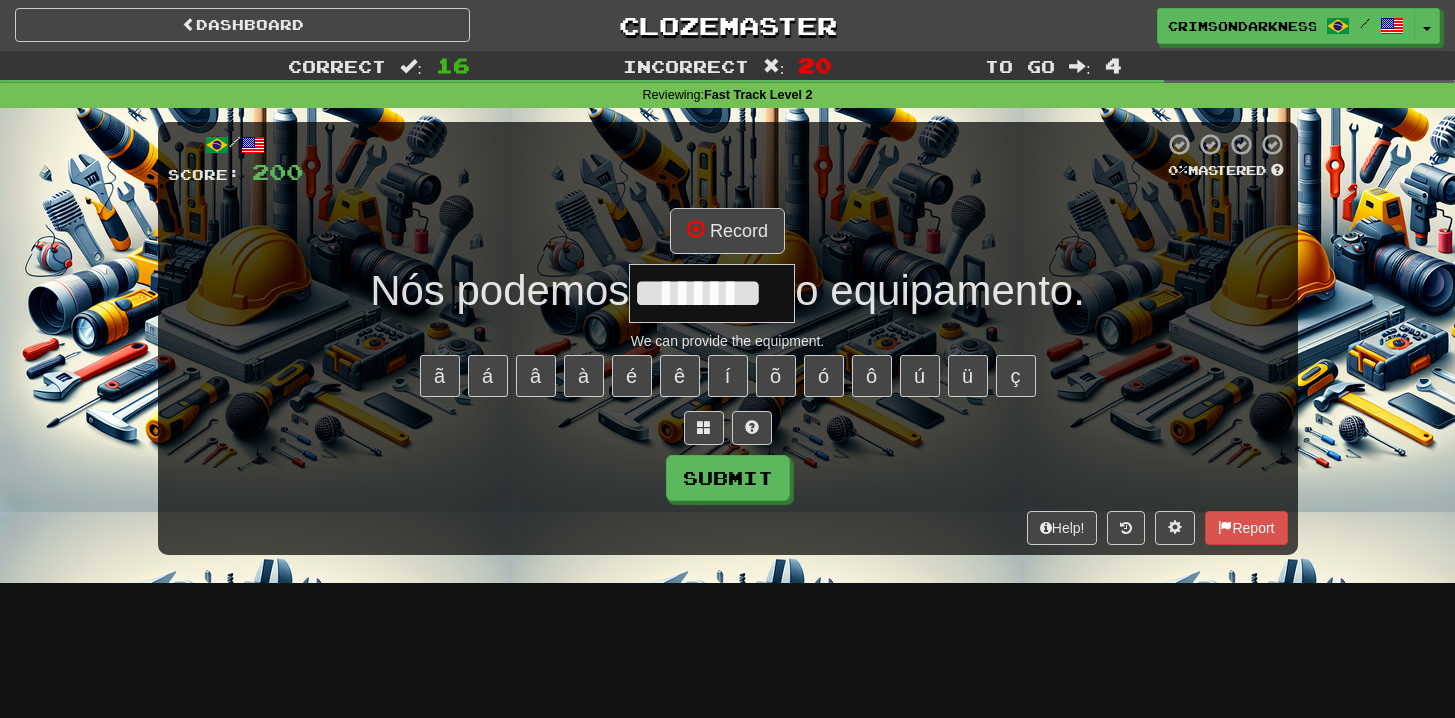 type on "********" 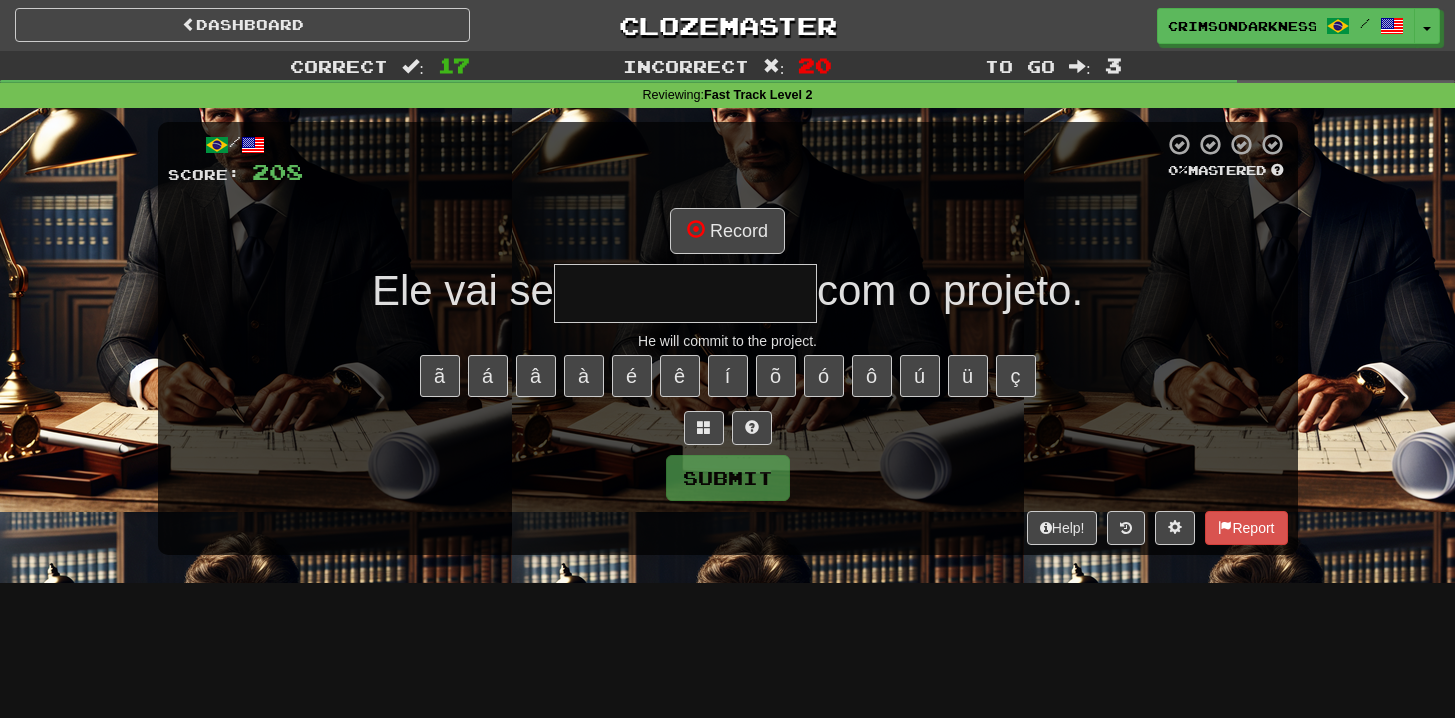 type on "**********" 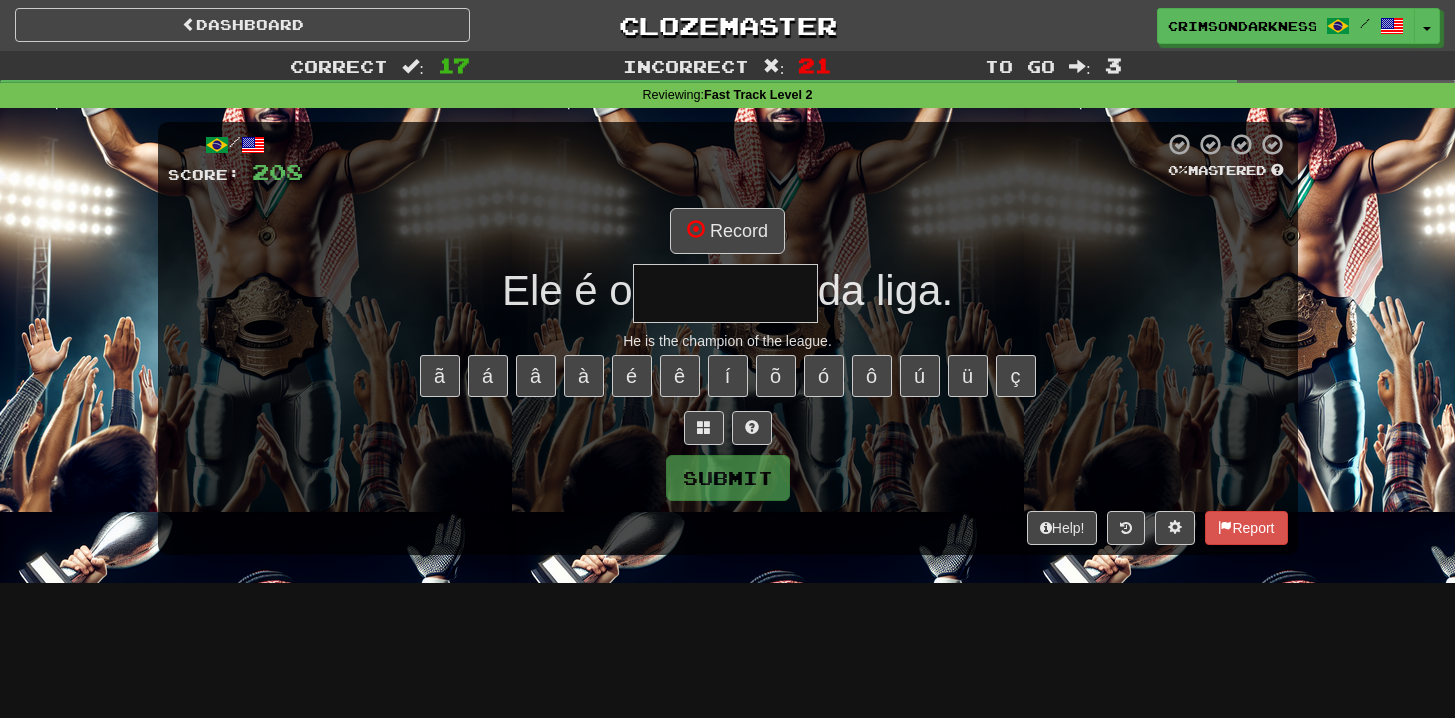 type on "*******" 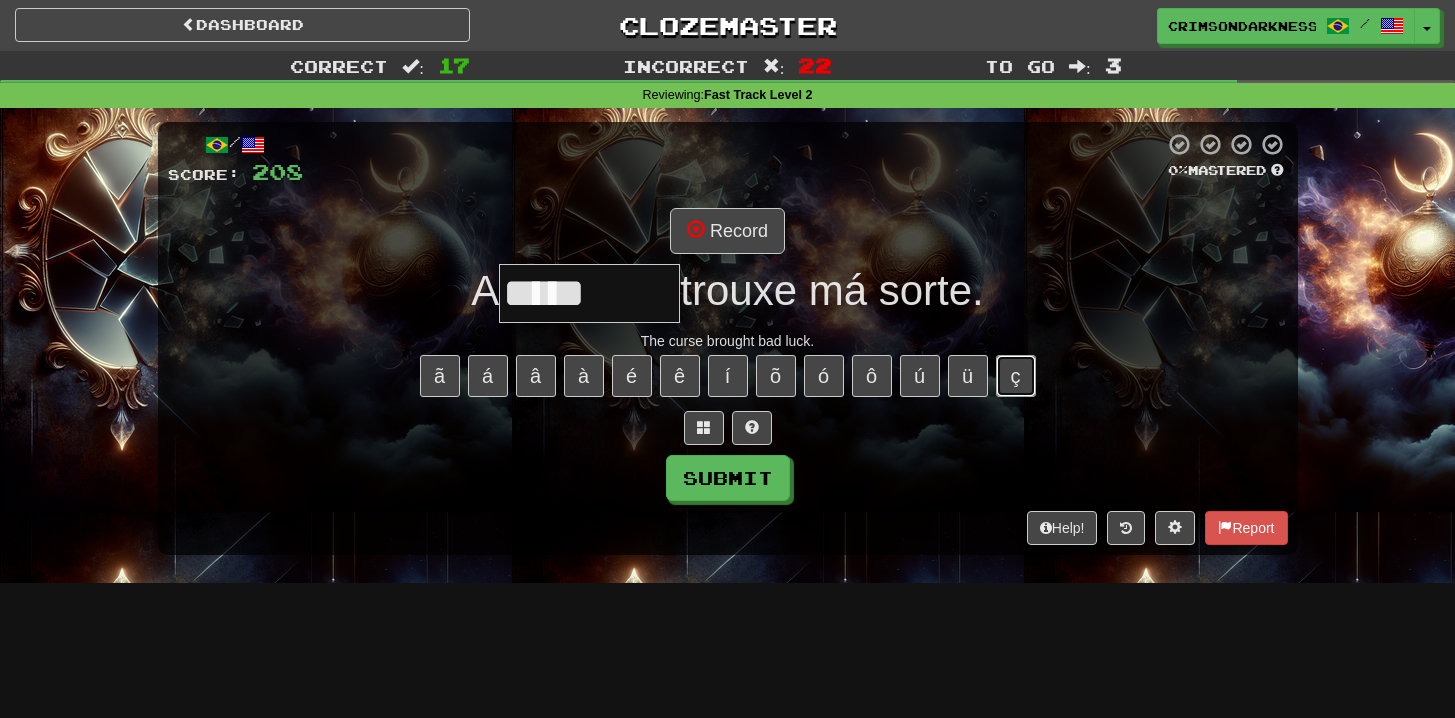 click on "ç" at bounding box center (1016, 376) 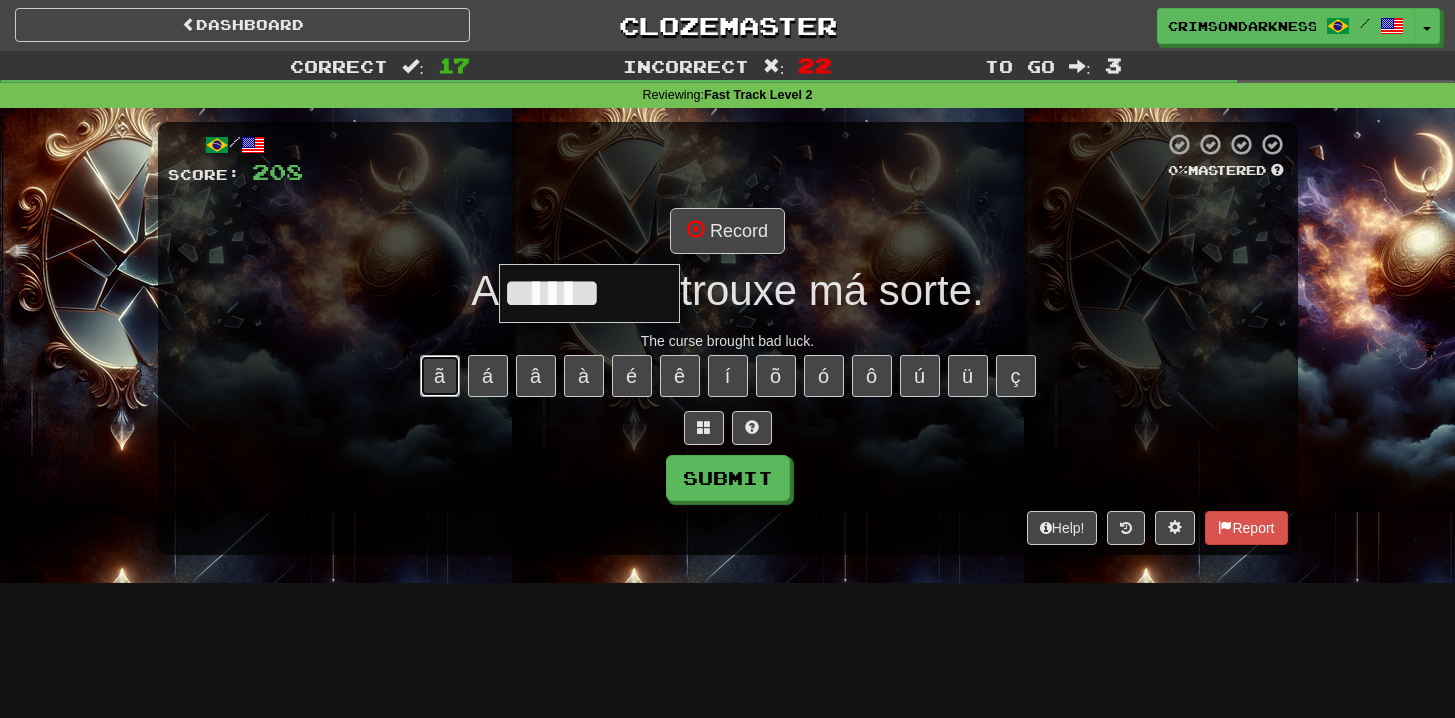 click on "ã" at bounding box center (440, 376) 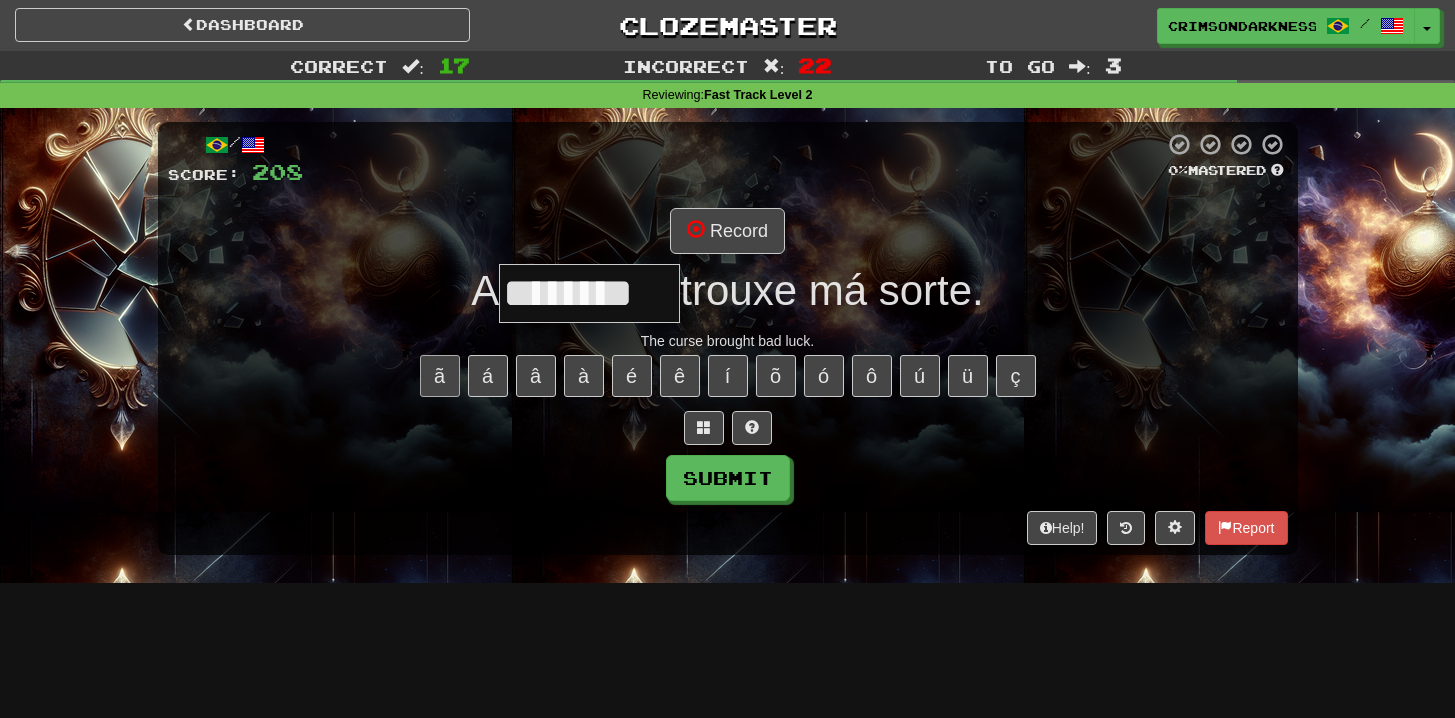 type on "********" 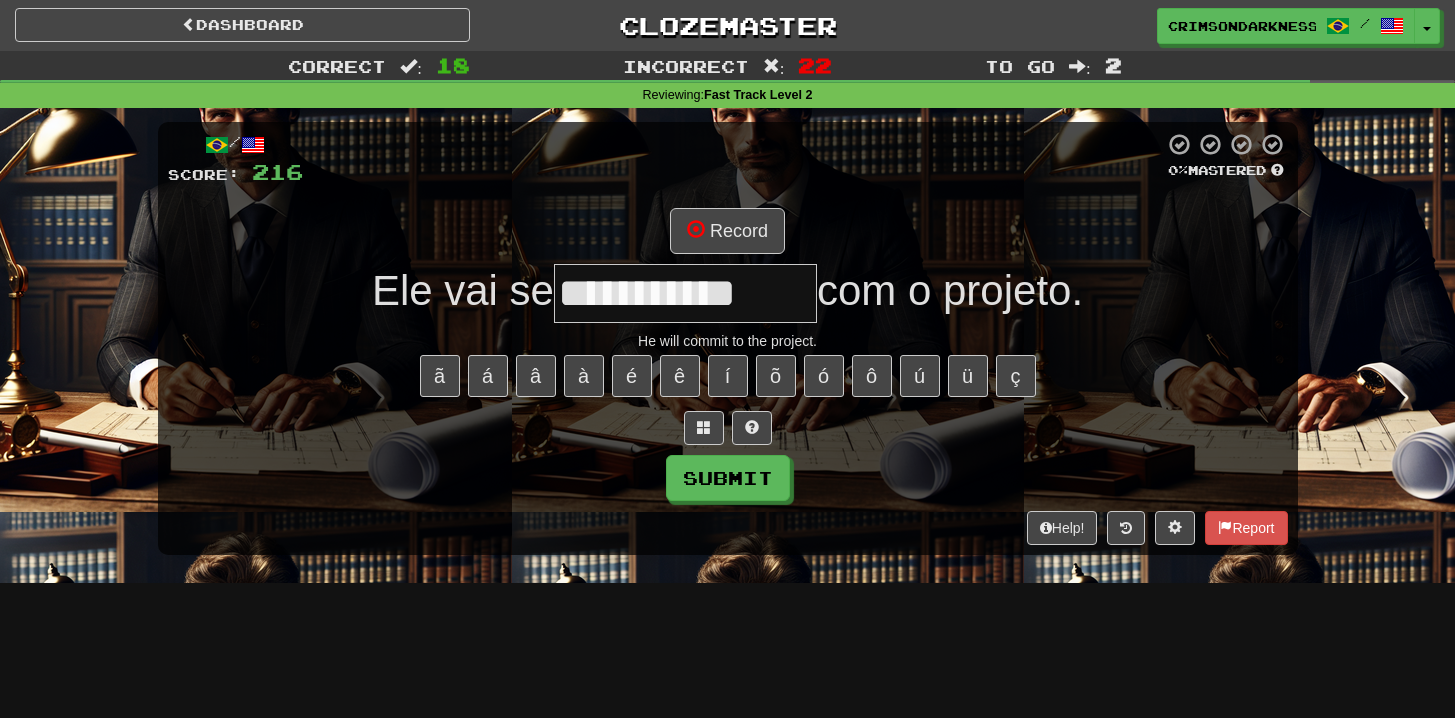 type on "**********" 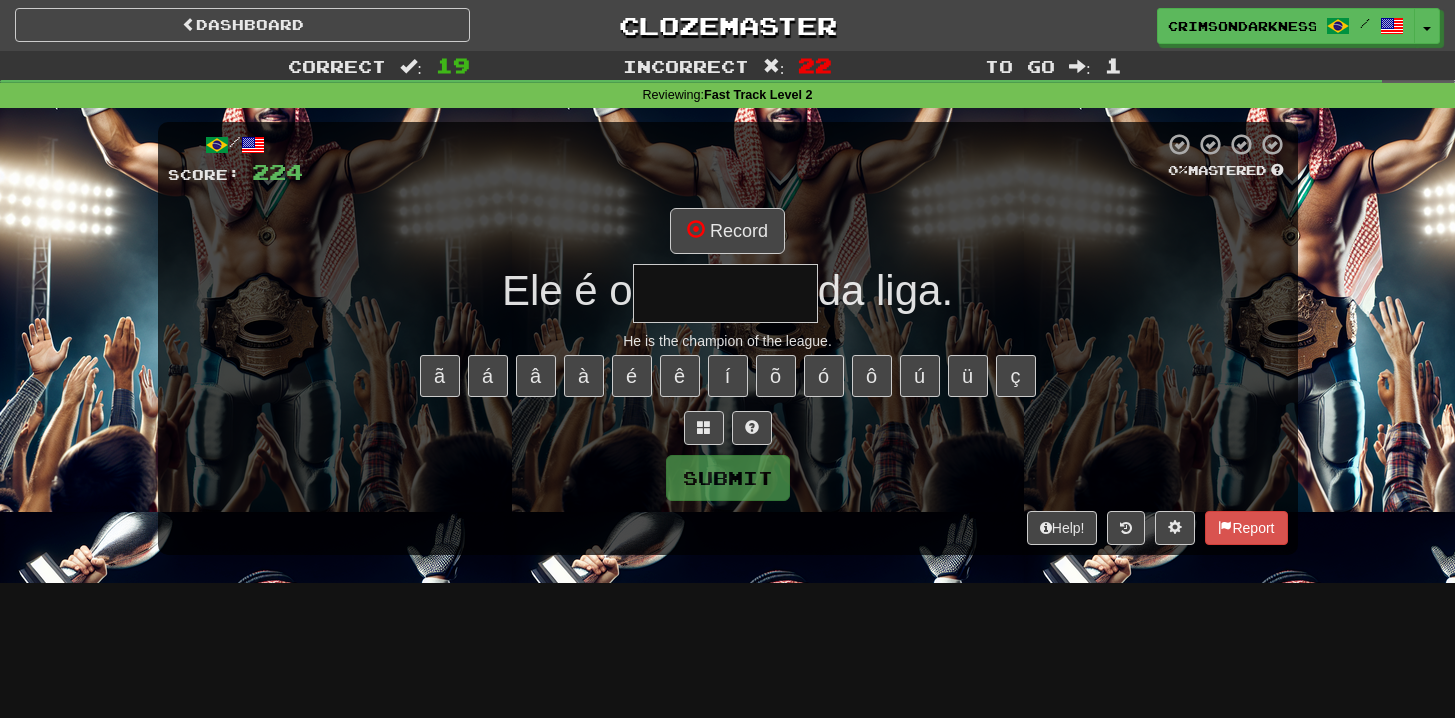 type on "*******" 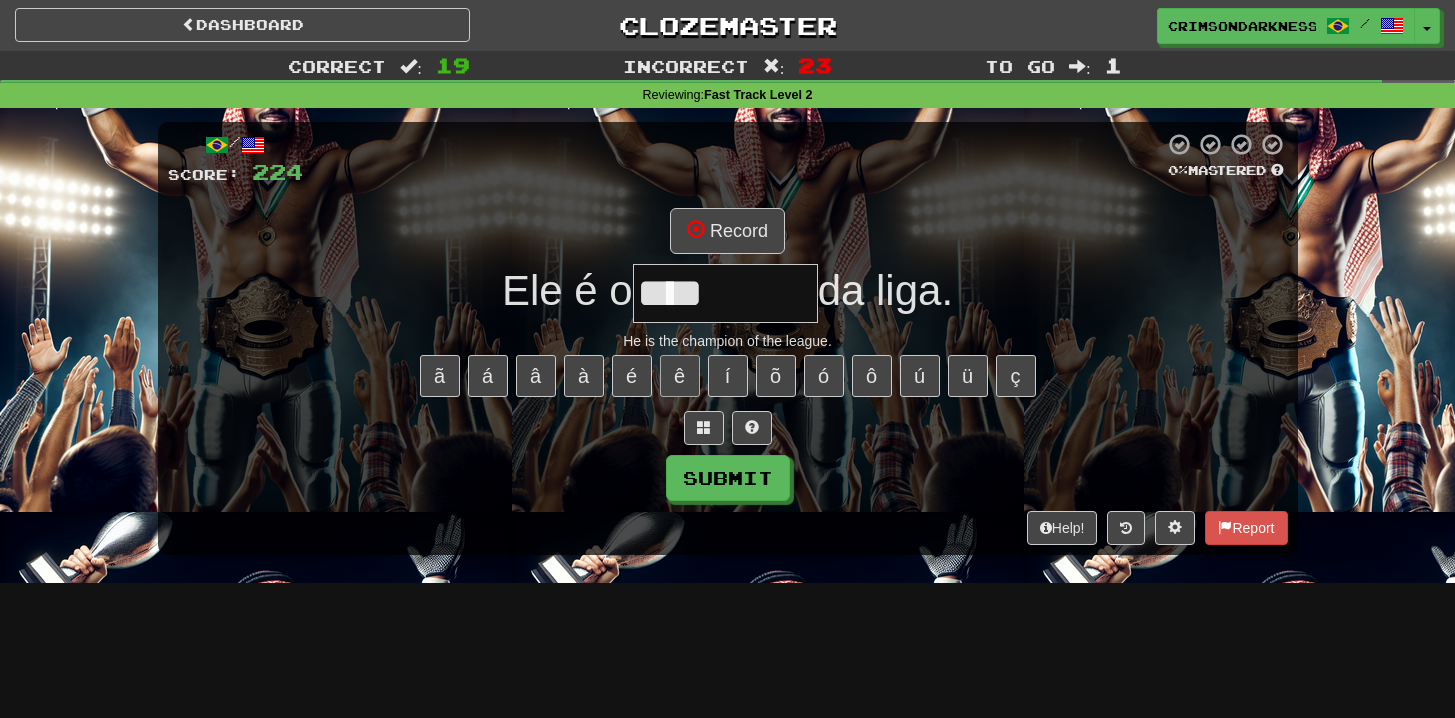 type on "*******" 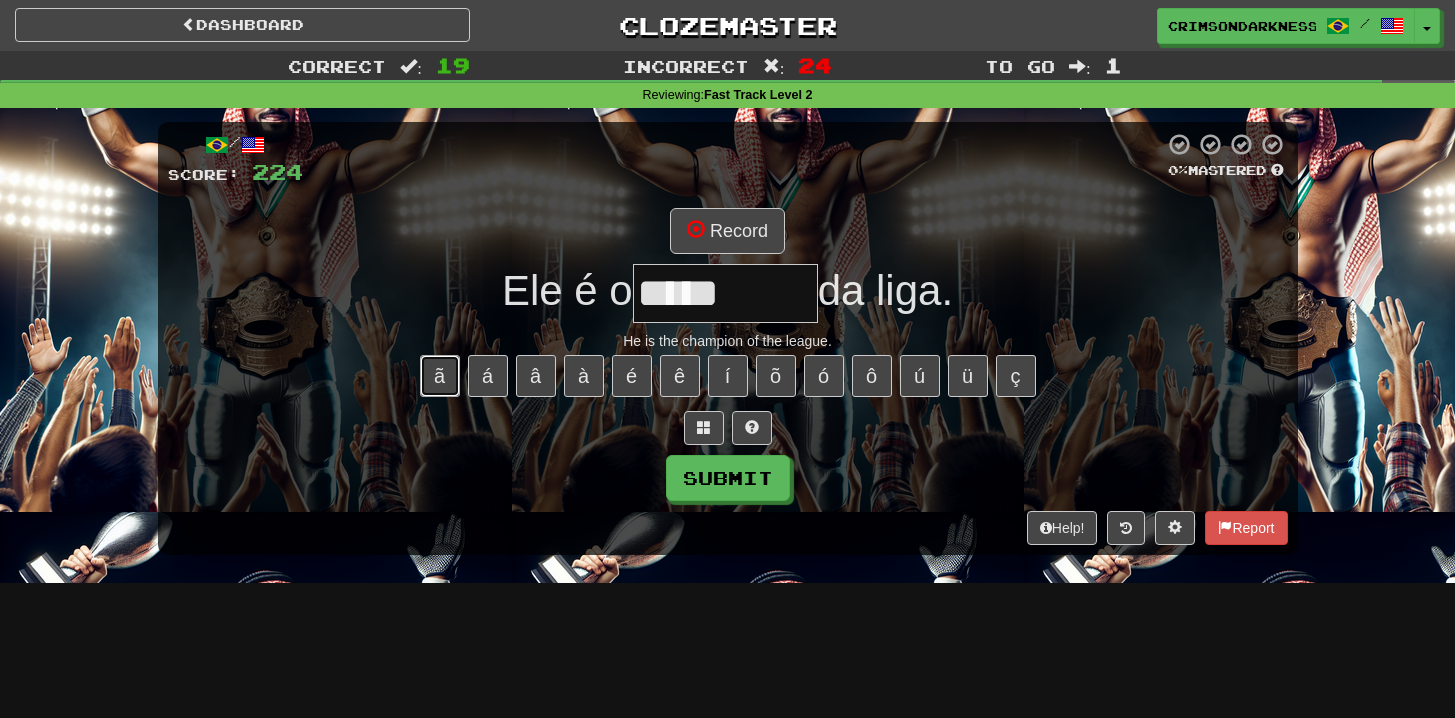 click on "ã" at bounding box center [440, 376] 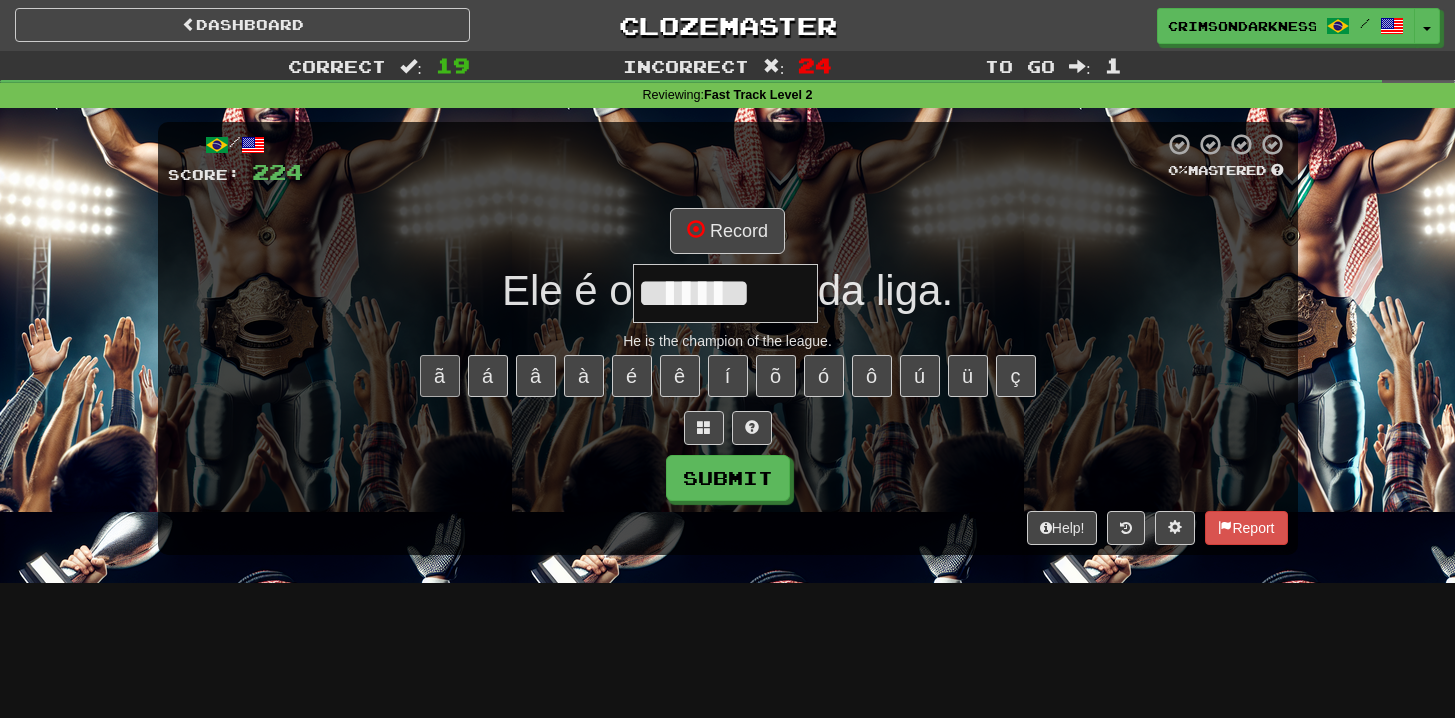 type on "*******" 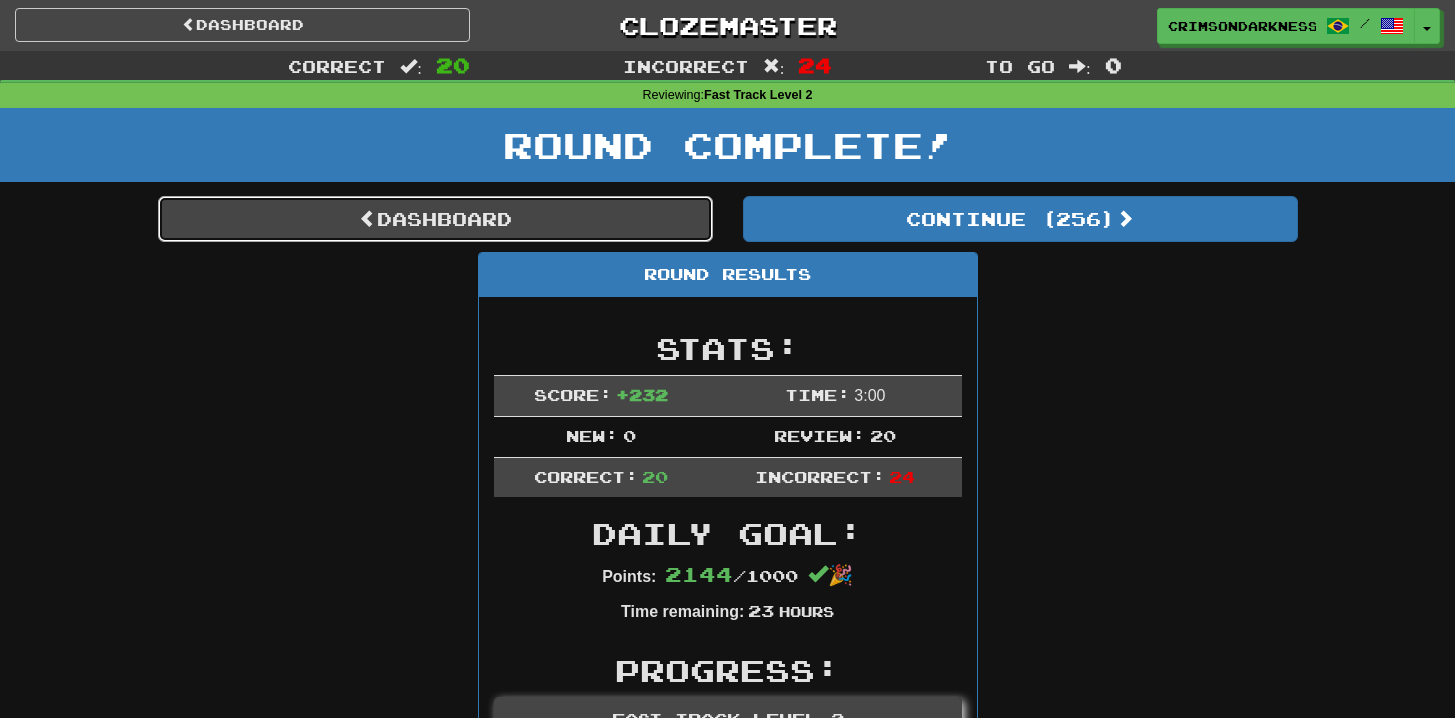 click on "Dashboard" at bounding box center [435, 219] 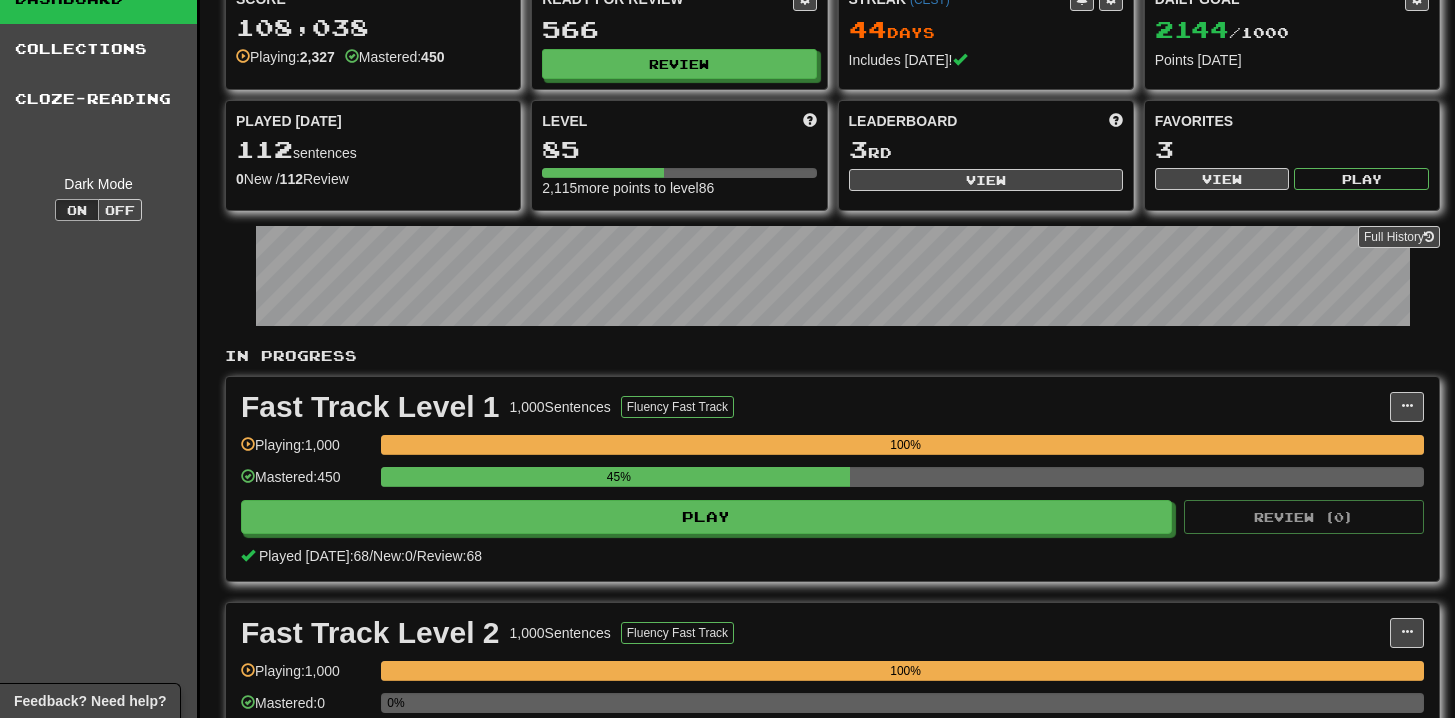 scroll, scrollTop: 0, scrollLeft: 0, axis: both 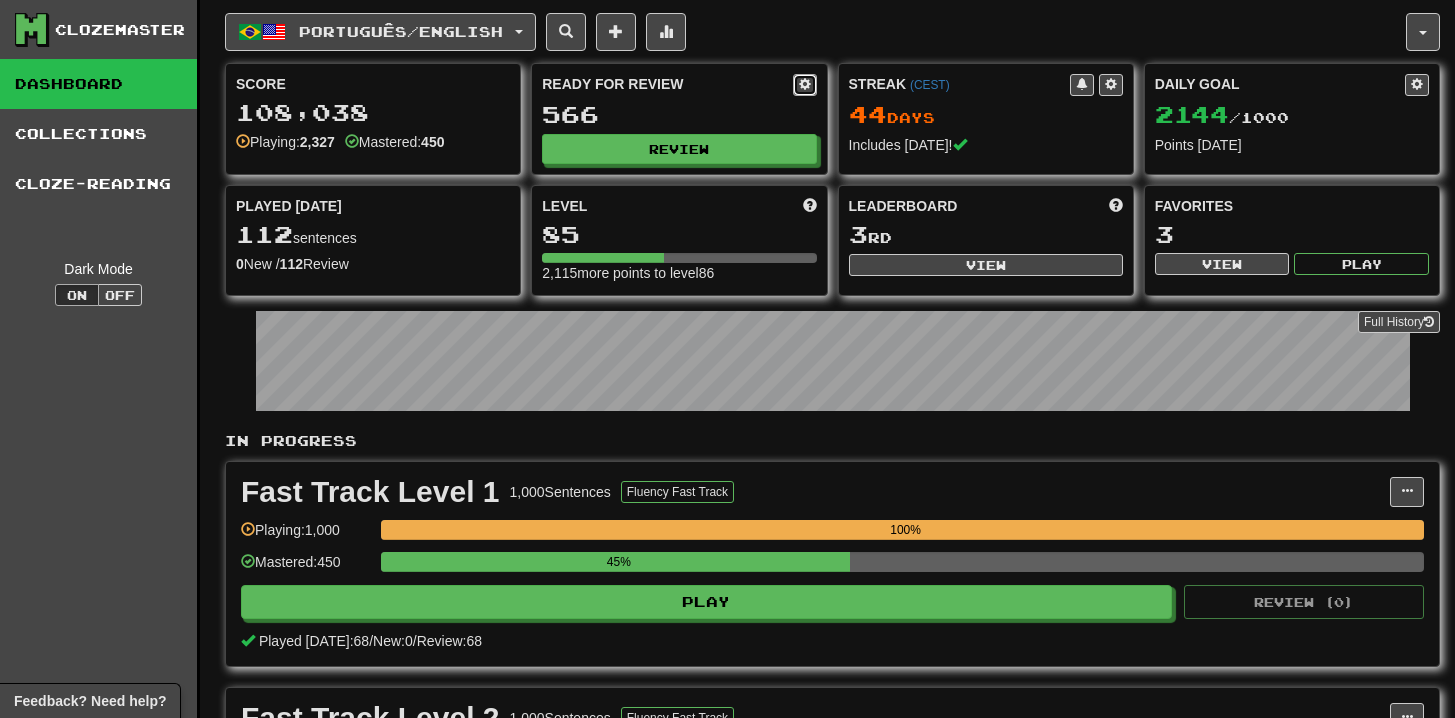 click at bounding box center [805, 84] 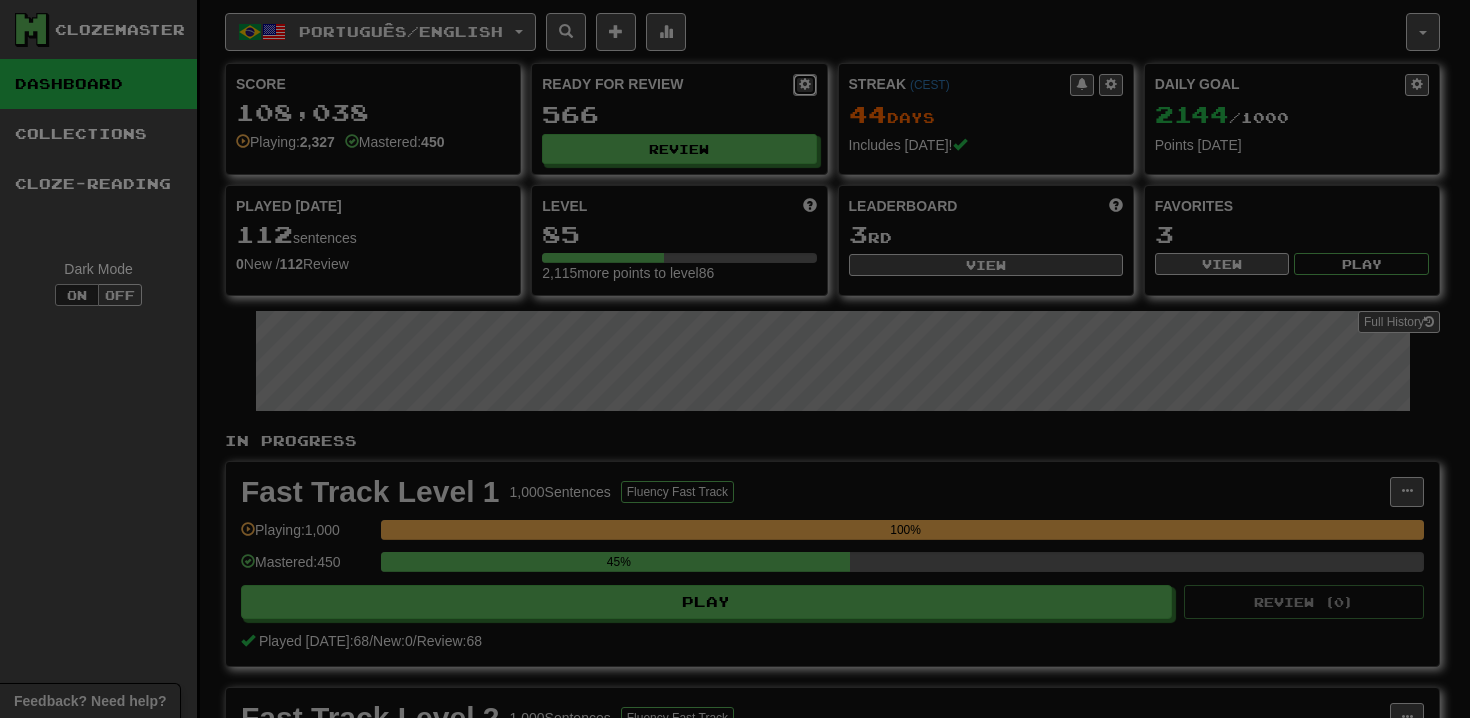 type on "***" 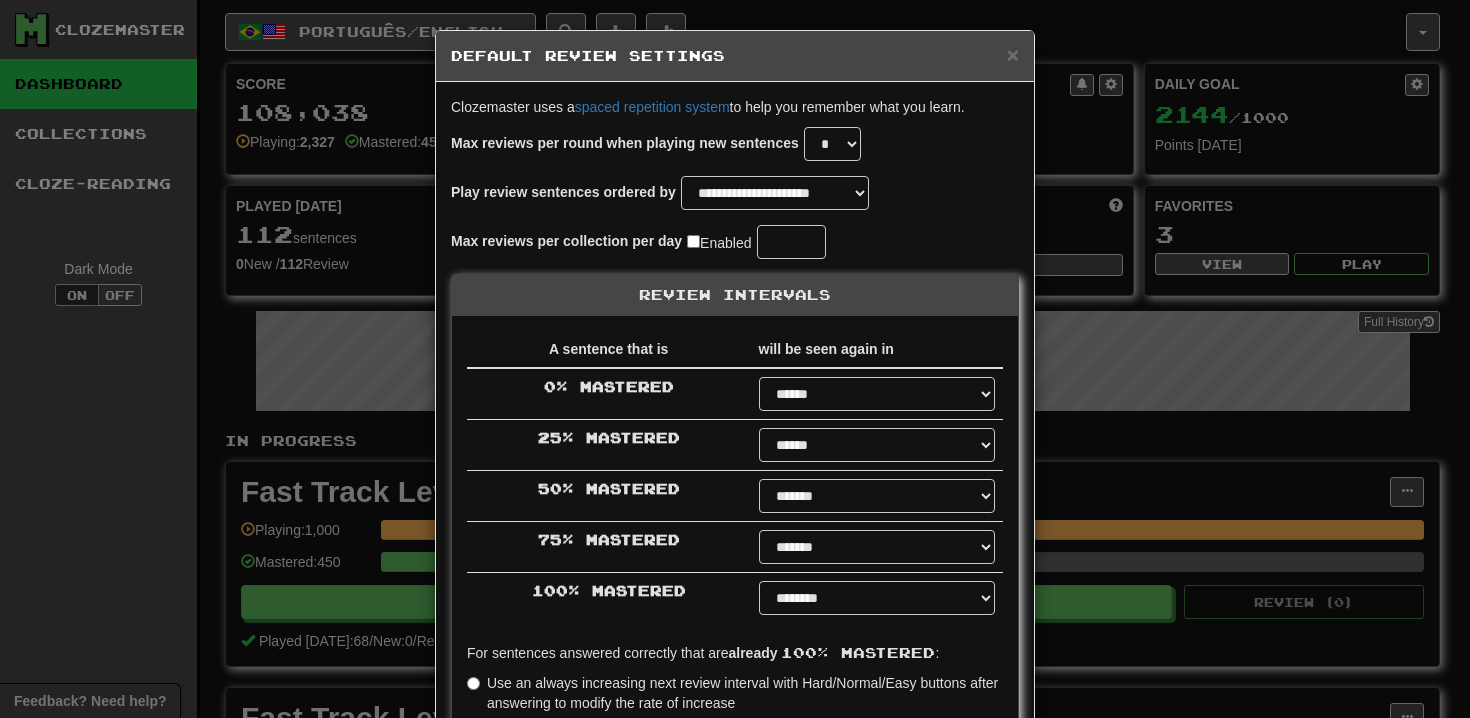 click on "**********" at bounding box center [735, 359] 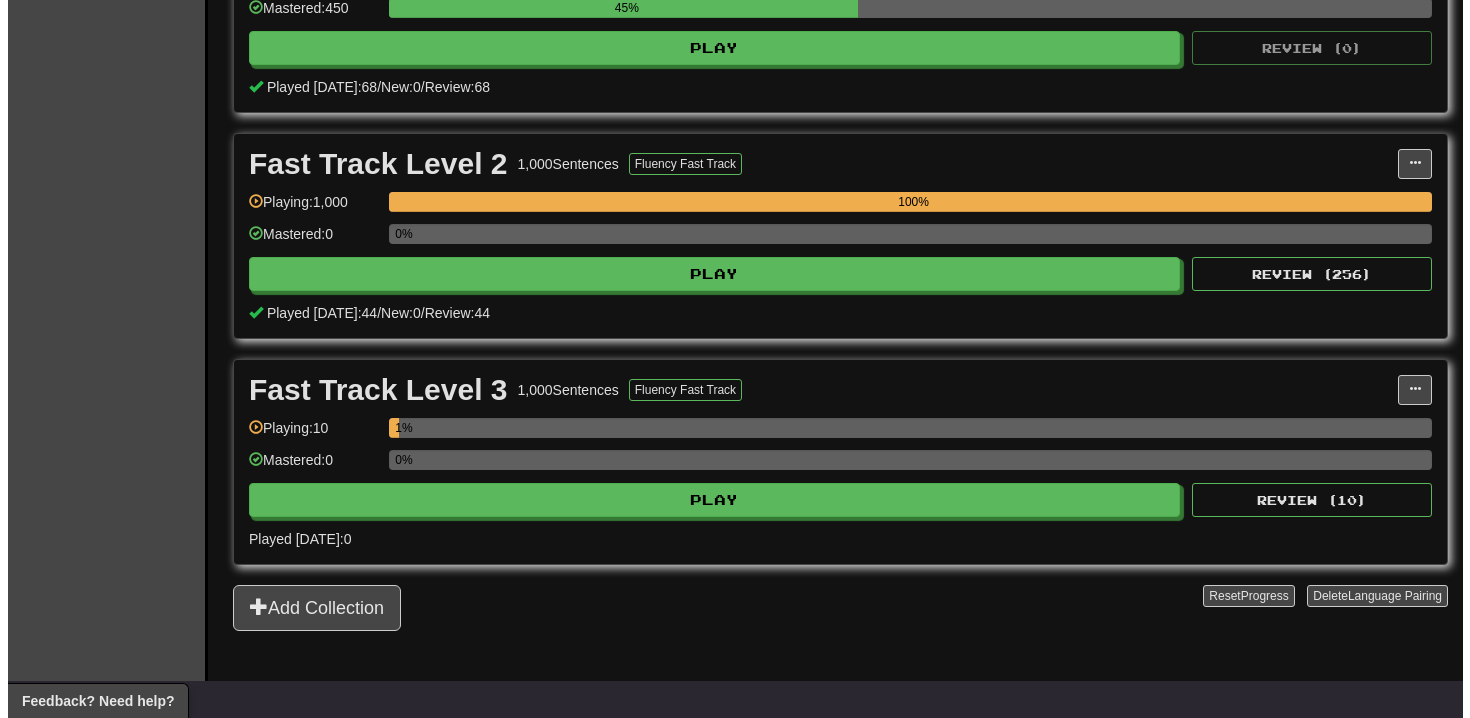 scroll, scrollTop: 577, scrollLeft: 0, axis: vertical 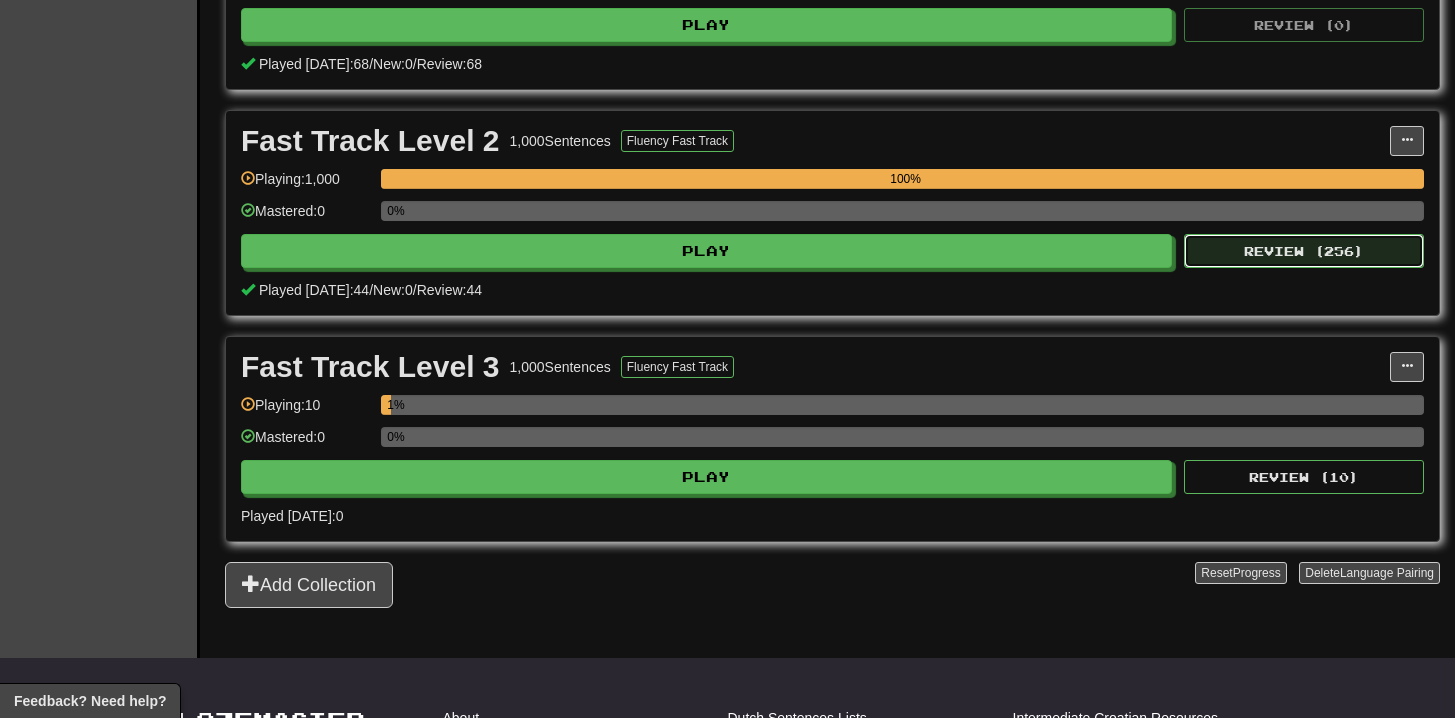 click on "Review ( 256 )" at bounding box center (1304, 251) 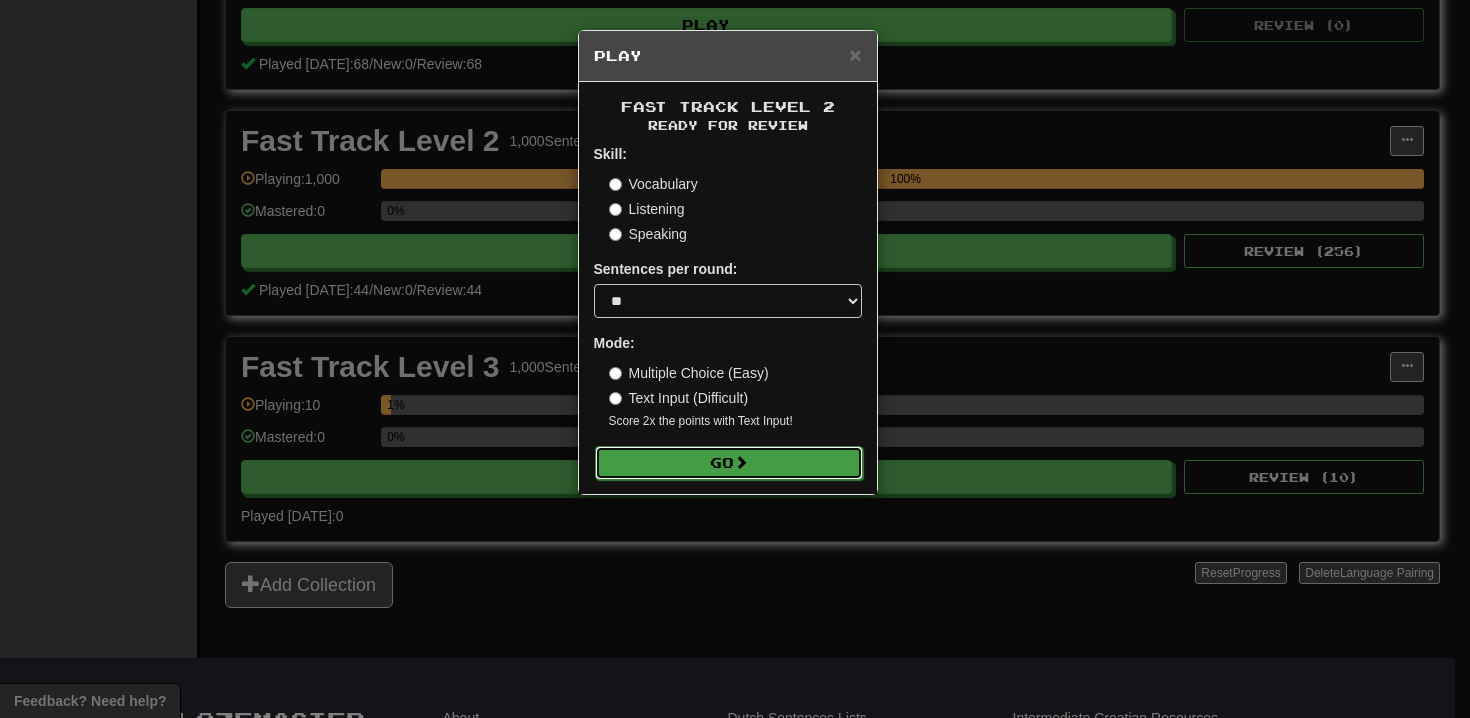 click on "Go" at bounding box center [729, 463] 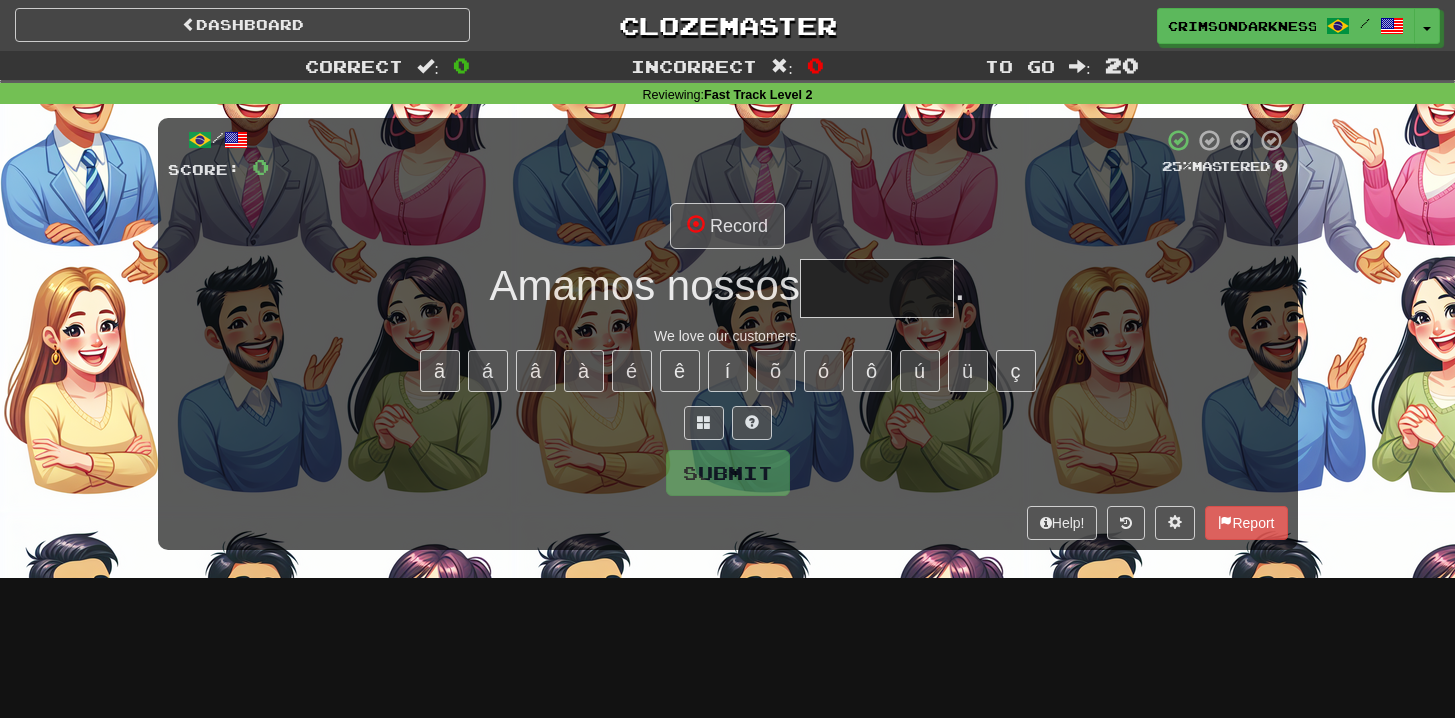 scroll, scrollTop: 0, scrollLeft: 0, axis: both 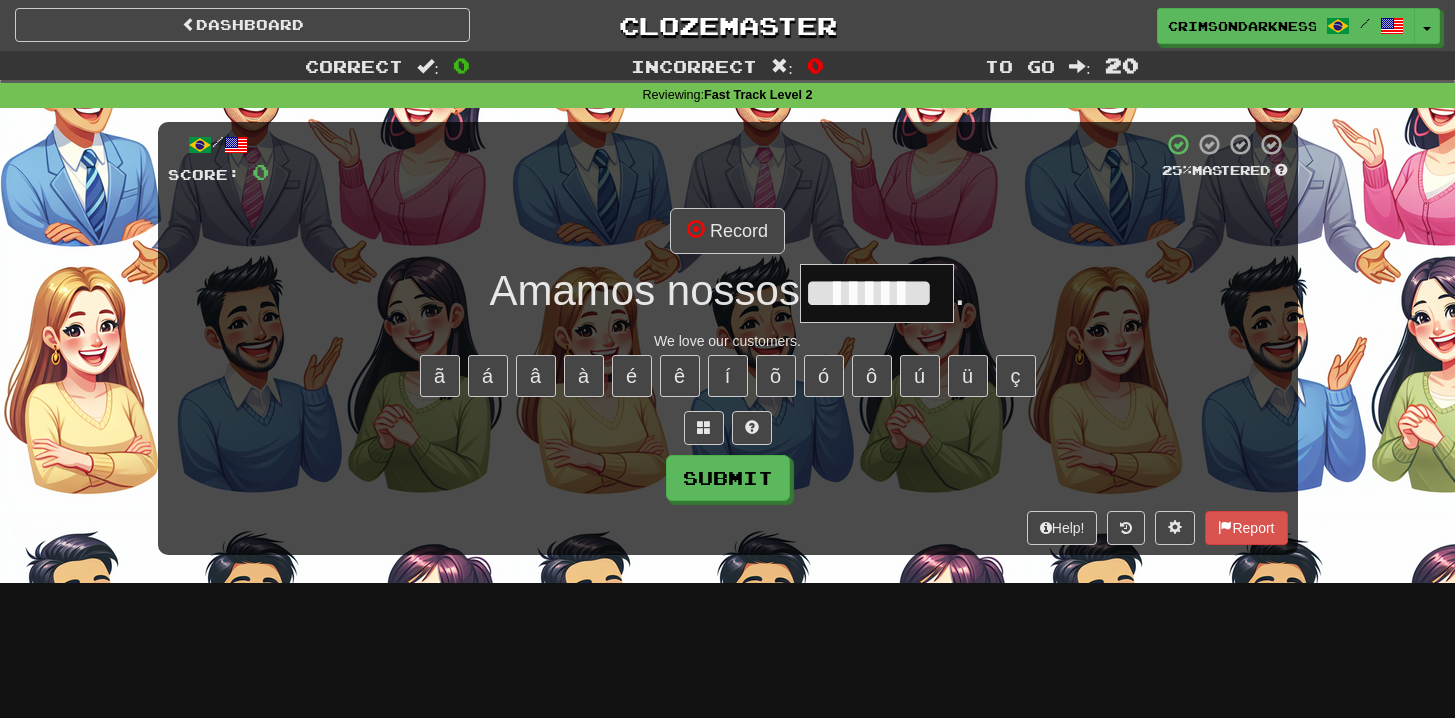 type on "********" 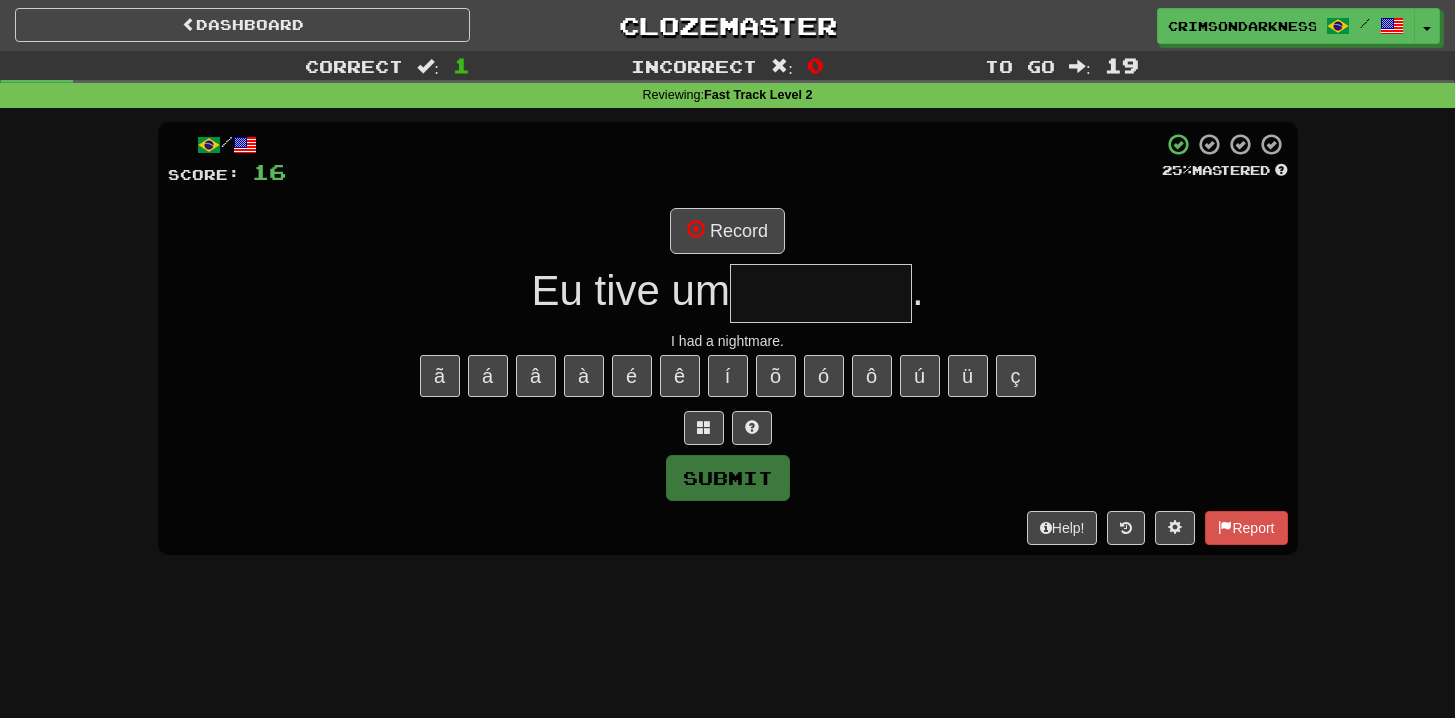 type on "********" 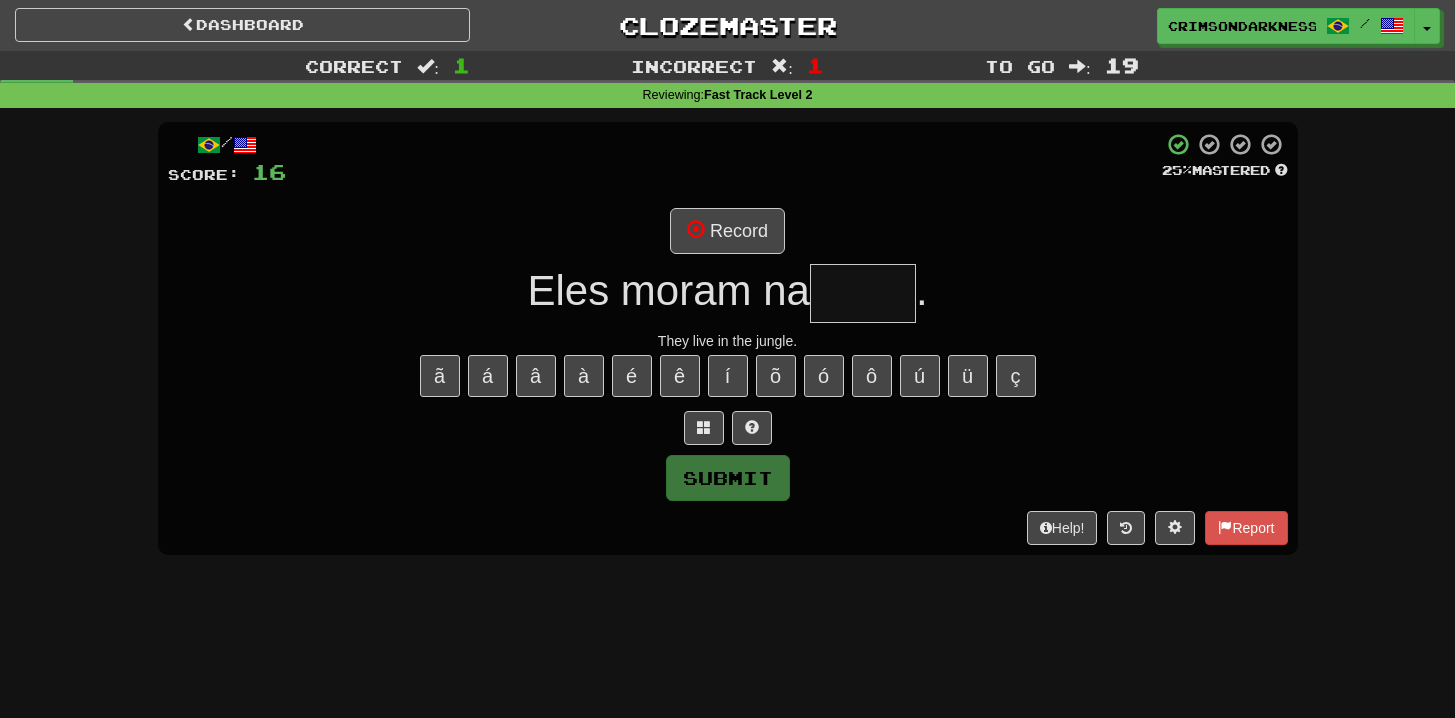 type on "*****" 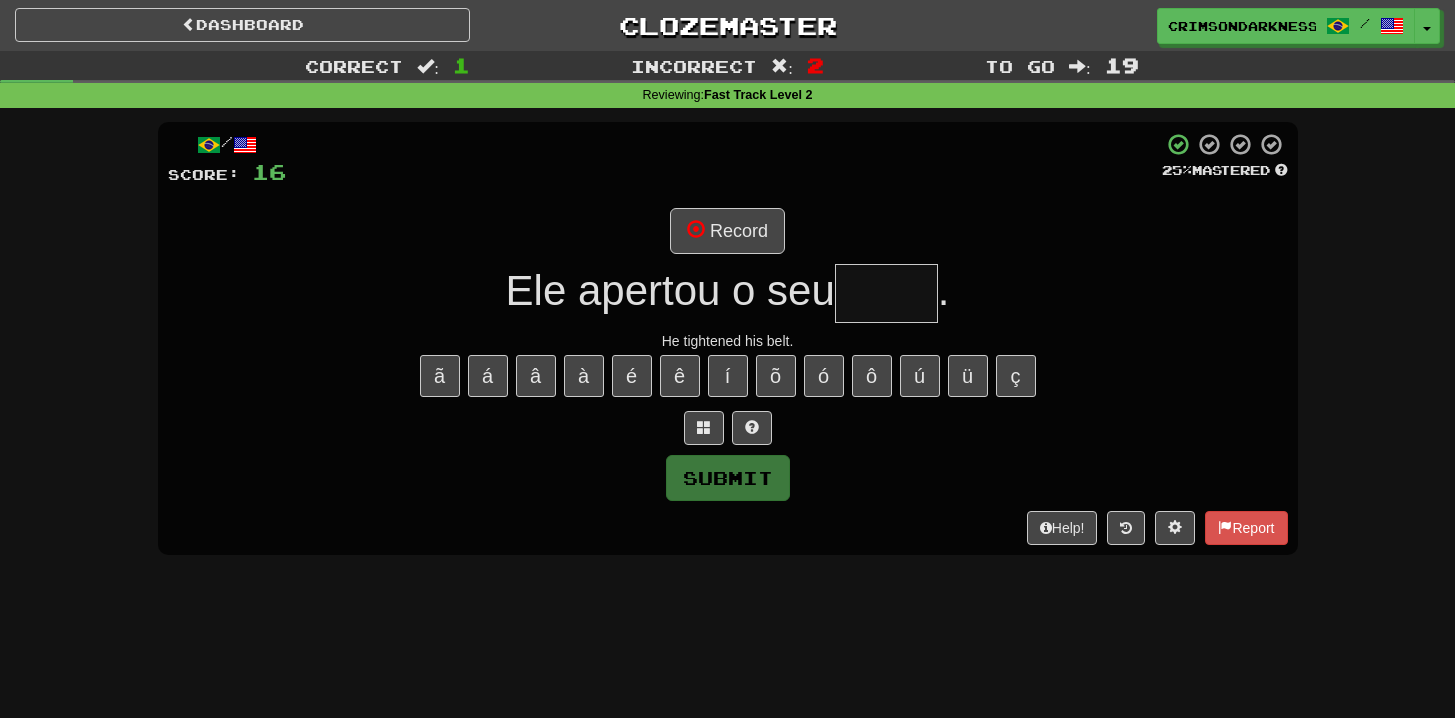 type on "*****" 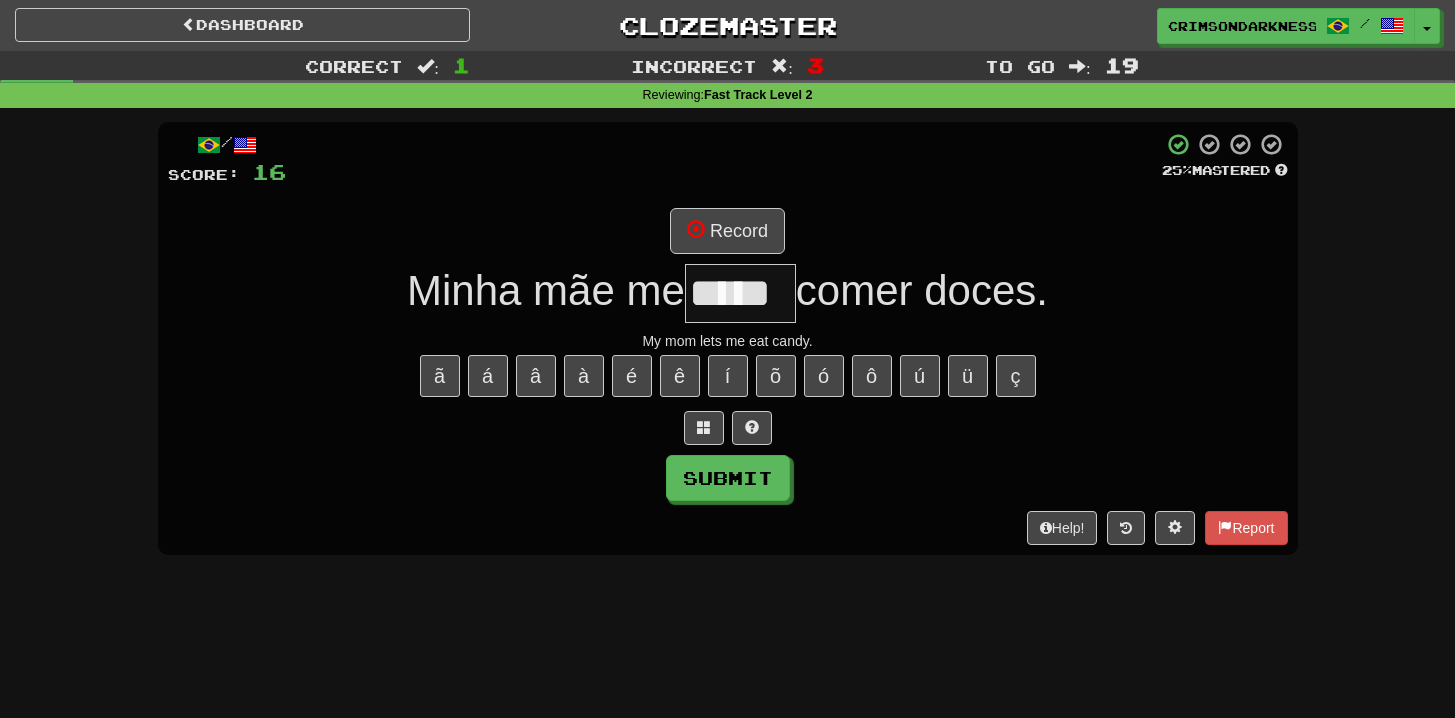 type on "*****" 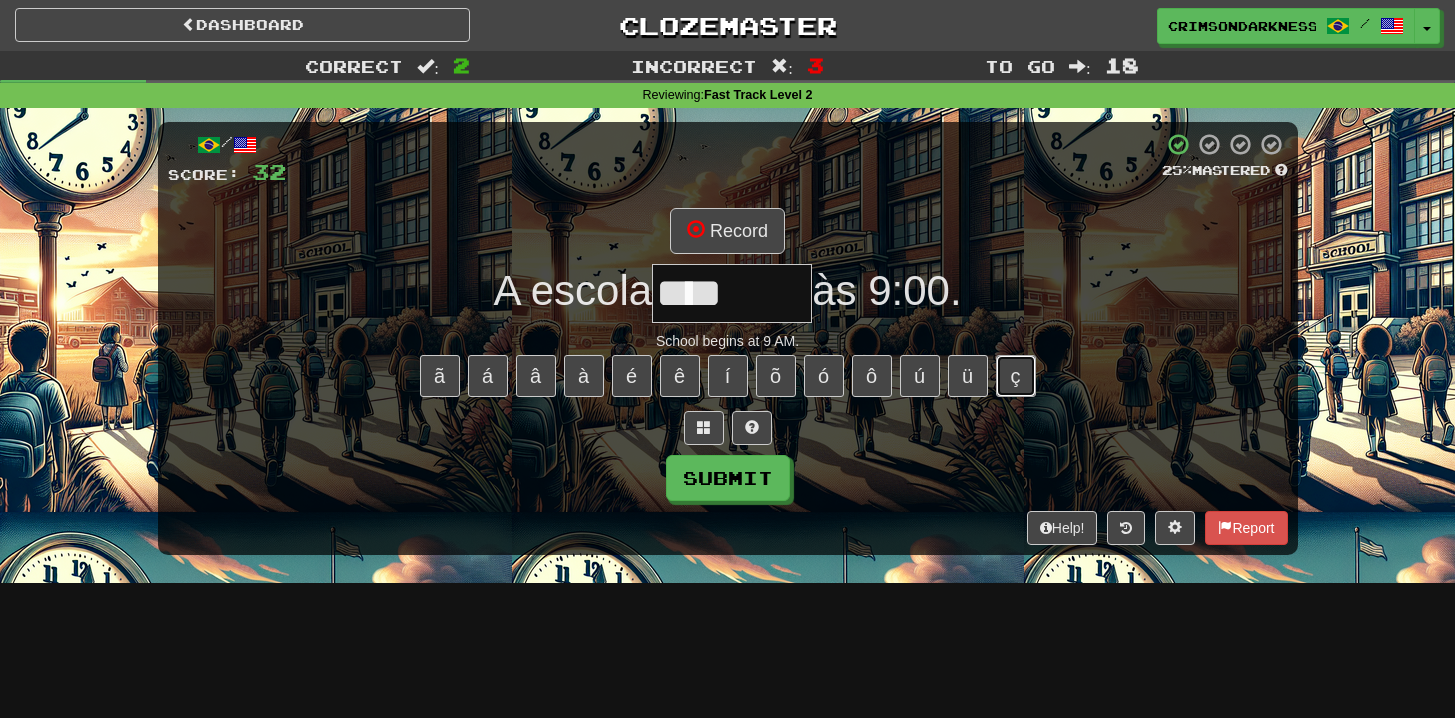 click on "ç" at bounding box center (1016, 376) 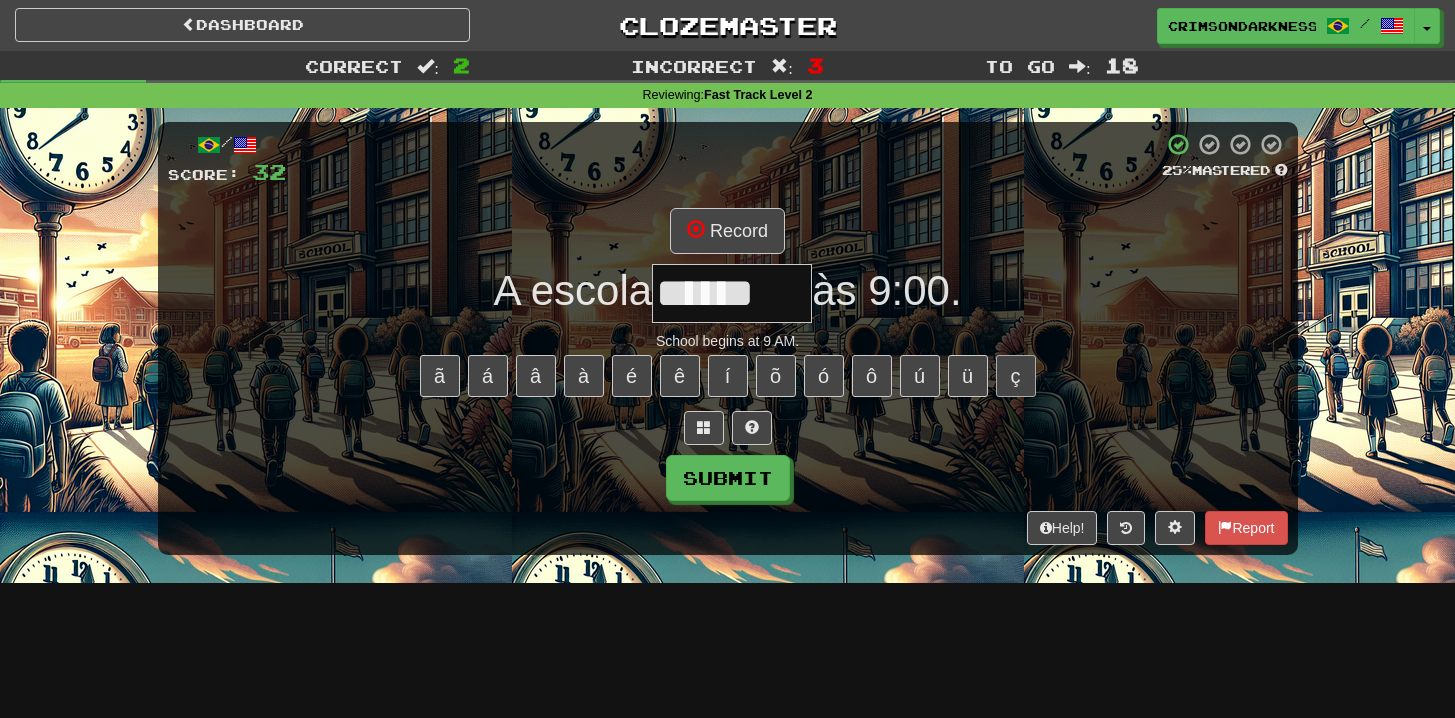 type on "******" 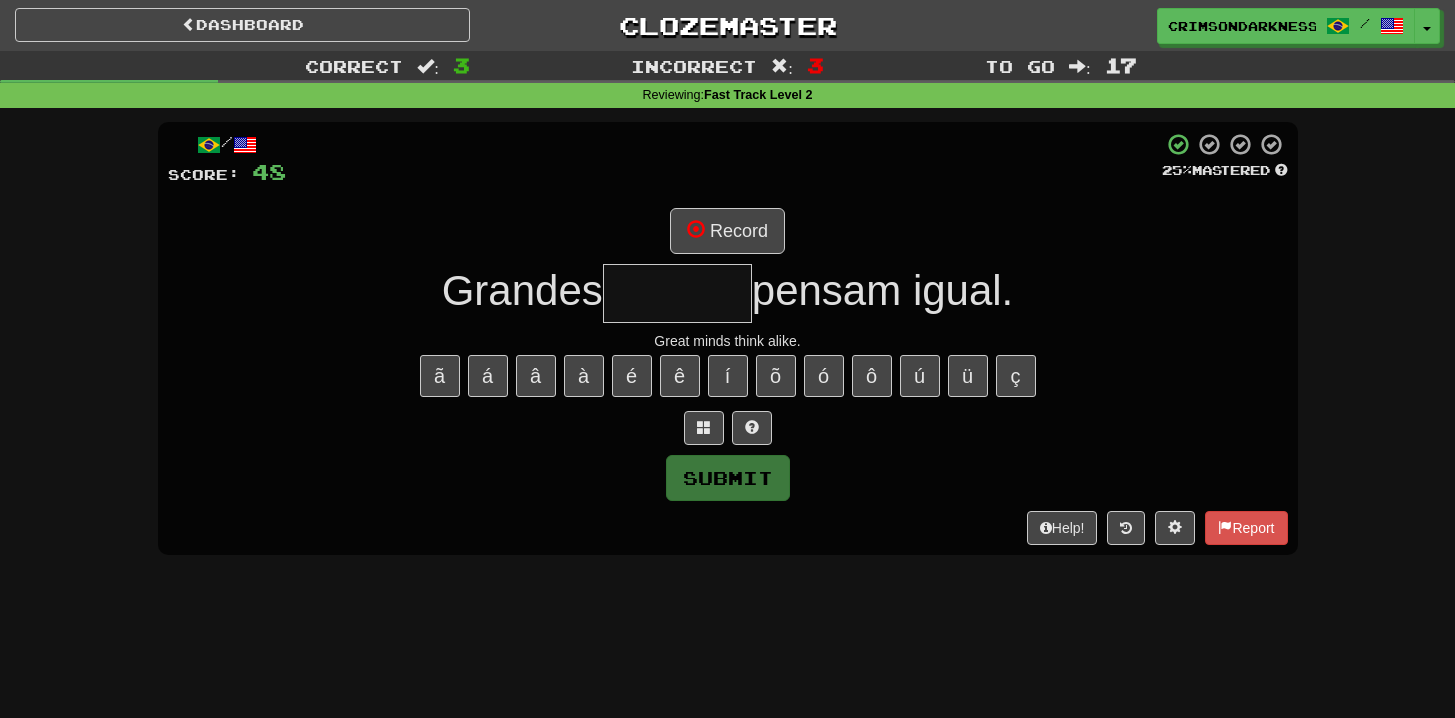 type on "*" 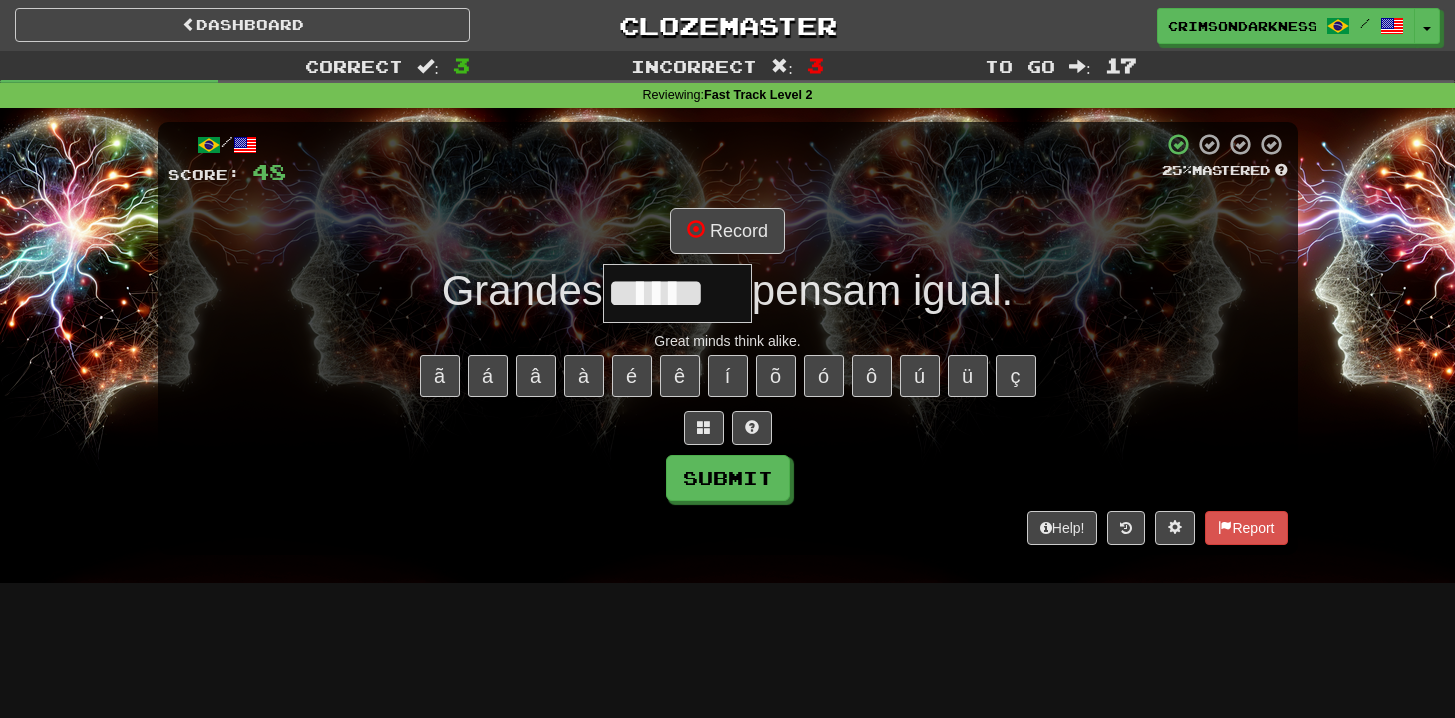 type on "******" 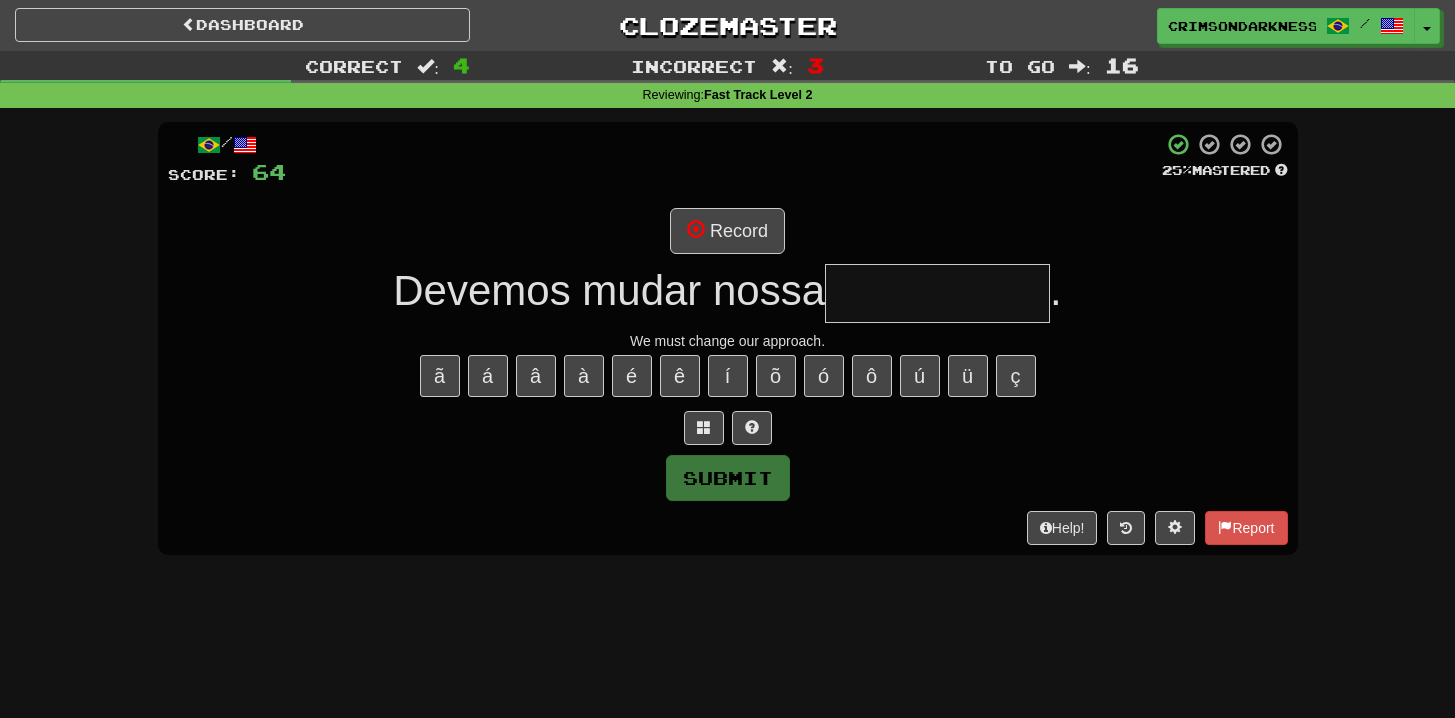 type on "*********" 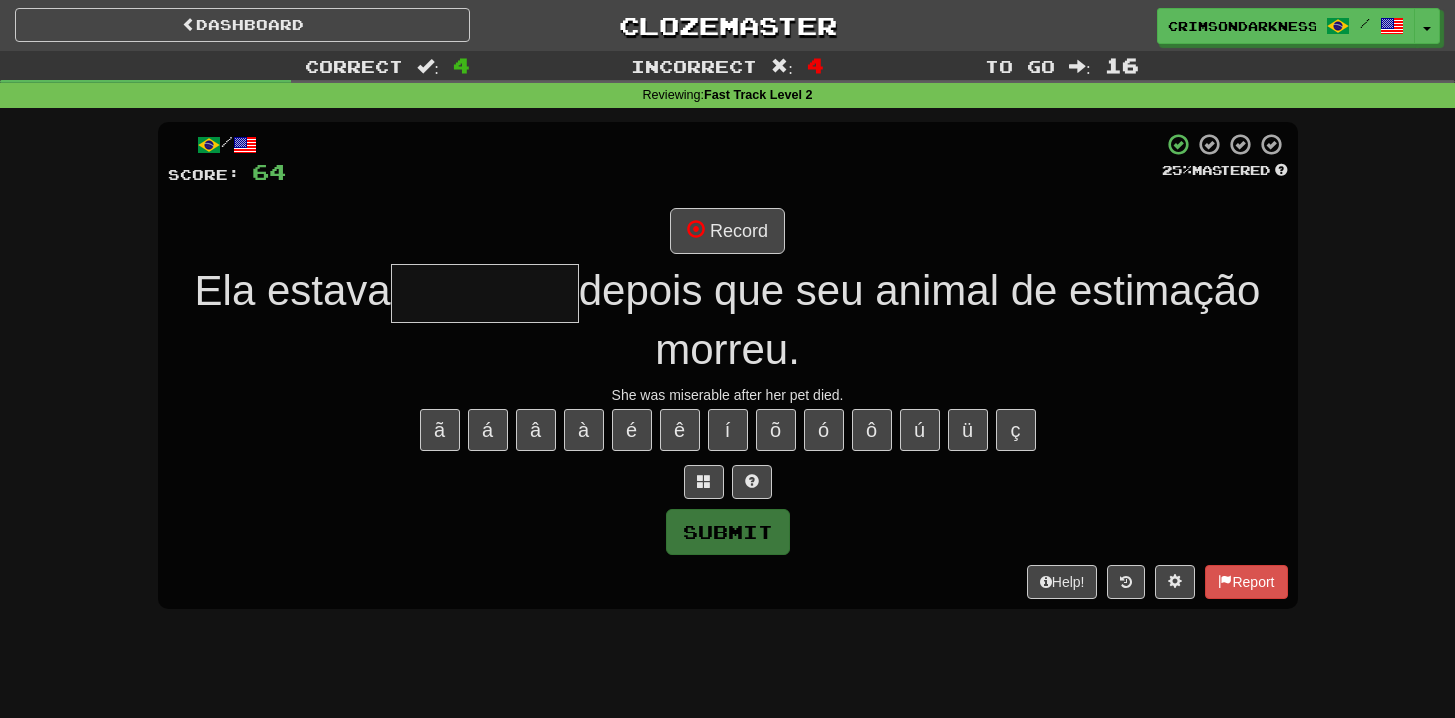 type on "*********" 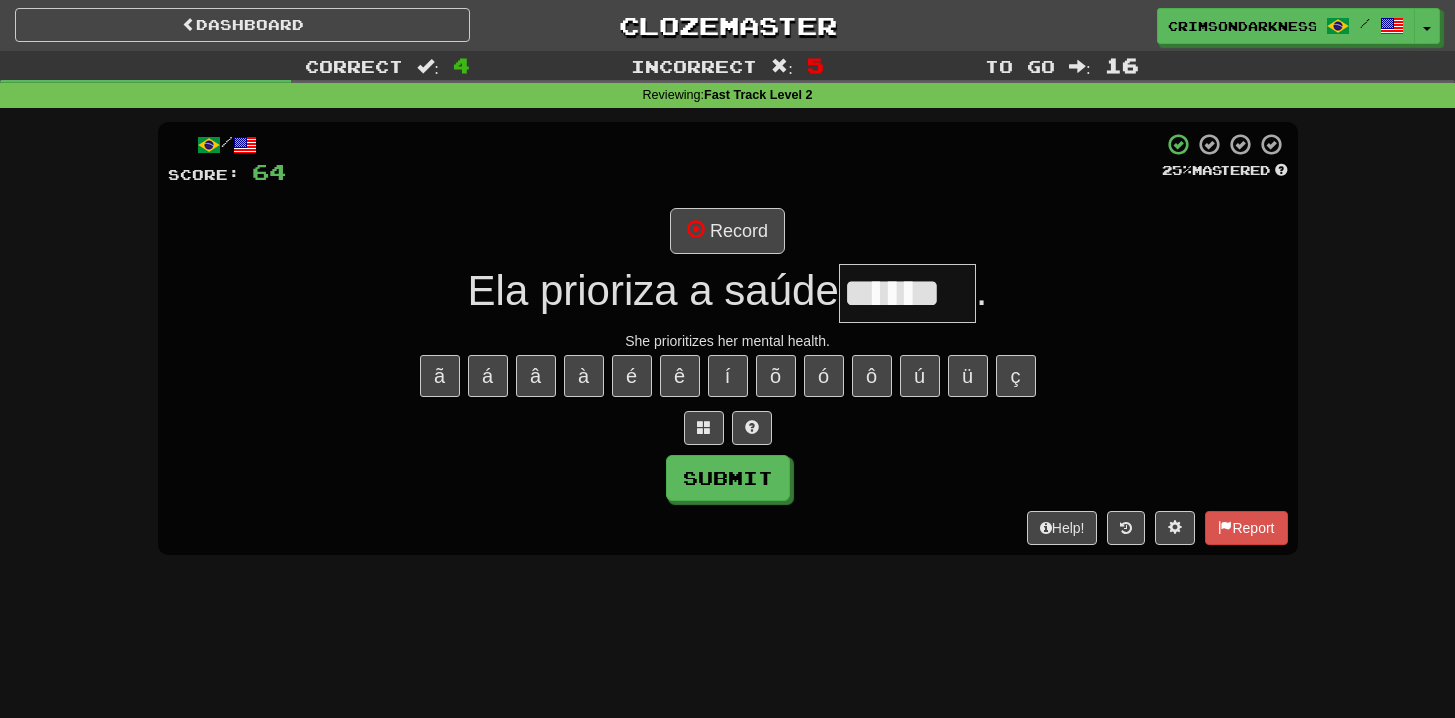 type on "******" 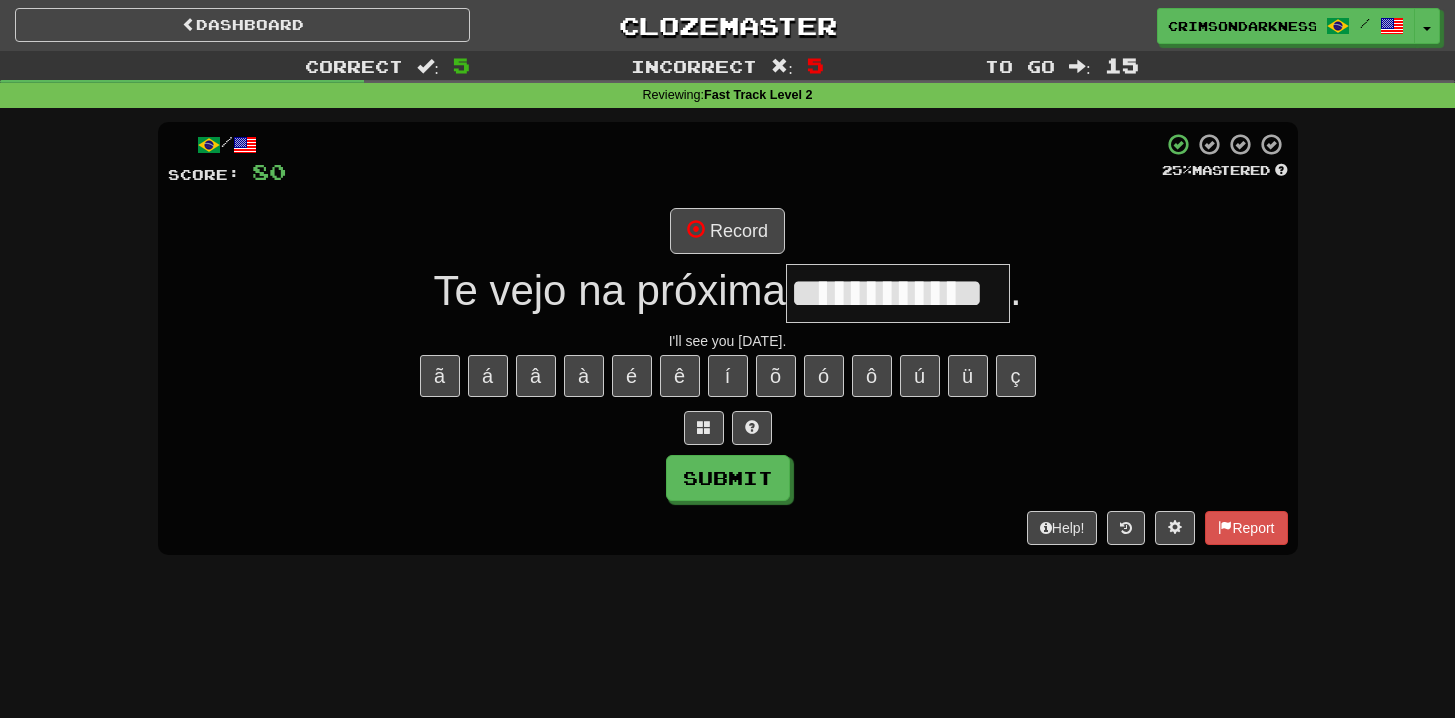 type on "**********" 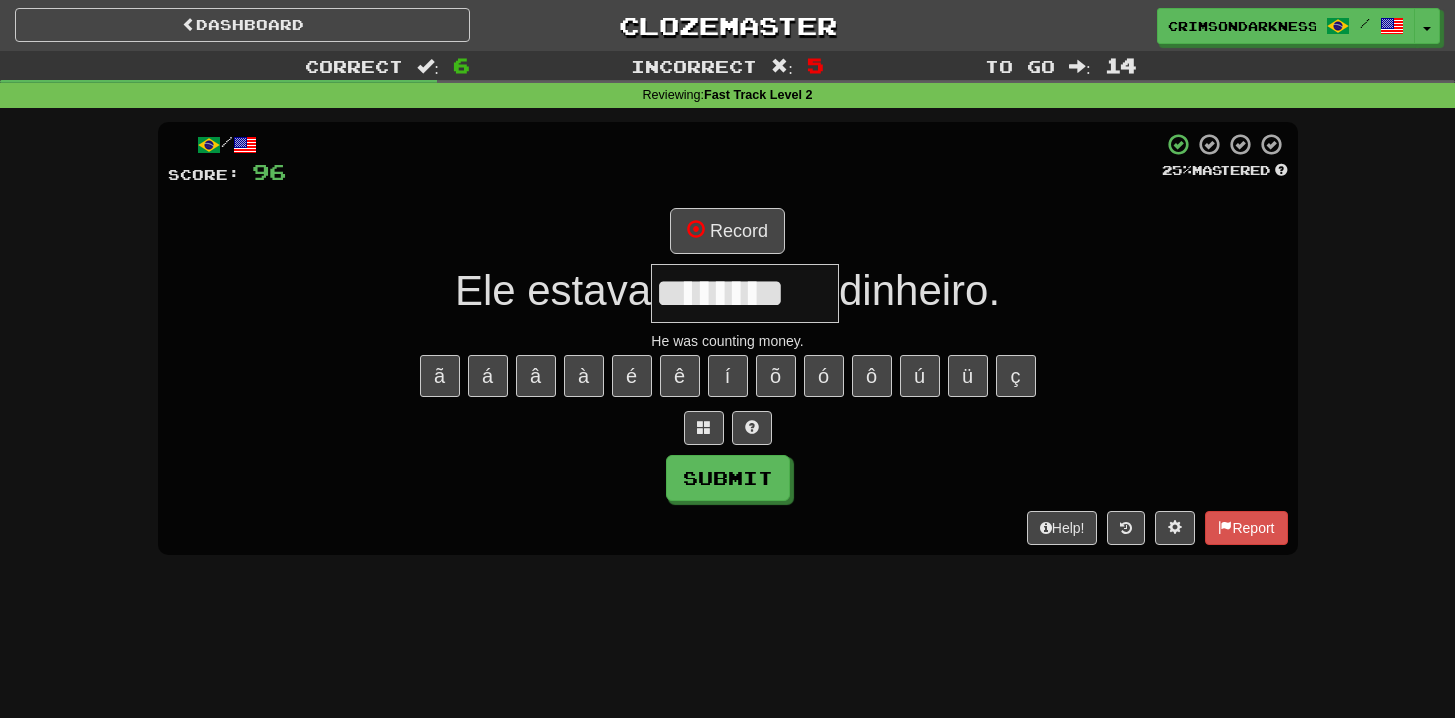 type on "********" 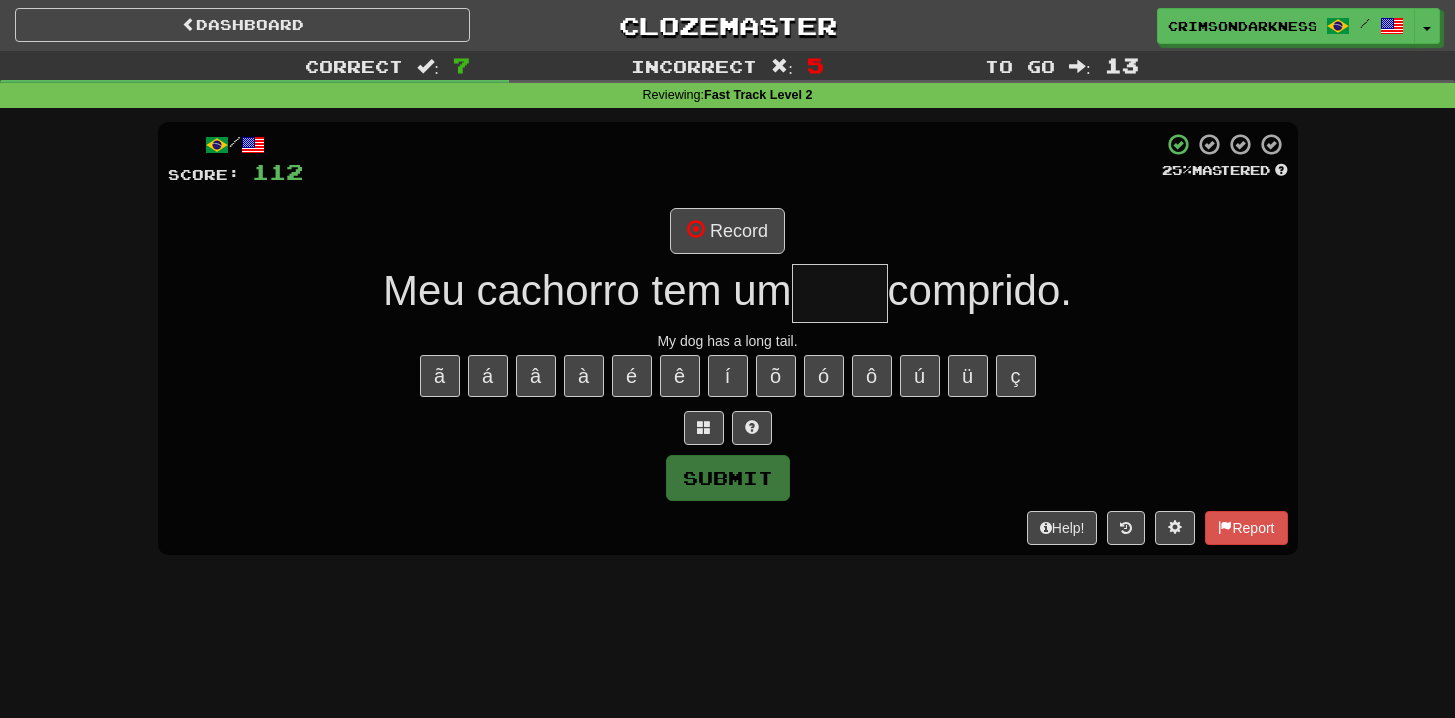 type on "****" 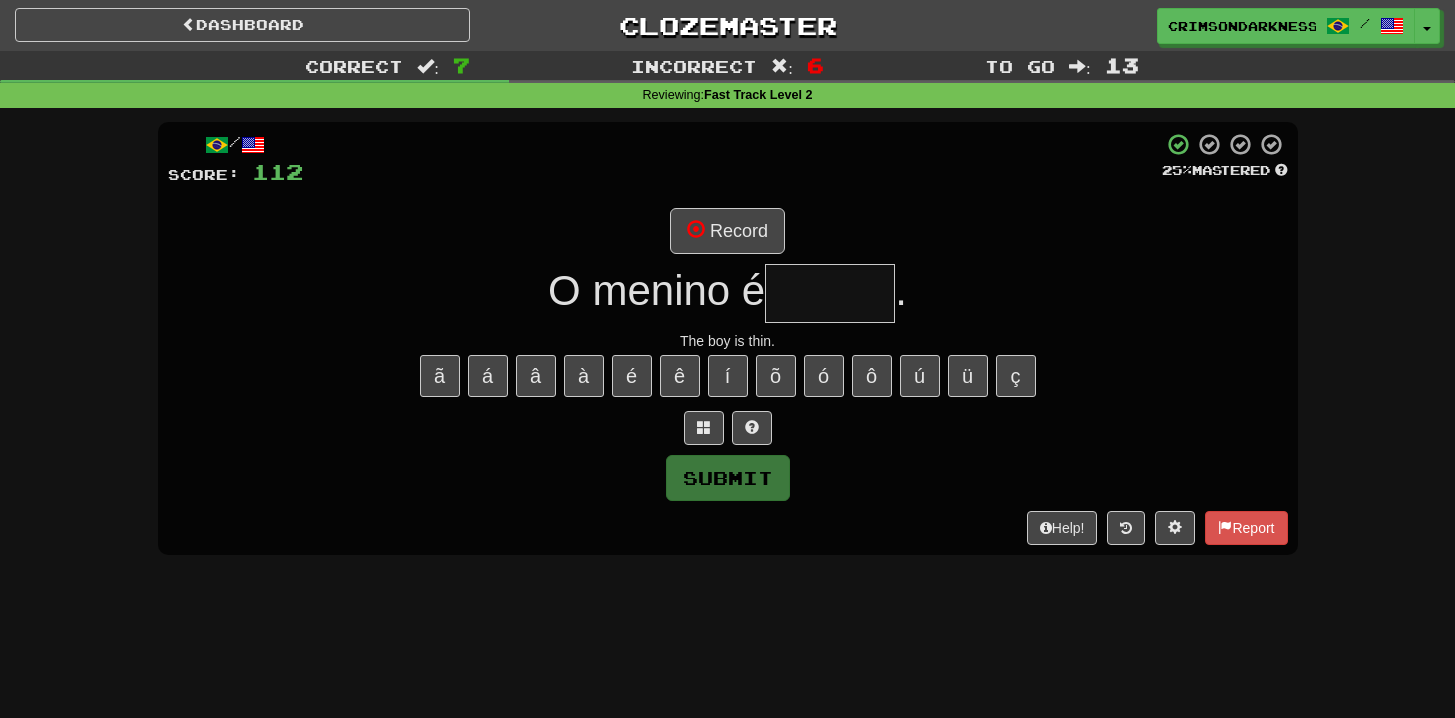 type on "*****" 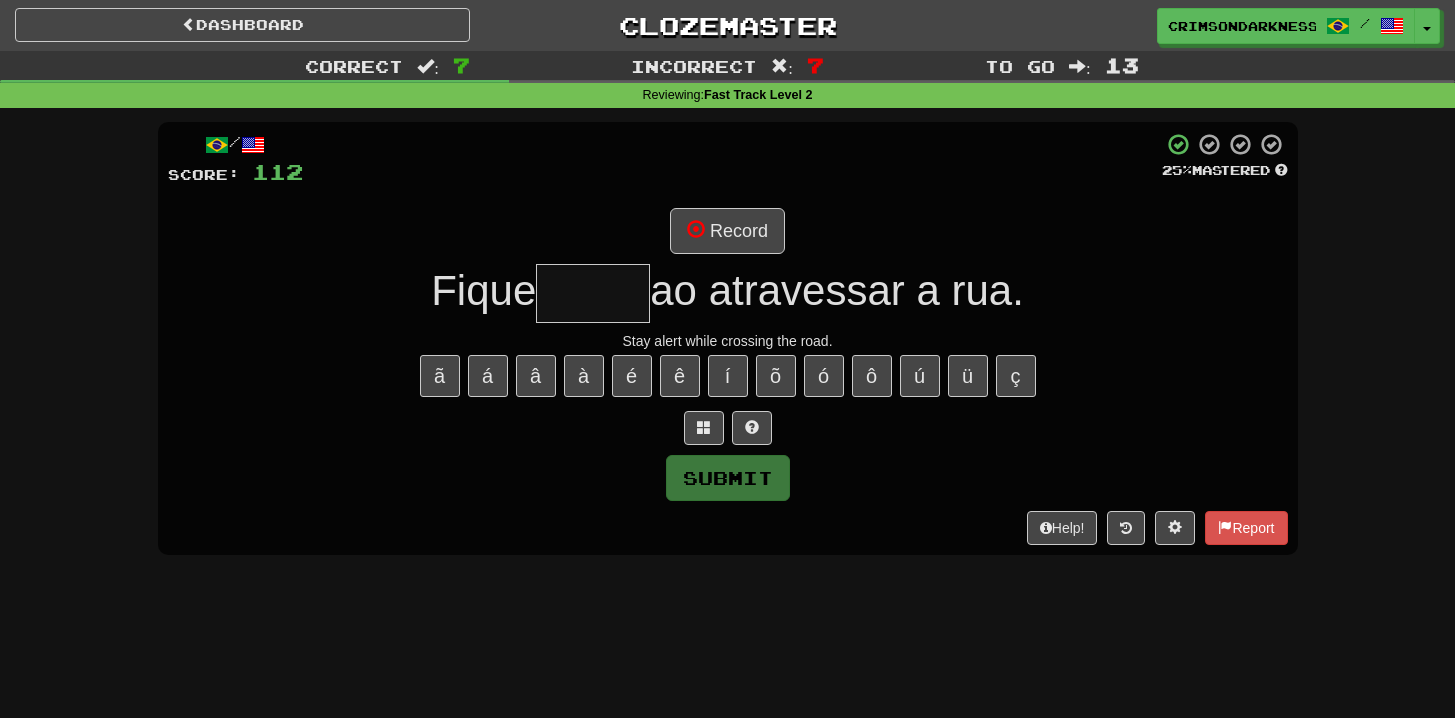 type on "******" 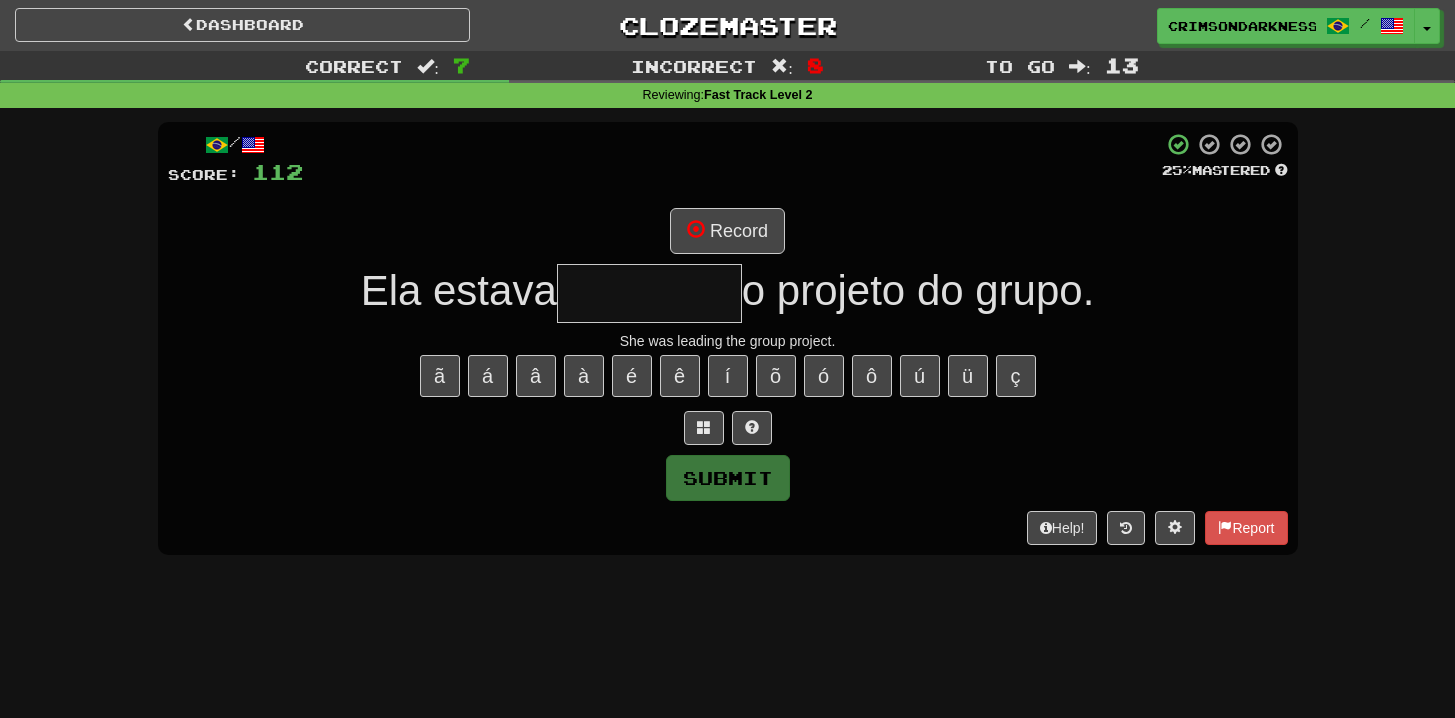 type on "*********" 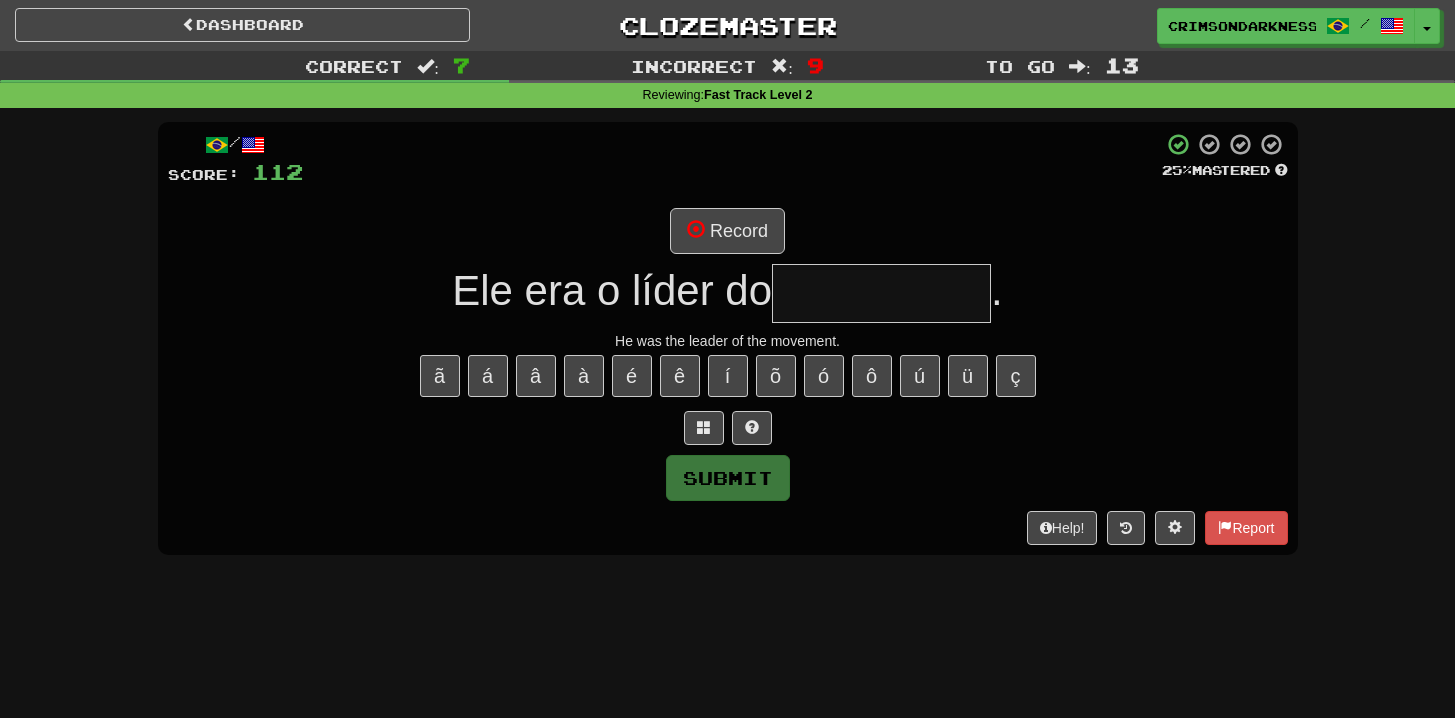 type on "*********" 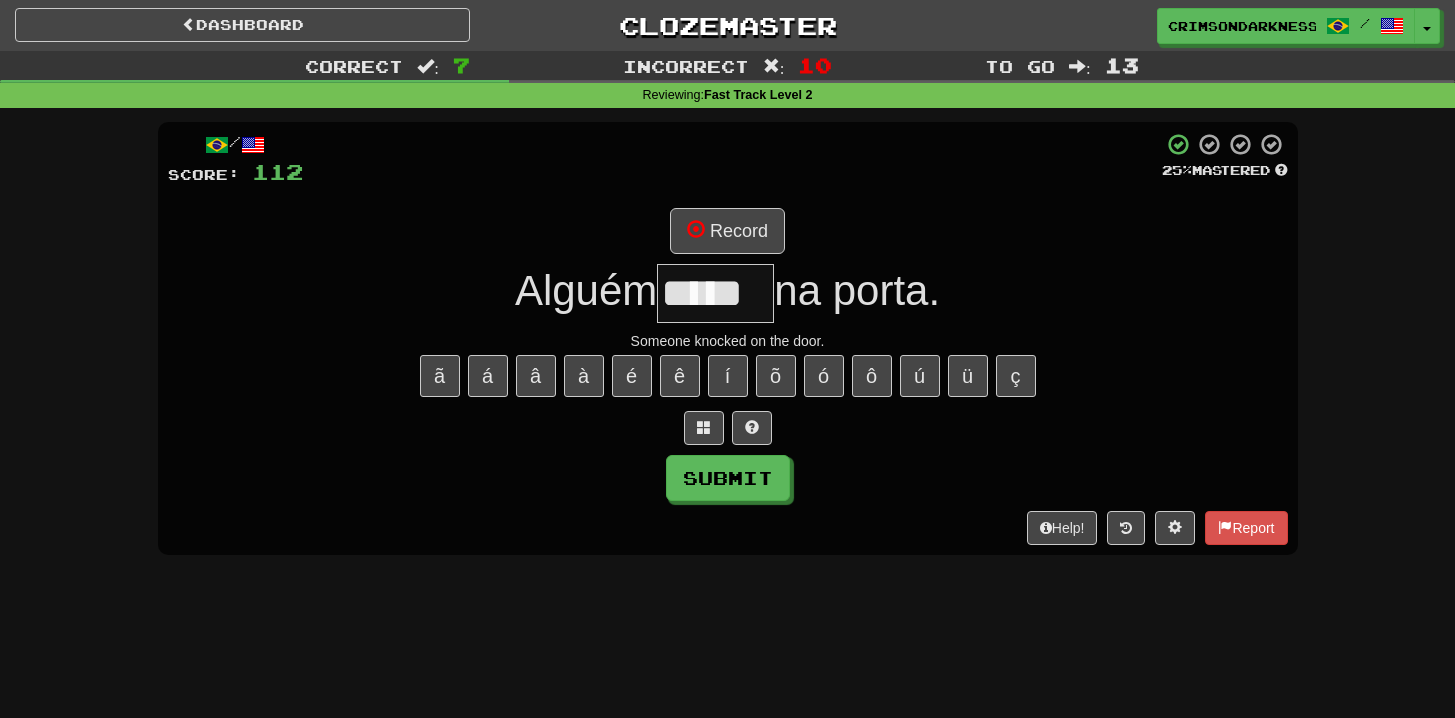 type on "*****" 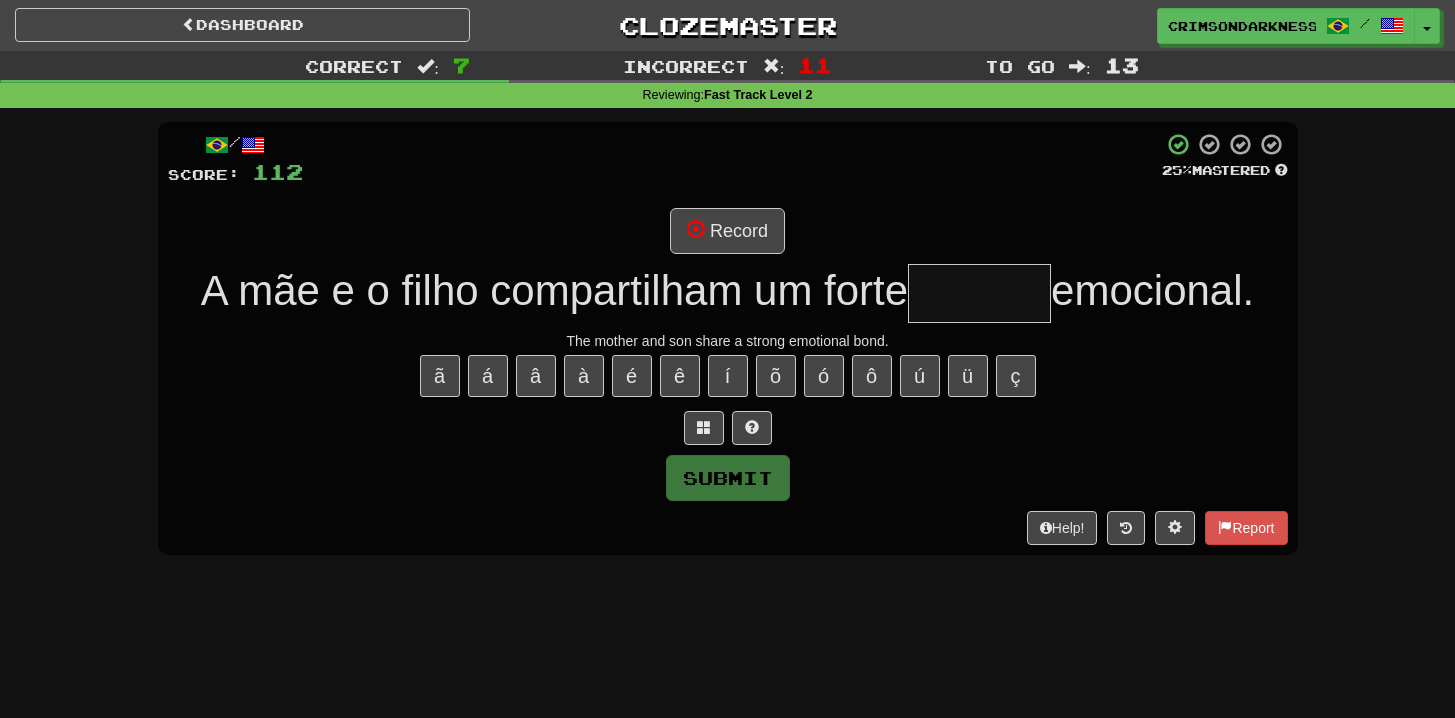 type on "*******" 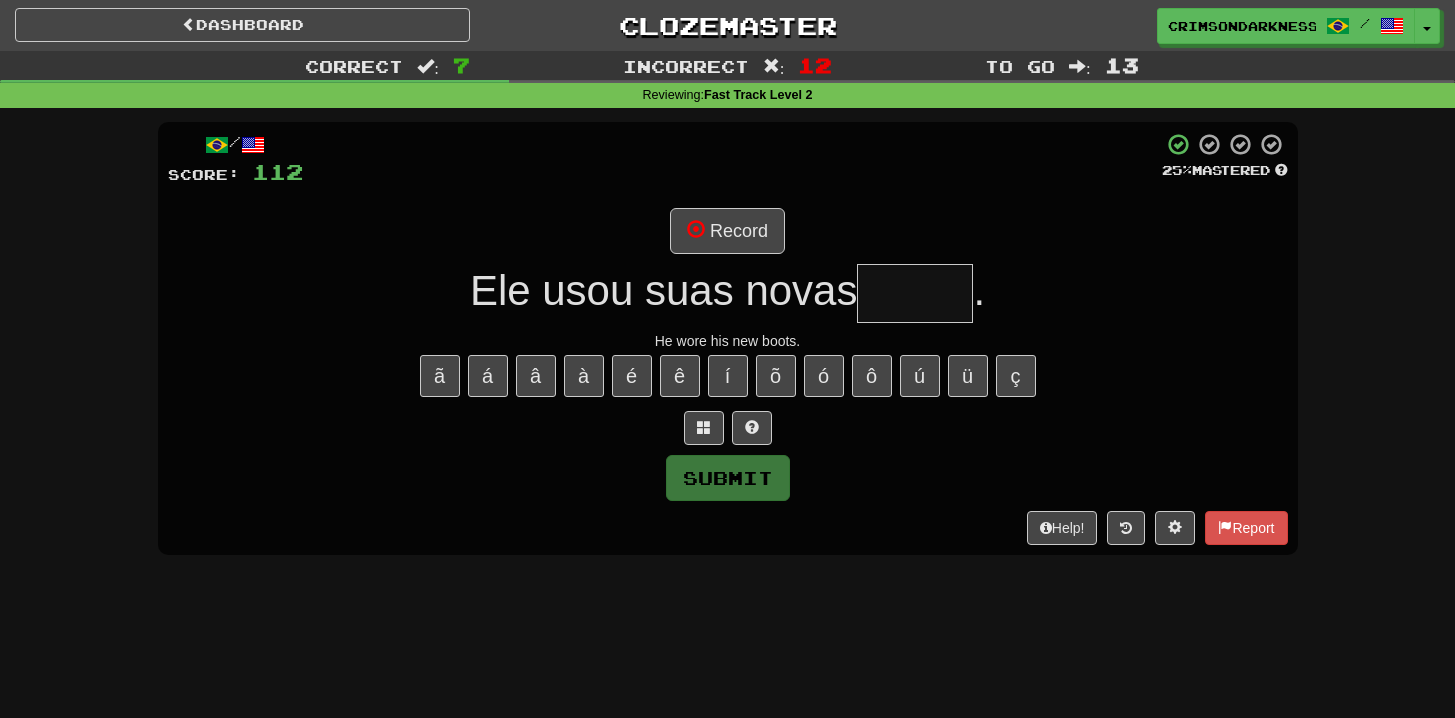 type on "*" 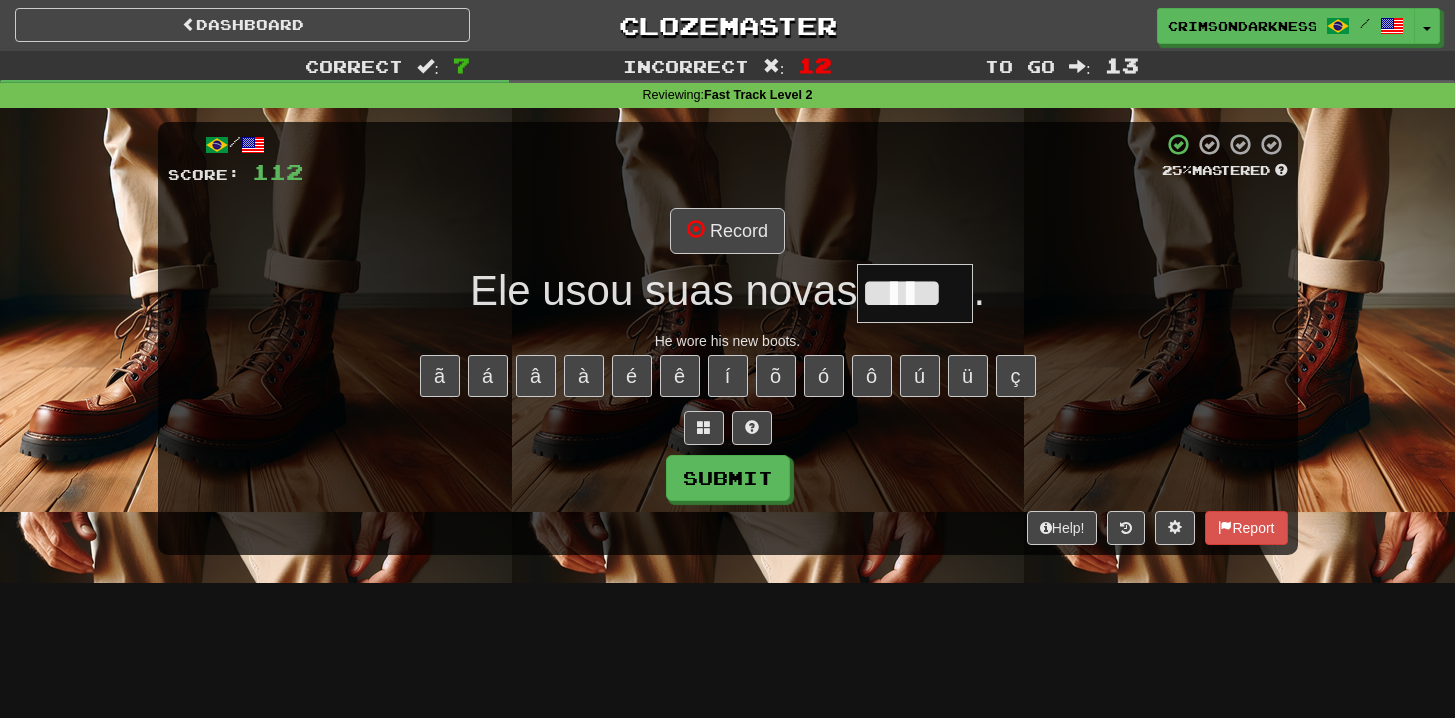 type on "*****" 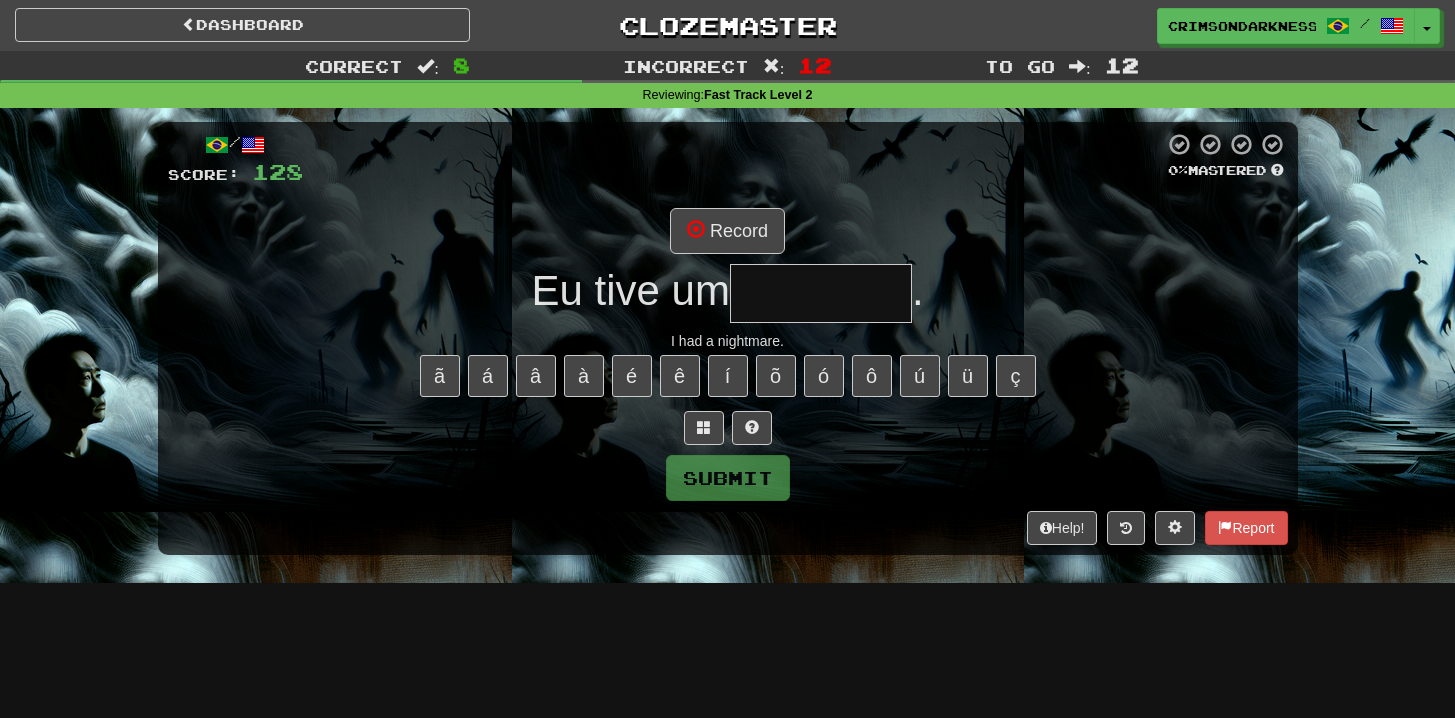 type on "********" 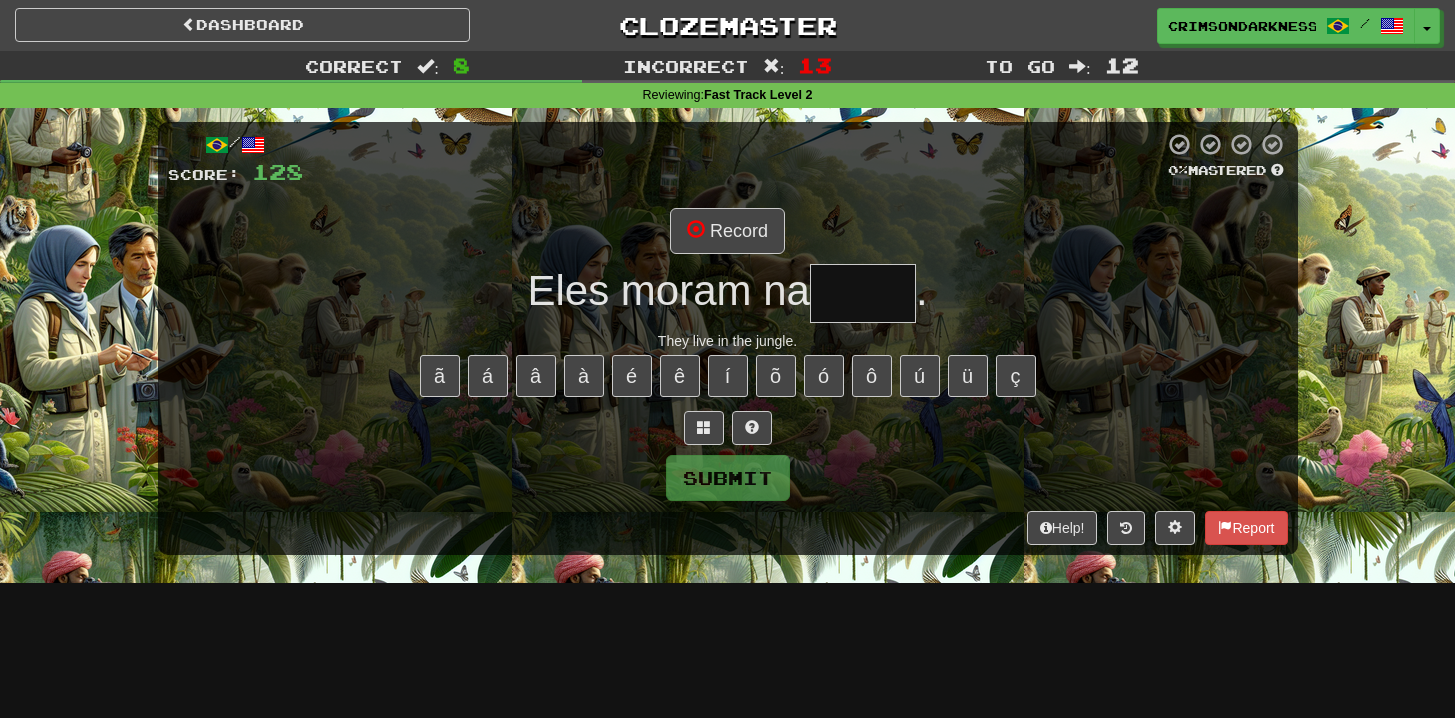 type on "*****" 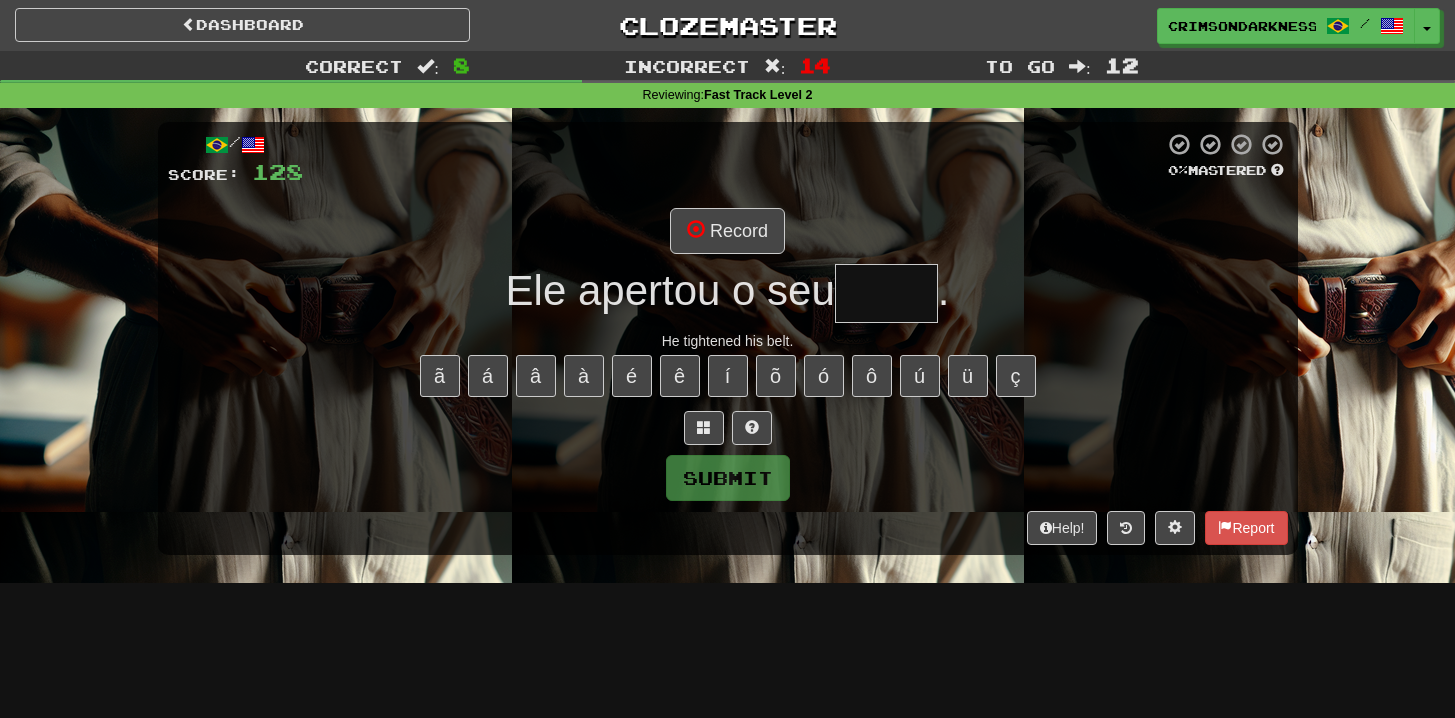 type on "*****" 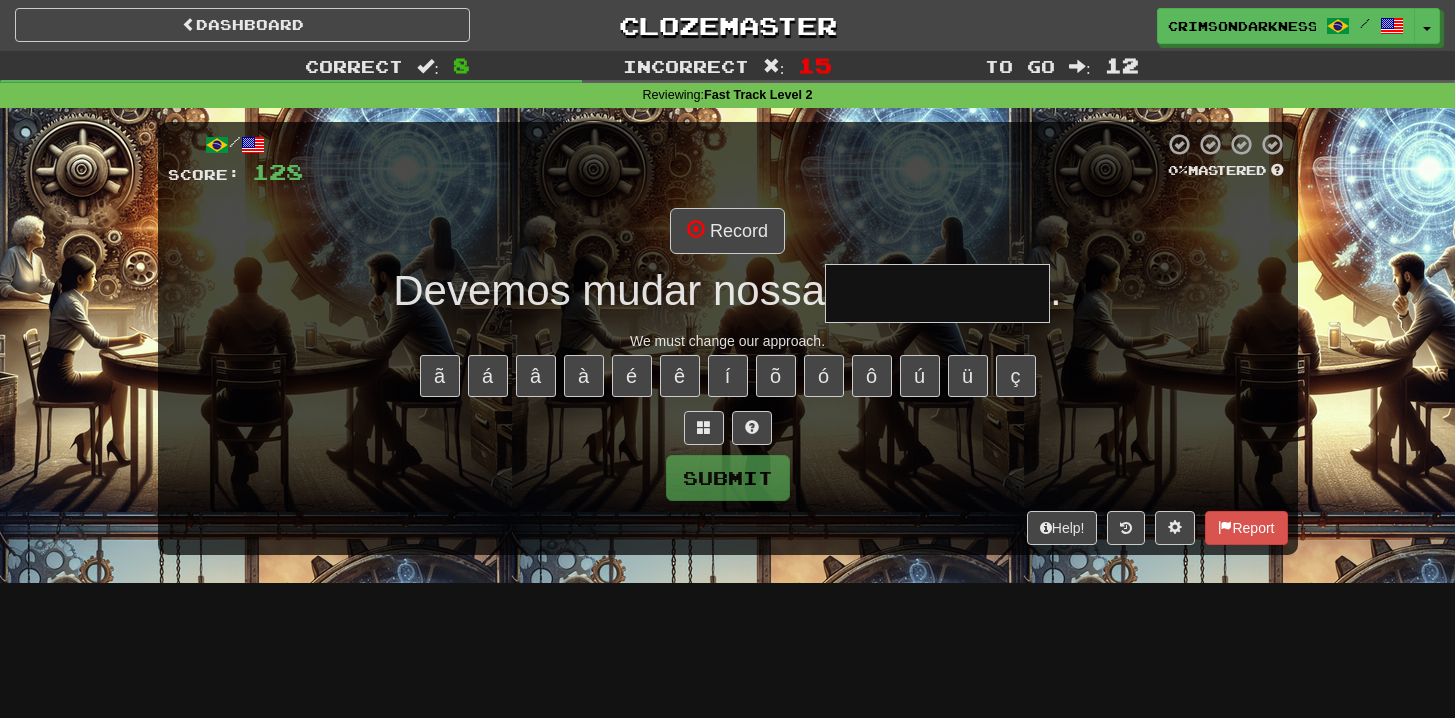 type on "*********" 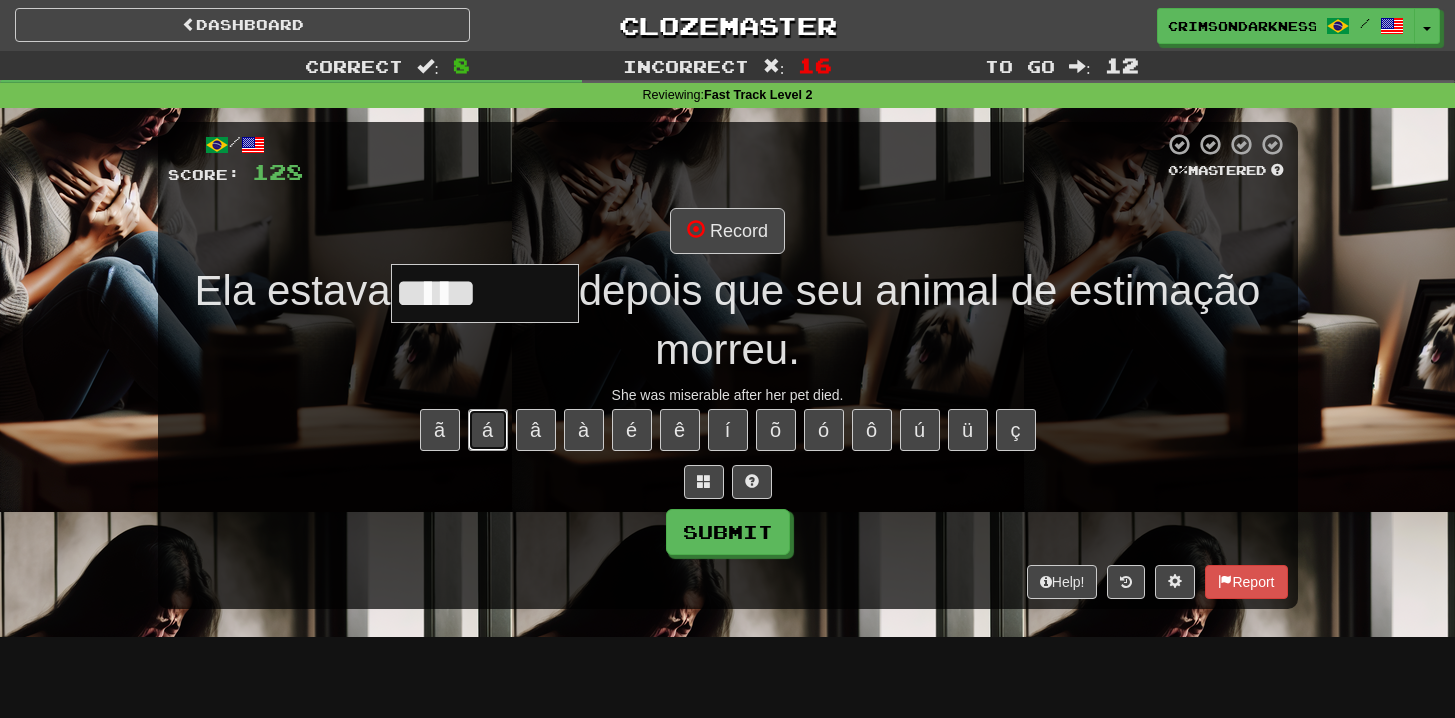 click on "á" at bounding box center [488, 430] 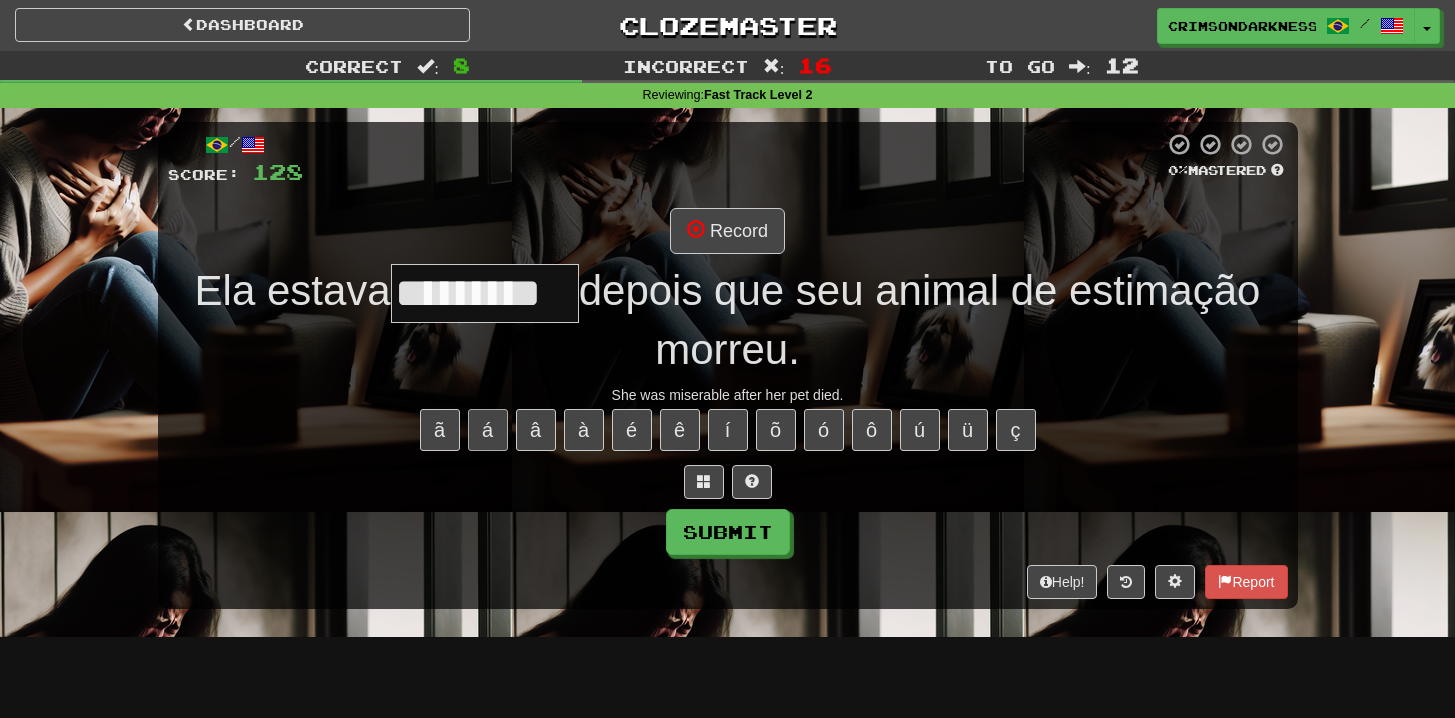 type on "*********" 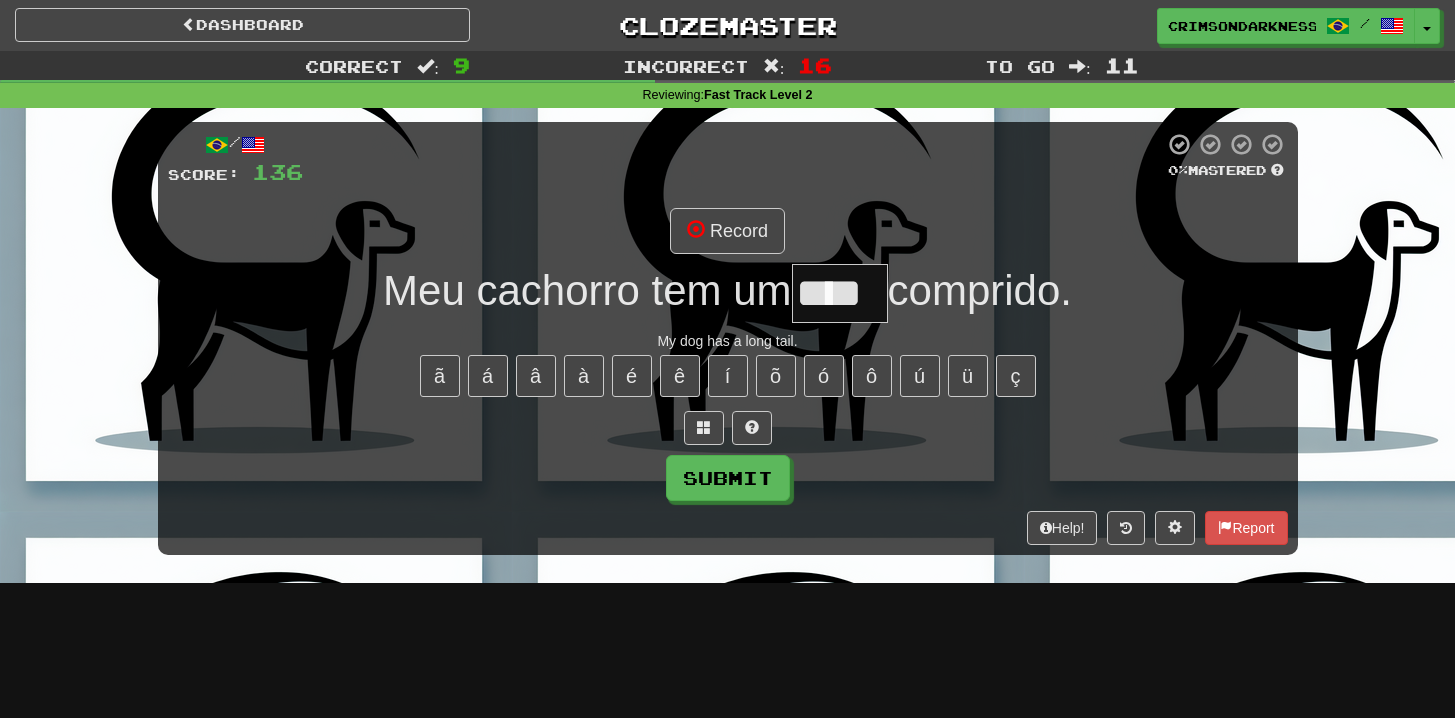 type on "****" 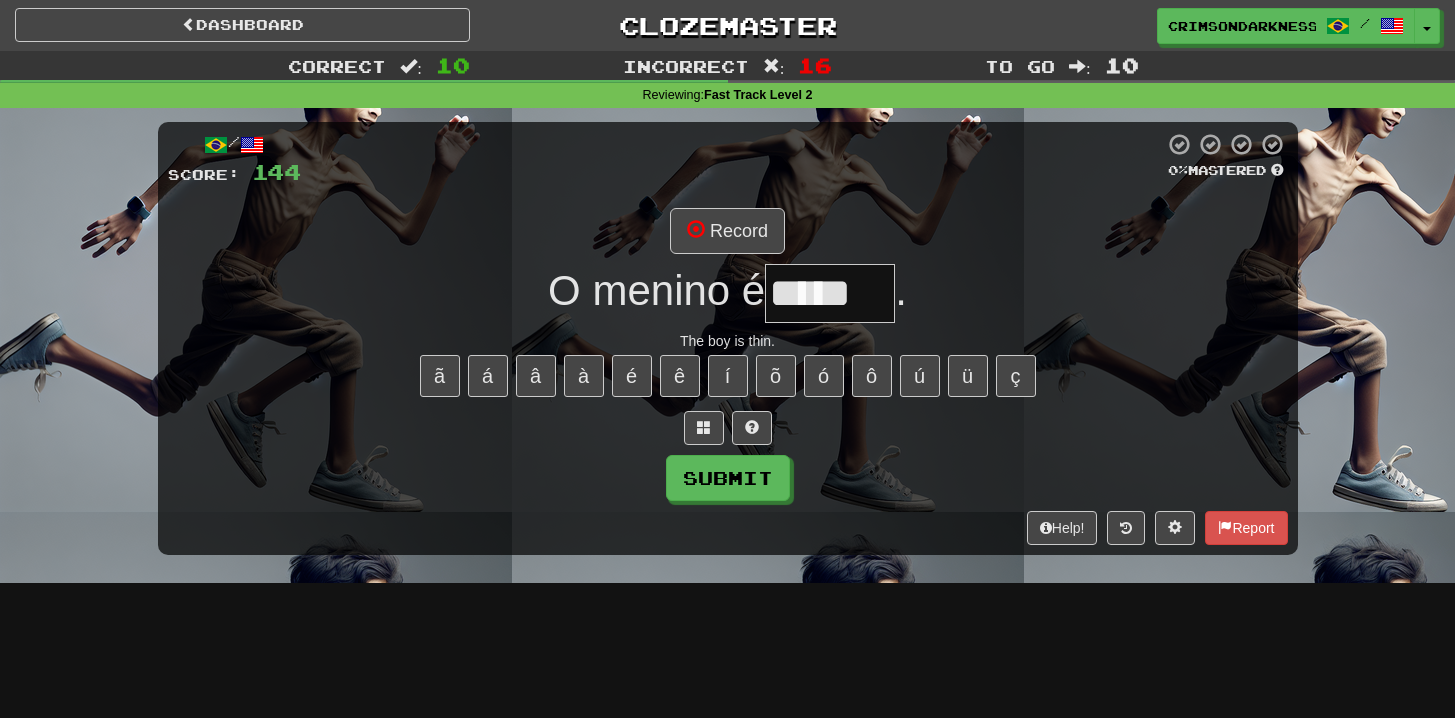 type on "*****" 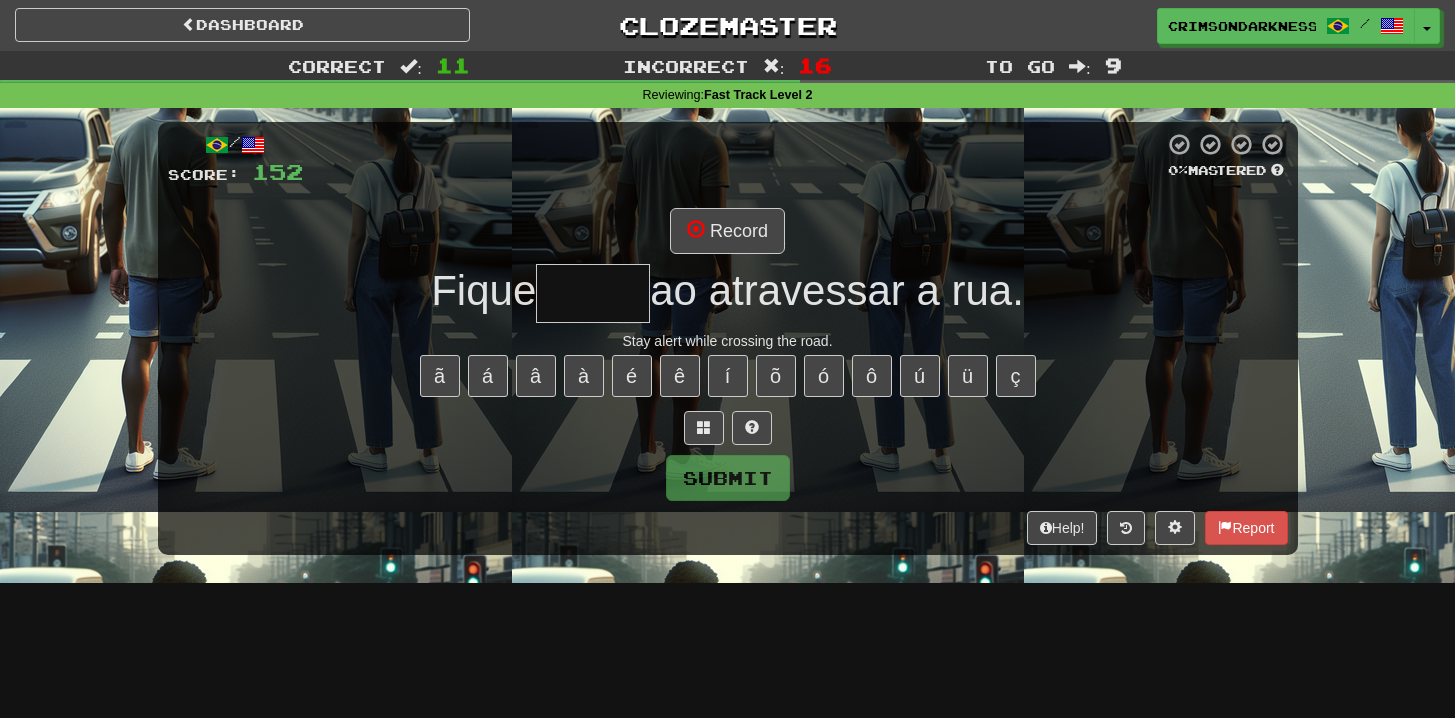 type on "******" 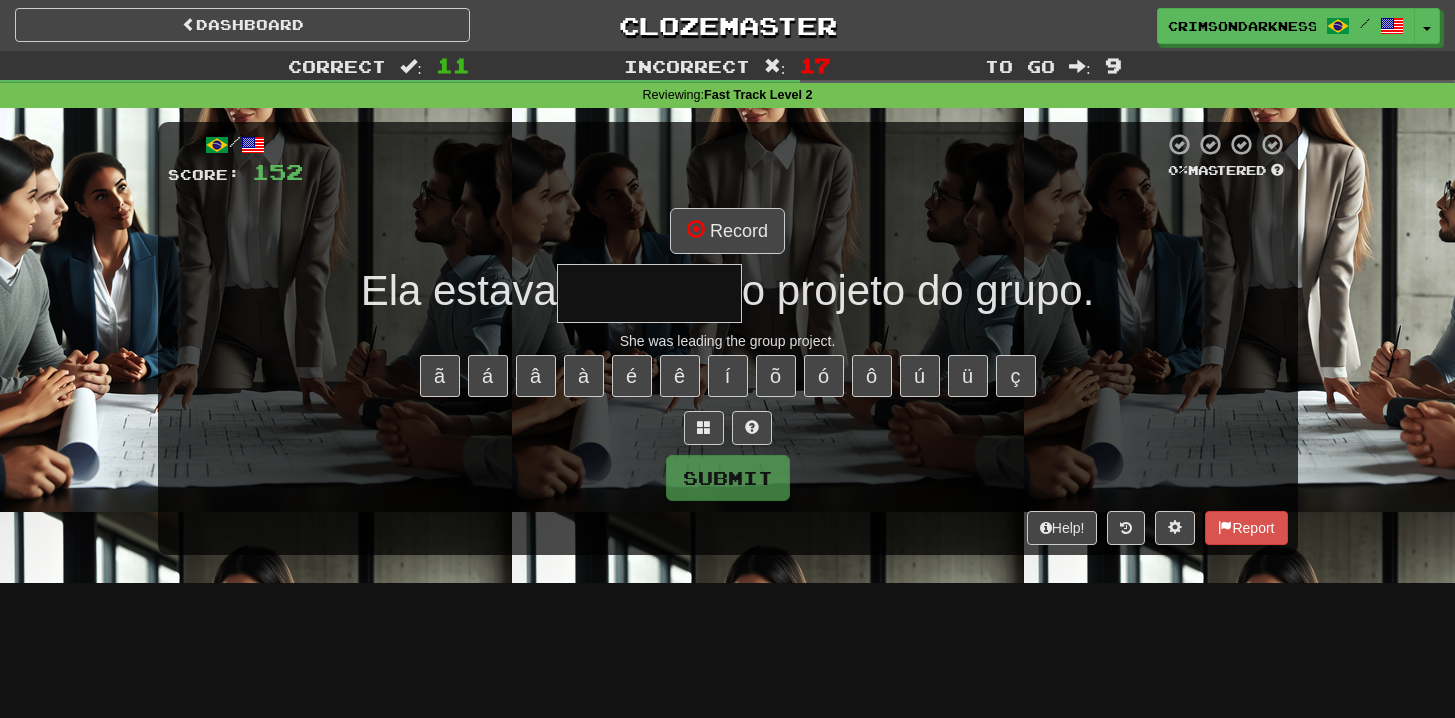 type on "*********" 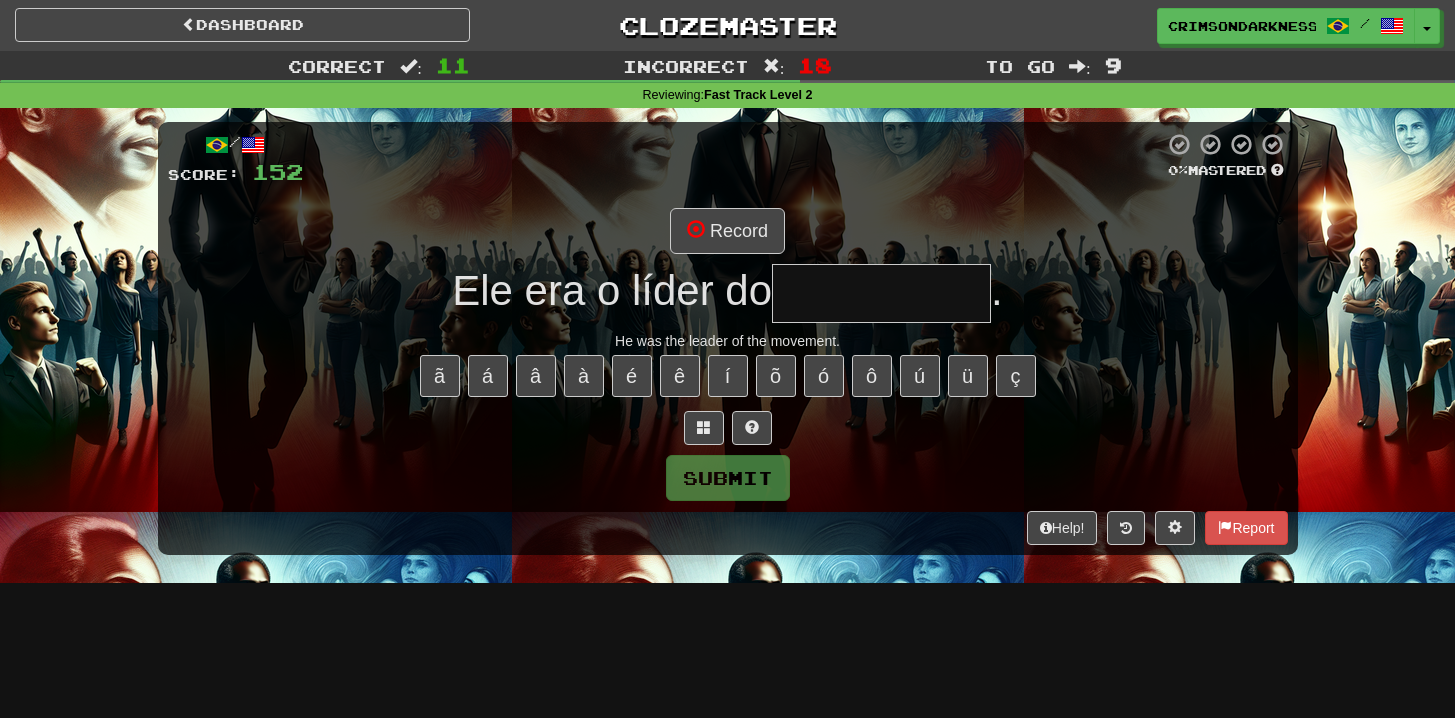 type on "*********" 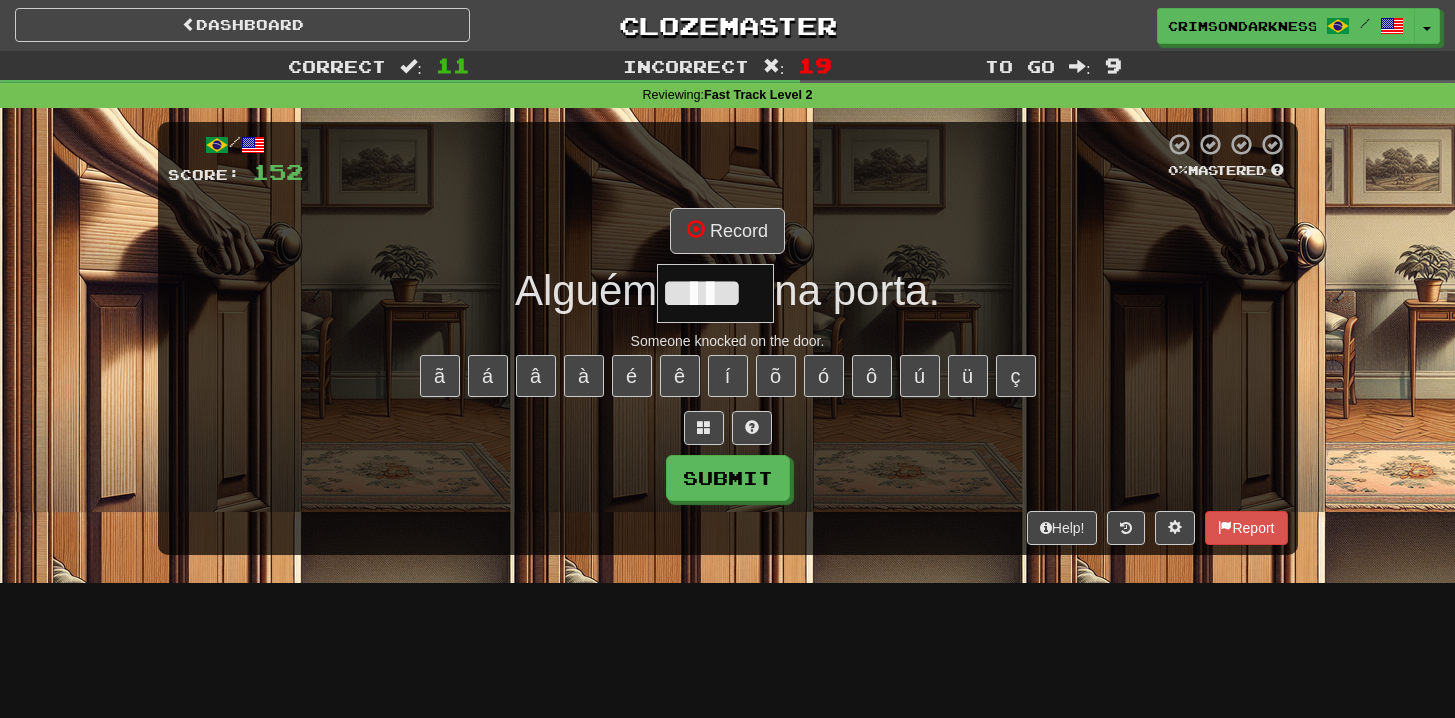 type on "*****" 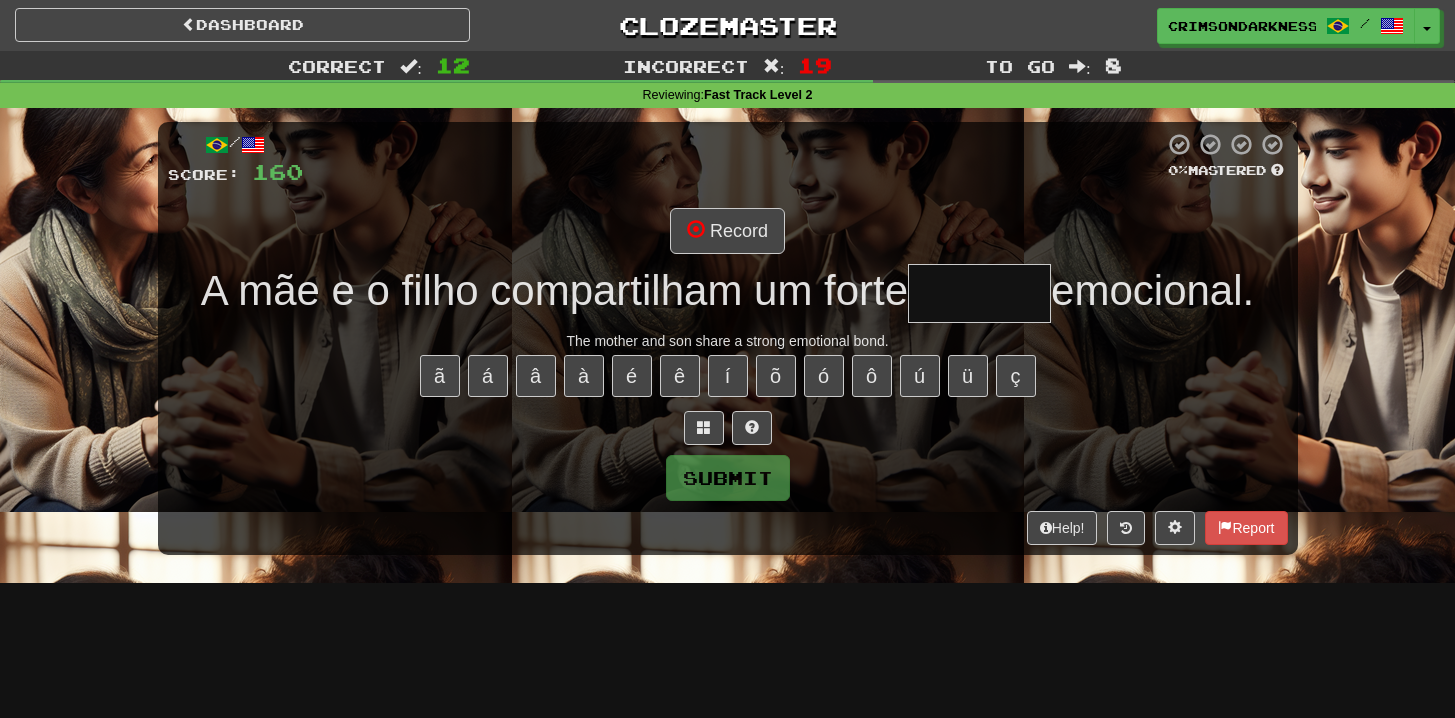 type on "*******" 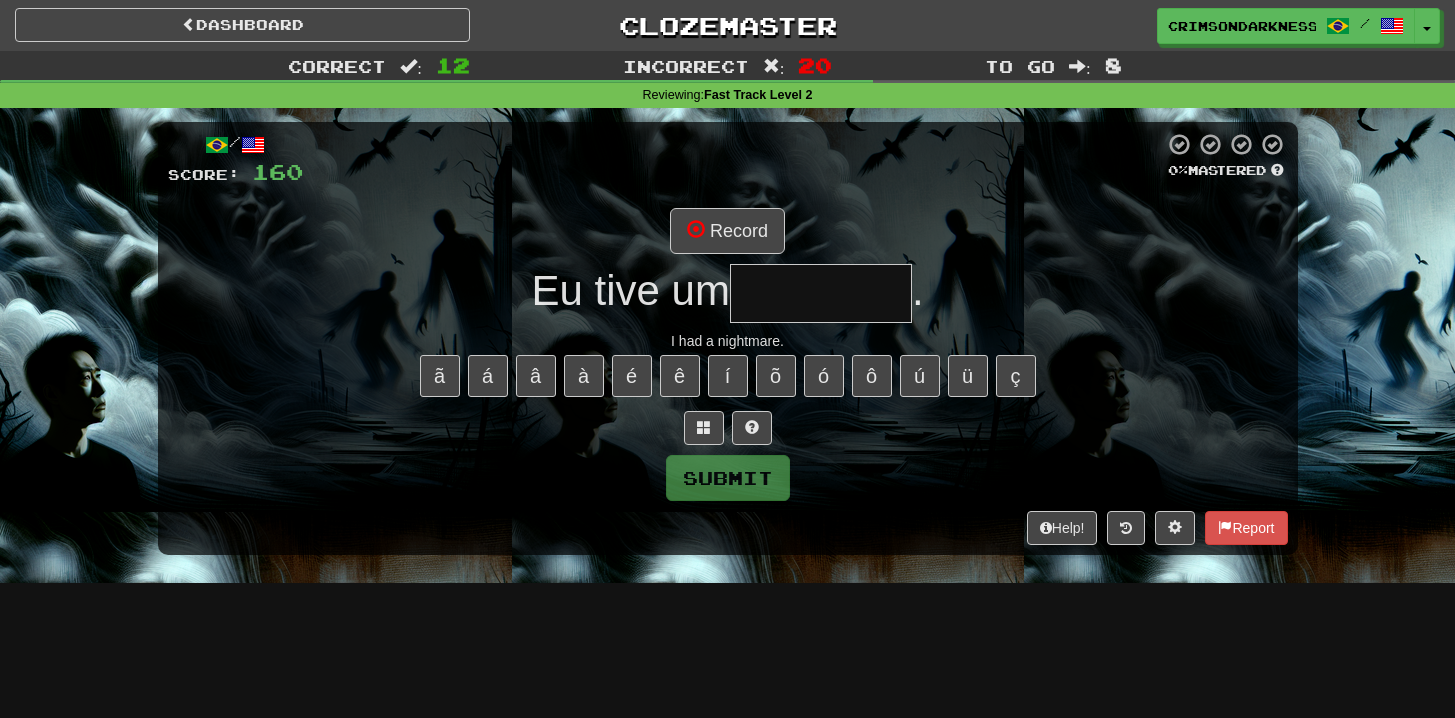 type on "********" 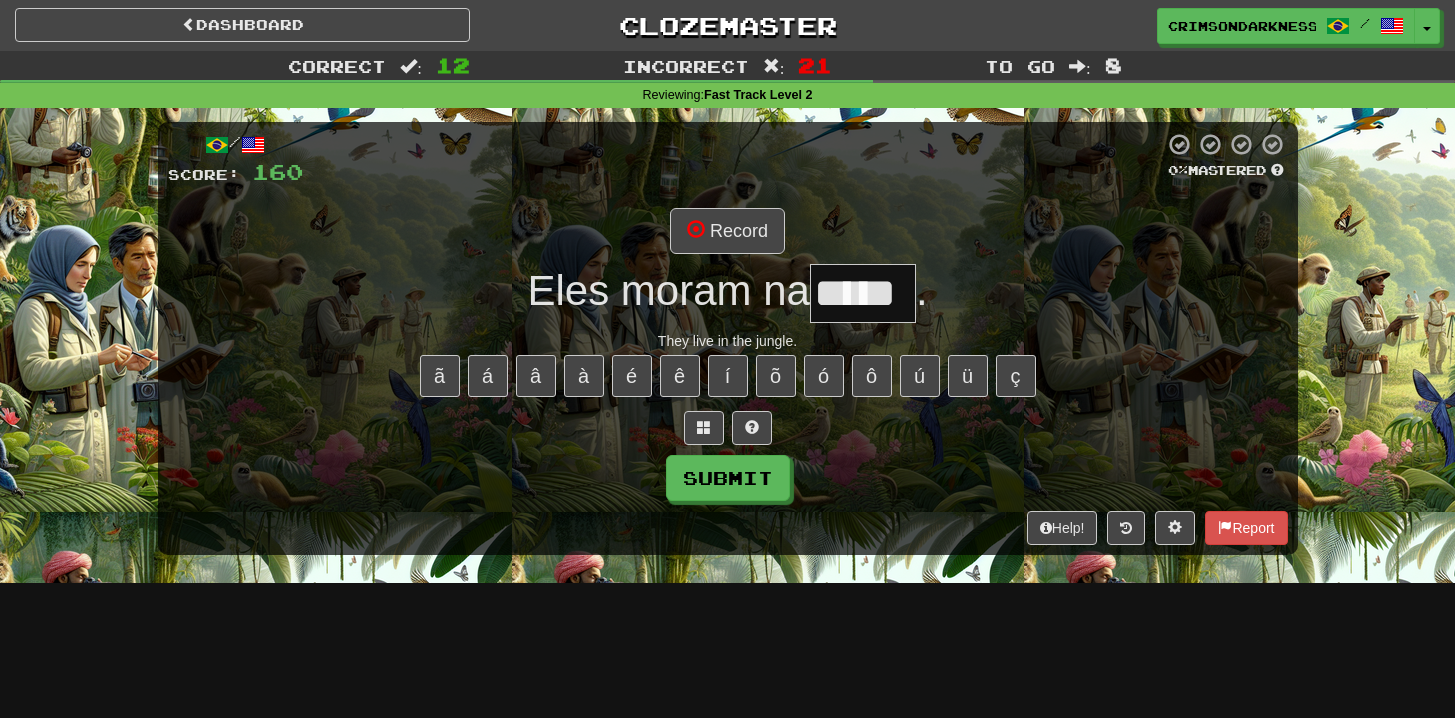 type on "*****" 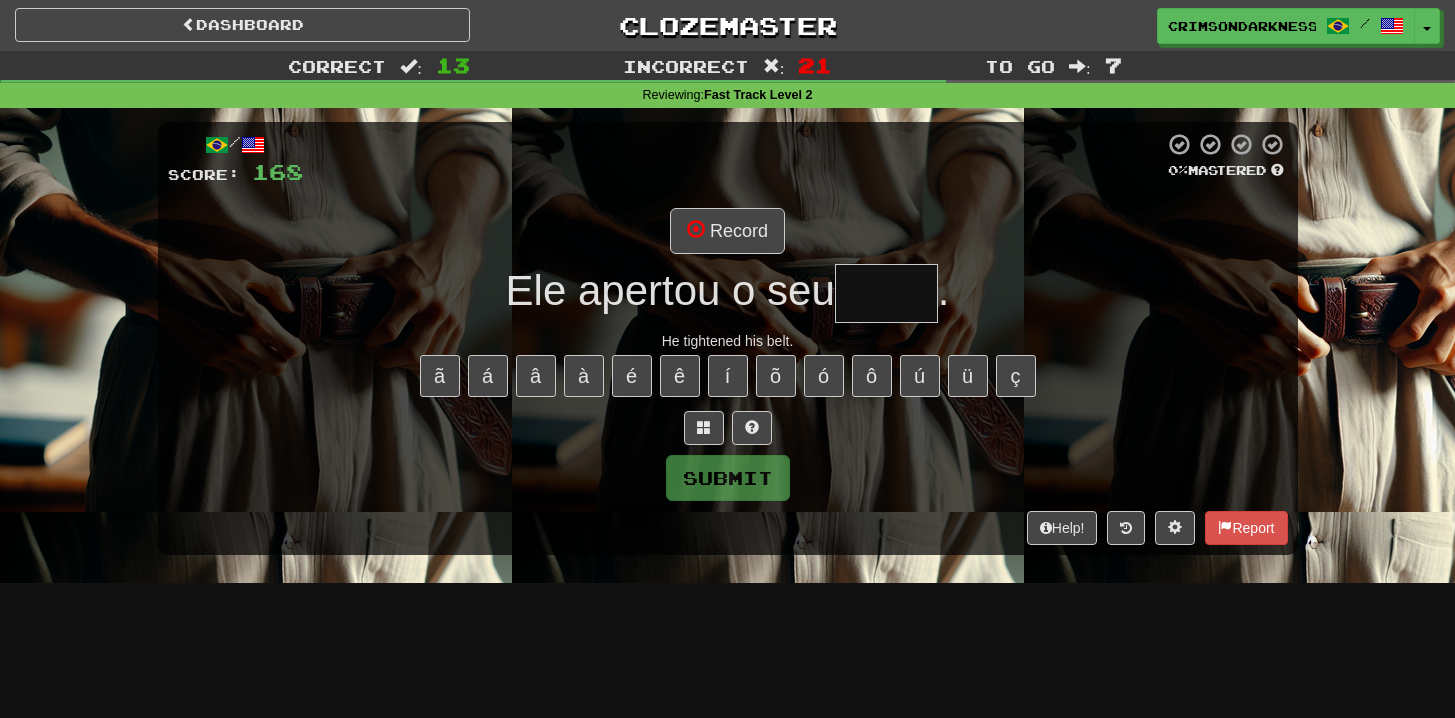 type on "*****" 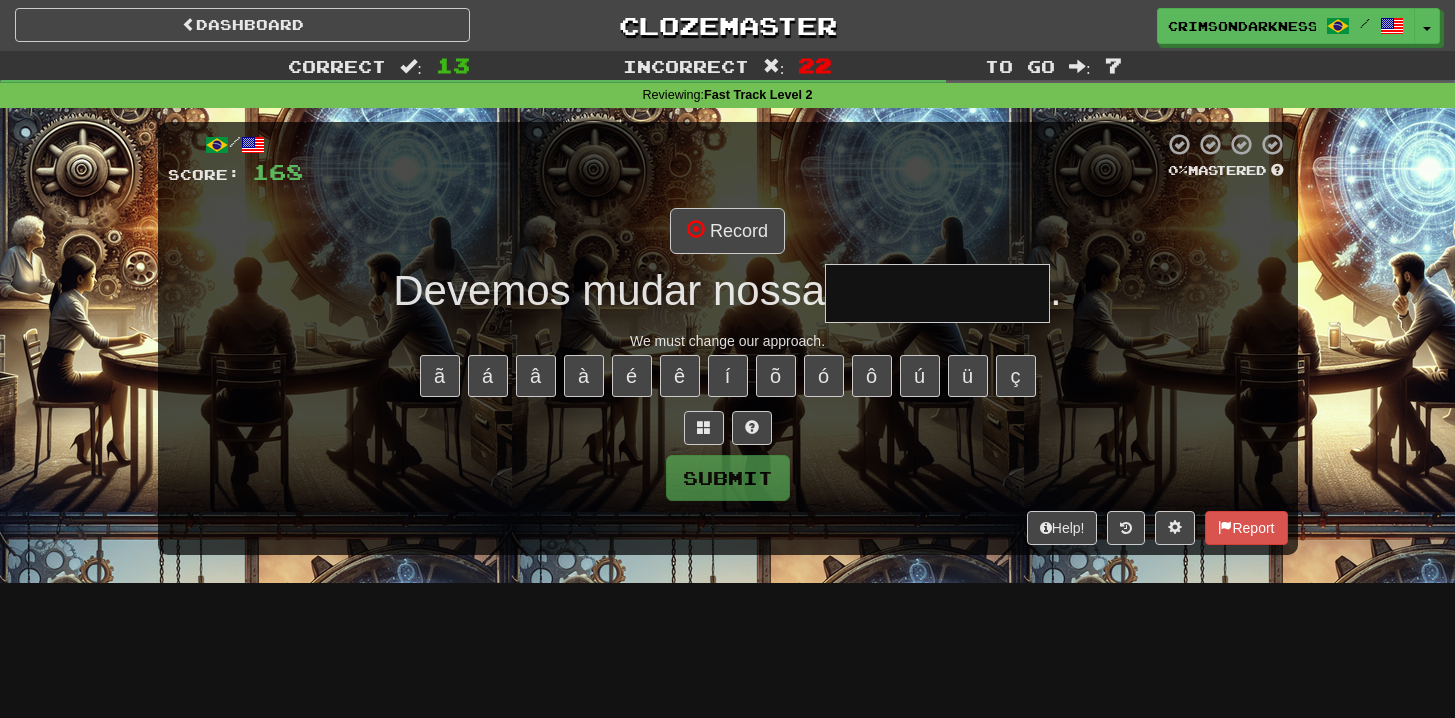 type on "*********" 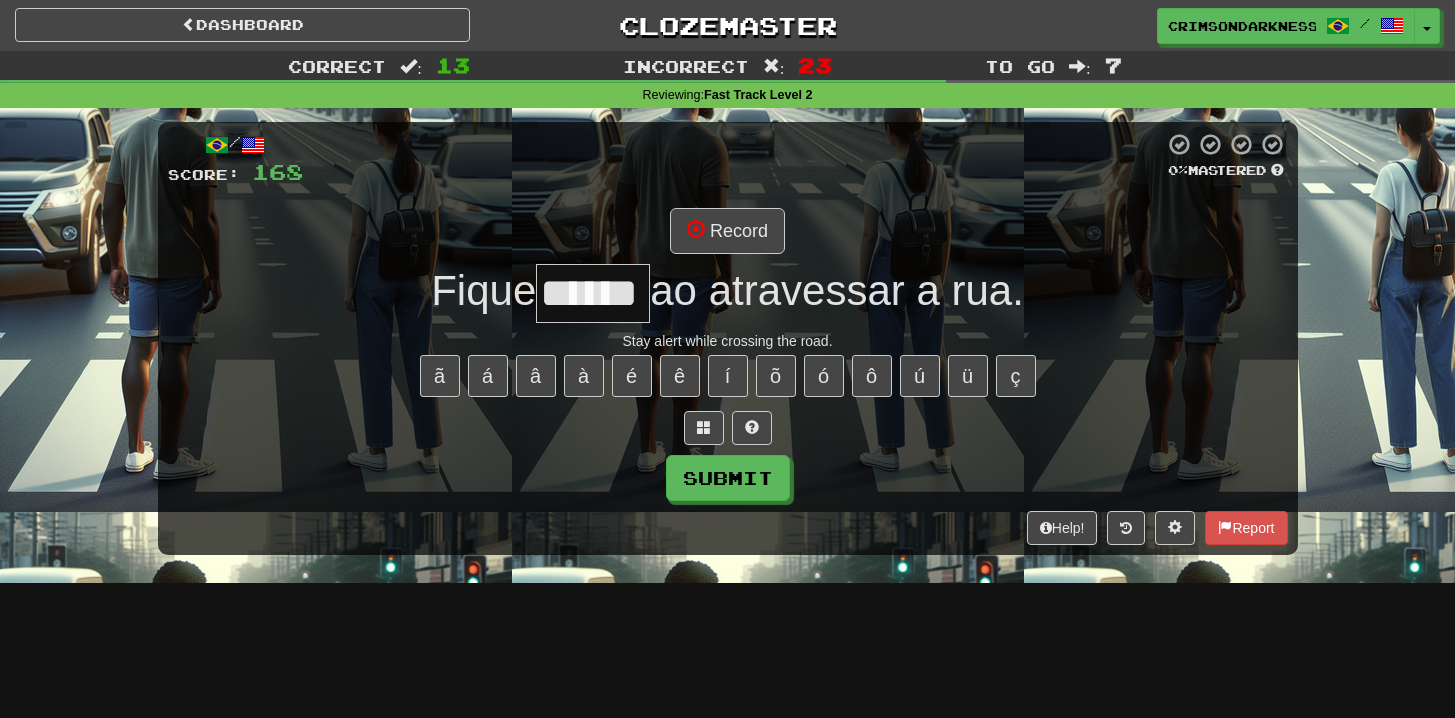 type on "******" 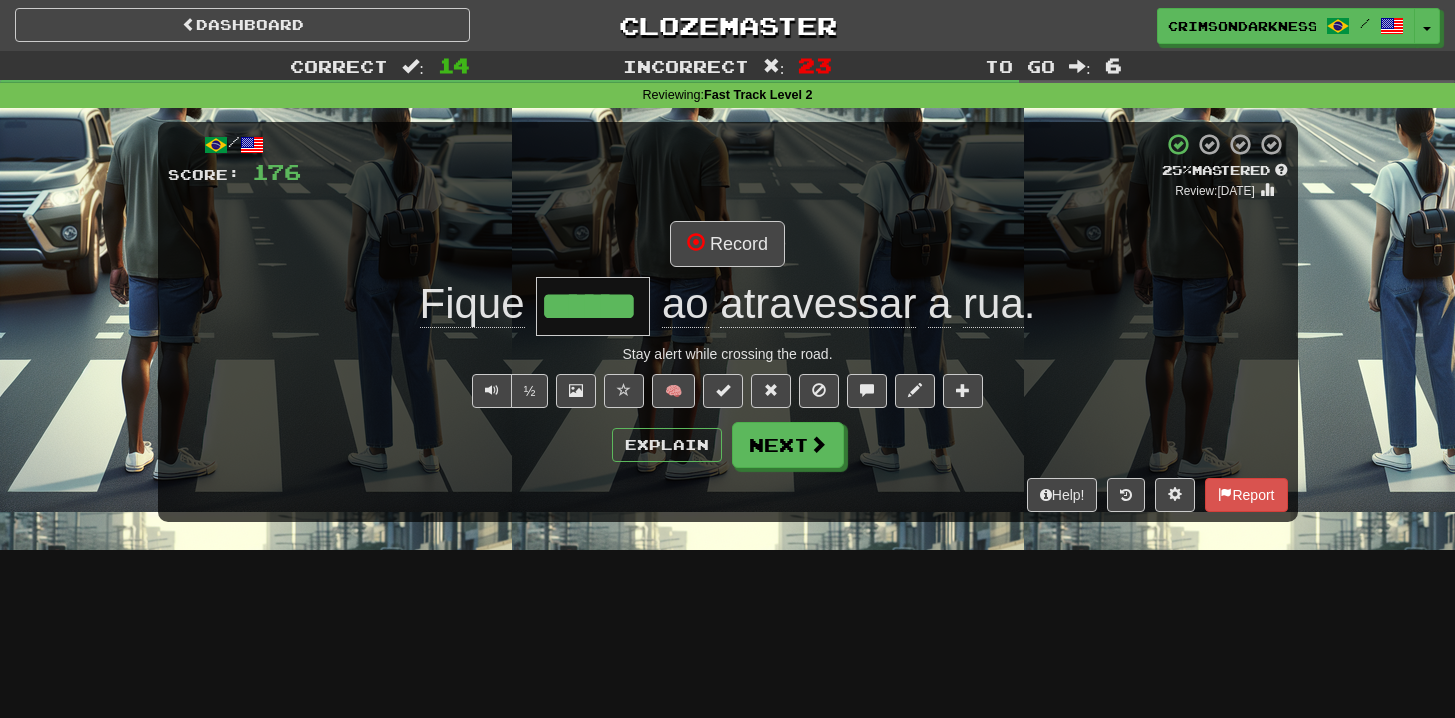 click on "ao" at bounding box center [685, 304] 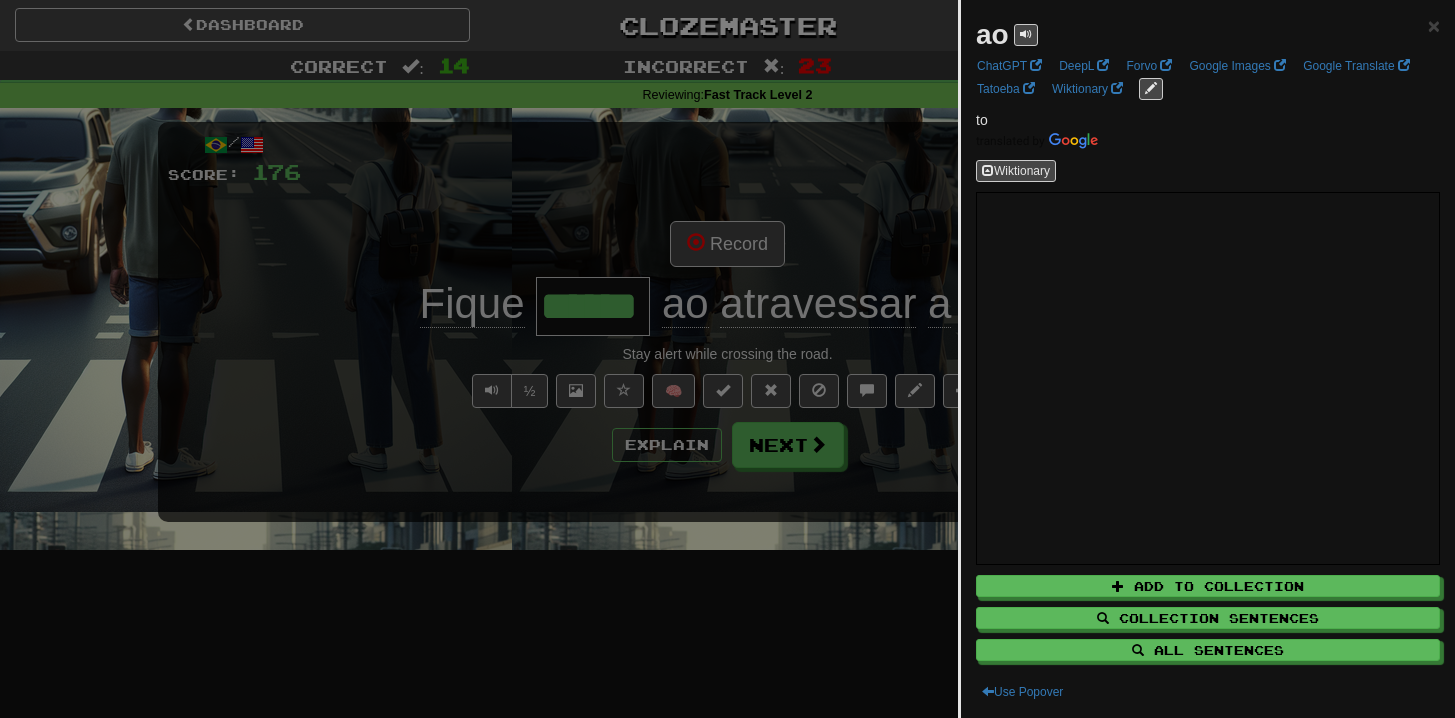 click at bounding box center (727, 359) 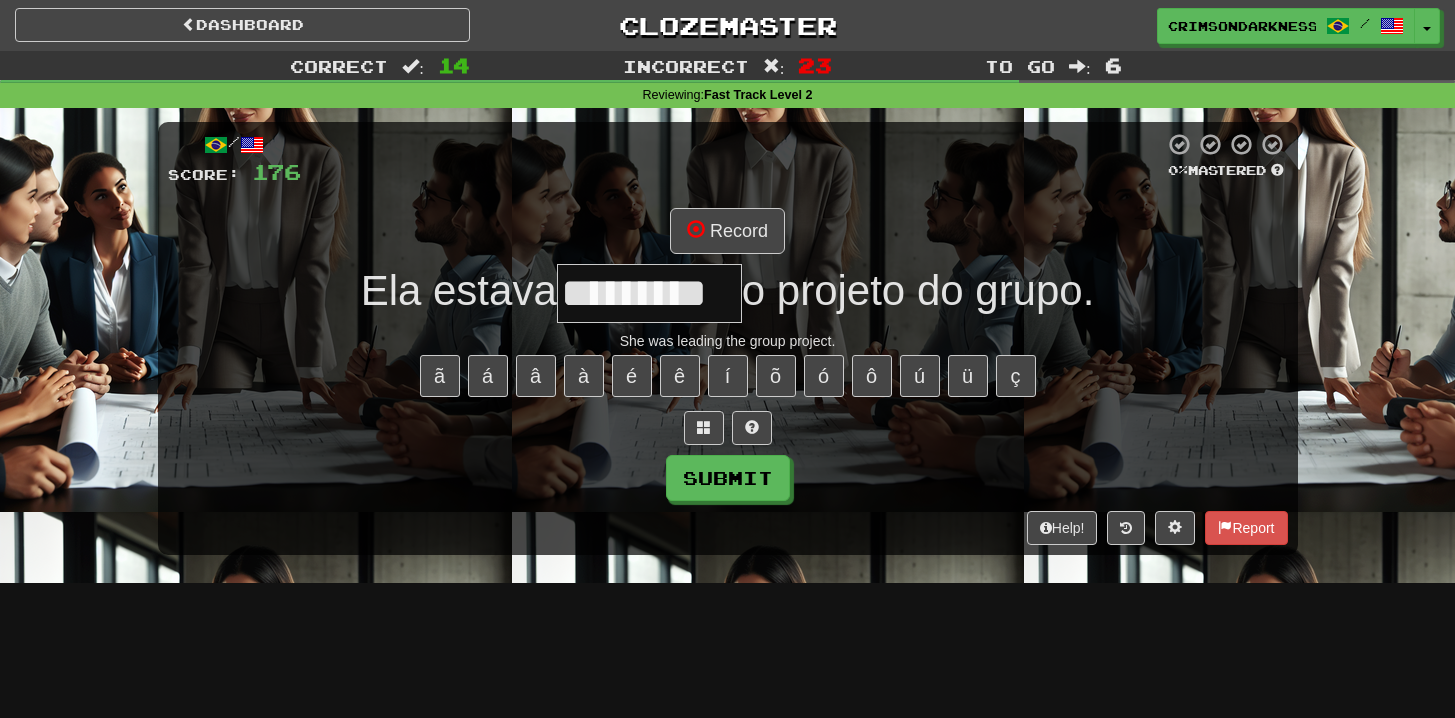 type on "*********" 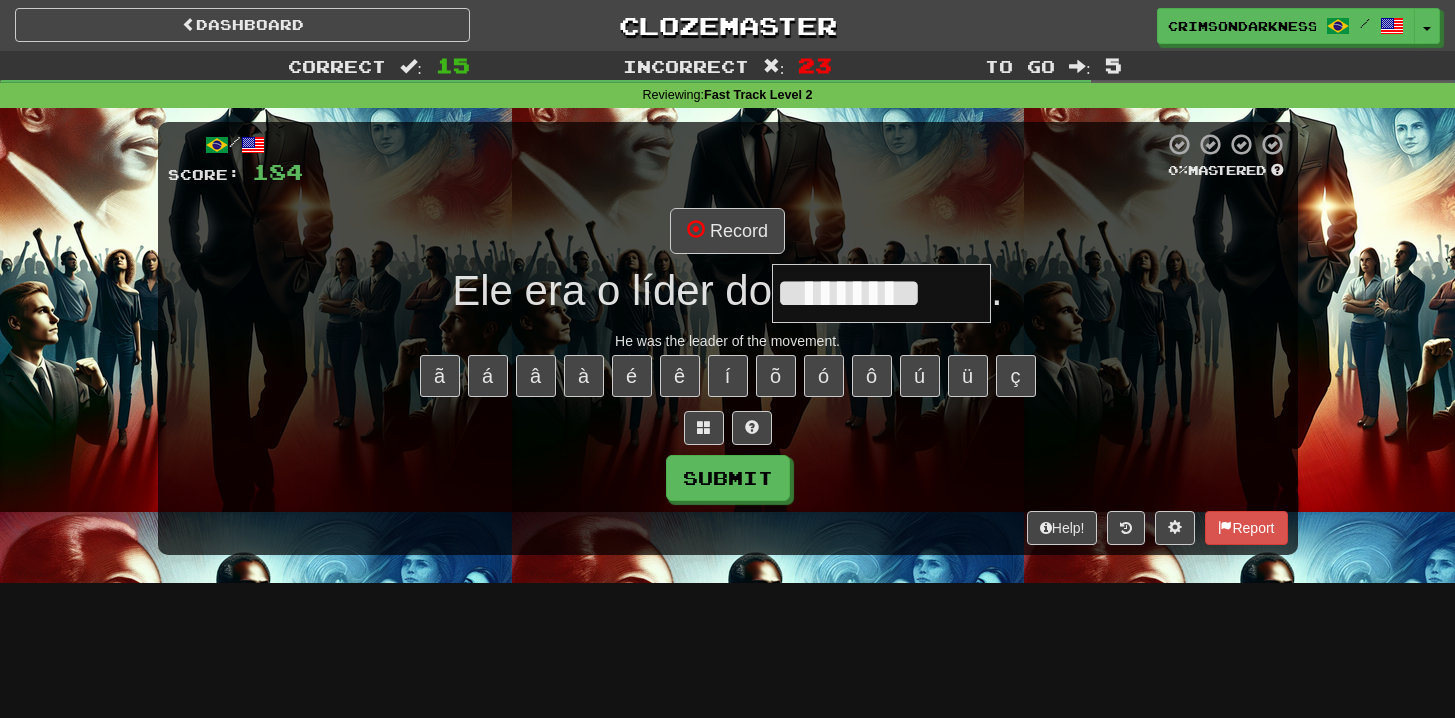 type on "*********" 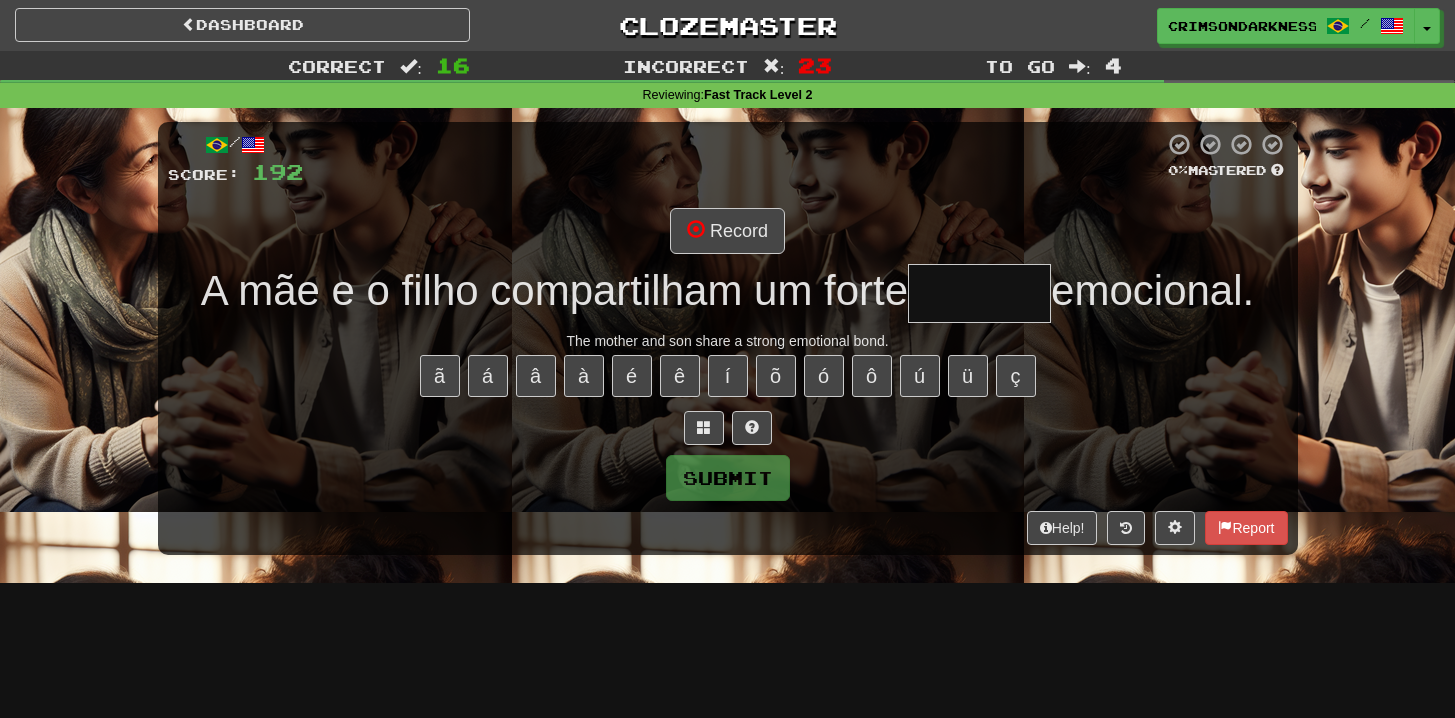 type on "*******" 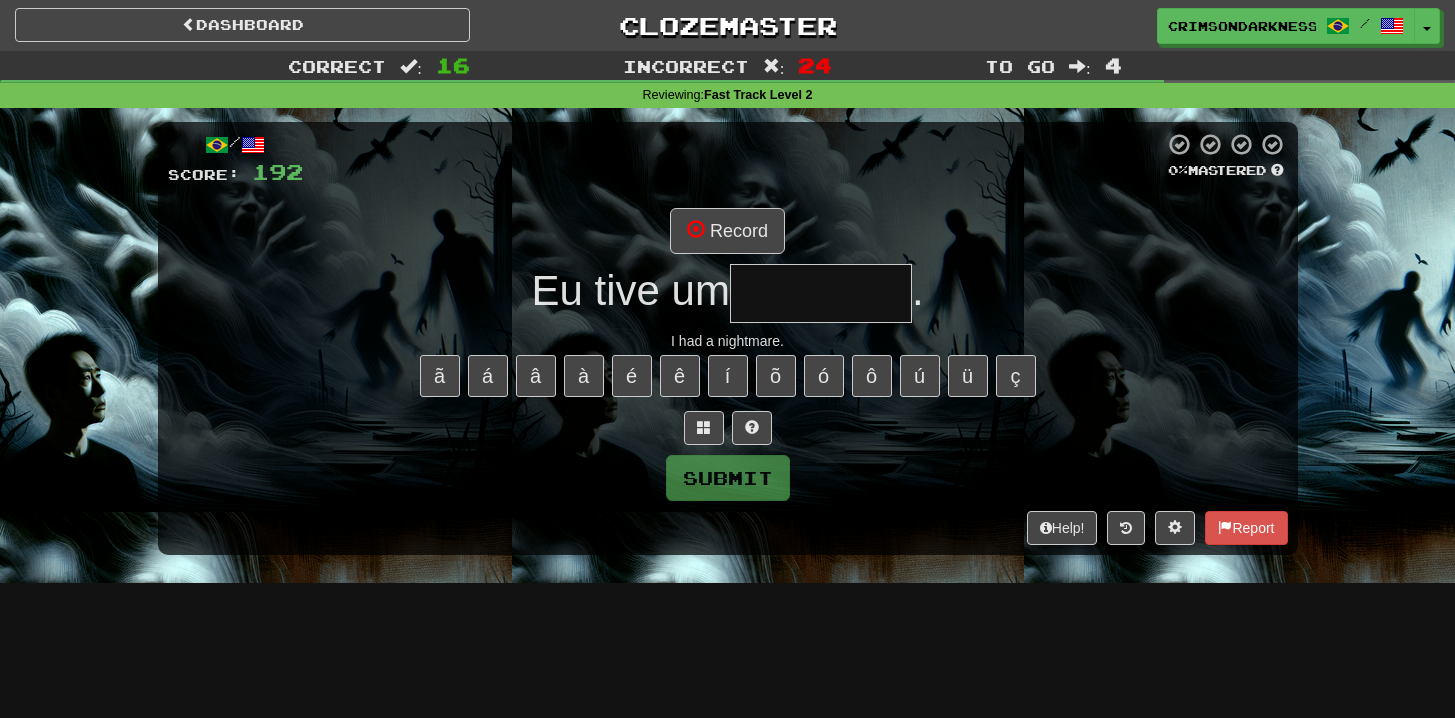 type on "********" 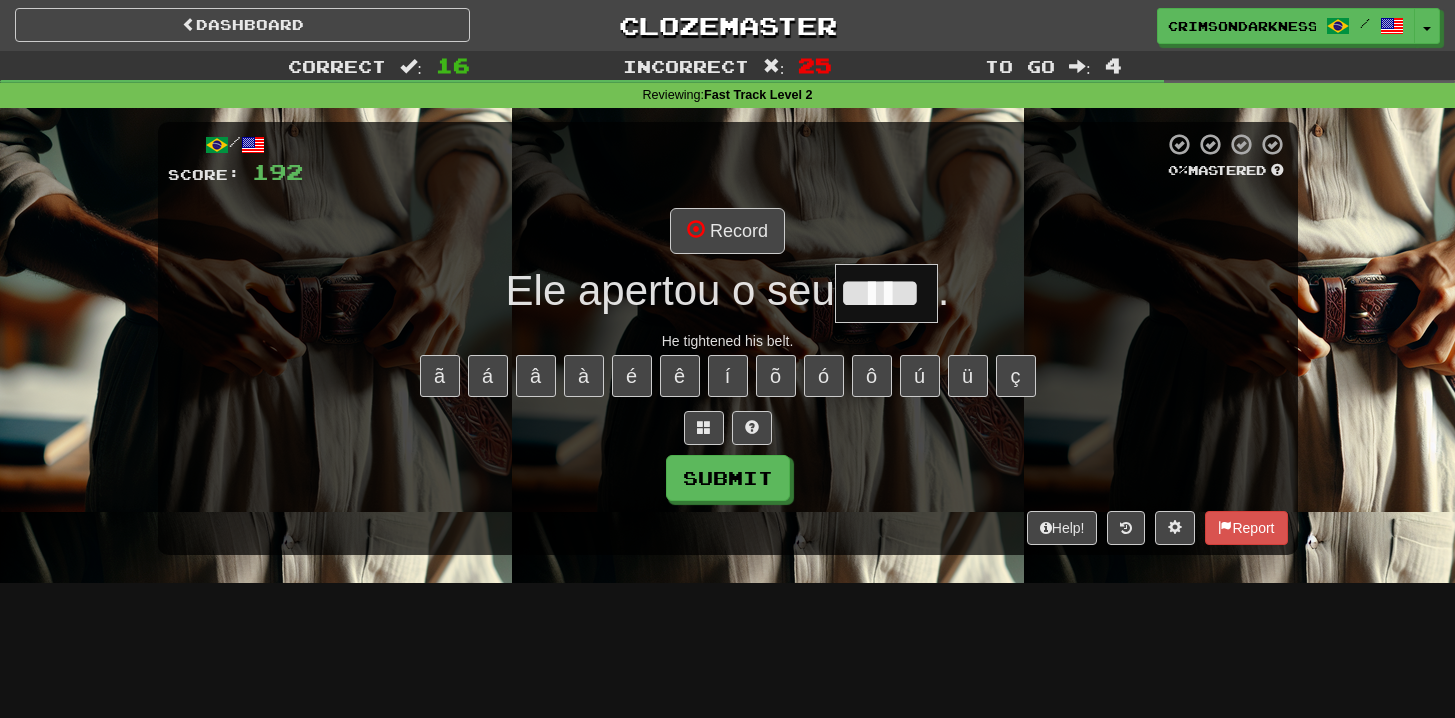 type on "*****" 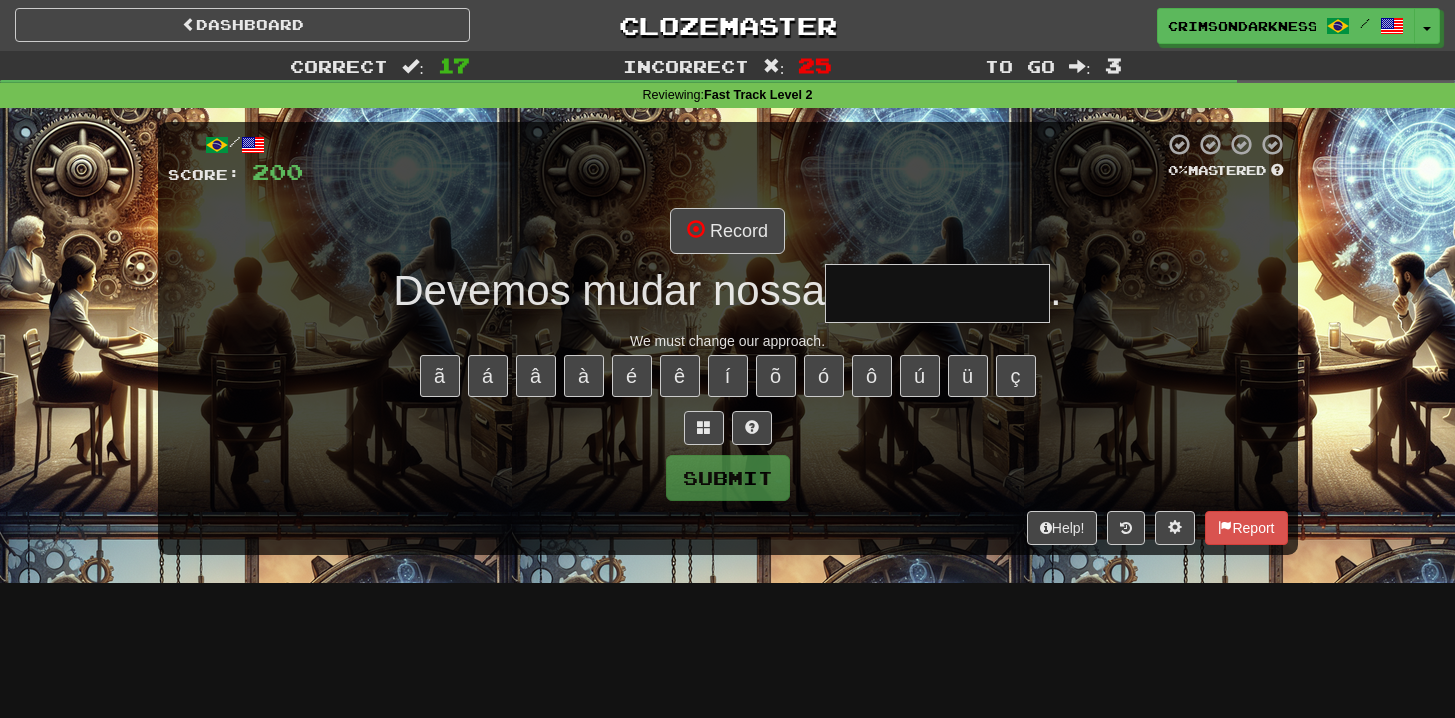 type on "*********" 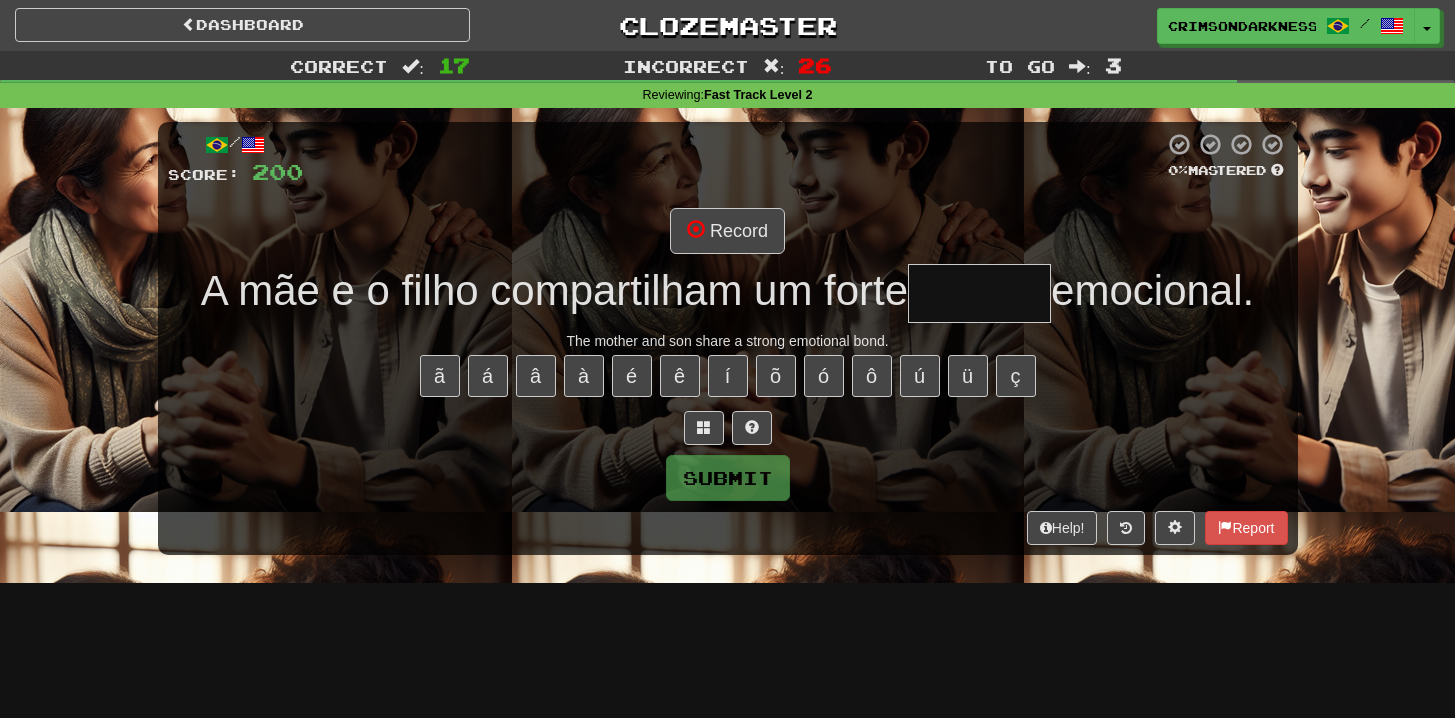 type on "*******" 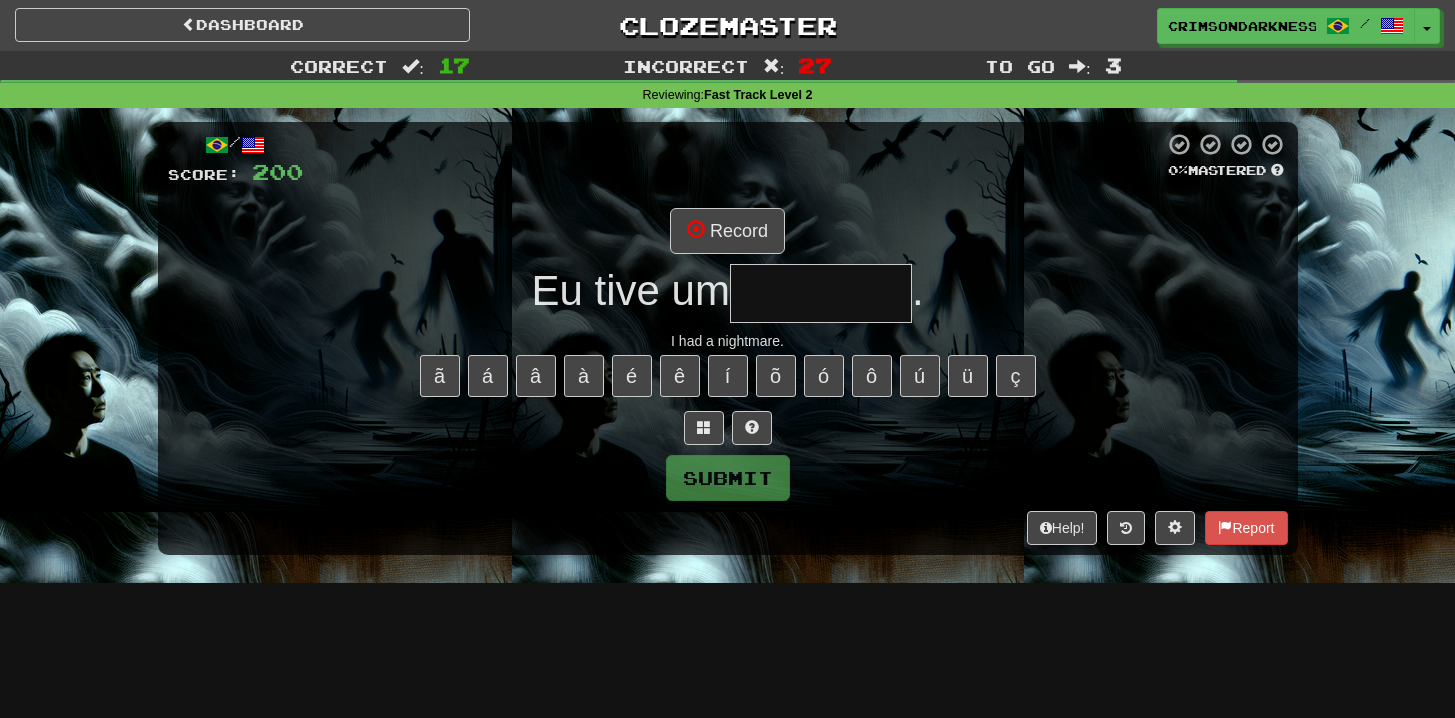 type on "********" 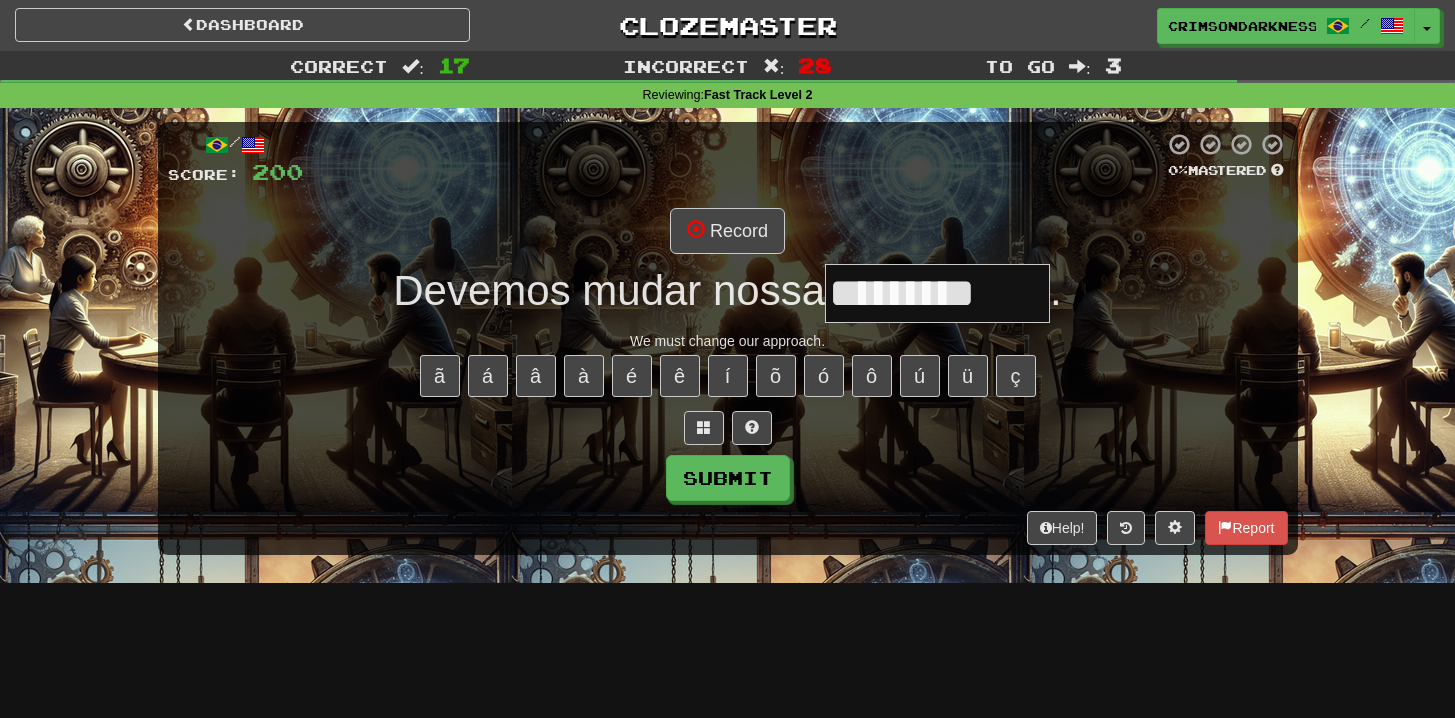 type on "*********" 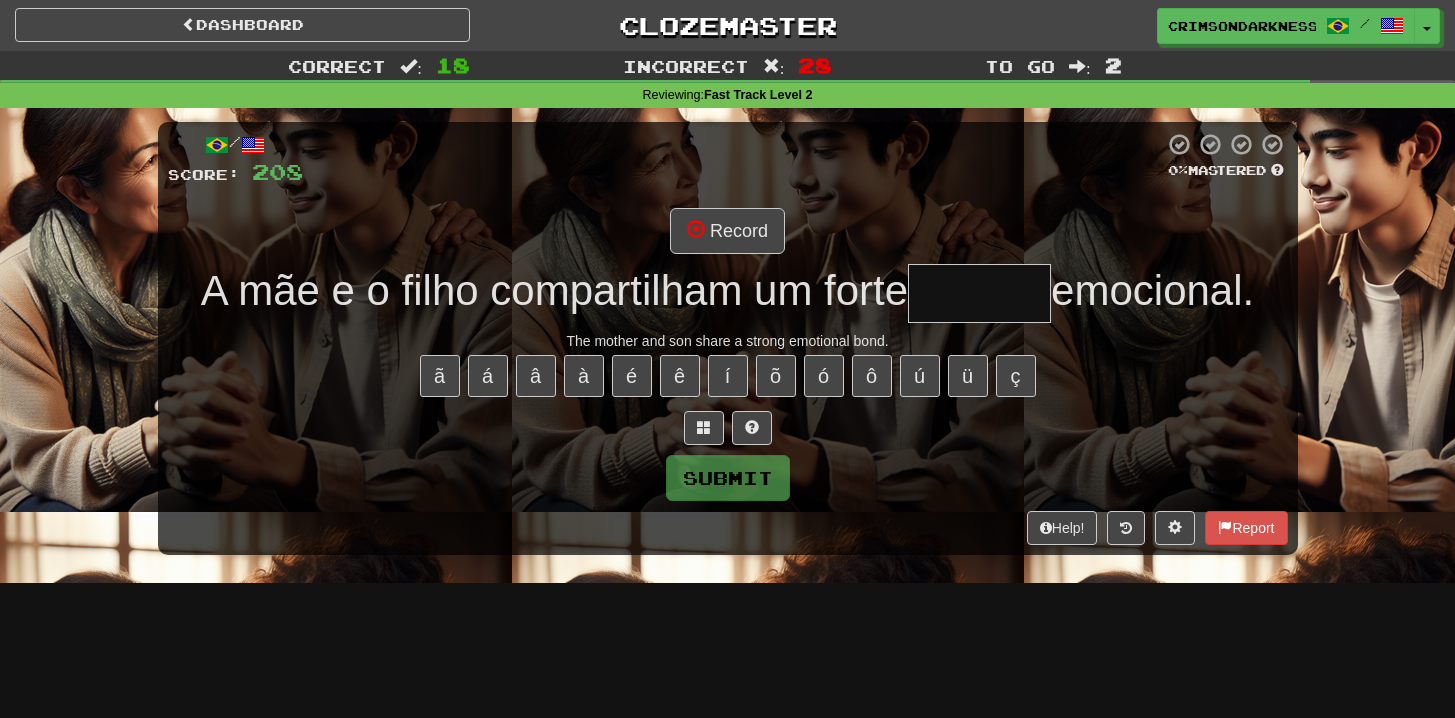 type on "*******" 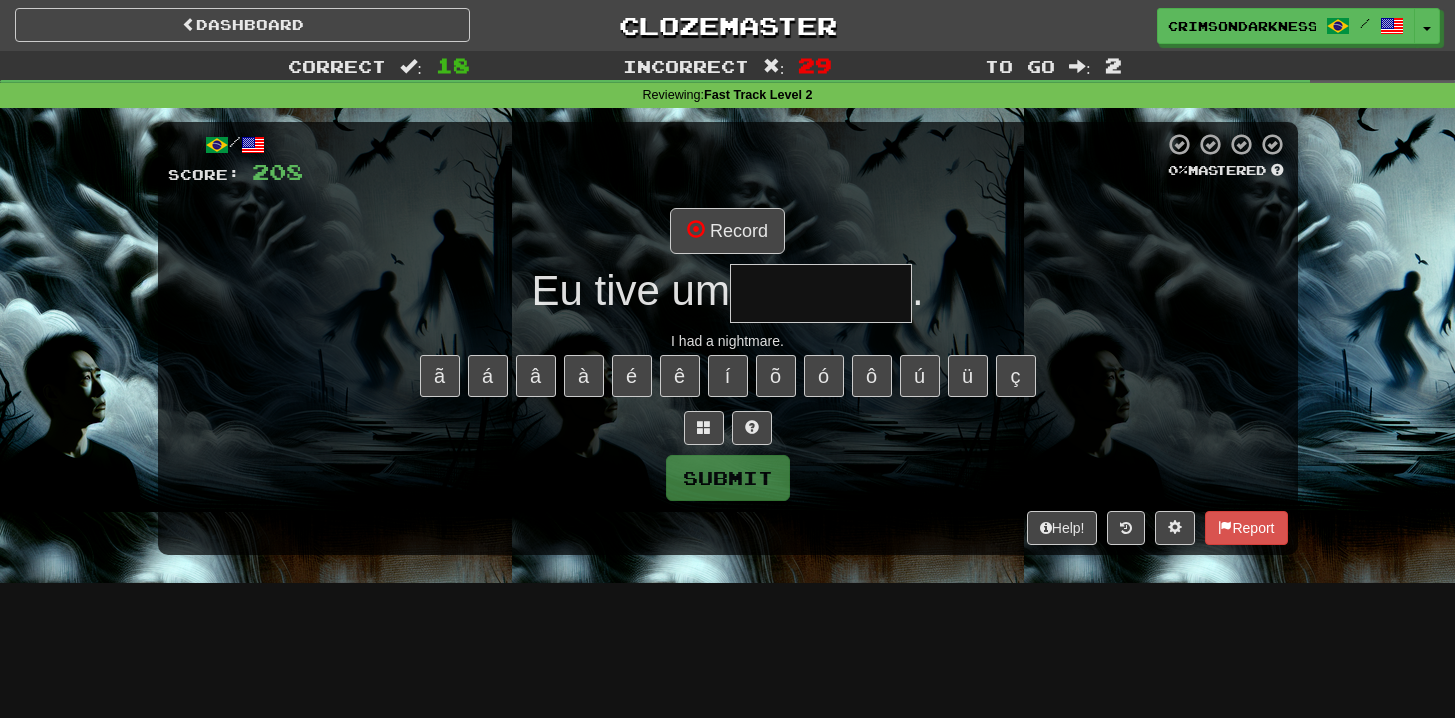 type on "********" 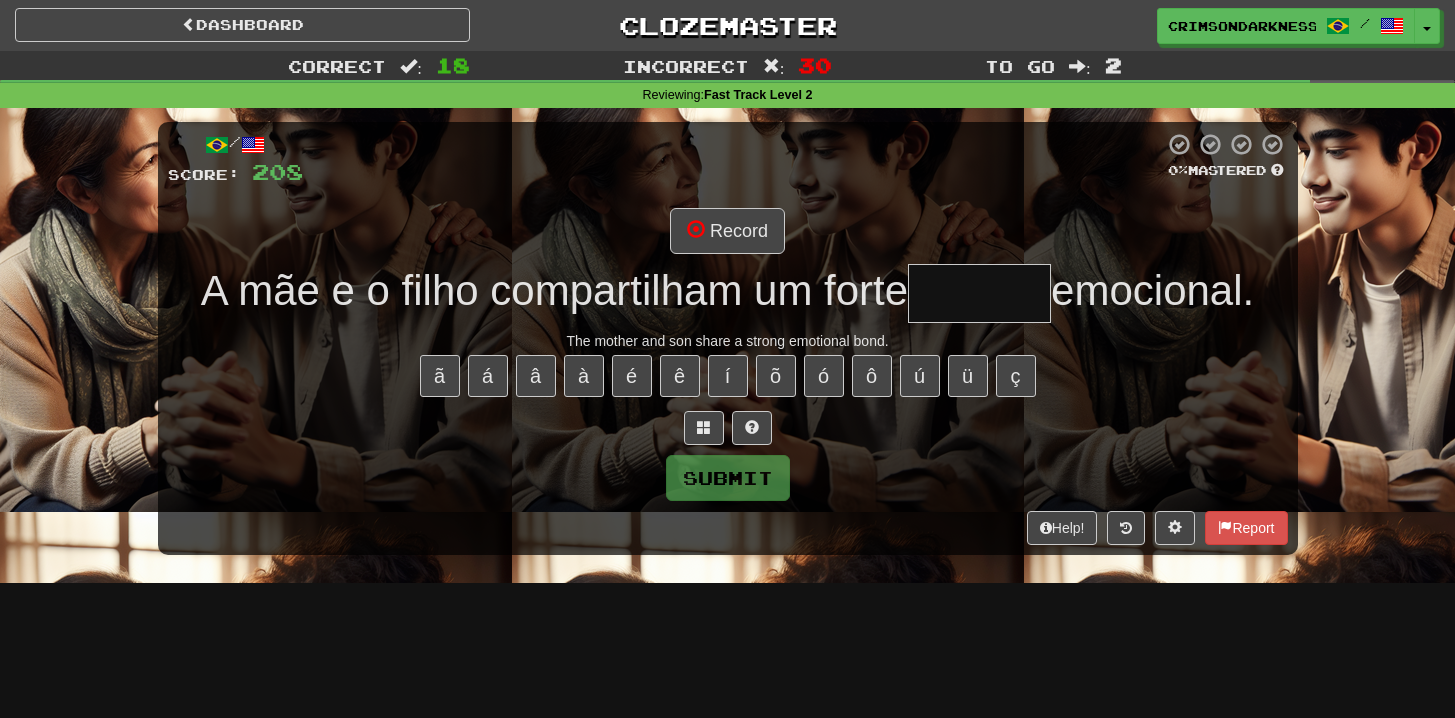 type on "*******" 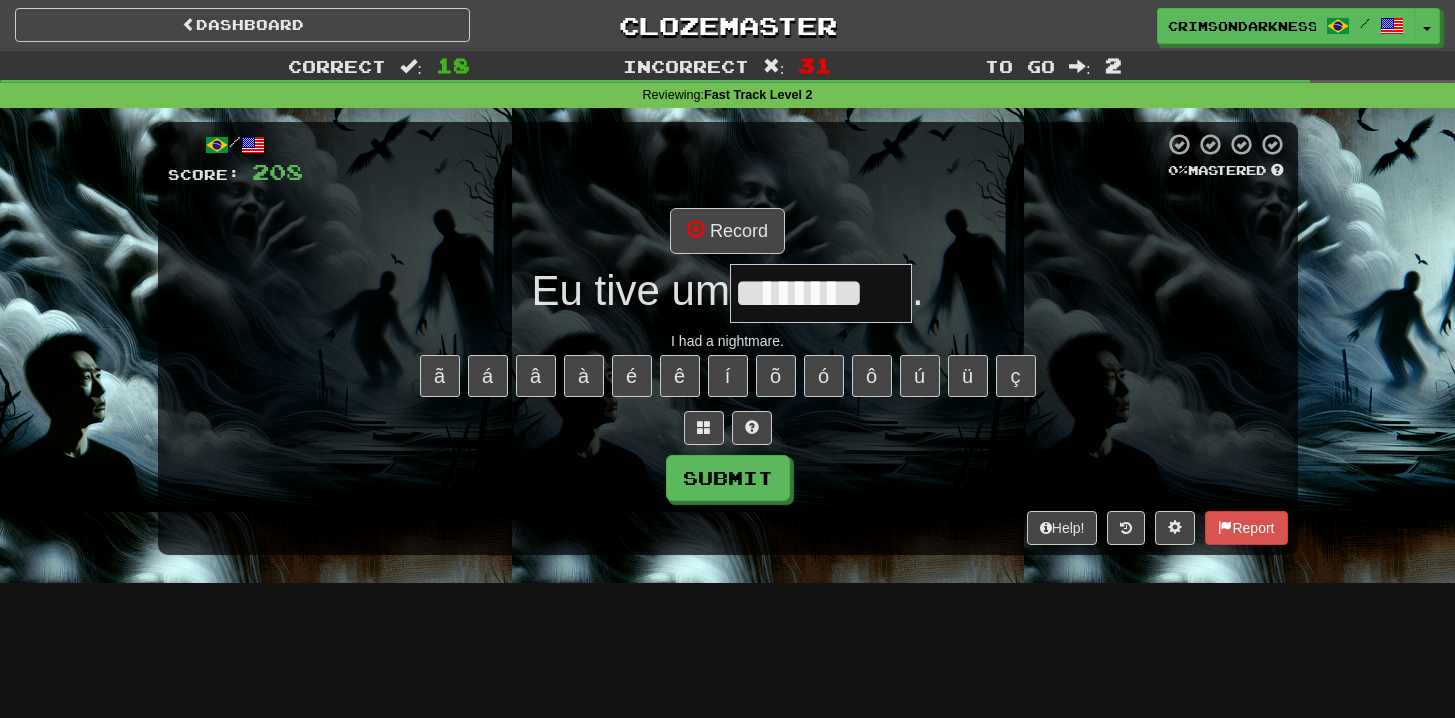 type on "********" 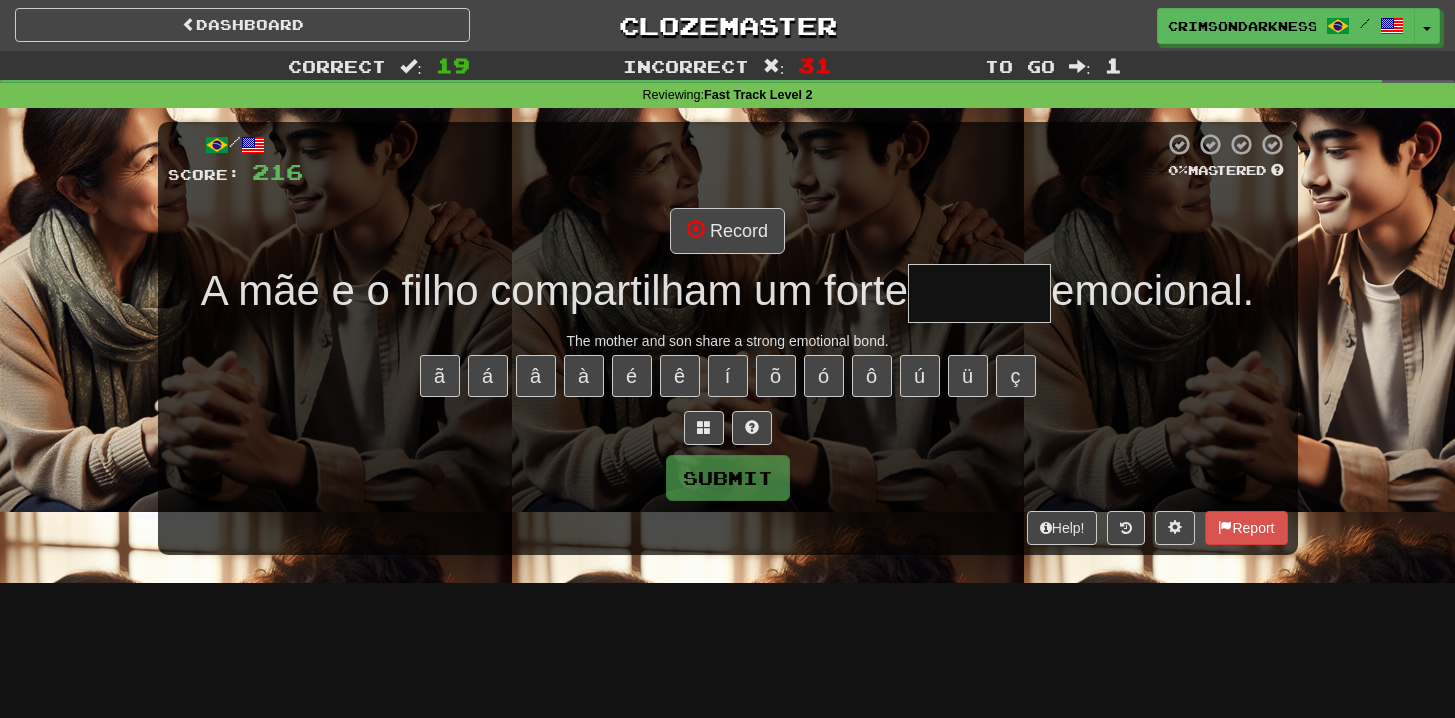 type on "*******" 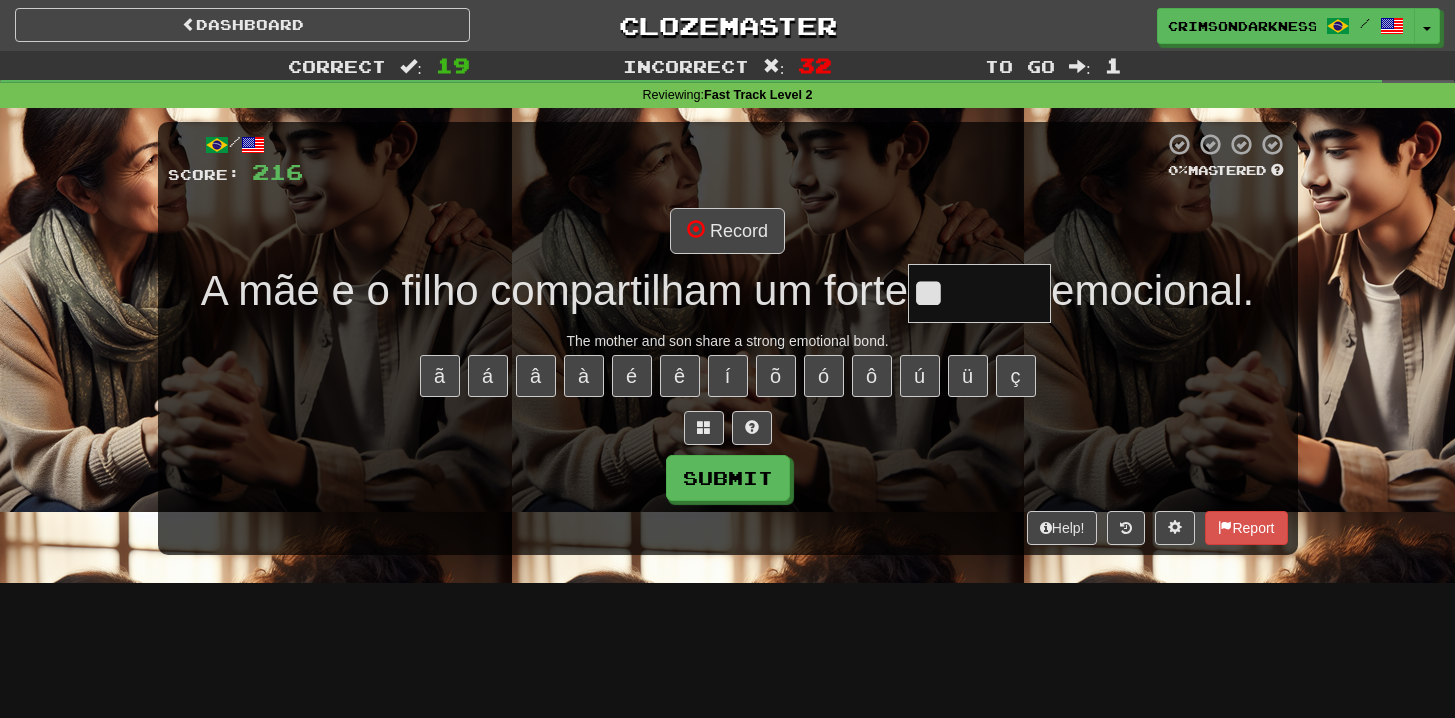 type on "*" 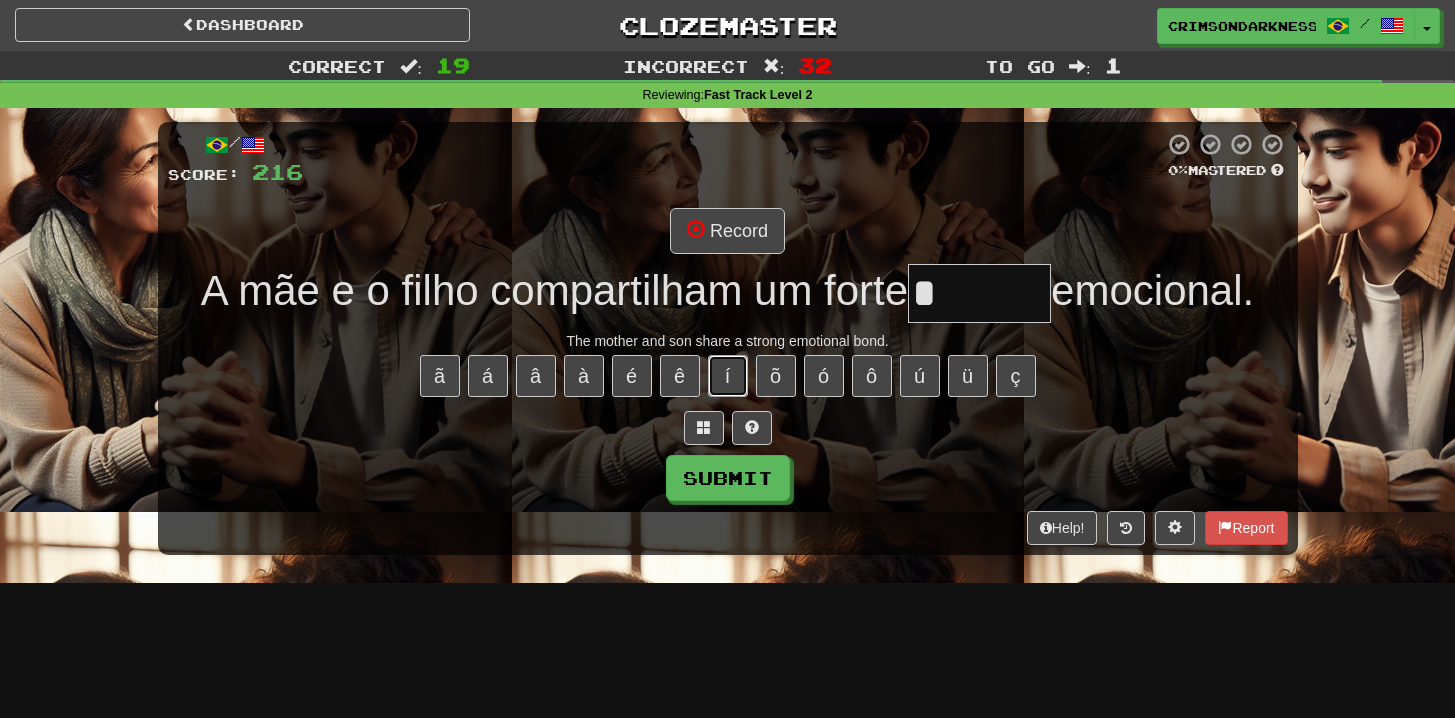 click on "í" at bounding box center [728, 376] 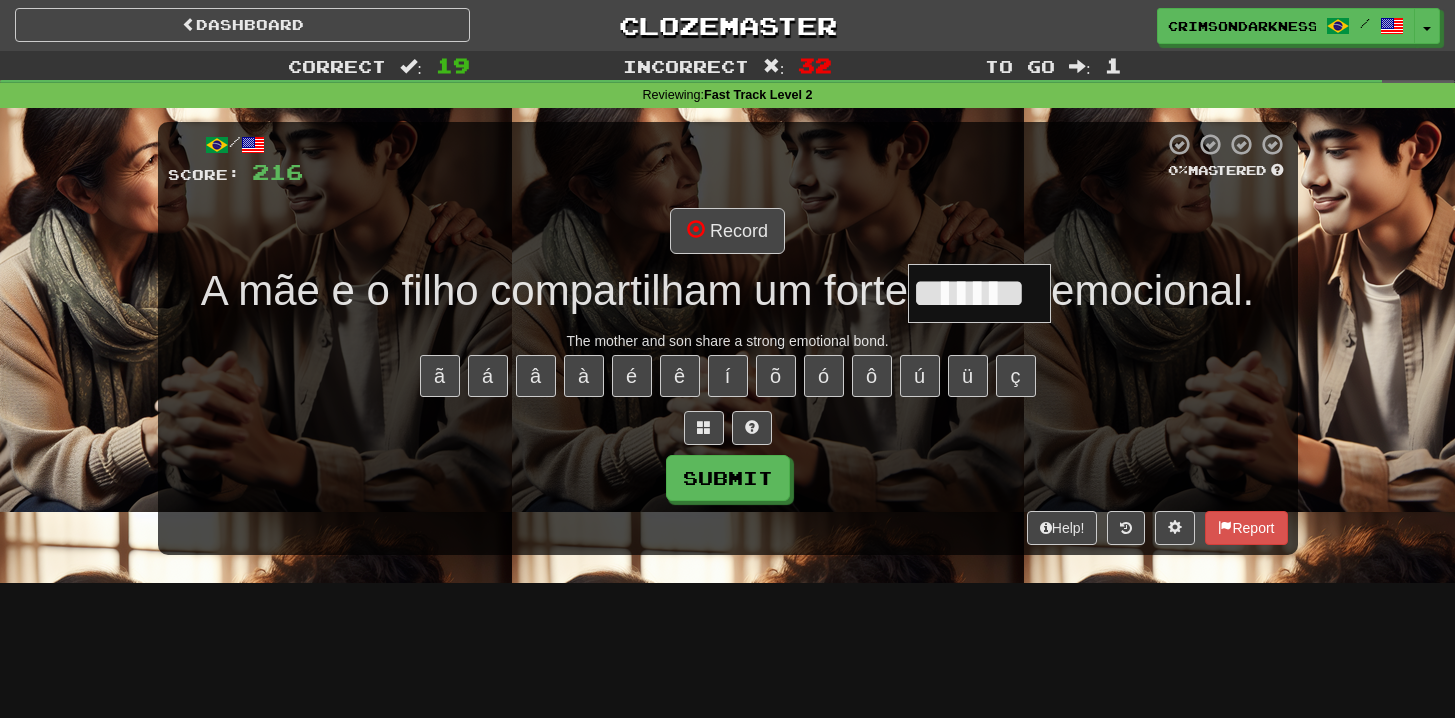 type on "*******" 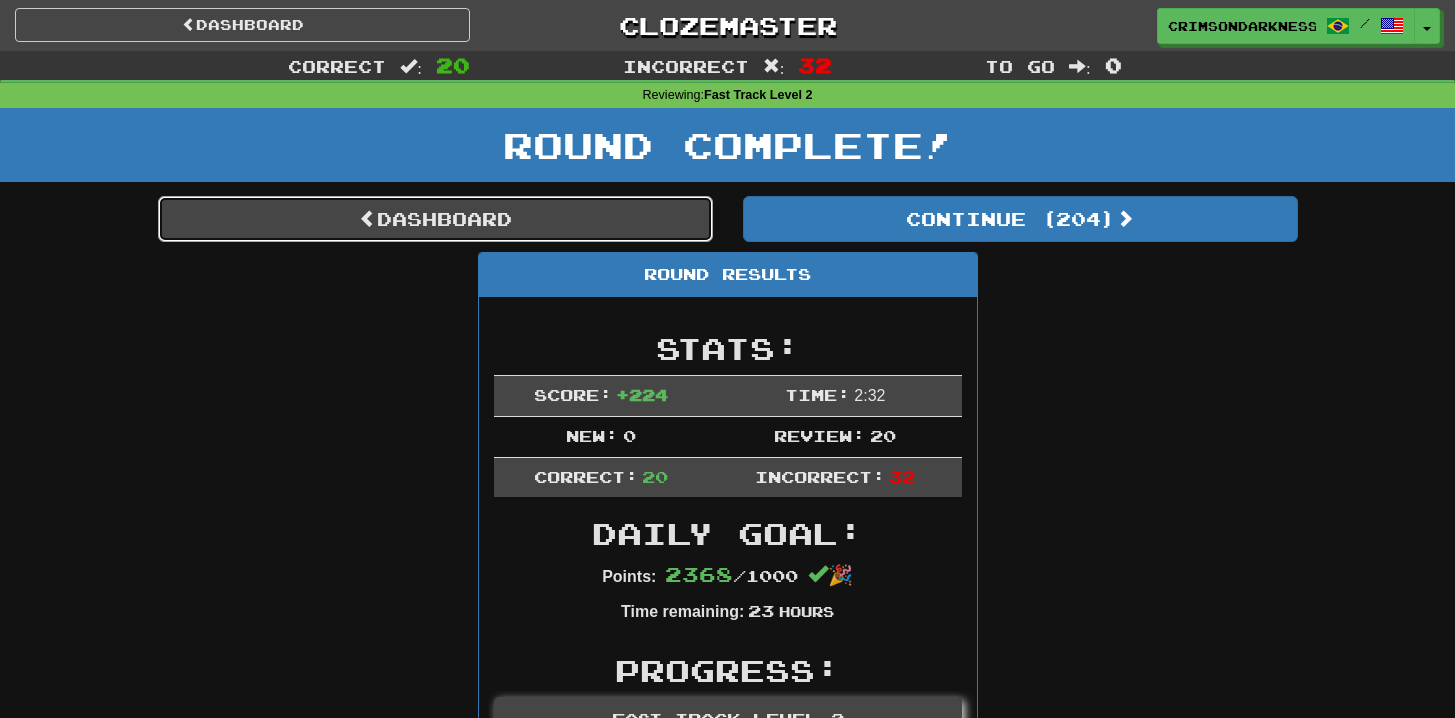 click on "Dashboard" at bounding box center (435, 219) 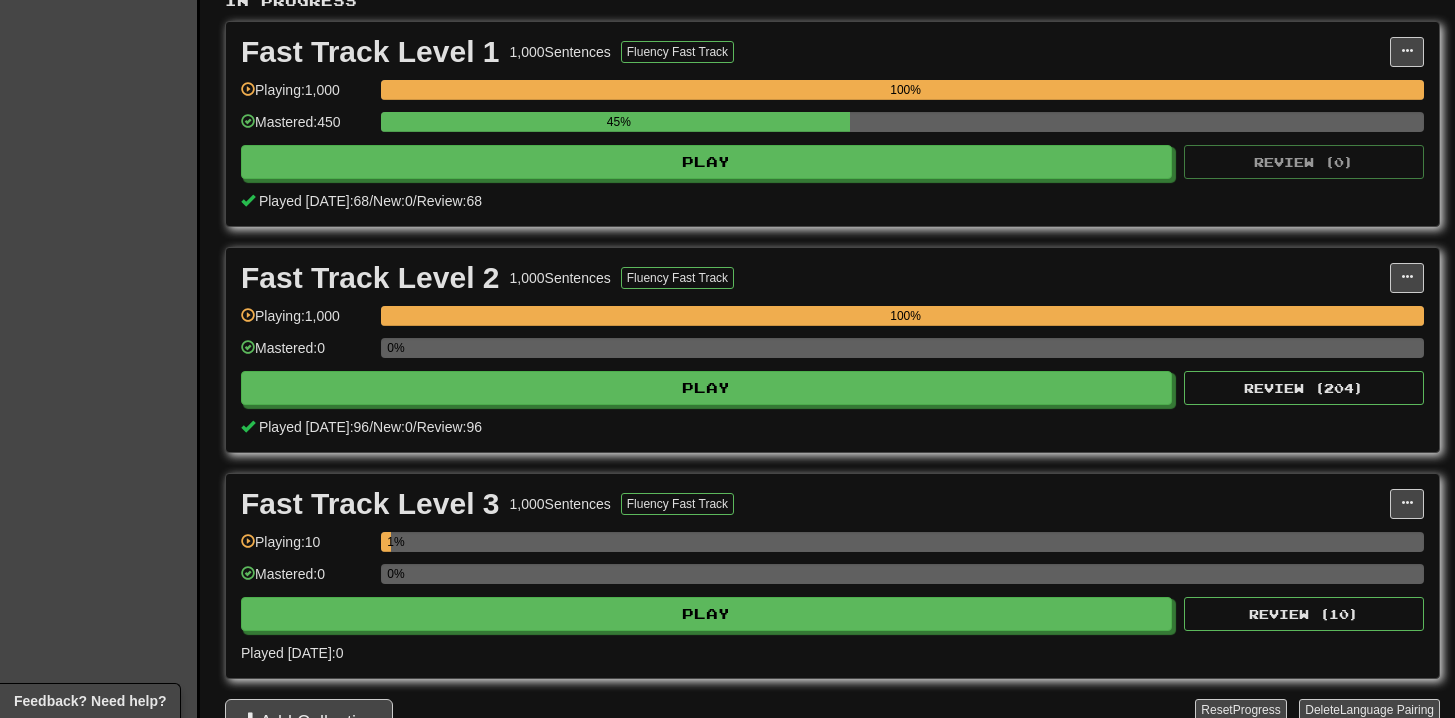 scroll, scrollTop: 412, scrollLeft: 0, axis: vertical 